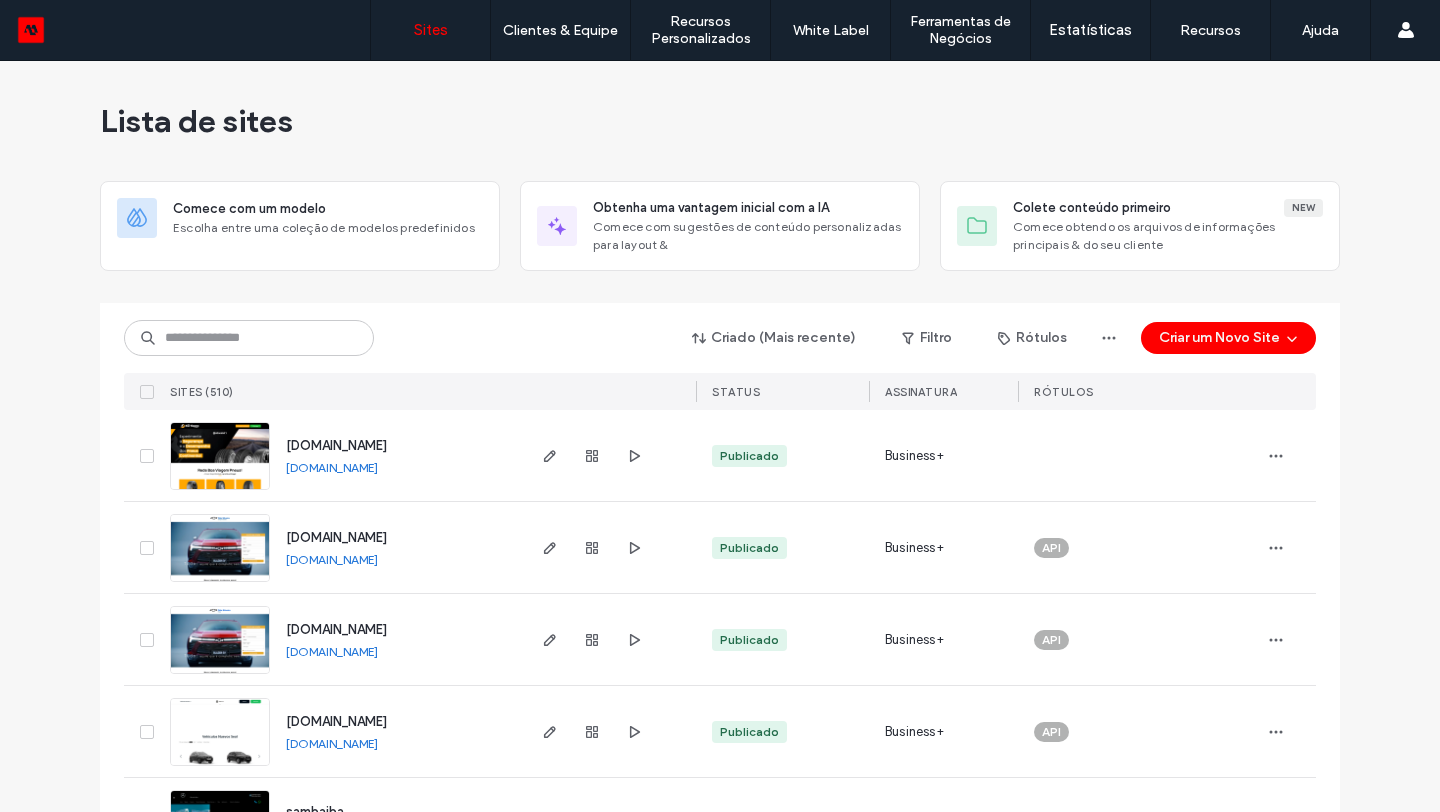 scroll, scrollTop: 0, scrollLeft: 0, axis: both 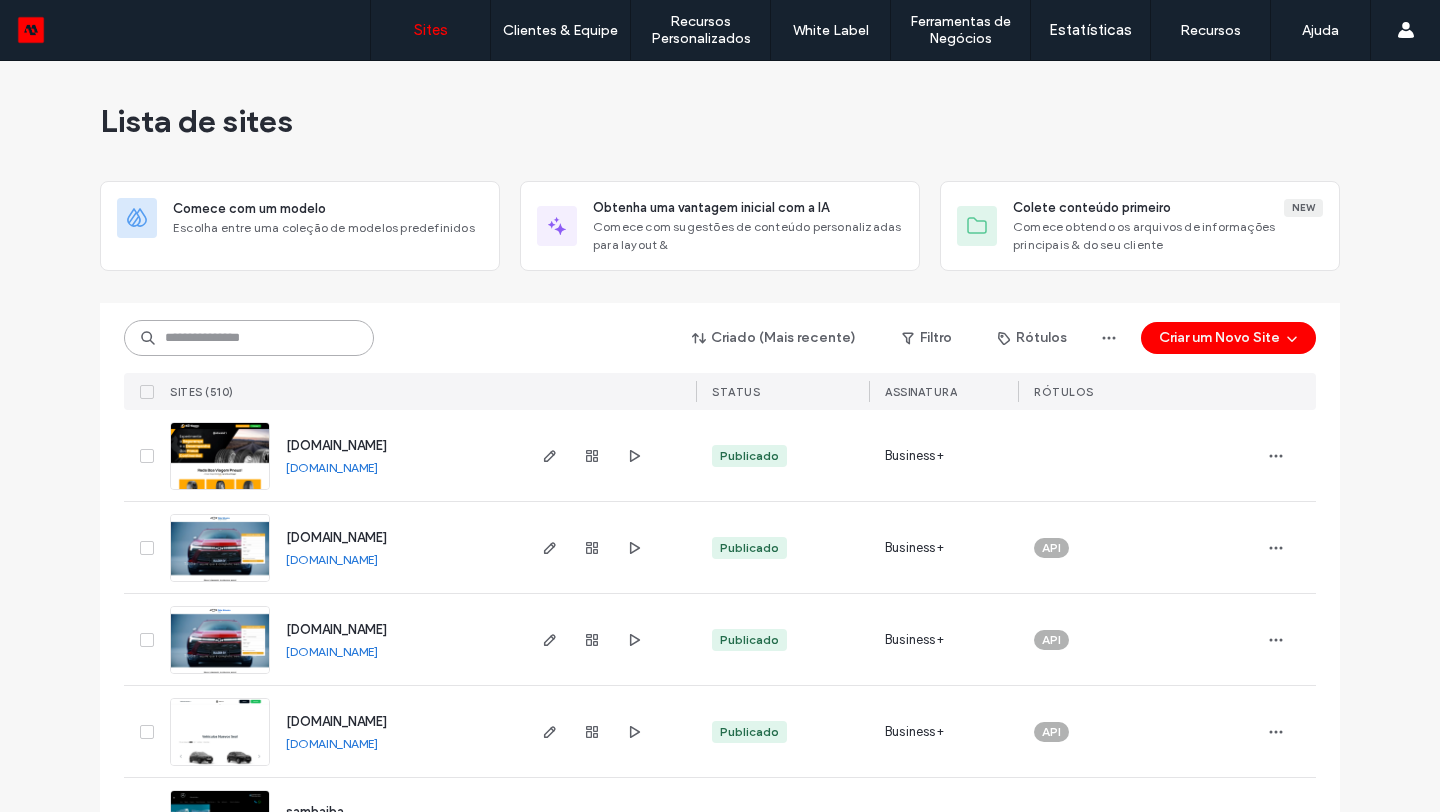 click at bounding box center (249, 338) 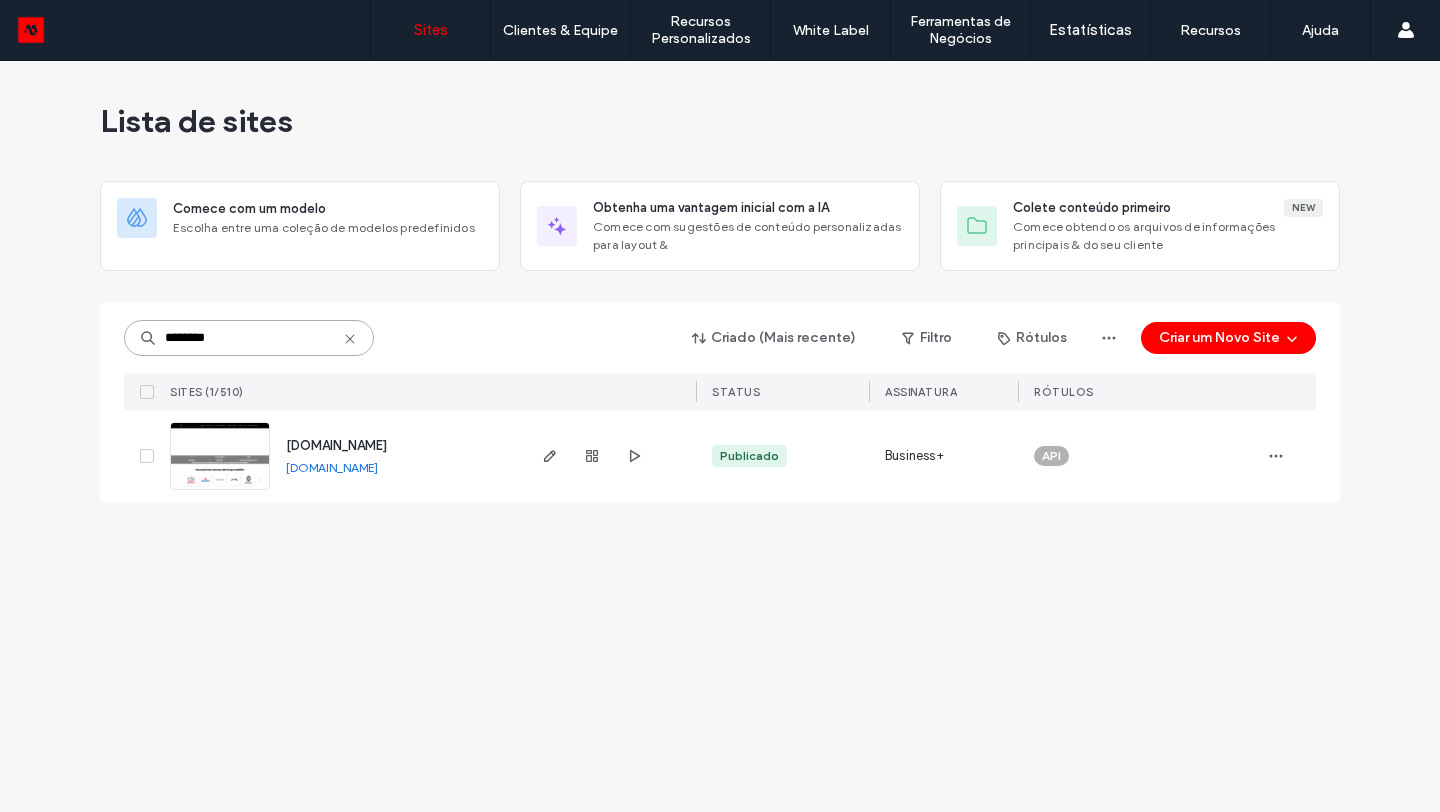 type on "********" 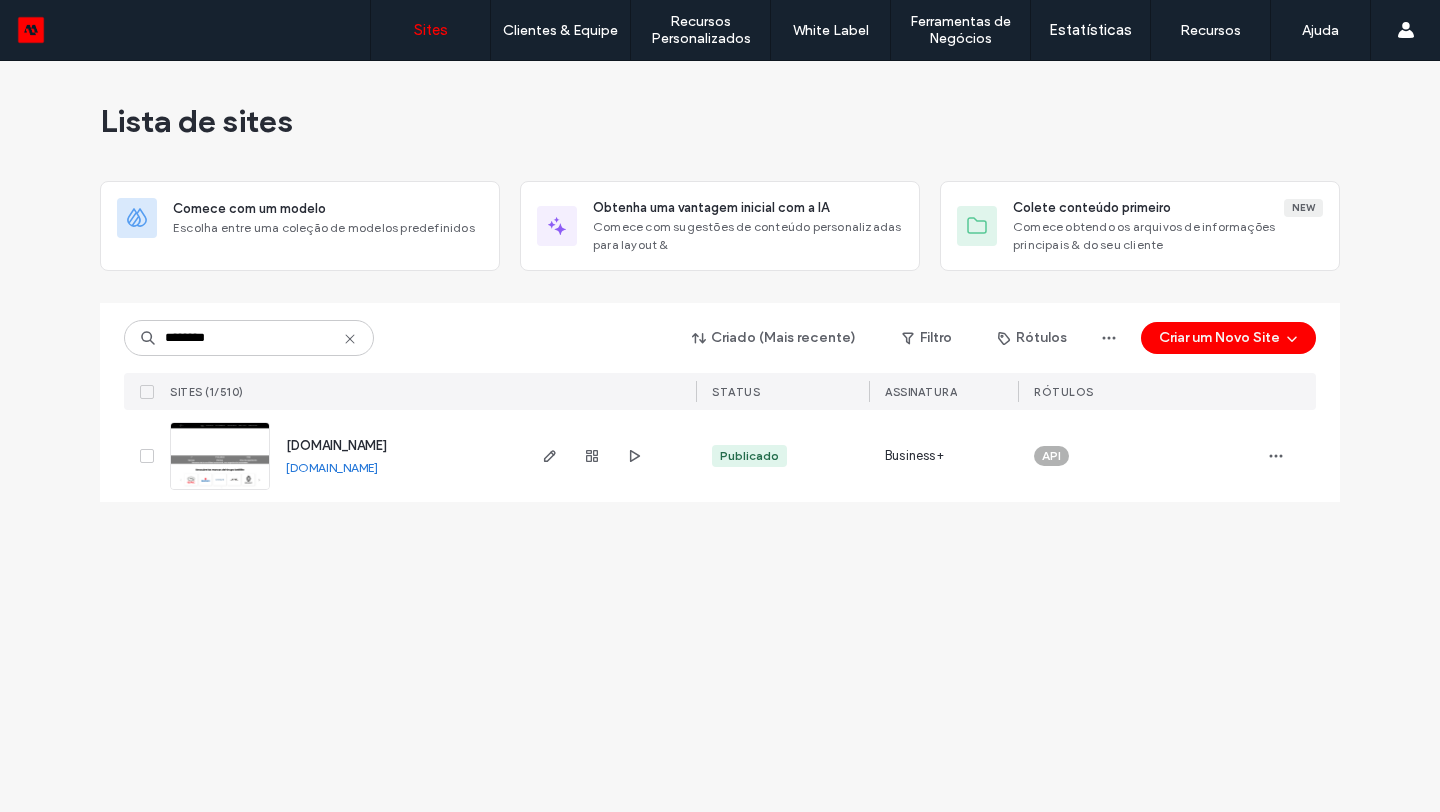 click on "sitiogruposatelite.motorleads.co" at bounding box center [336, 445] 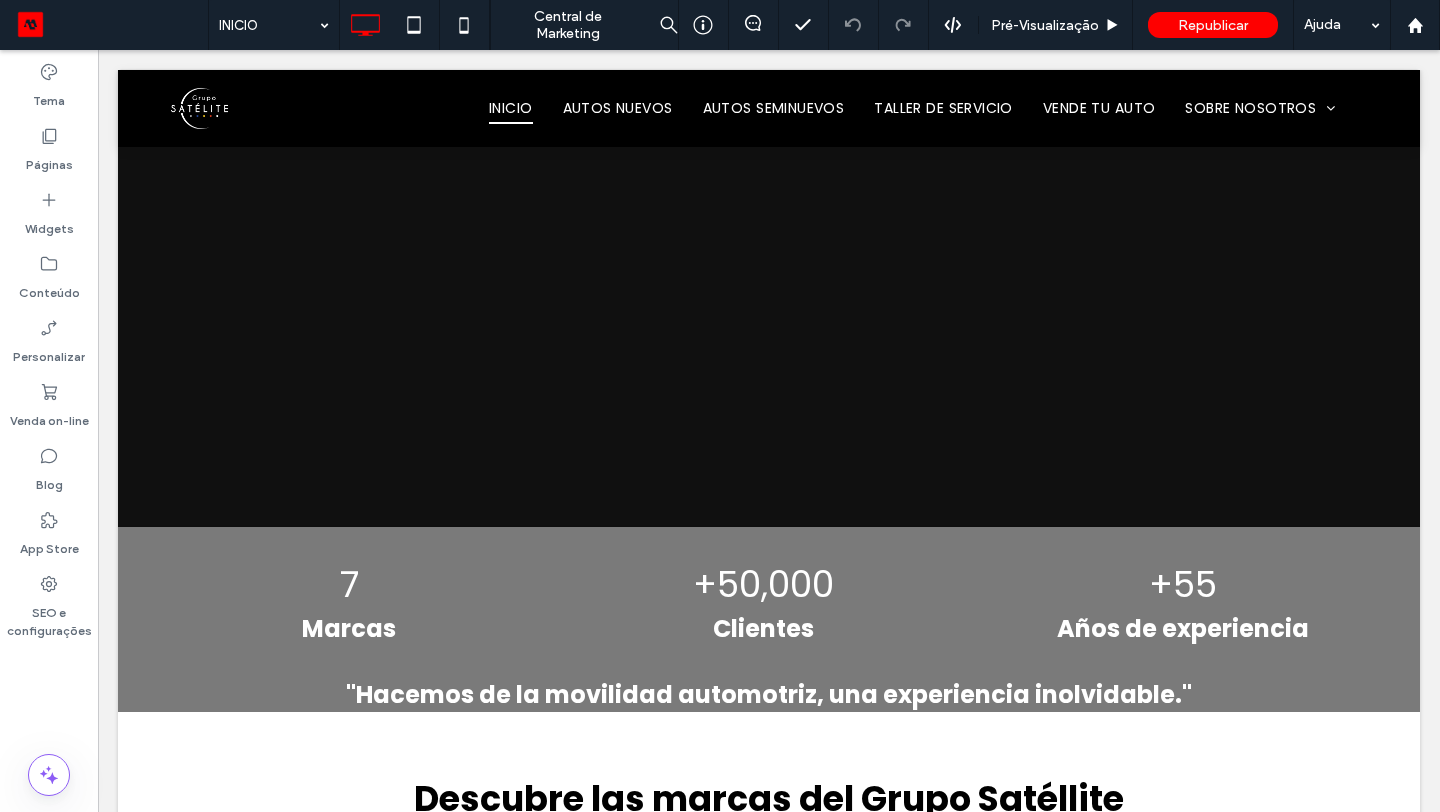 scroll, scrollTop: 0, scrollLeft: 0, axis: both 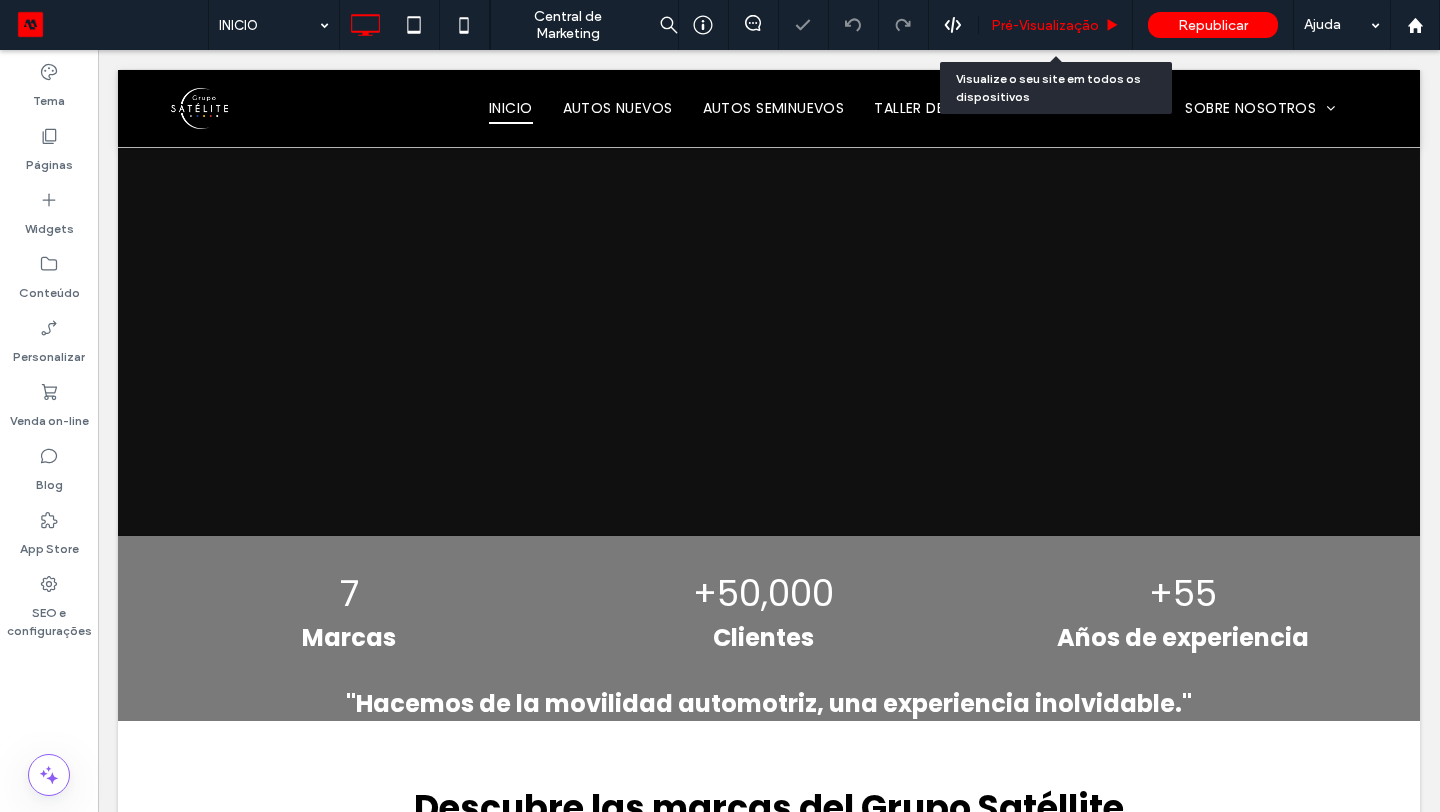 click on "Pré-Visualizaçāo" at bounding box center (1045, 25) 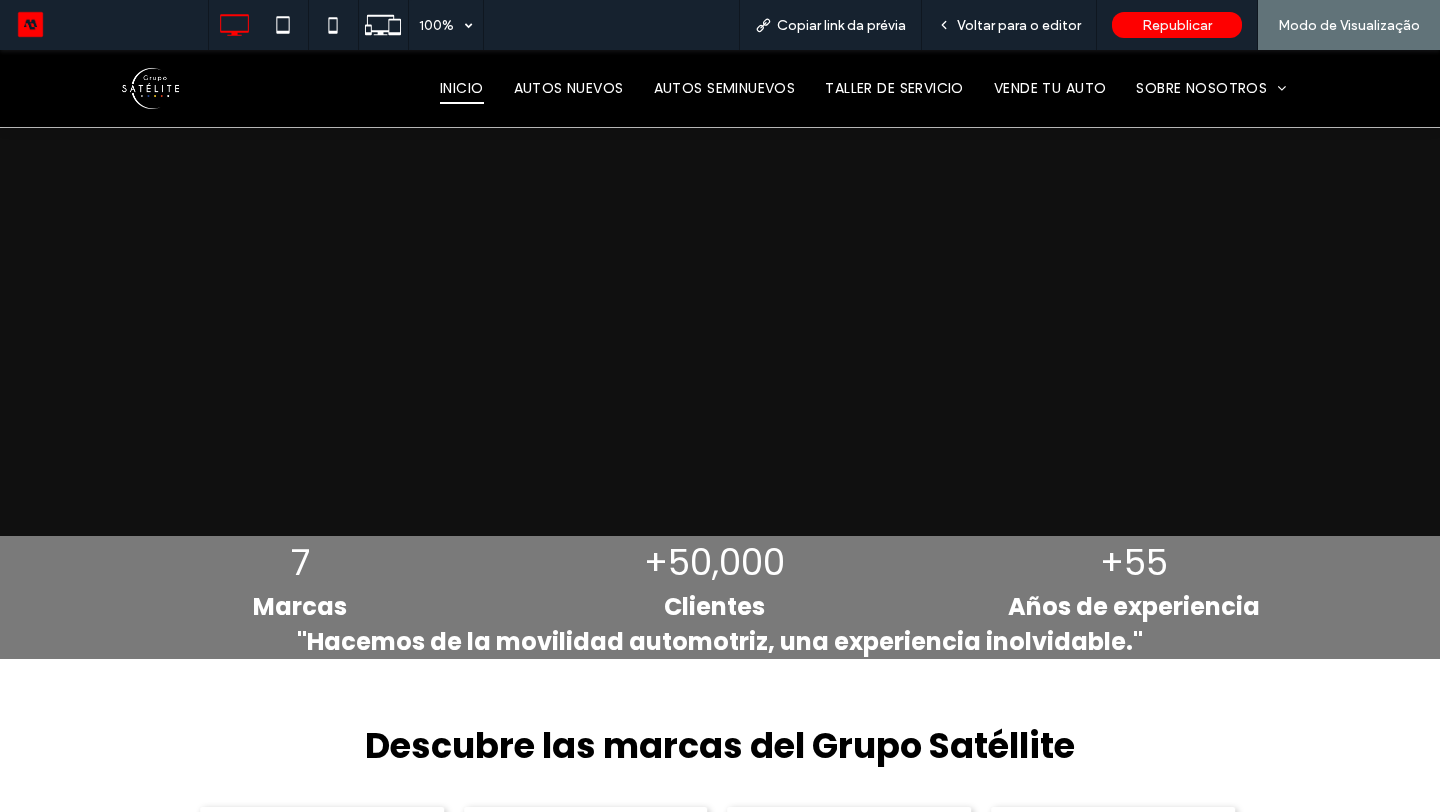 click at bounding box center (720, 331) 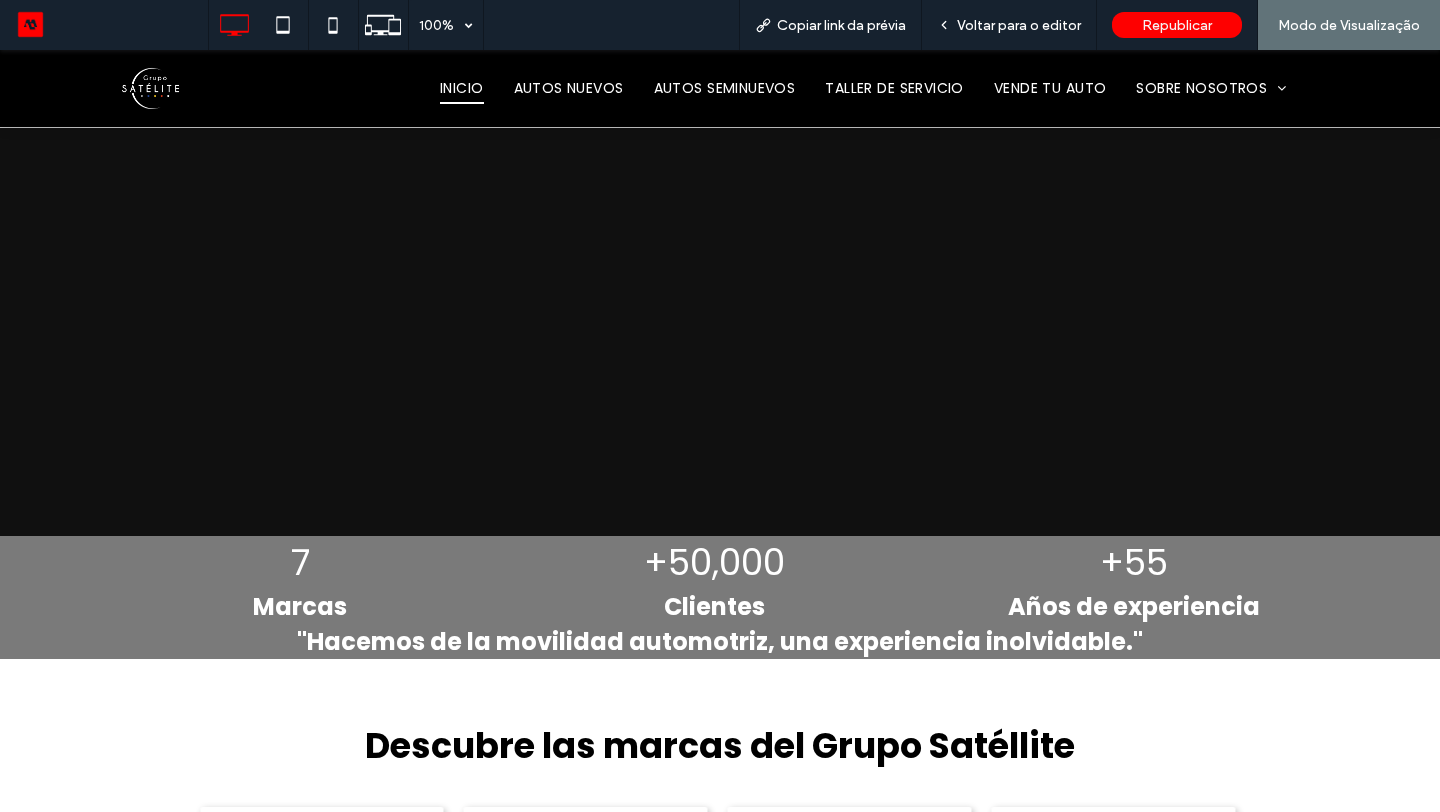 click on "+50,000" at bounding box center [714, 562] 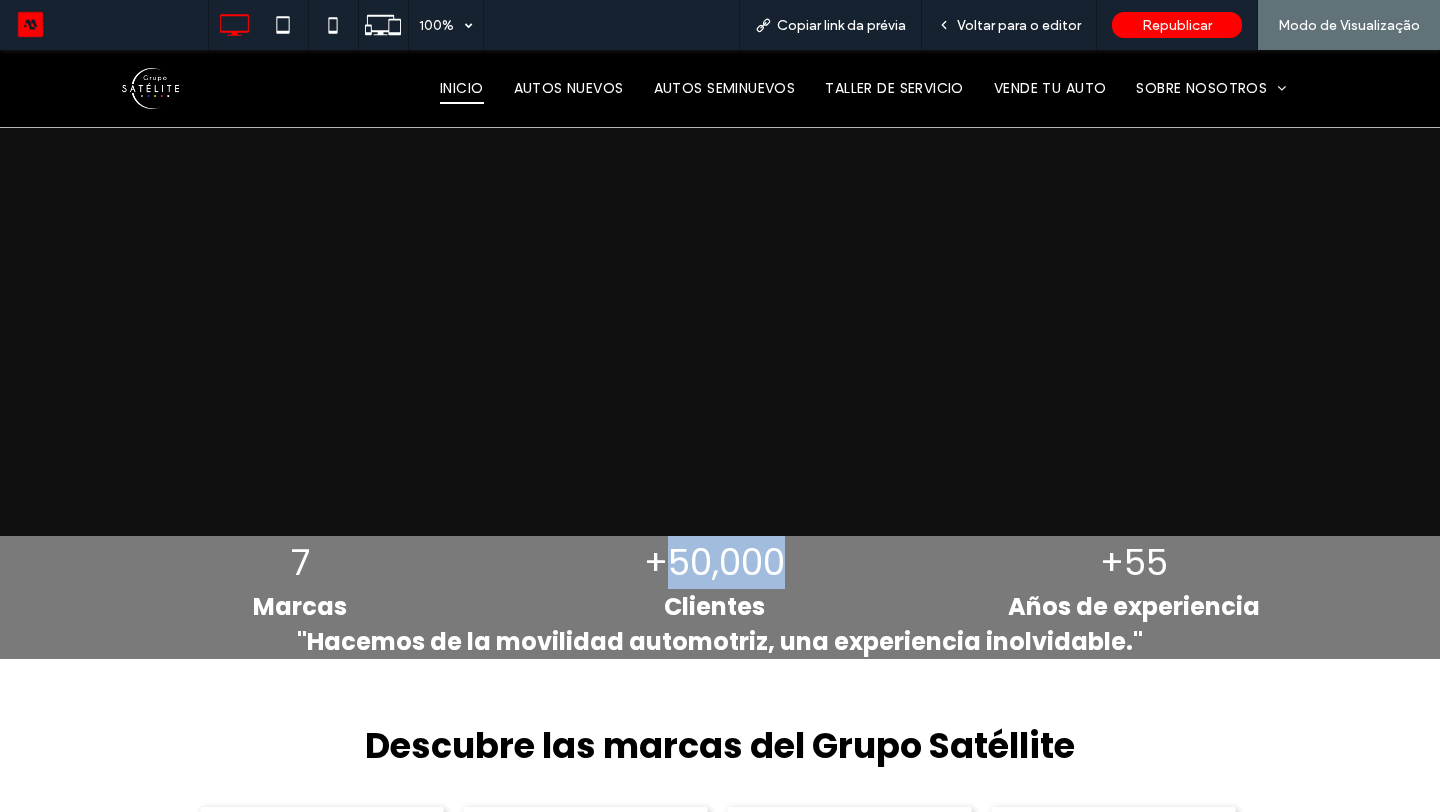 click on "+50,000" at bounding box center (714, 562) 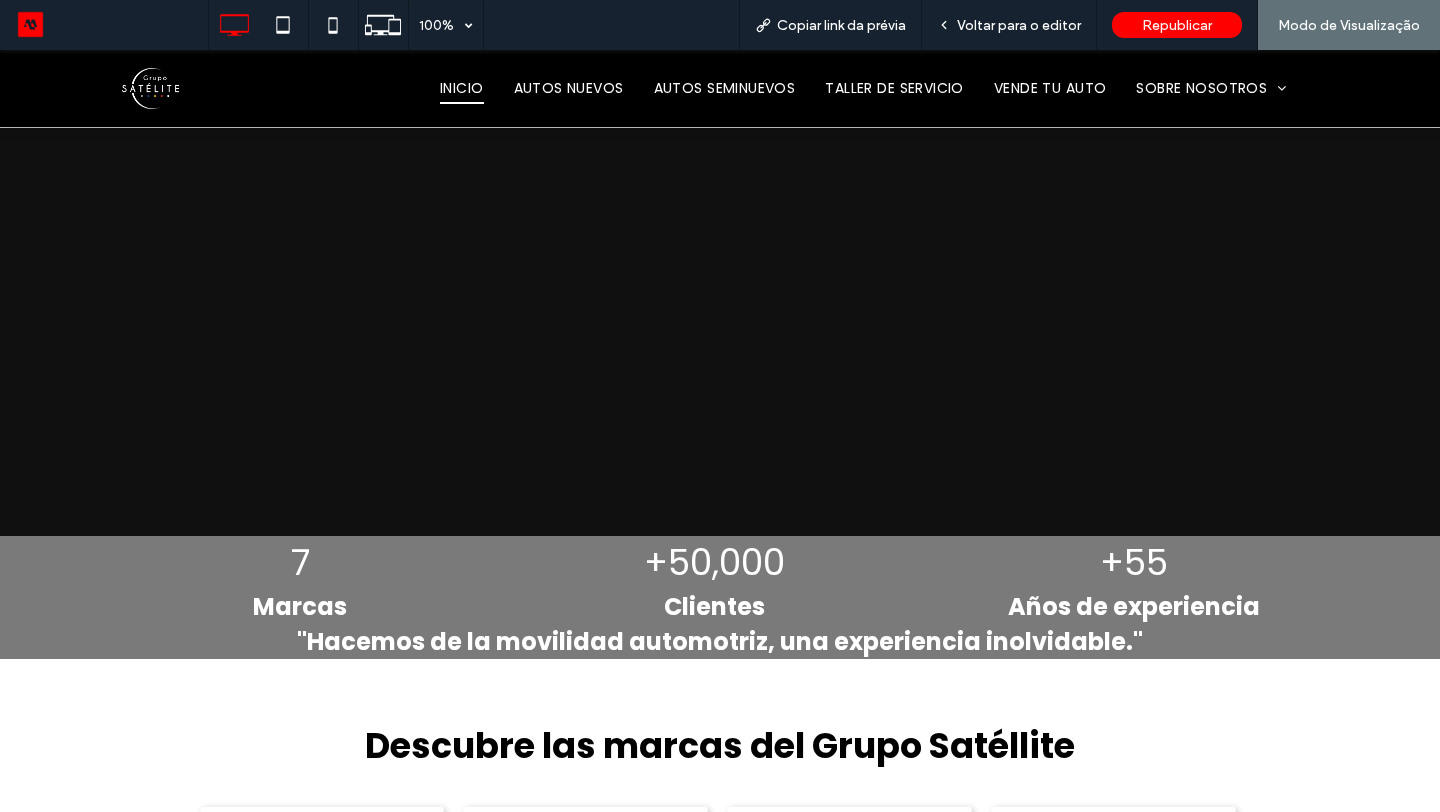 click on "+50,000" at bounding box center [714, 562] 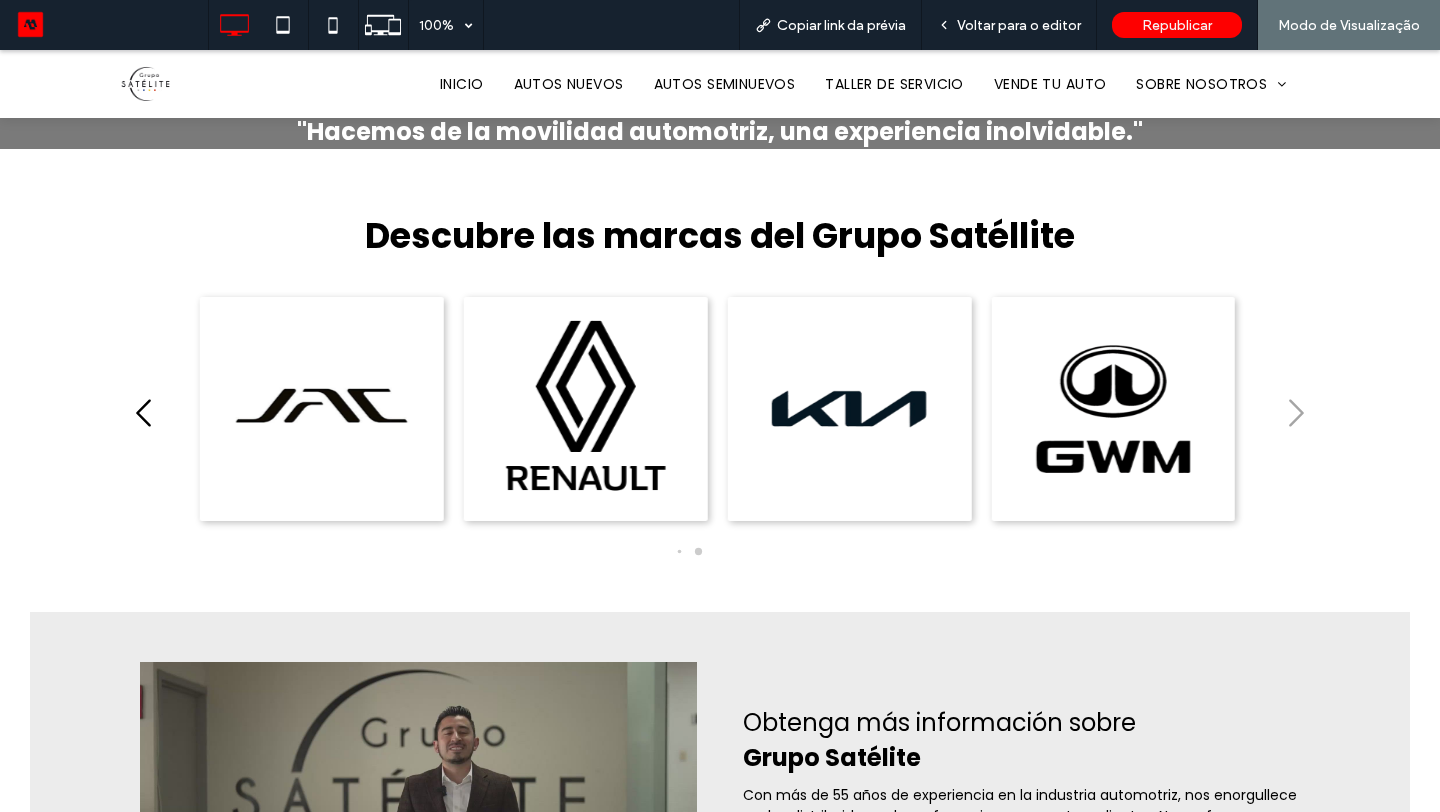 scroll, scrollTop: 506, scrollLeft: 0, axis: vertical 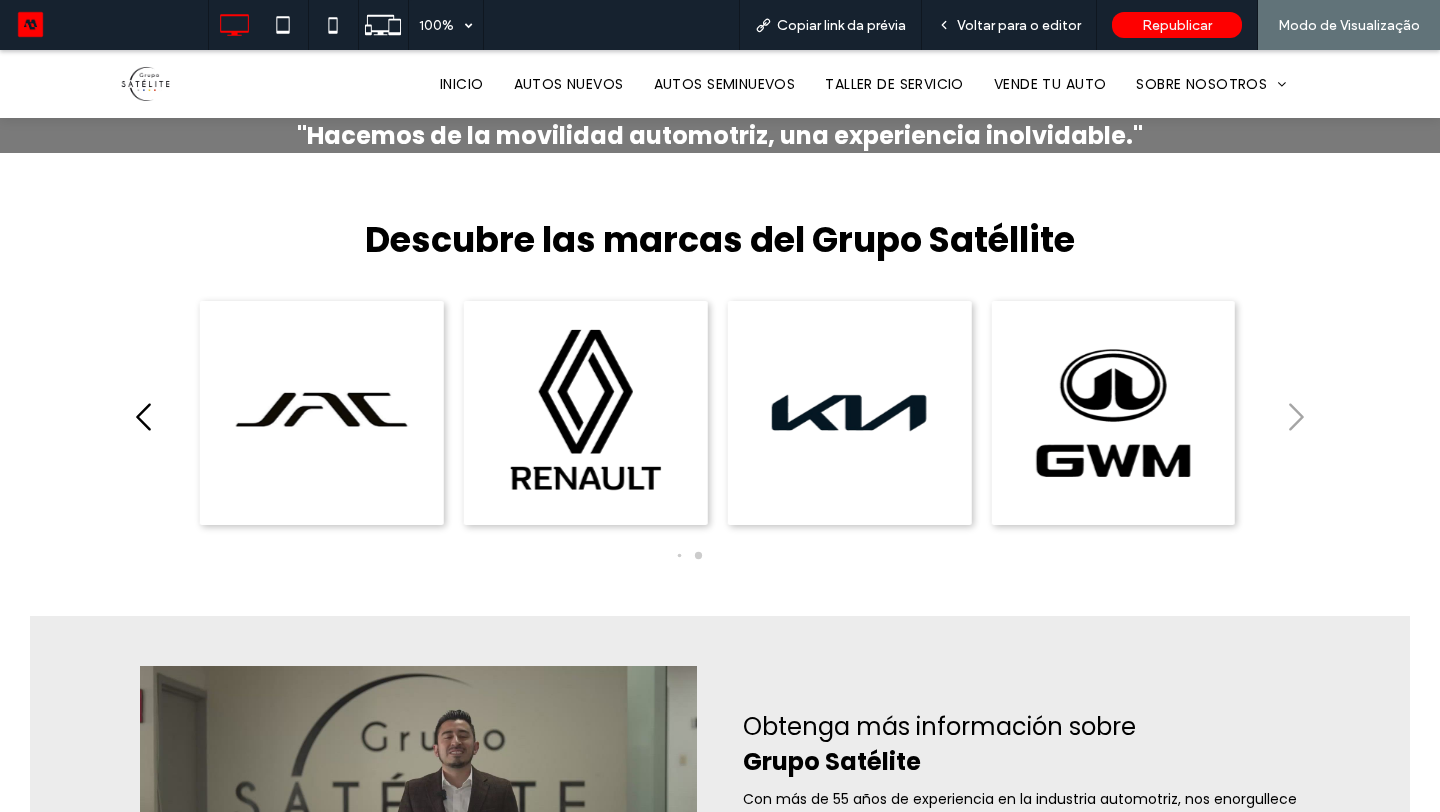 click on "Descubre las marcas del Grupo Satéllite" at bounding box center (720, 239) 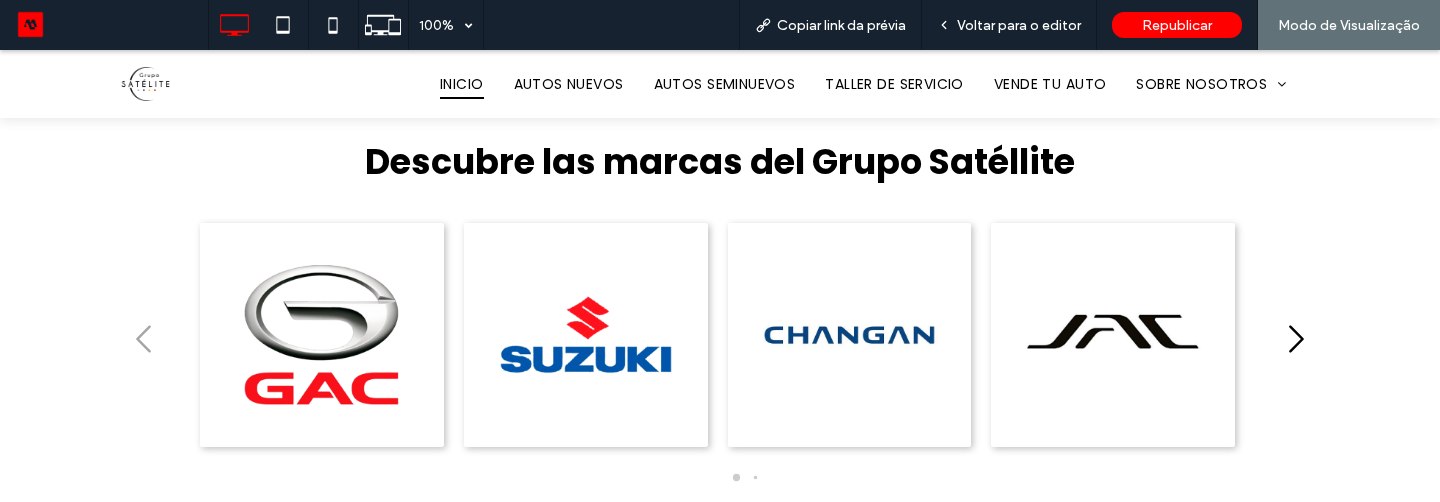 scroll, scrollTop: 587, scrollLeft: 0, axis: vertical 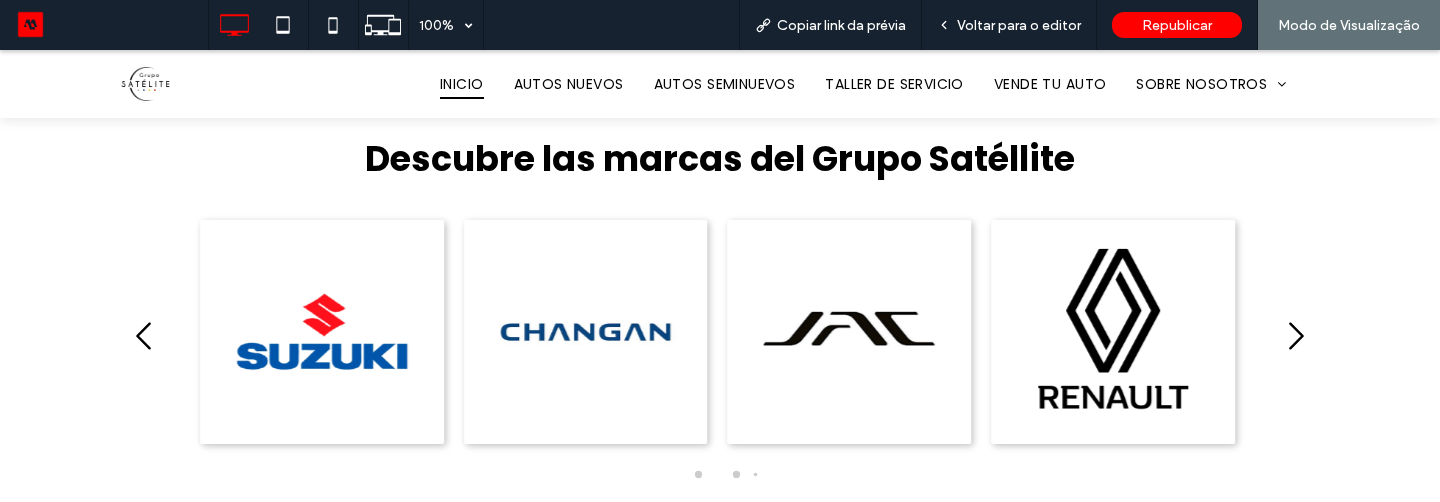 click 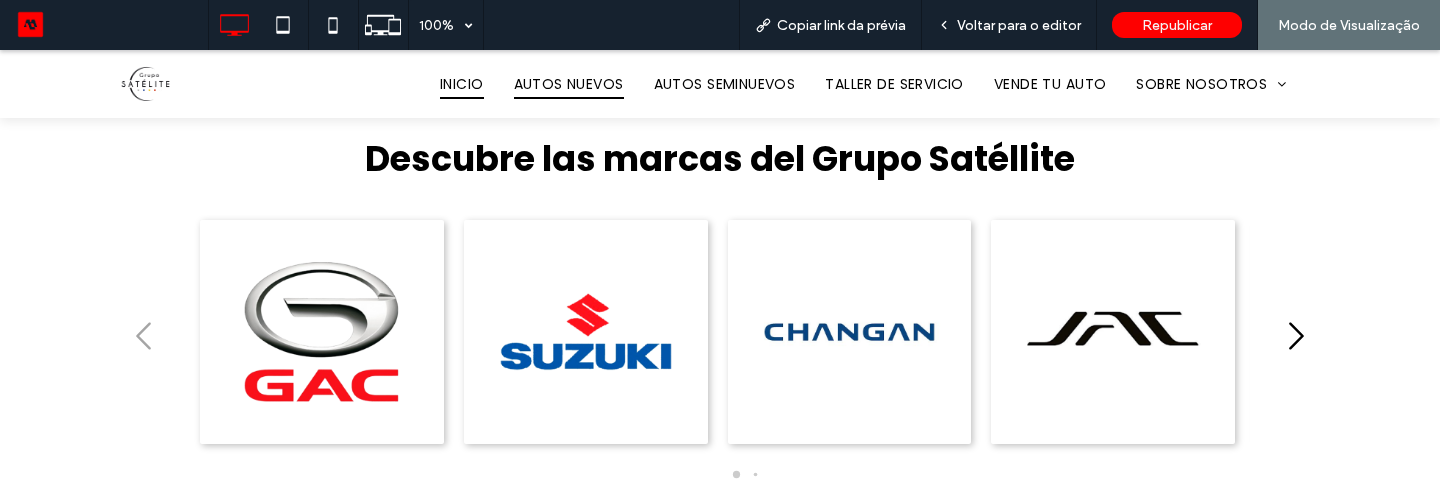 click on "AUTOS NUEVOS" at bounding box center [569, 84] 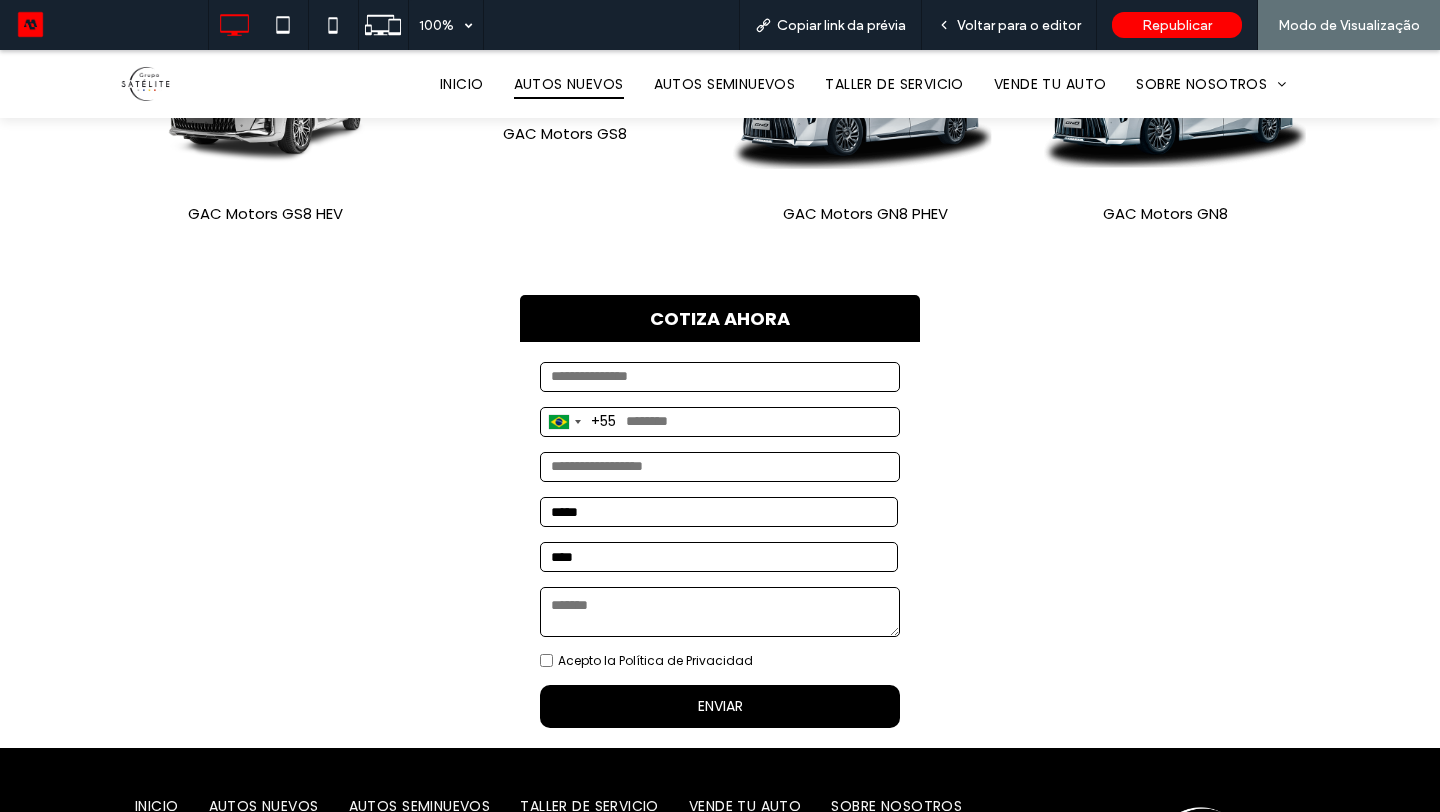 scroll, scrollTop: 418, scrollLeft: 0, axis: vertical 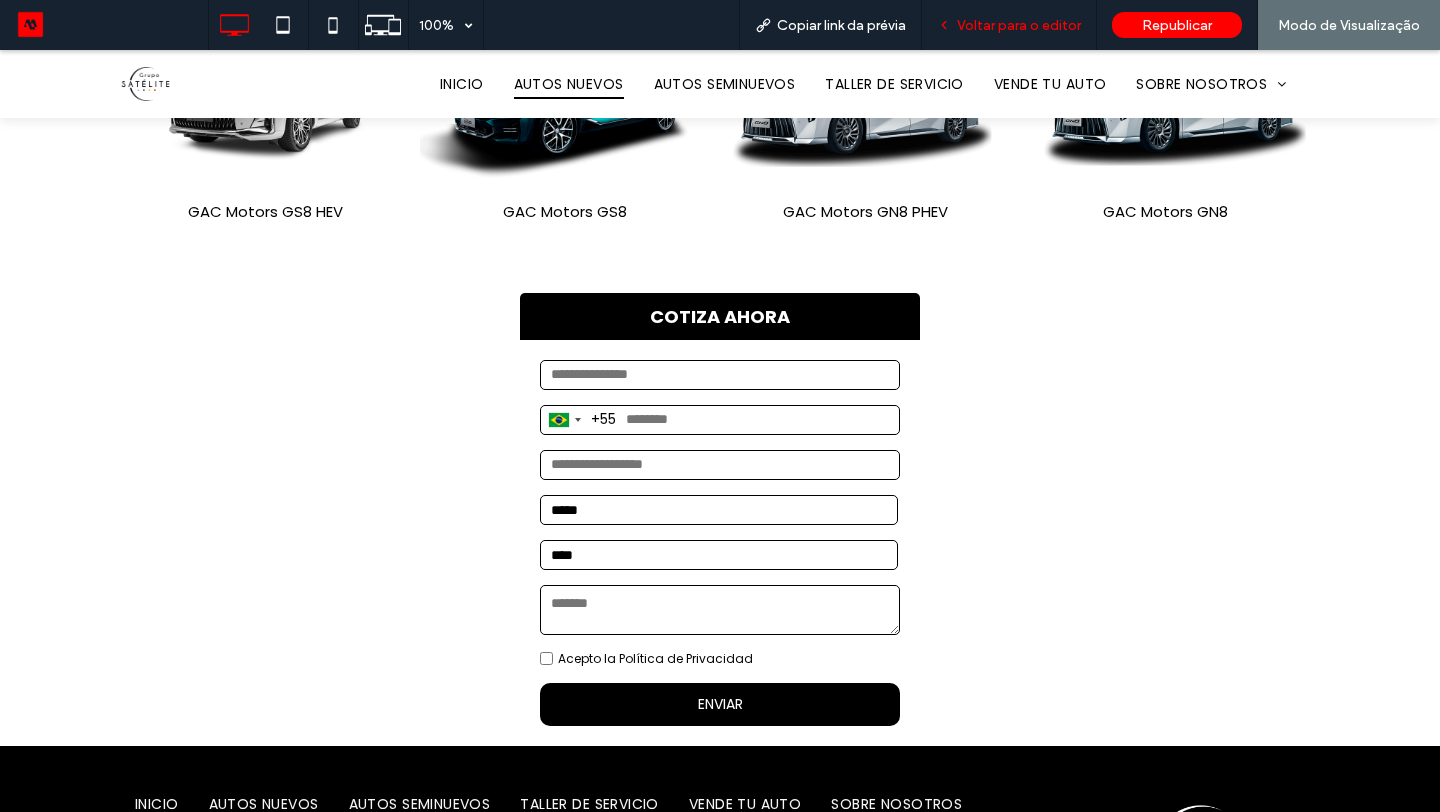 click on "Voltar para o editor" at bounding box center [1019, 25] 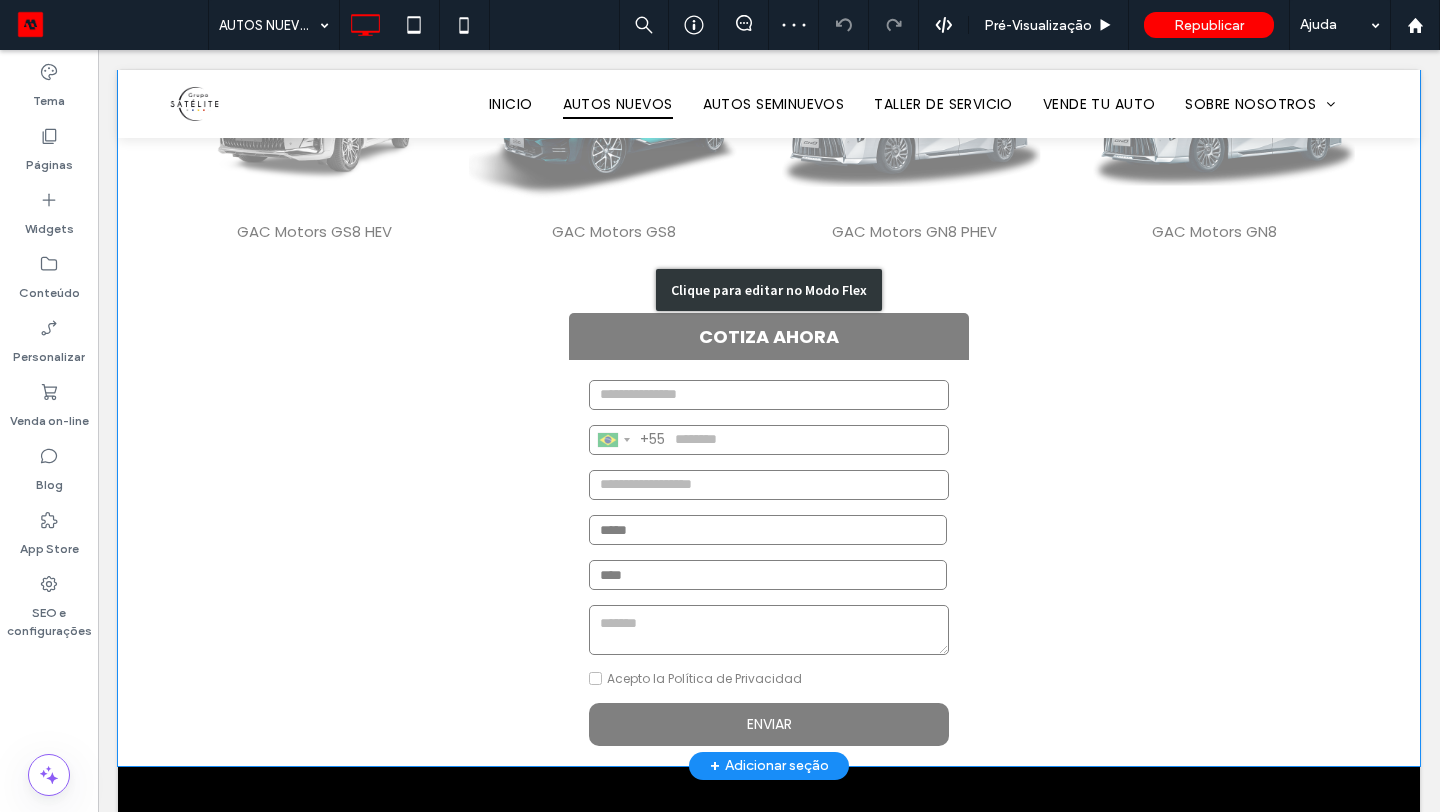 click on "Clique para editar no Modo Flex" at bounding box center [769, 290] 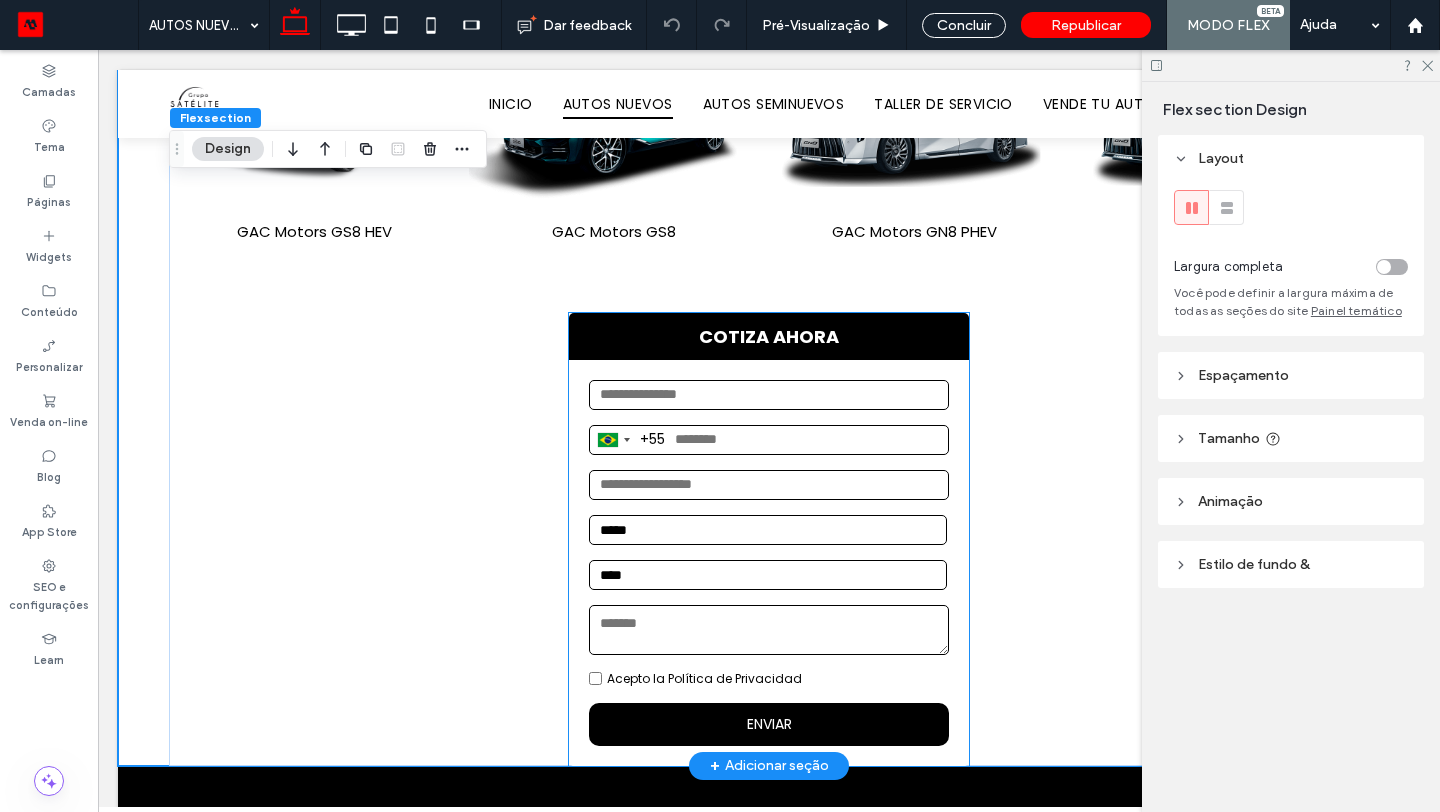 click at bounding box center [769, 395] 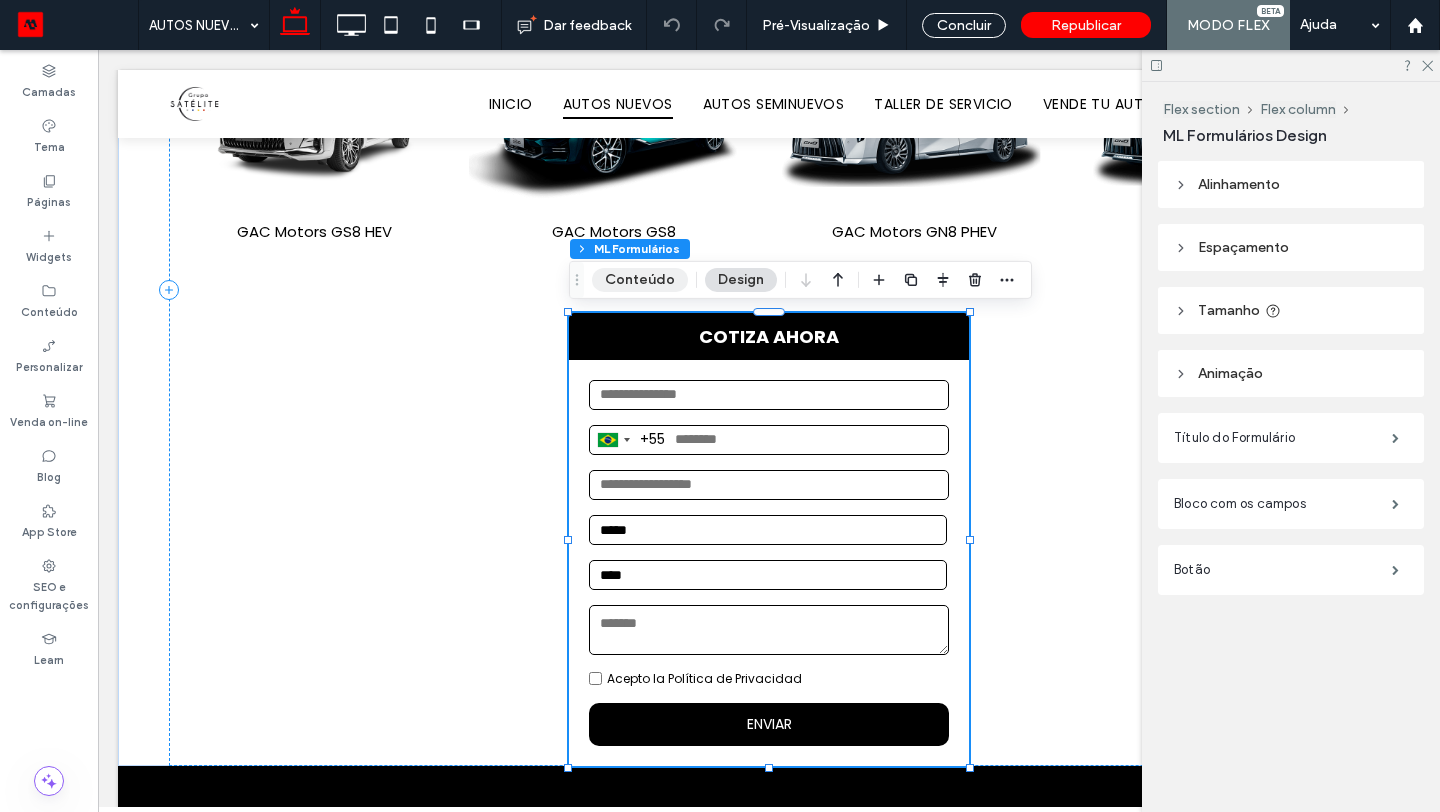 click on "Conteúdo" at bounding box center (640, 280) 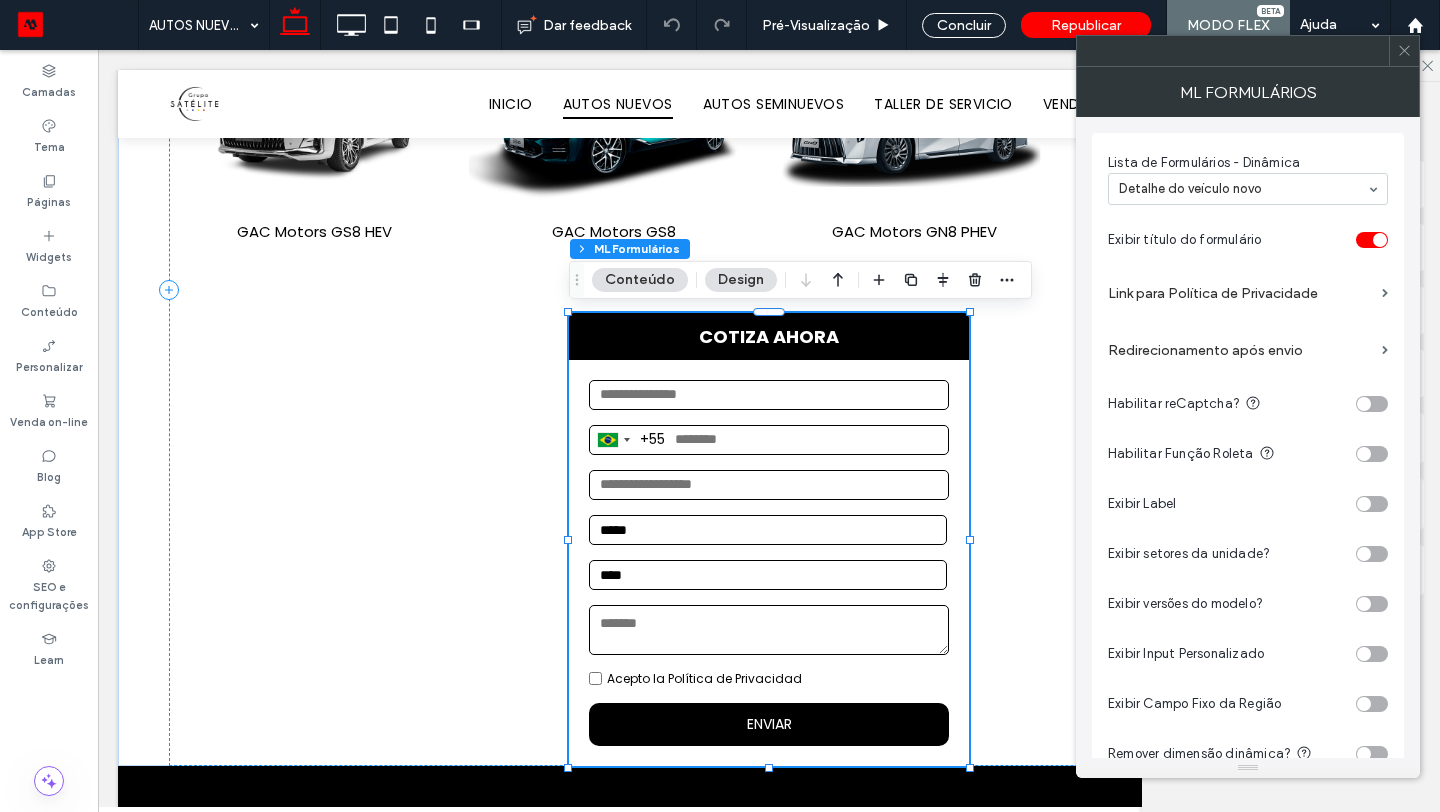 click 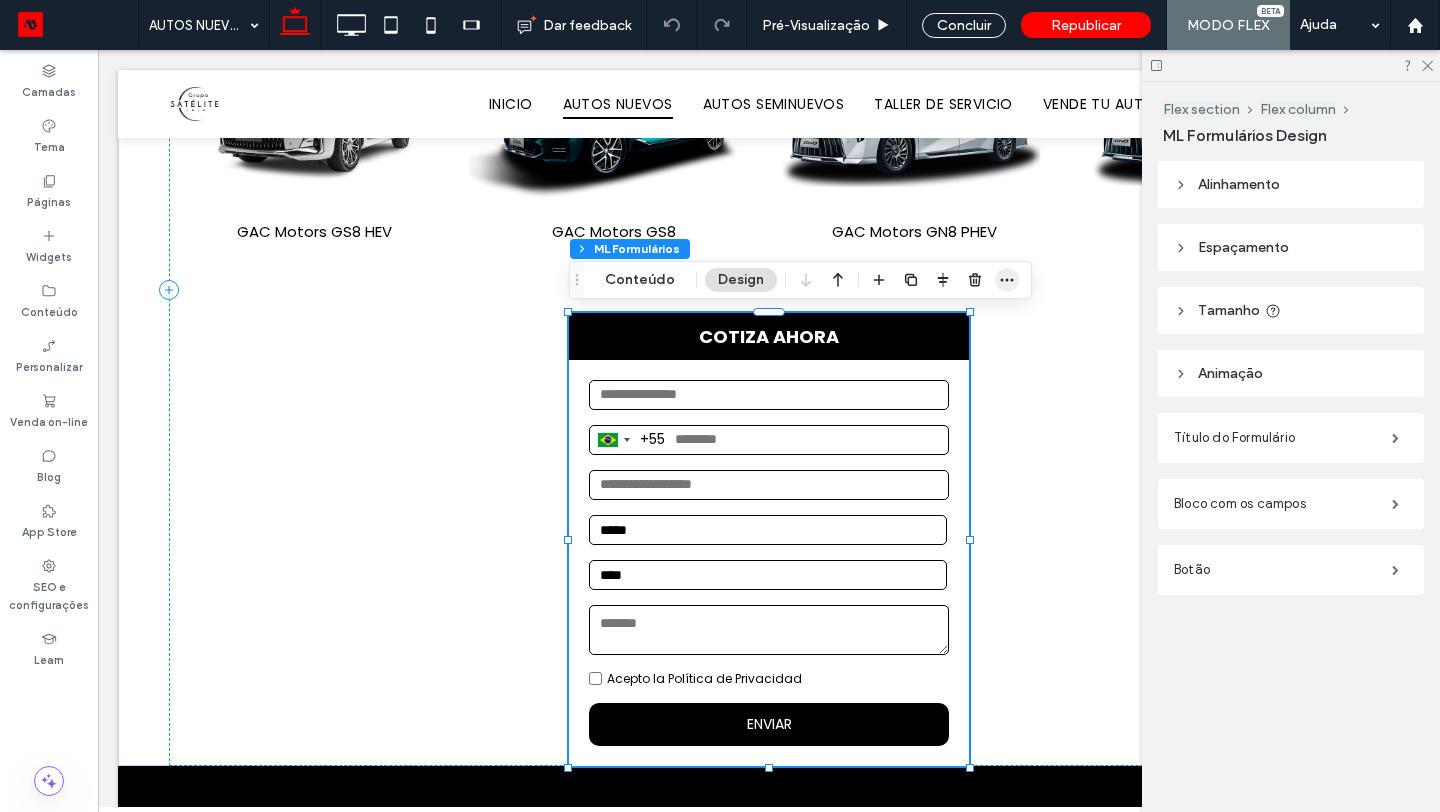 click 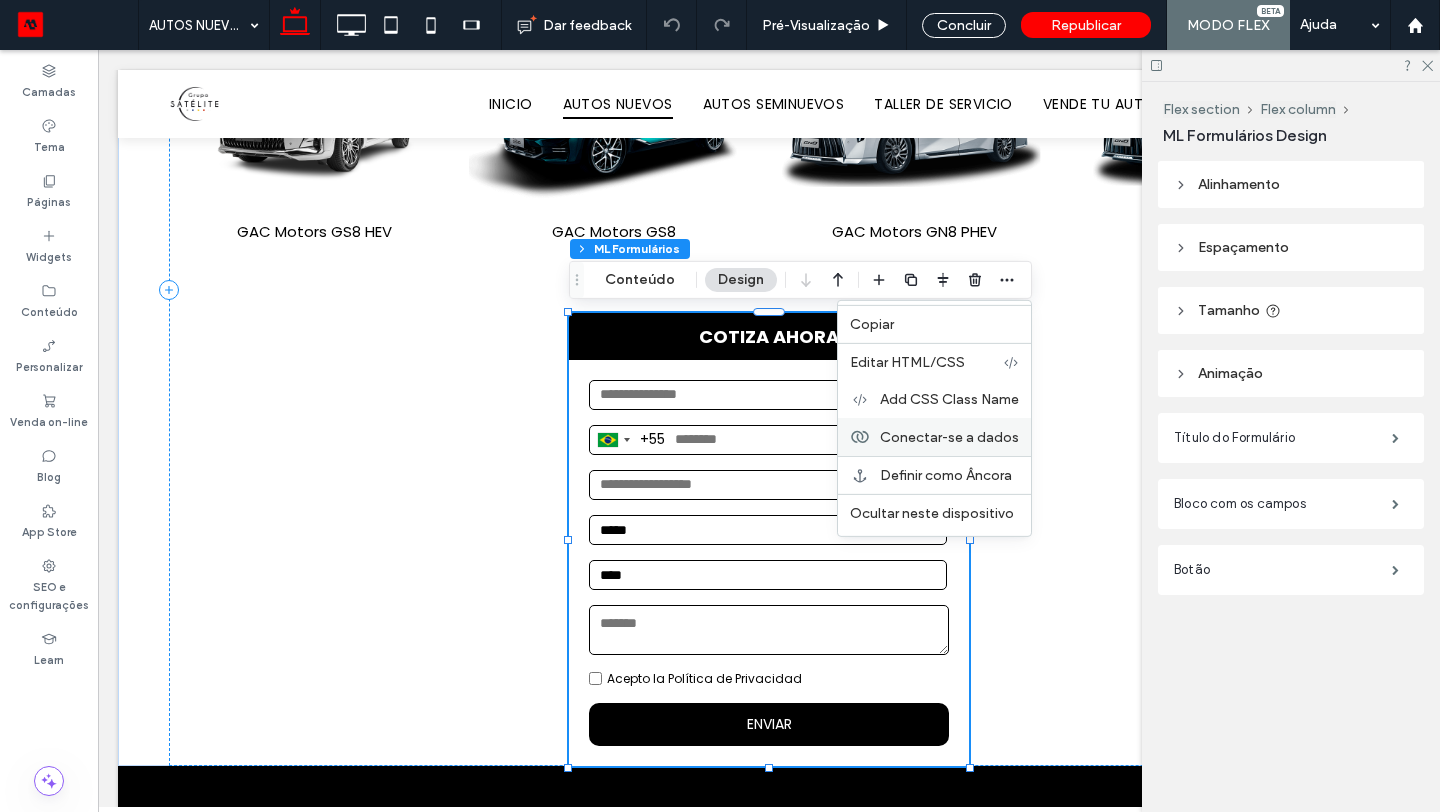 click on "Conectar-se a dados" at bounding box center (934, 437) 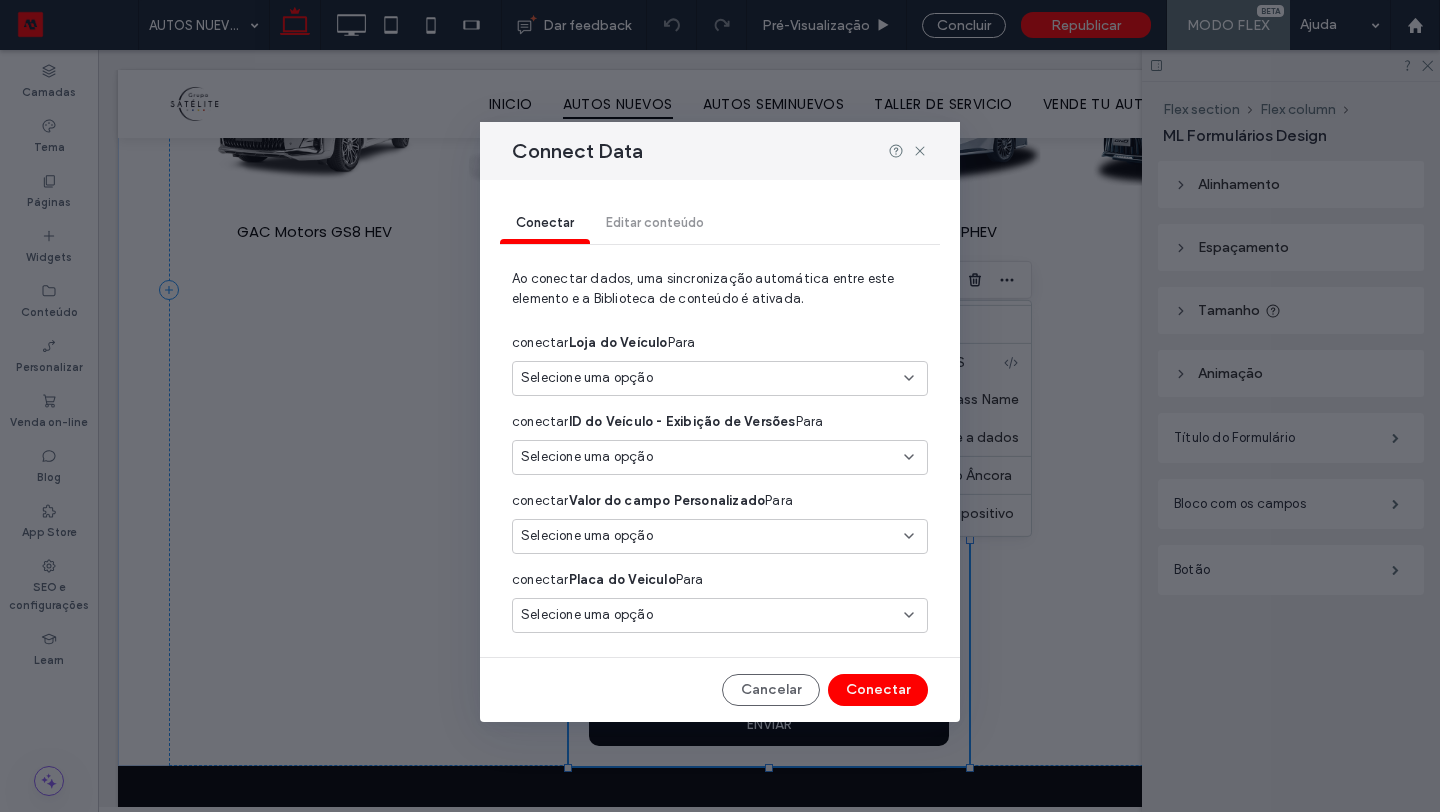 click on "Selecione uma opção" at bounding box center (708, 457) 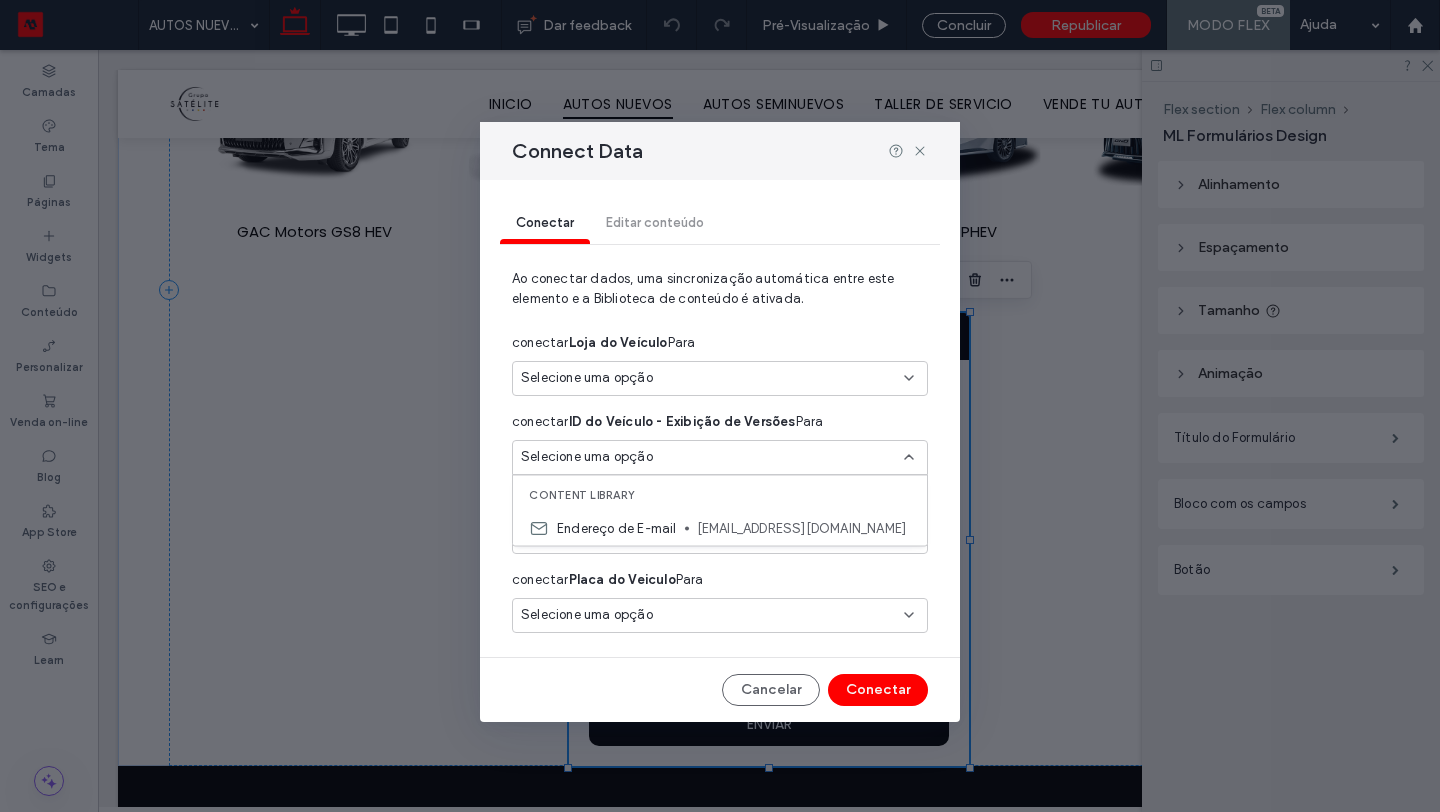 click on "Selecione uma opção" at bounding box center [708, 457] 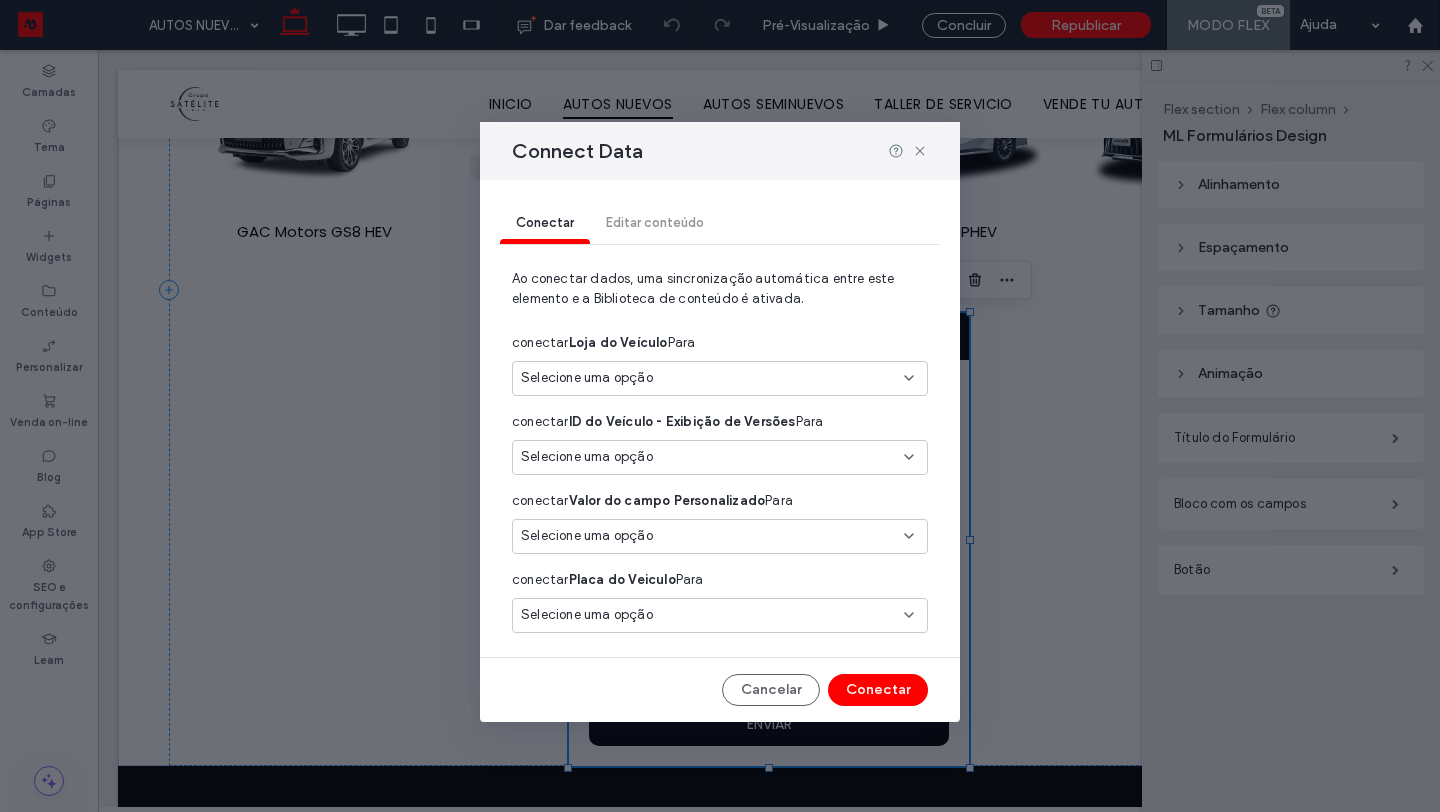 click on "Selecione uma opção" at bounding box center [720, 536] 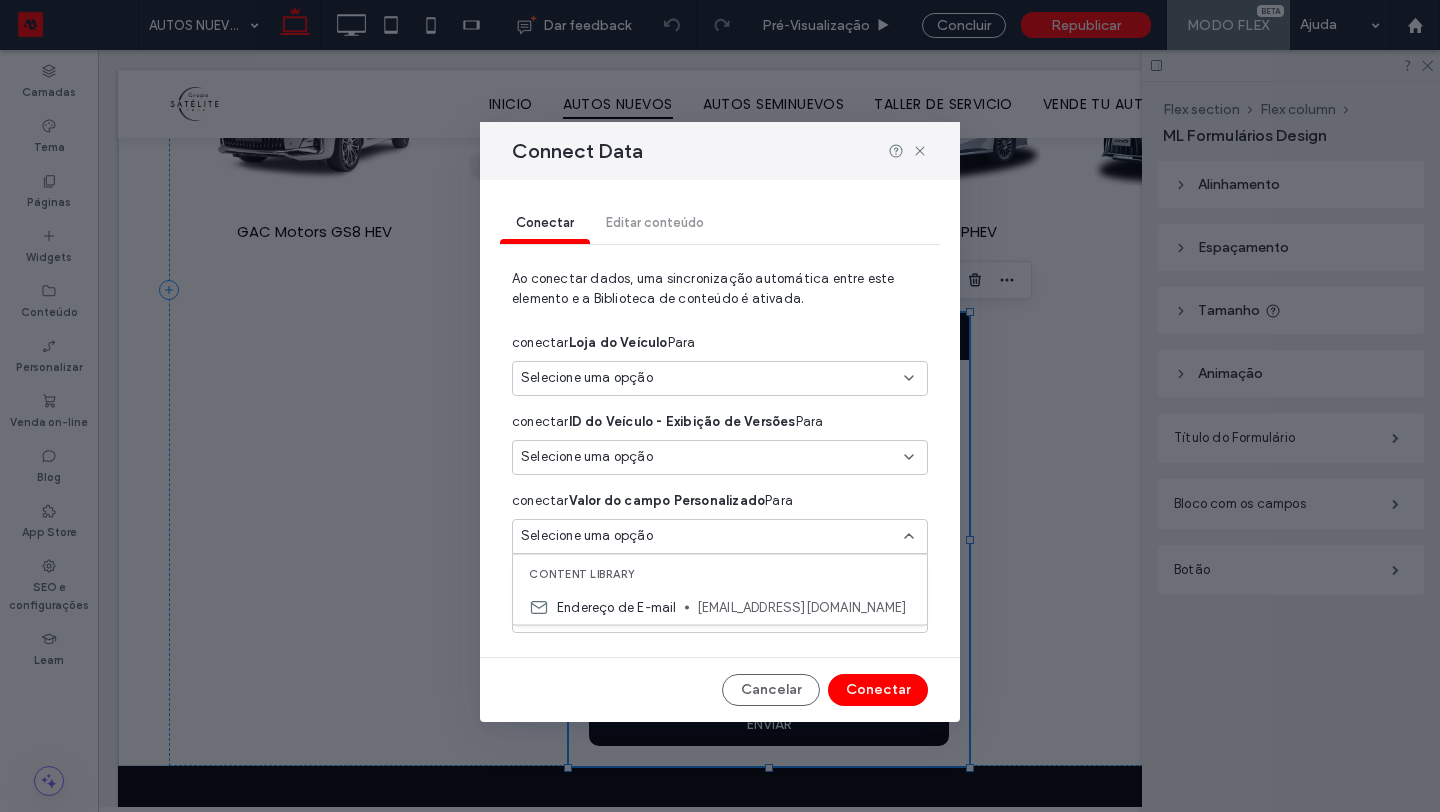 click on "Selecione uma opção" at bounding box center (720, 536) 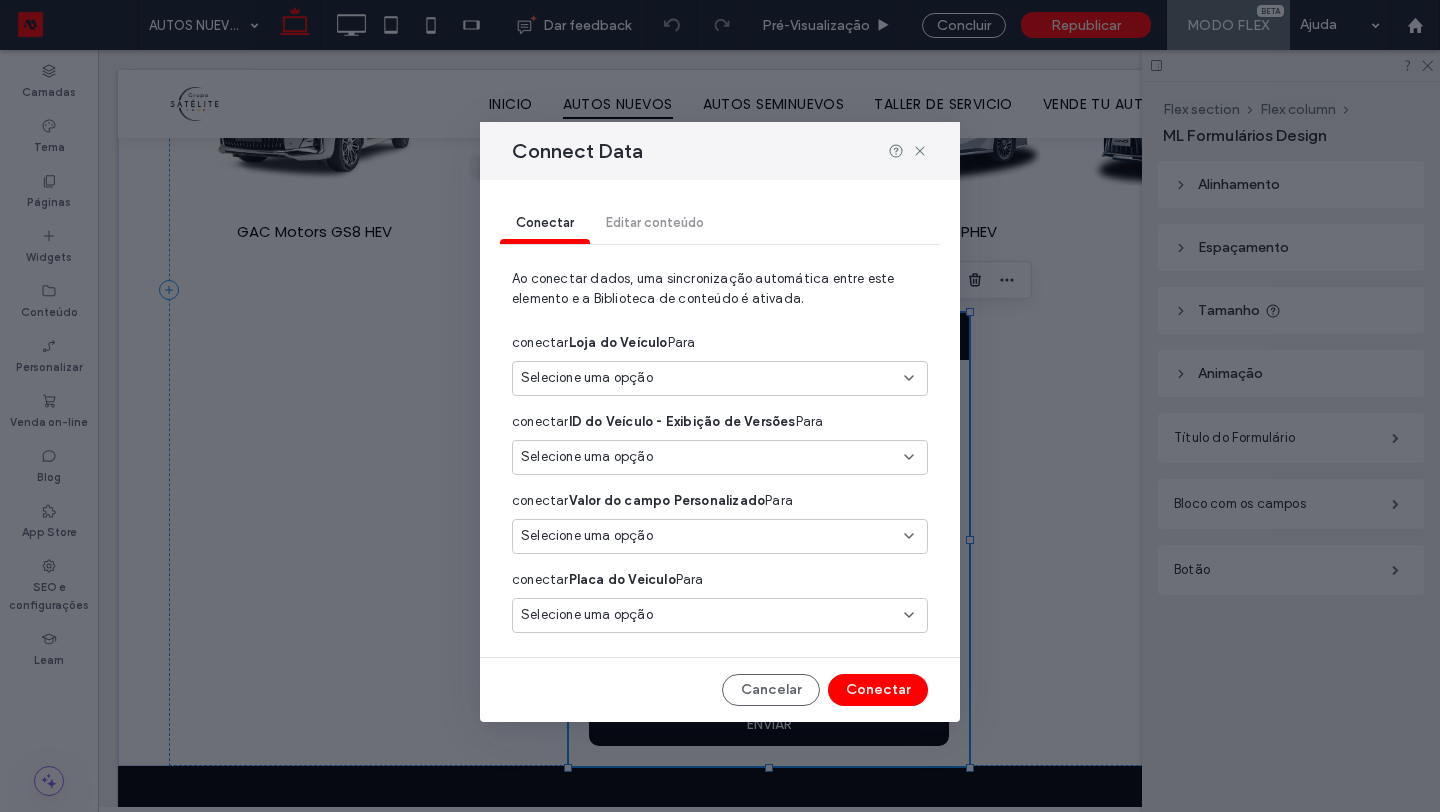 click on "Conectar Editar conteúdo" at bounding box center (720, 224) 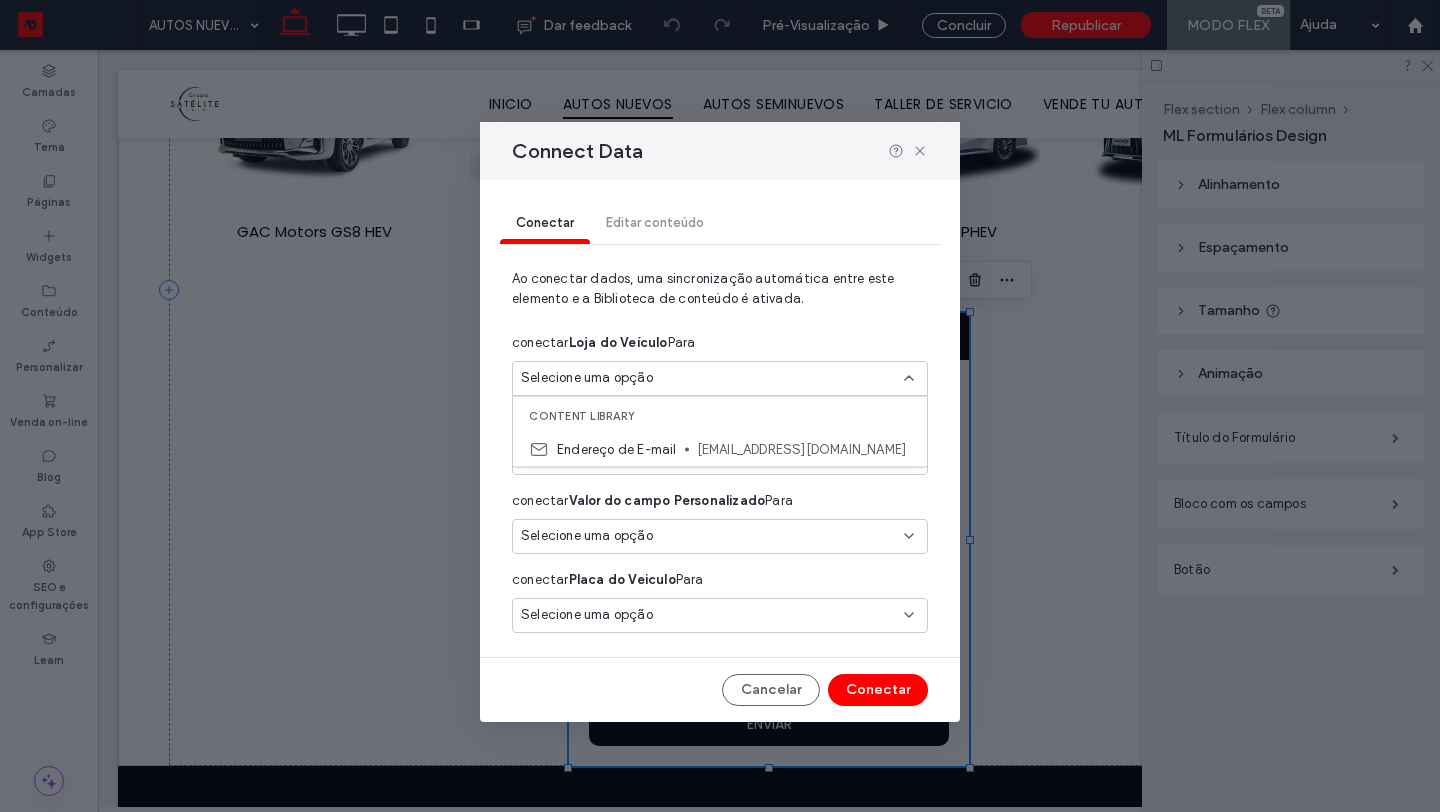 click on "Selecione uma opção" at bounding box center [720, 378] 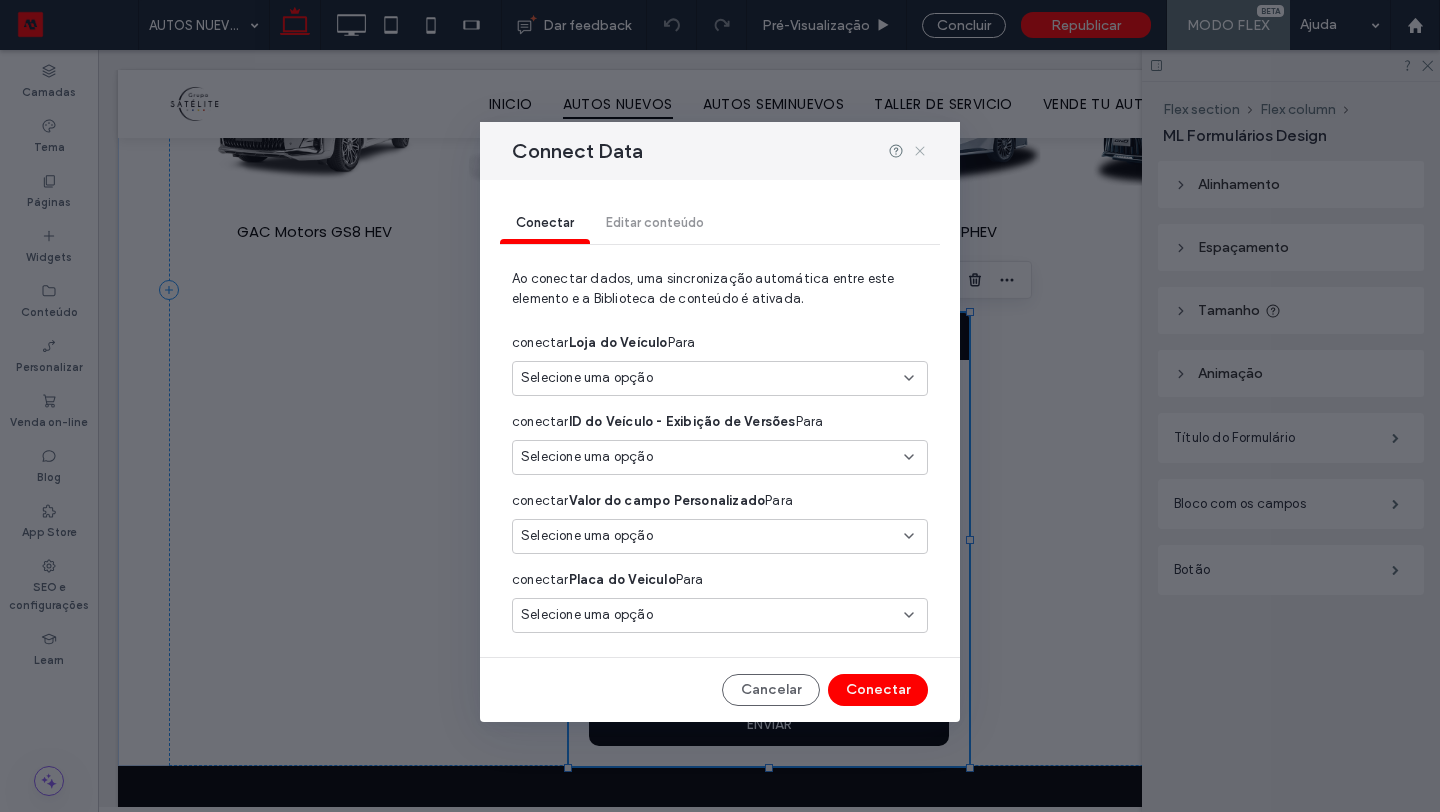 click 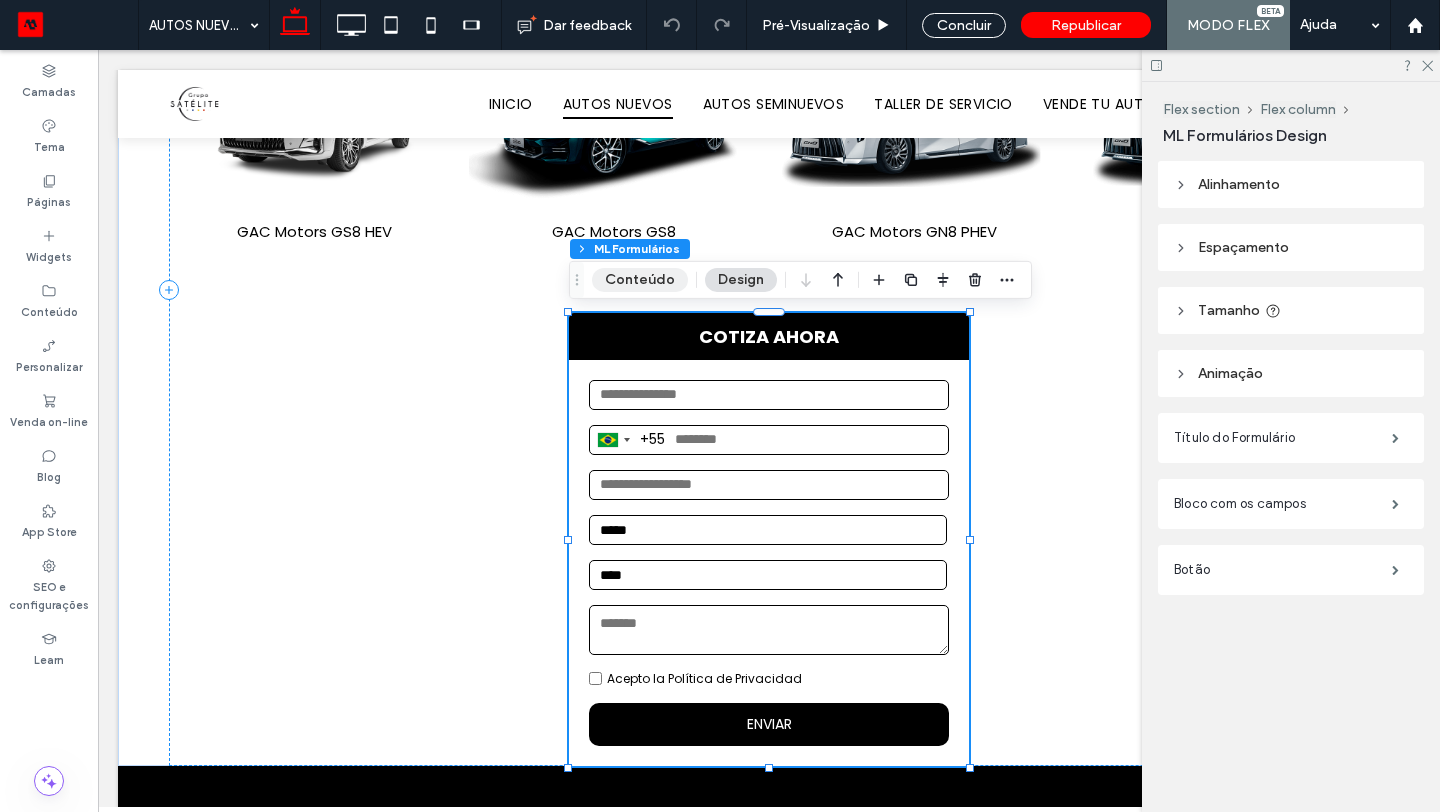 click on "Conteúdo" at bounding box center (640, 280) 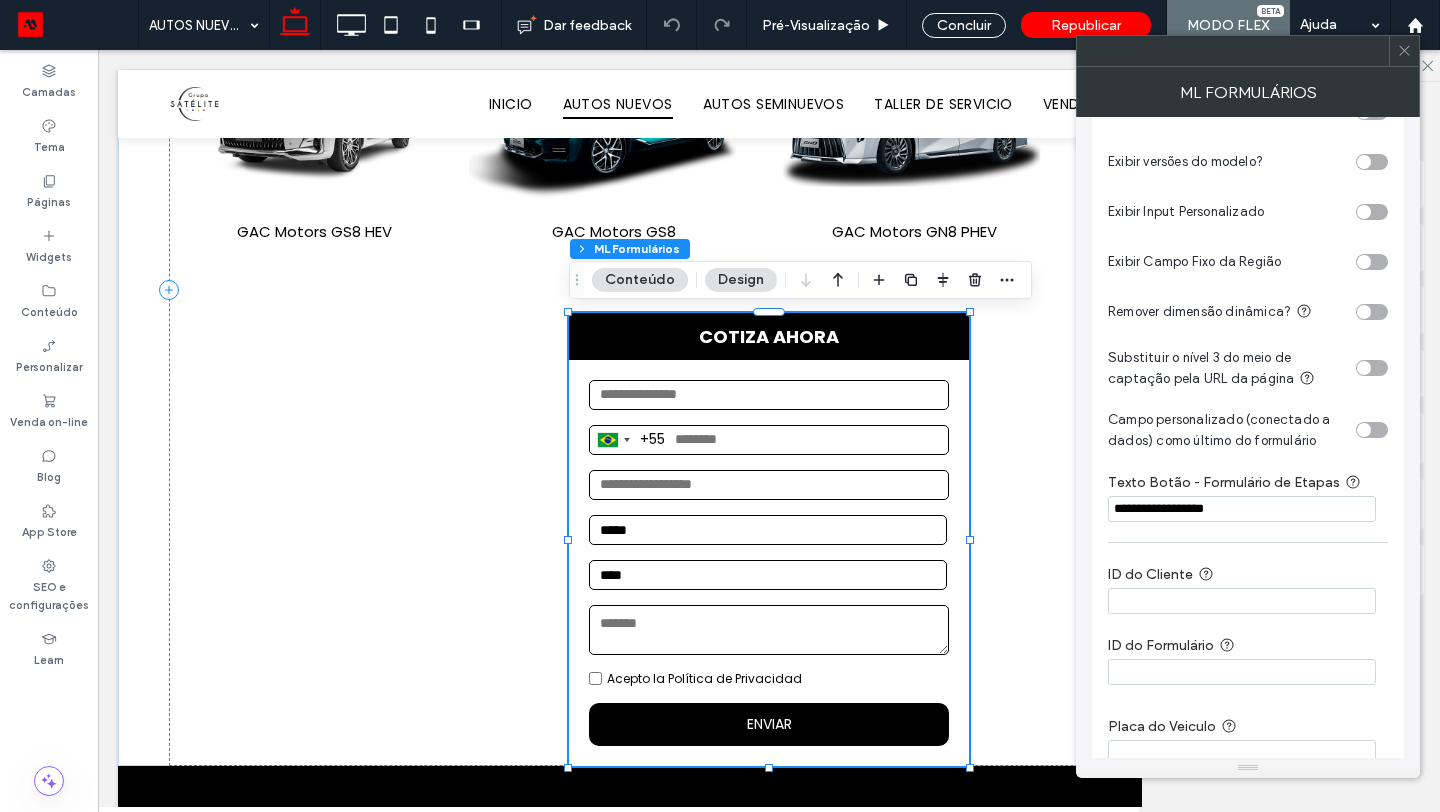 scroll, scrollTop: 486, scrollLeft: 0, axis: vertical 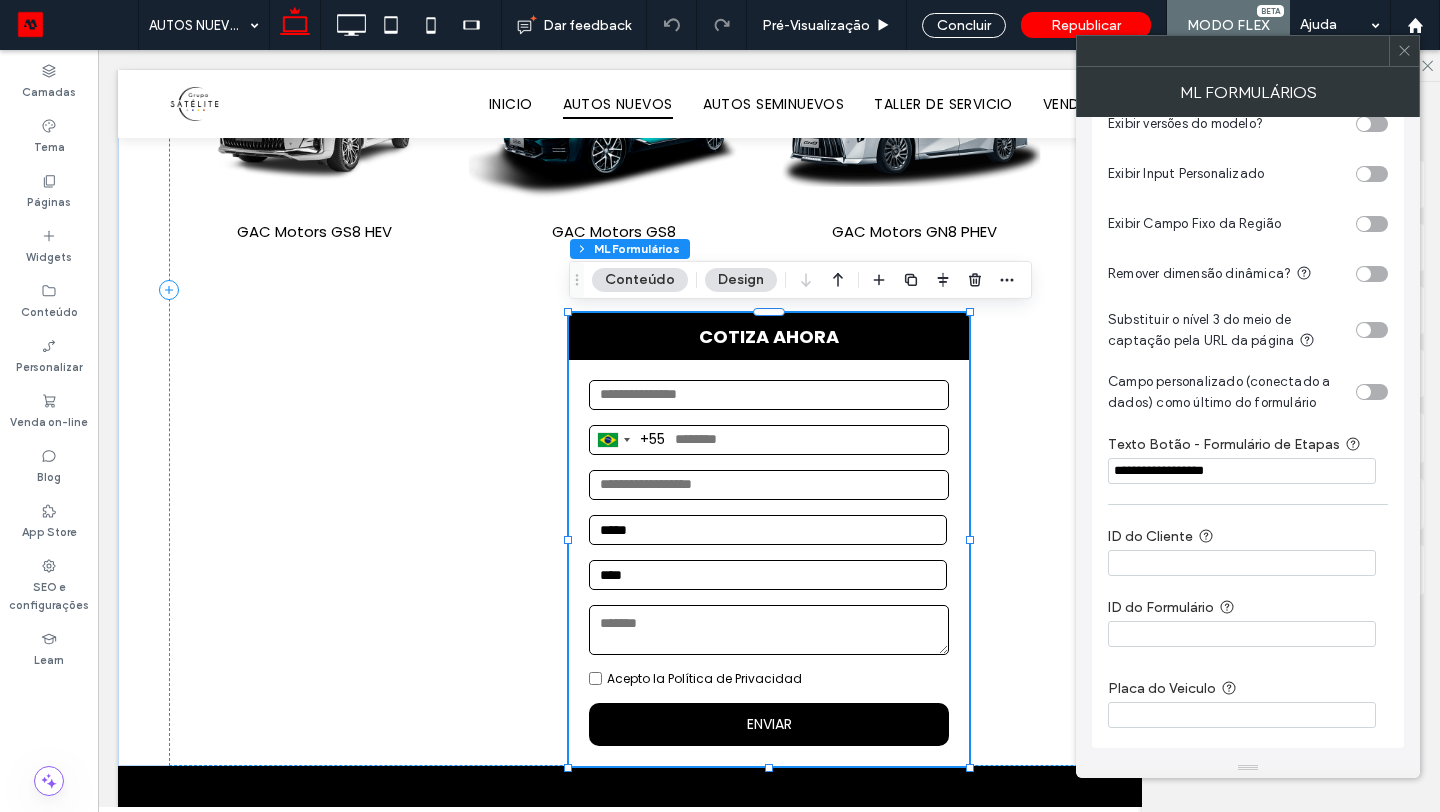 click 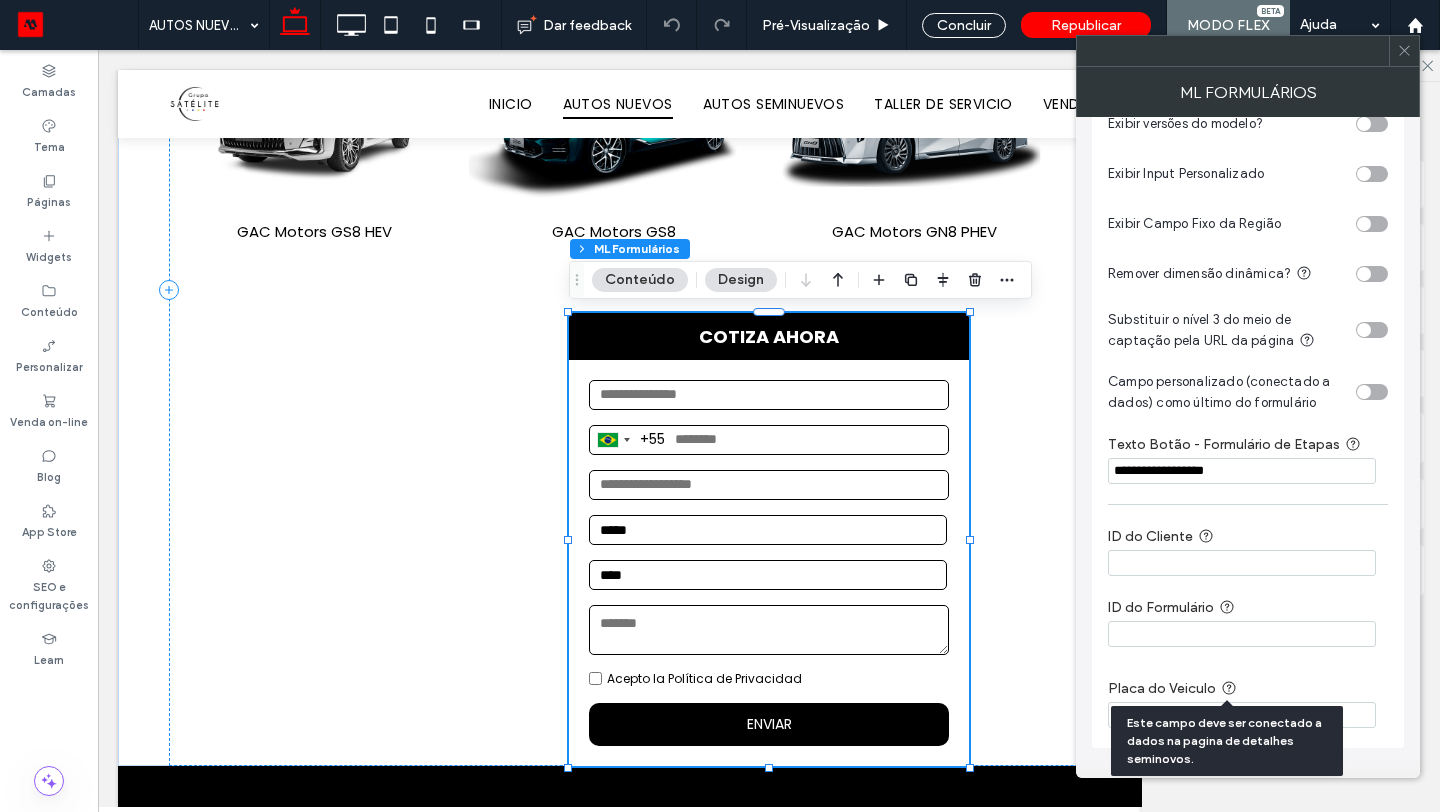 click 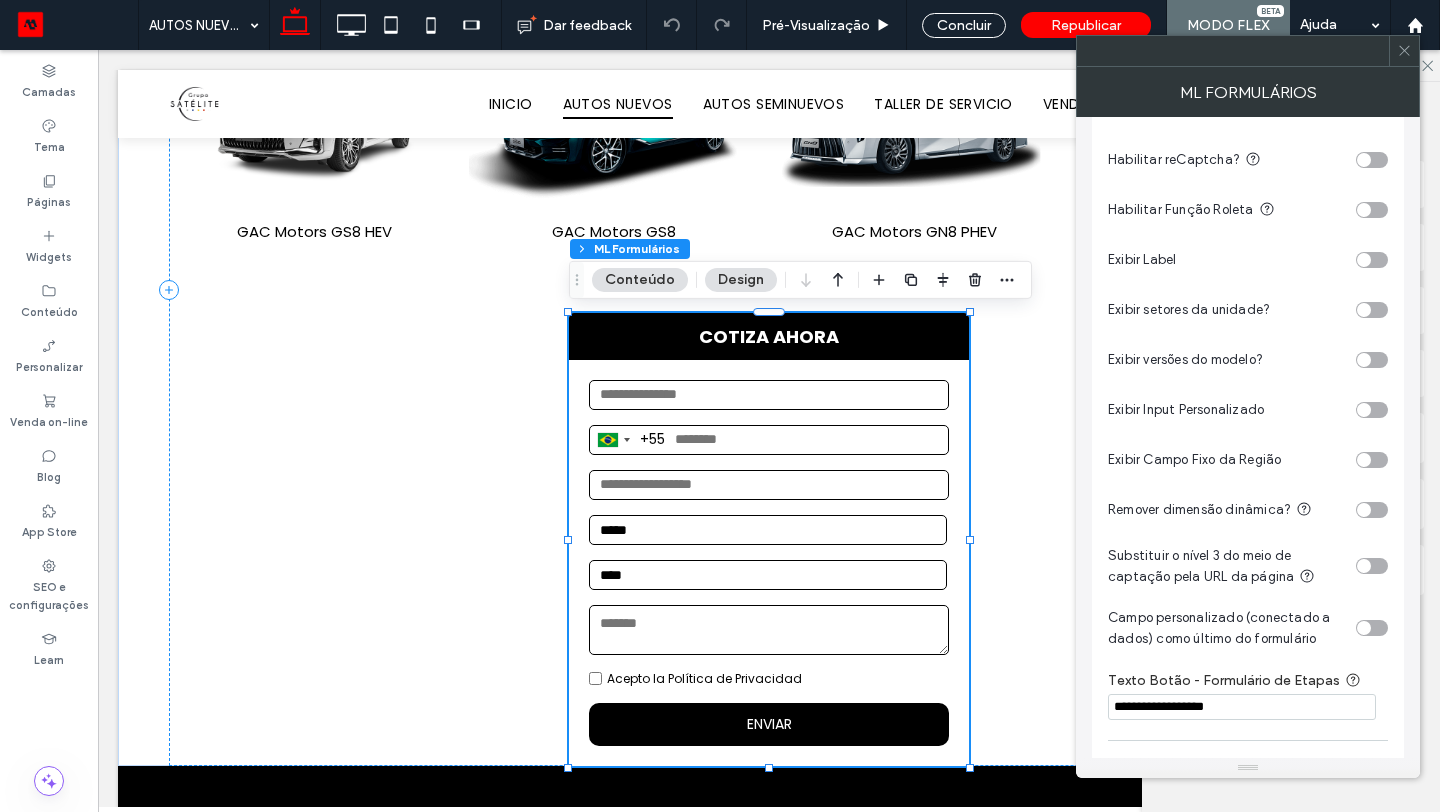 scroll, scrollTop: 250, scrollLeft: 0, axis: vertical 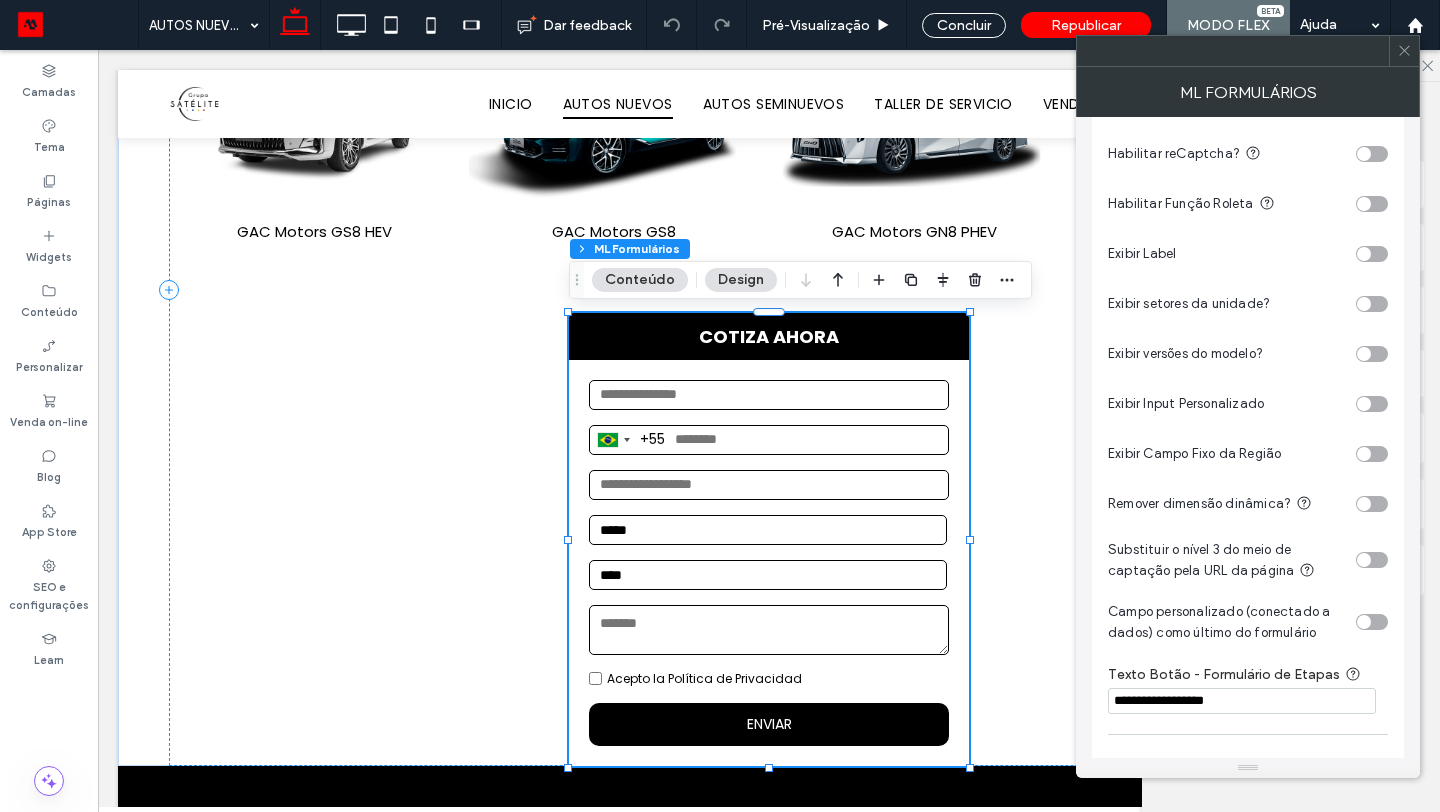 click at bounding box center [1364, 622] 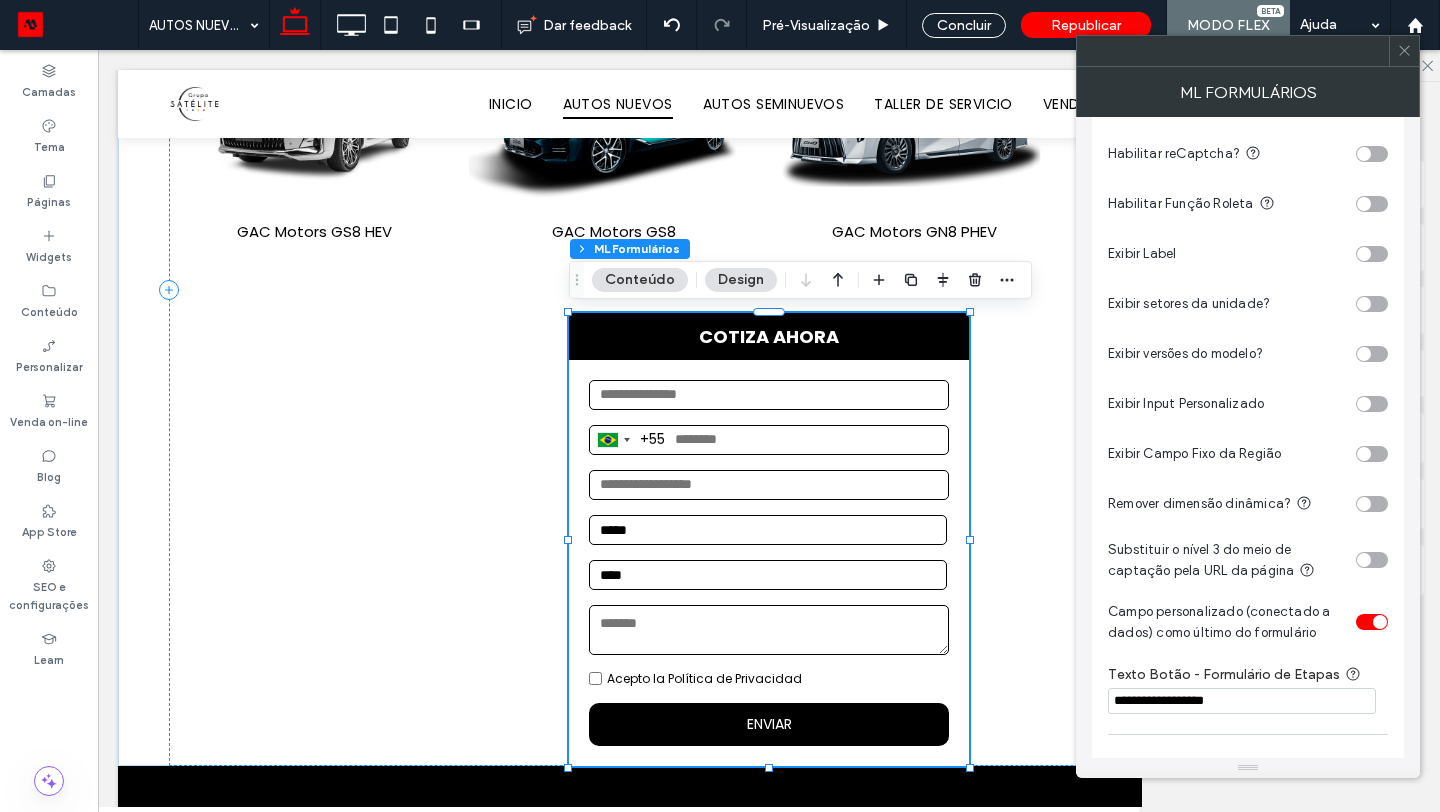 click at bounding box center (1372, 622) 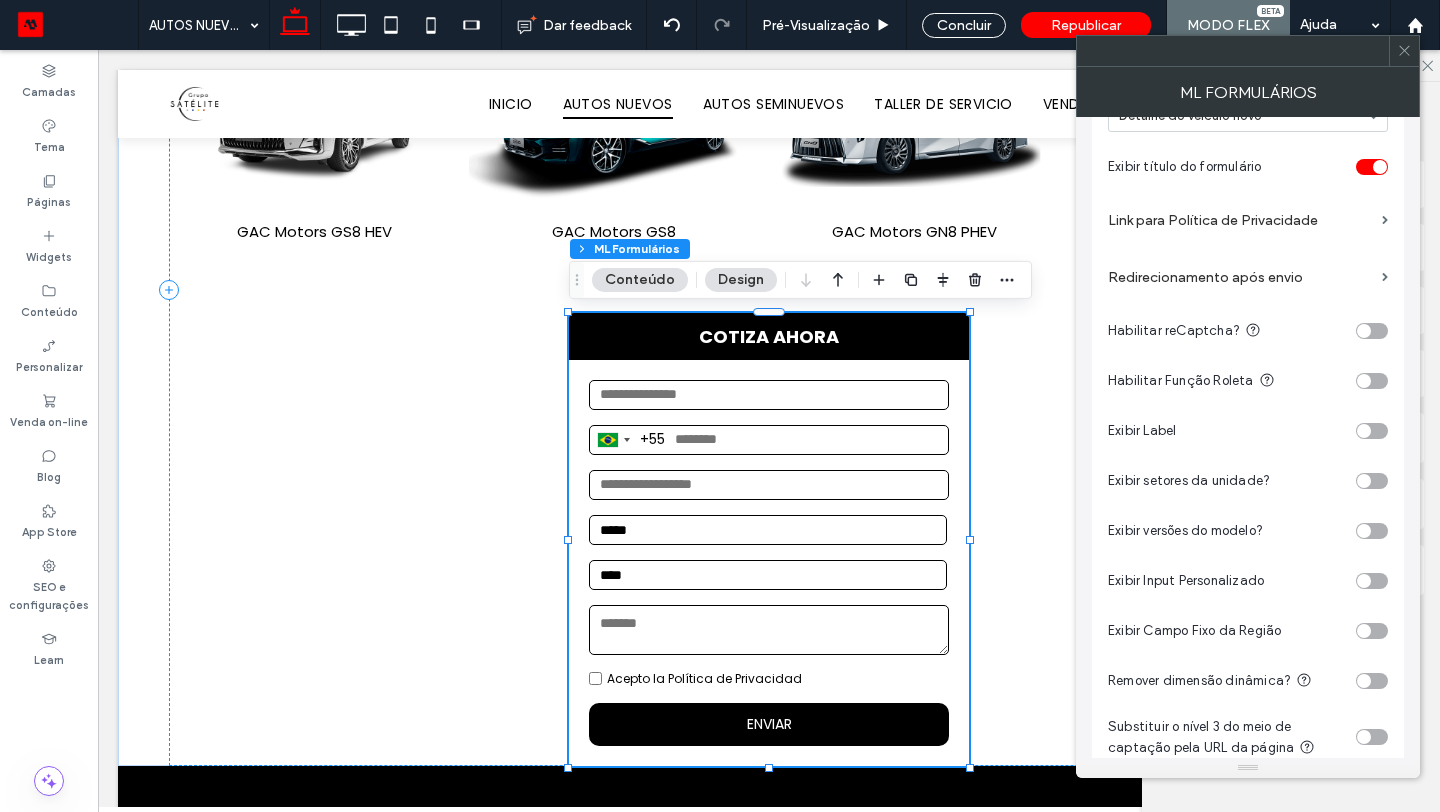 scroll, scrollTop: 72, scrollLeft: 0, axis: vertical 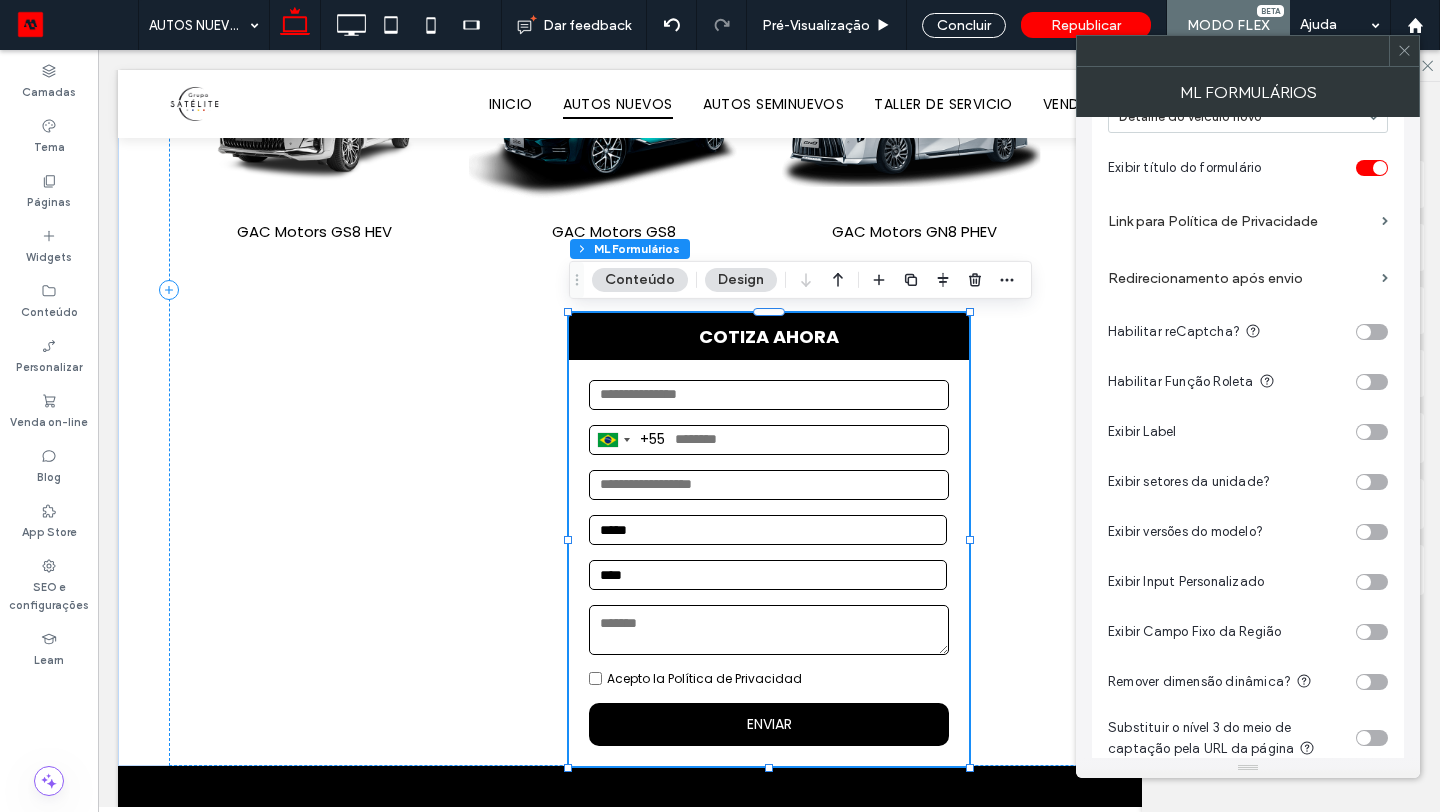 click at bounding box center [1364, 682] 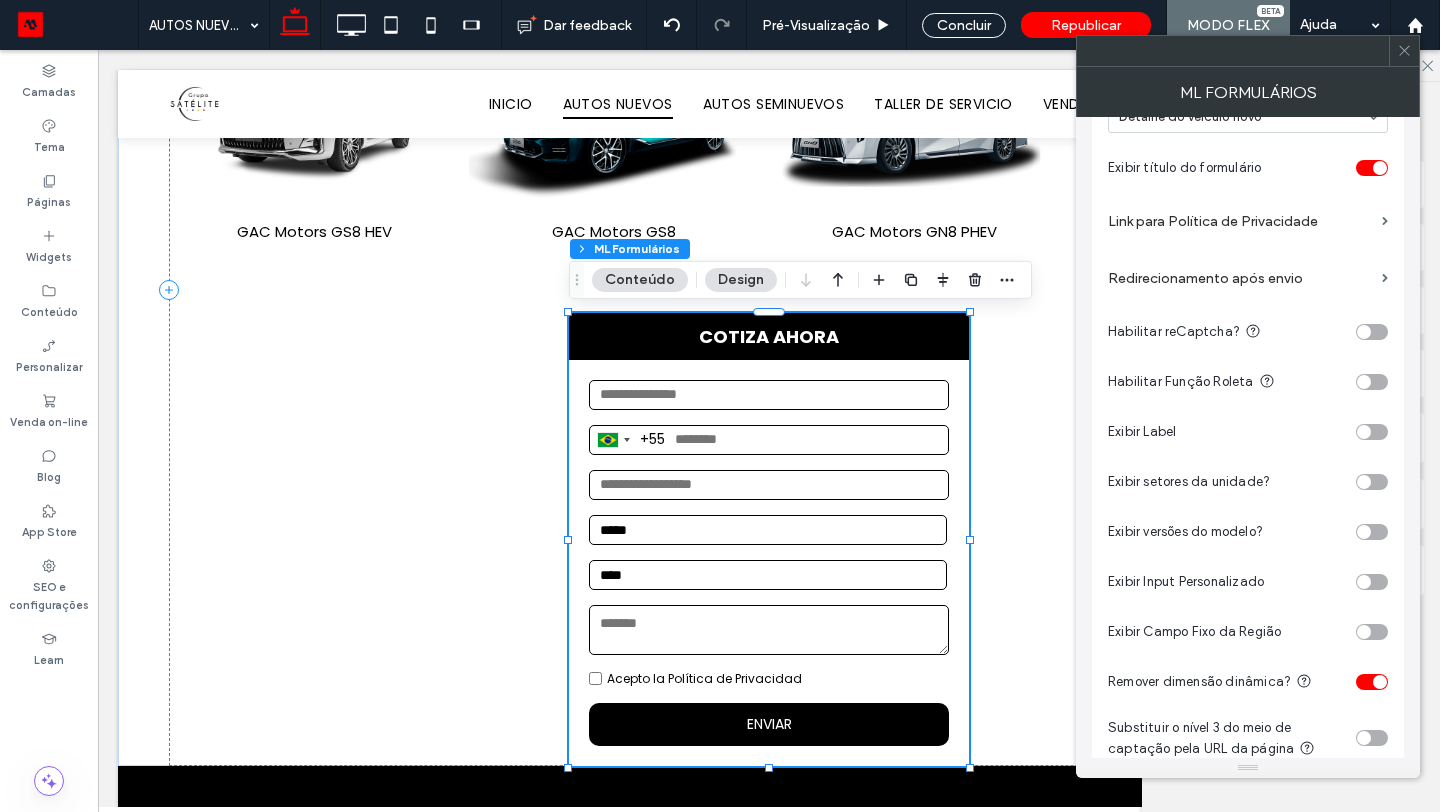 click at bounding box center [1372, 682] 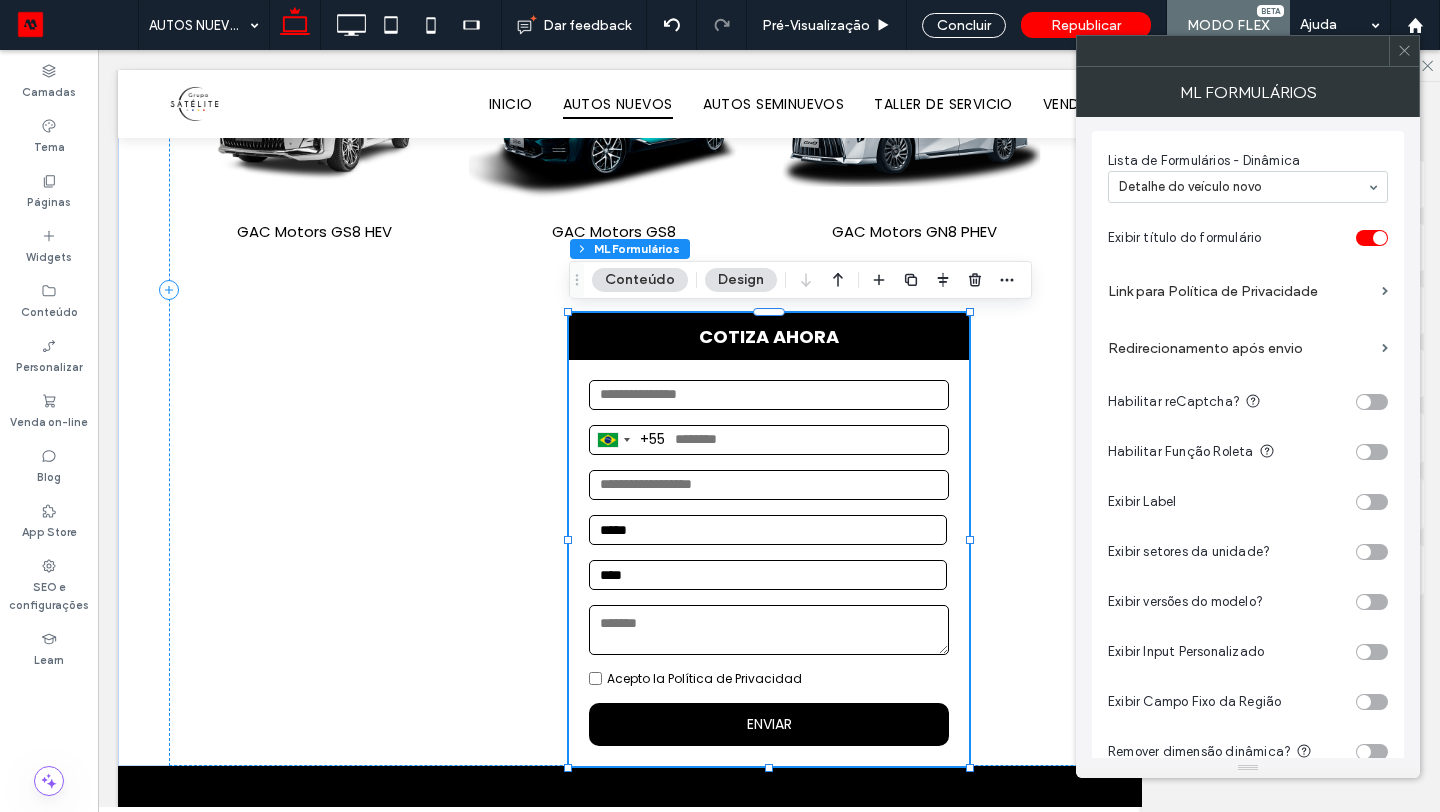 scroll, scrollTop: 0, scrollLeft: 0, axis: both 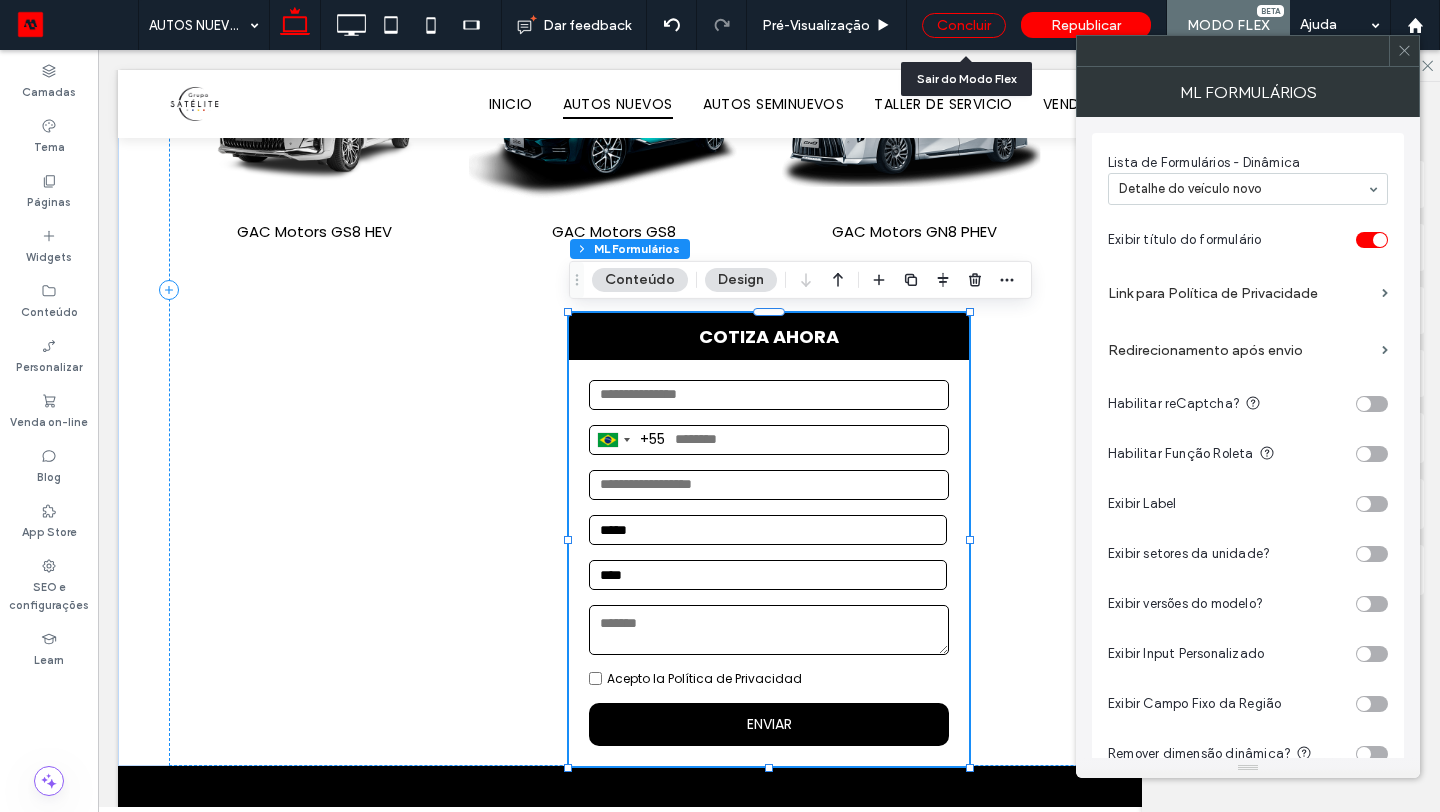 click on "Concluir" at bounding box center (964, 25) 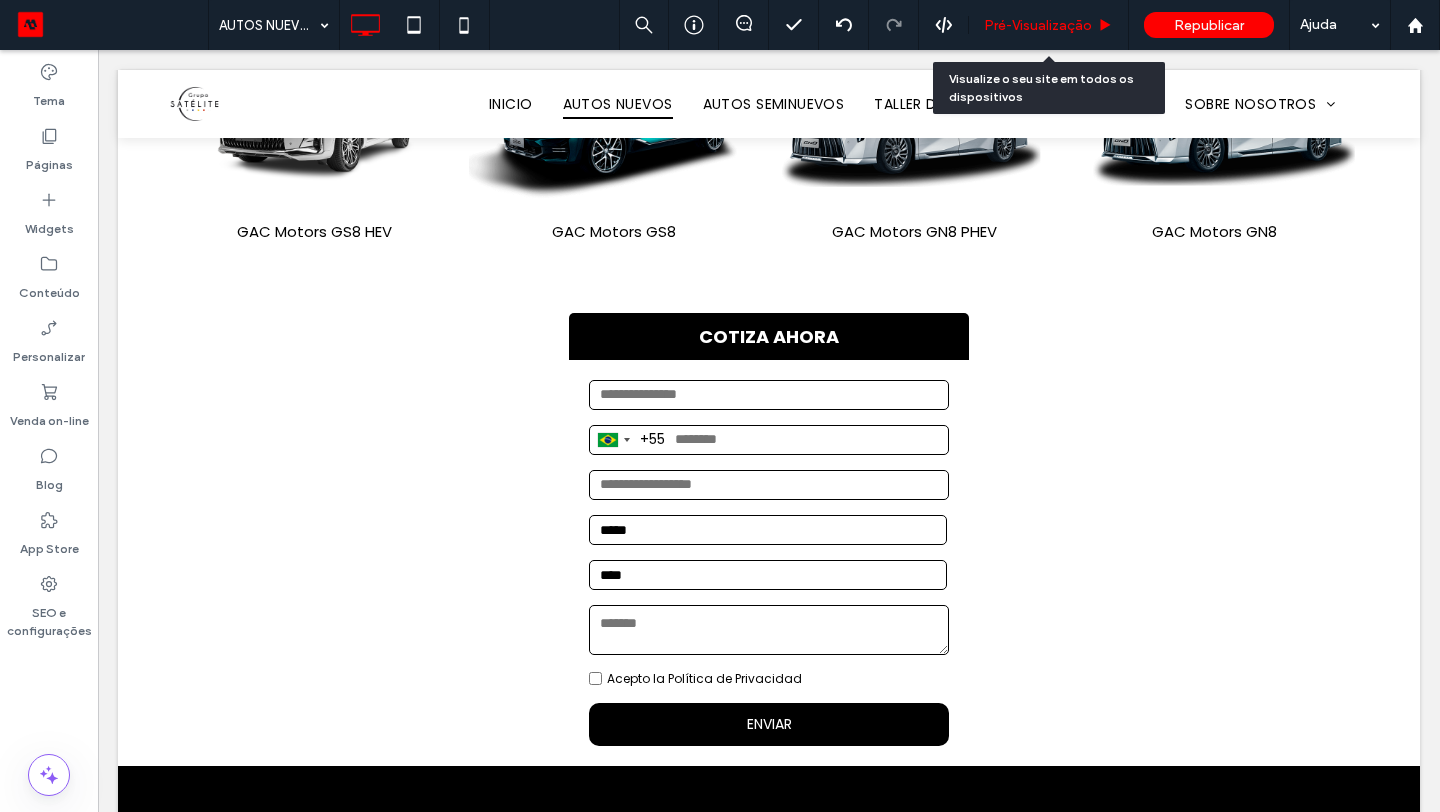 click on "Pré-Visualizaçāo" at bounding box center (1049, 25) 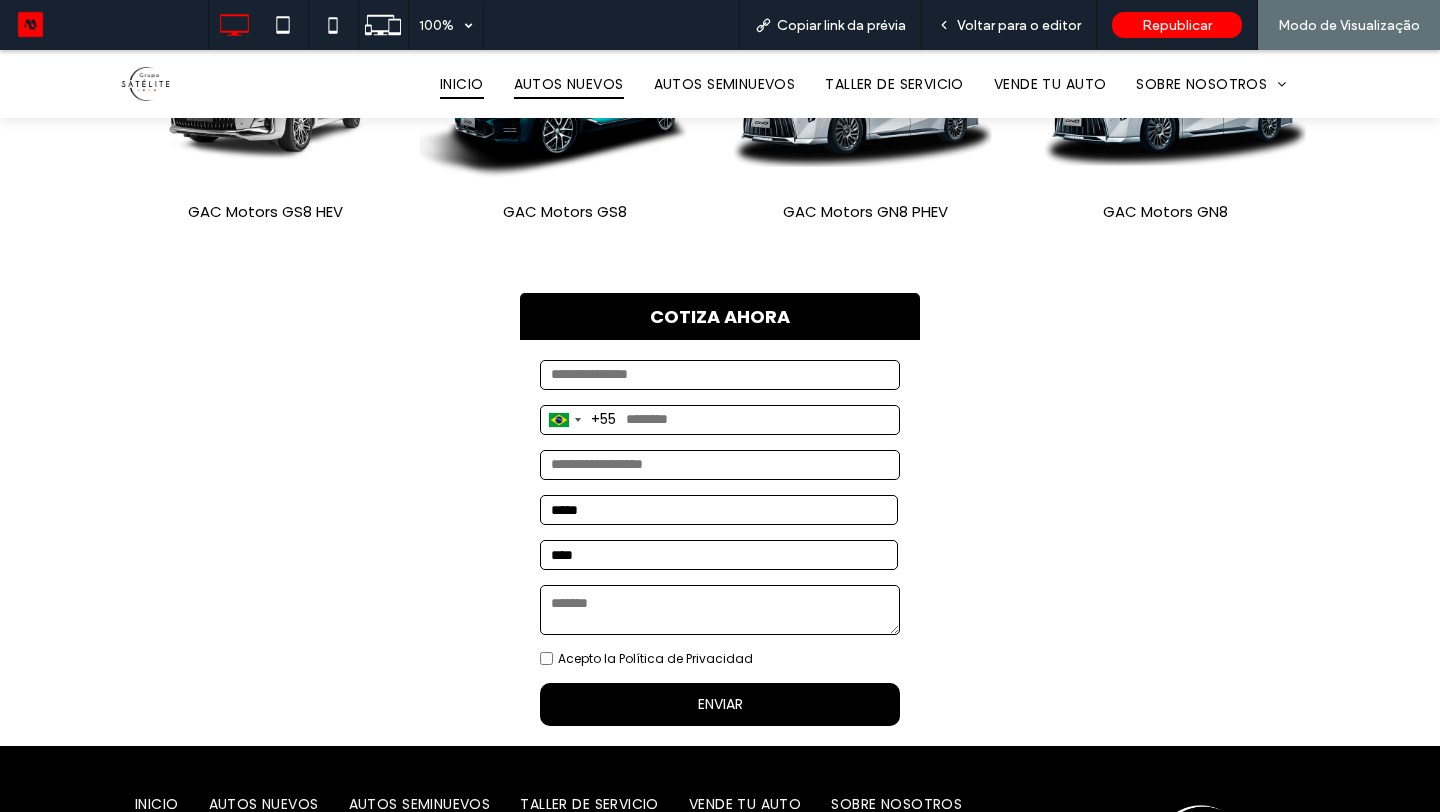click on "INICIO" at bounding box center (462, 84) 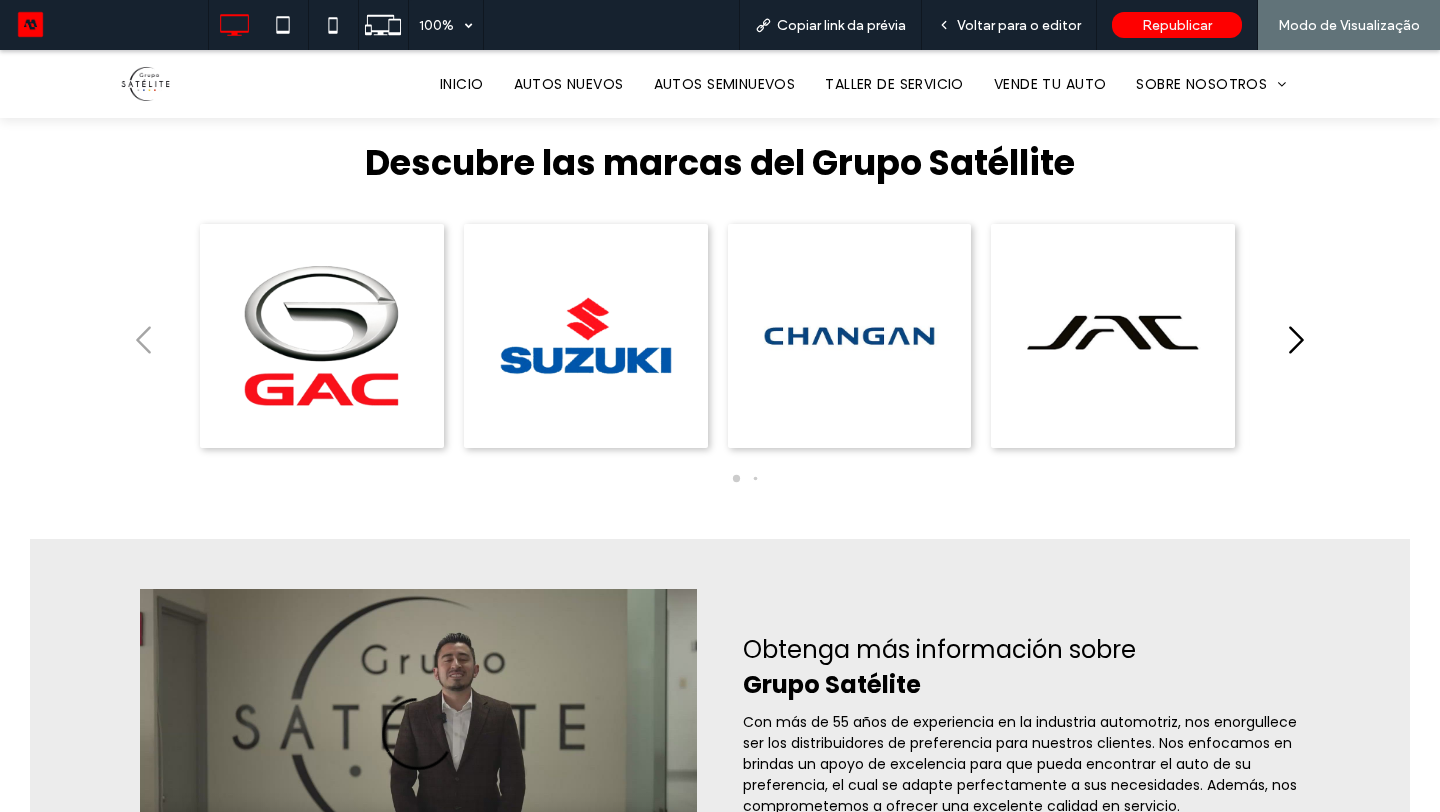 scroll, scrollTop: 575, scrollLeft: 0, axis: vertical 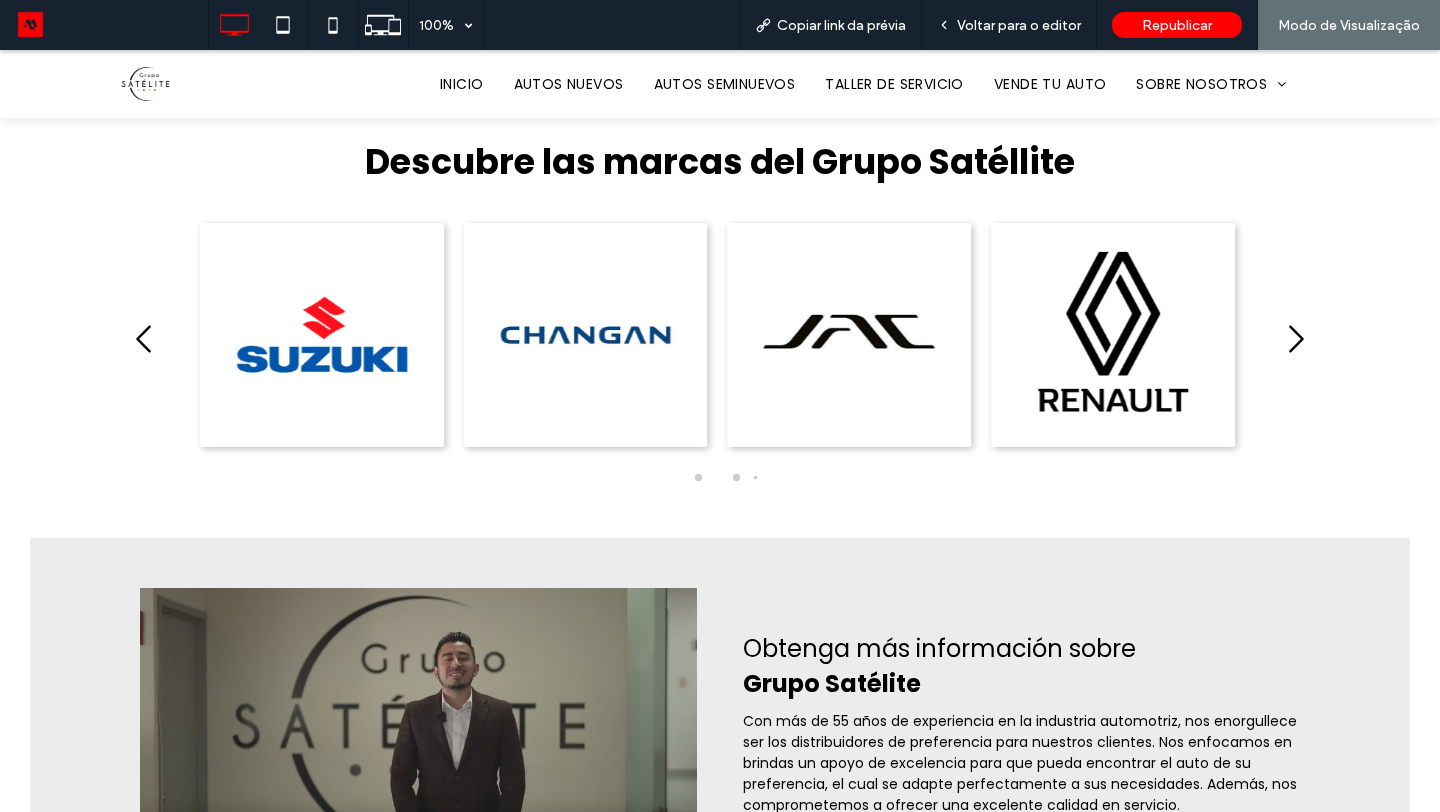 click 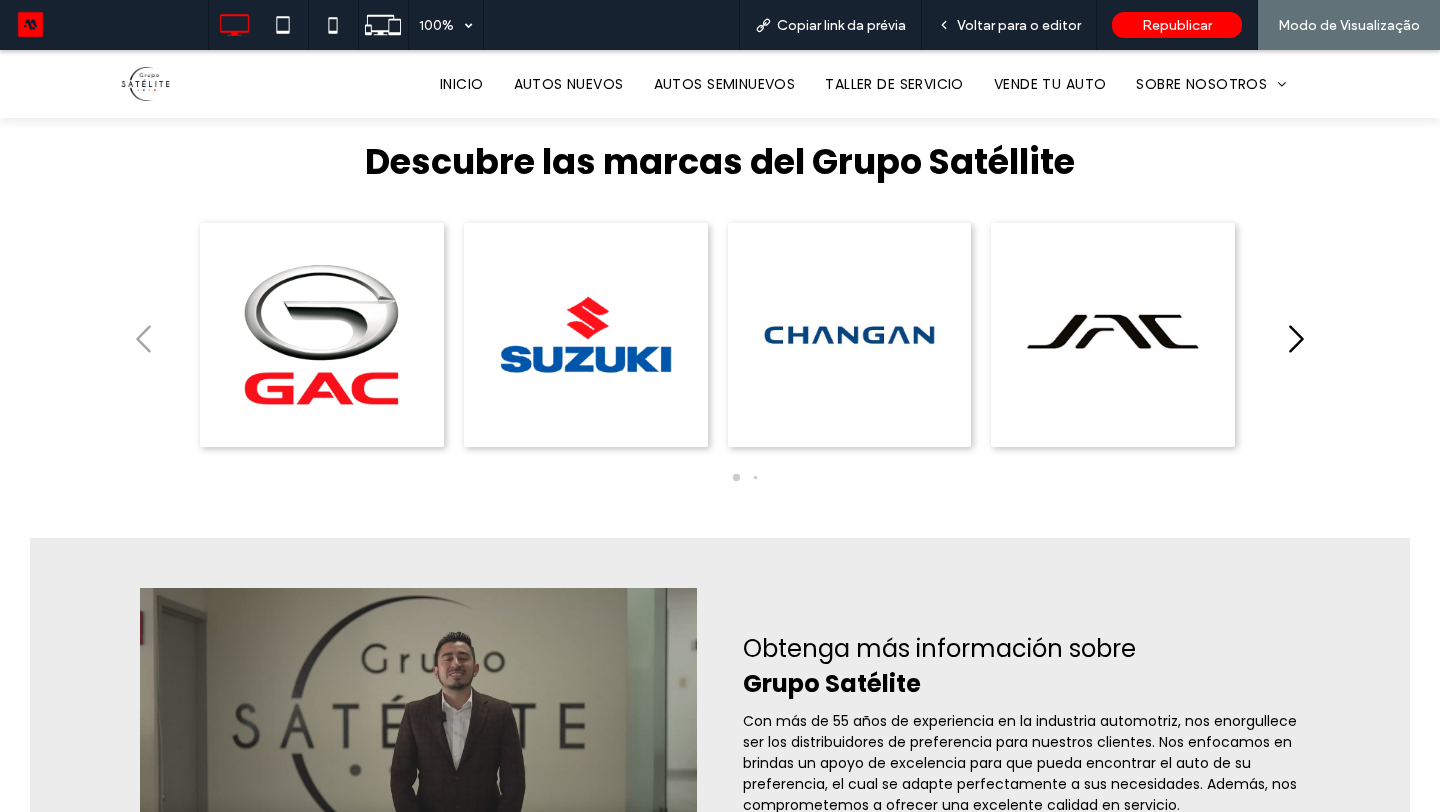 click on "Descubre las marcas del Grupo Satéllite" at bounding box center [720, 161] 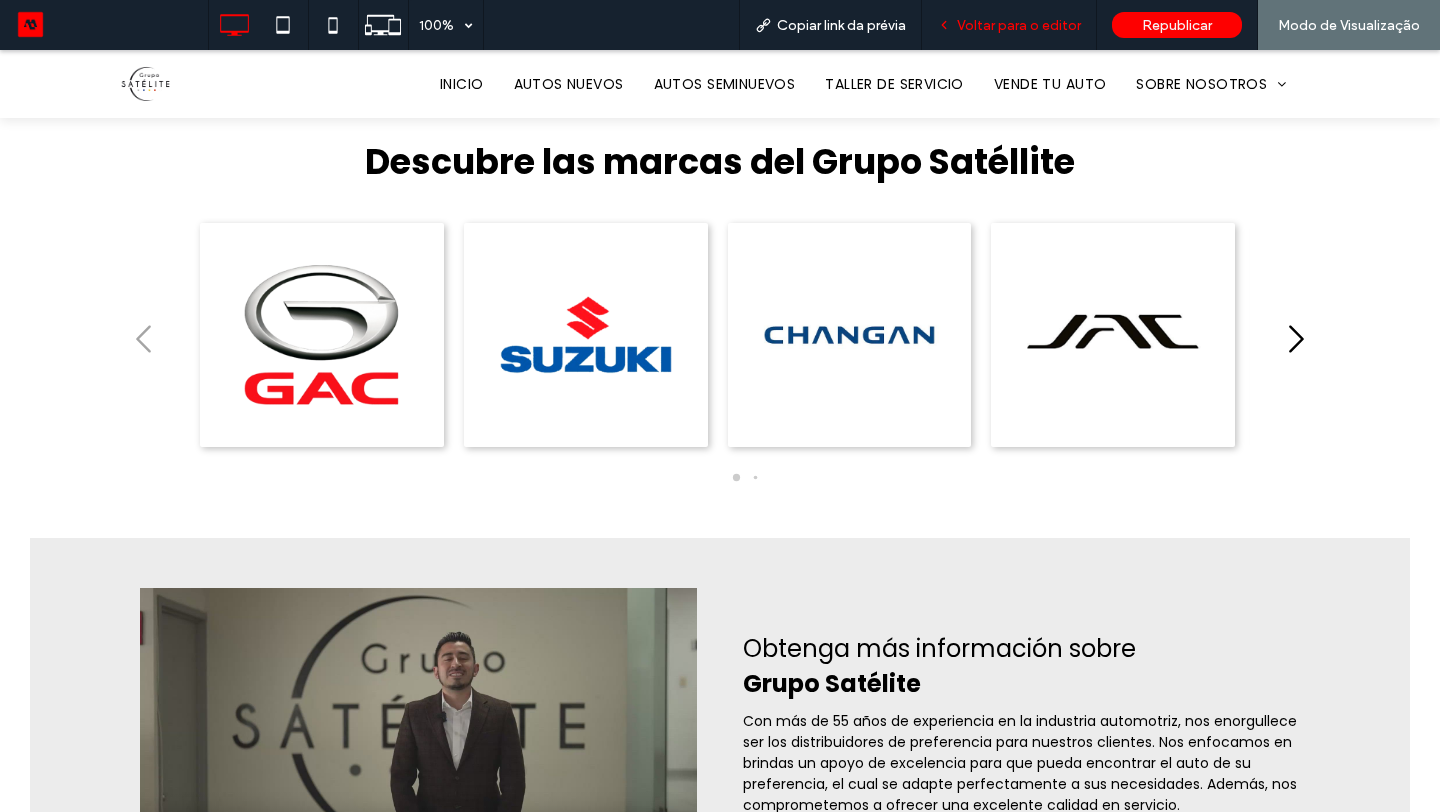 click on "Voltar para o editor" at bounding box center [1019, 25] 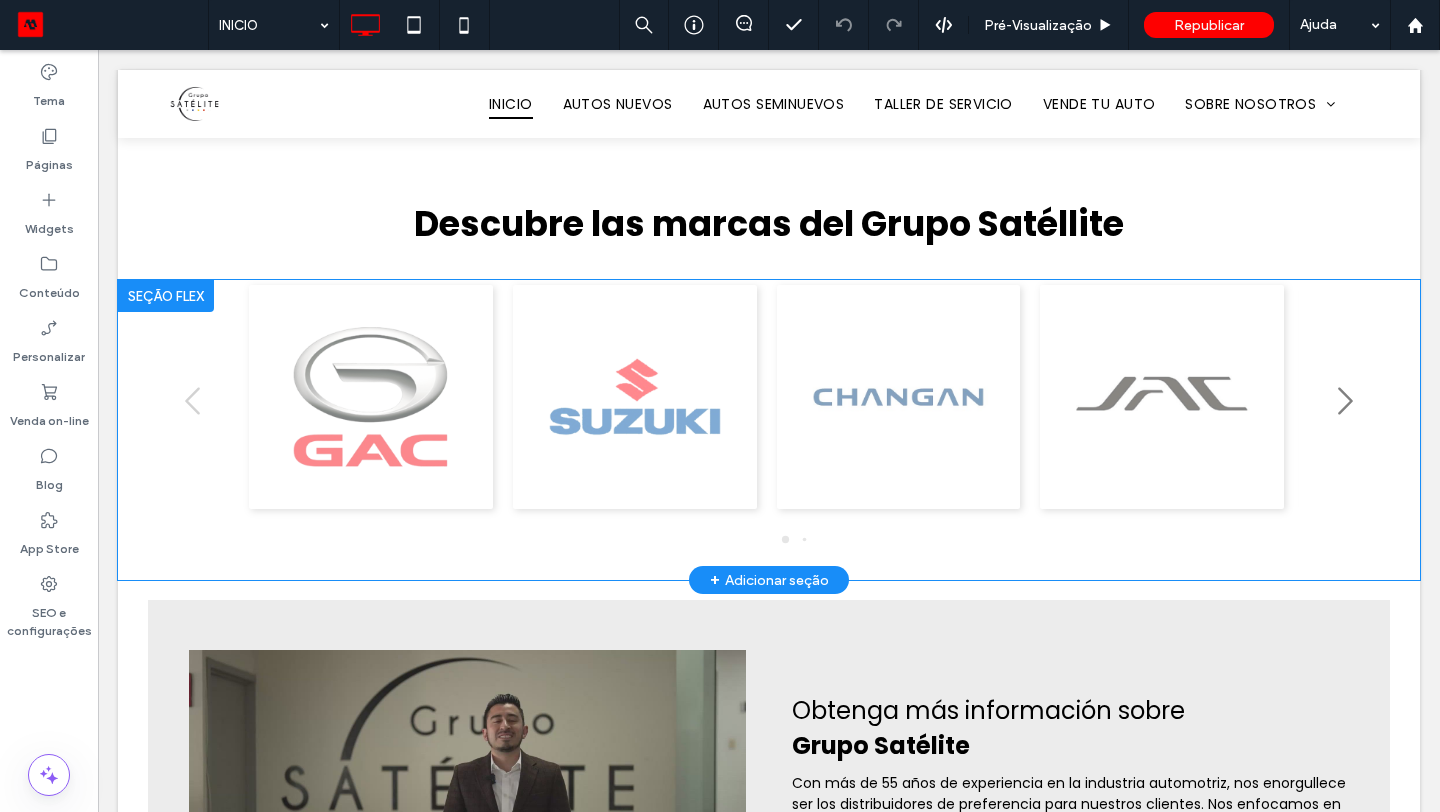 click on "Clique para editar no Modo Flex" at bounding box center (769, 430) 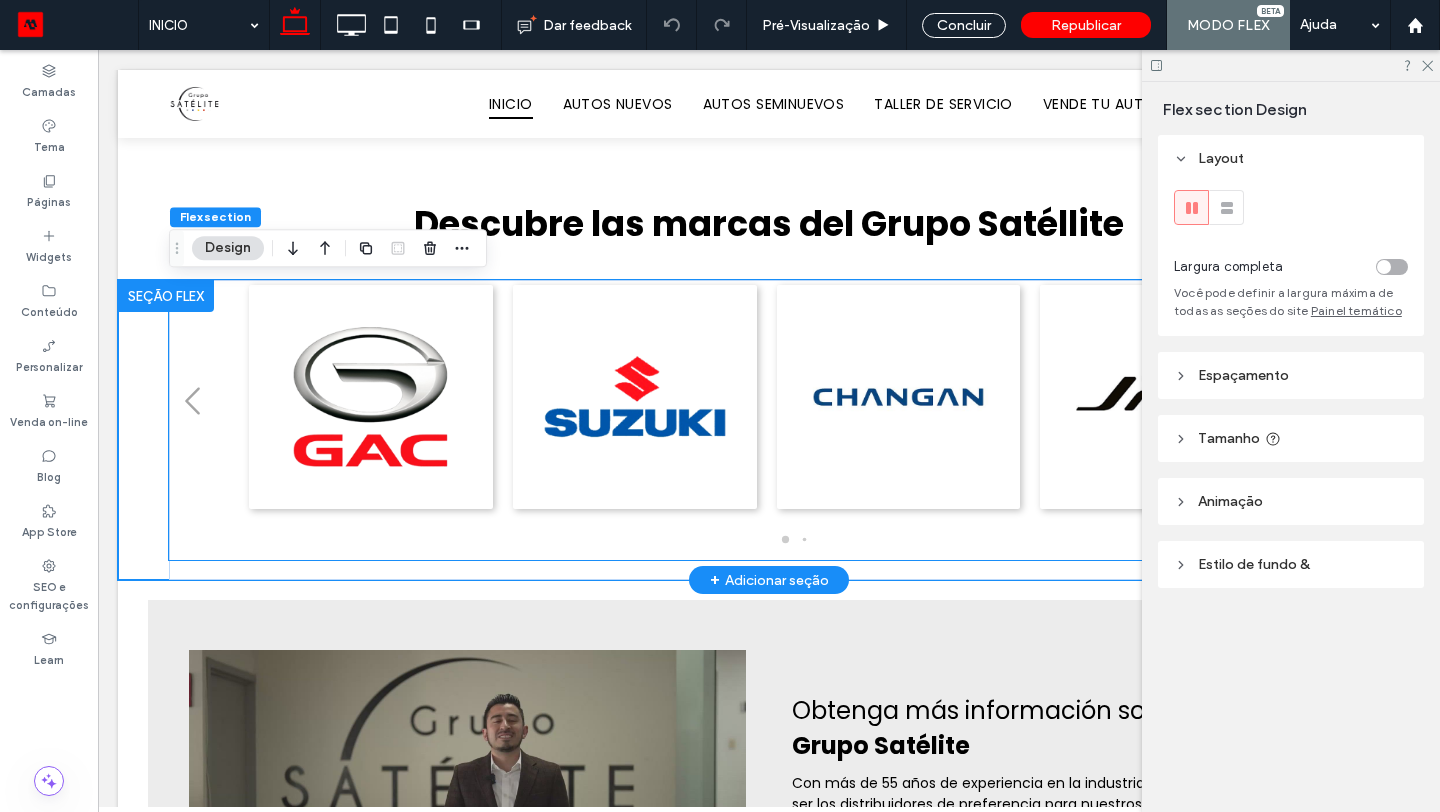 click at bounding box center (634, 397) 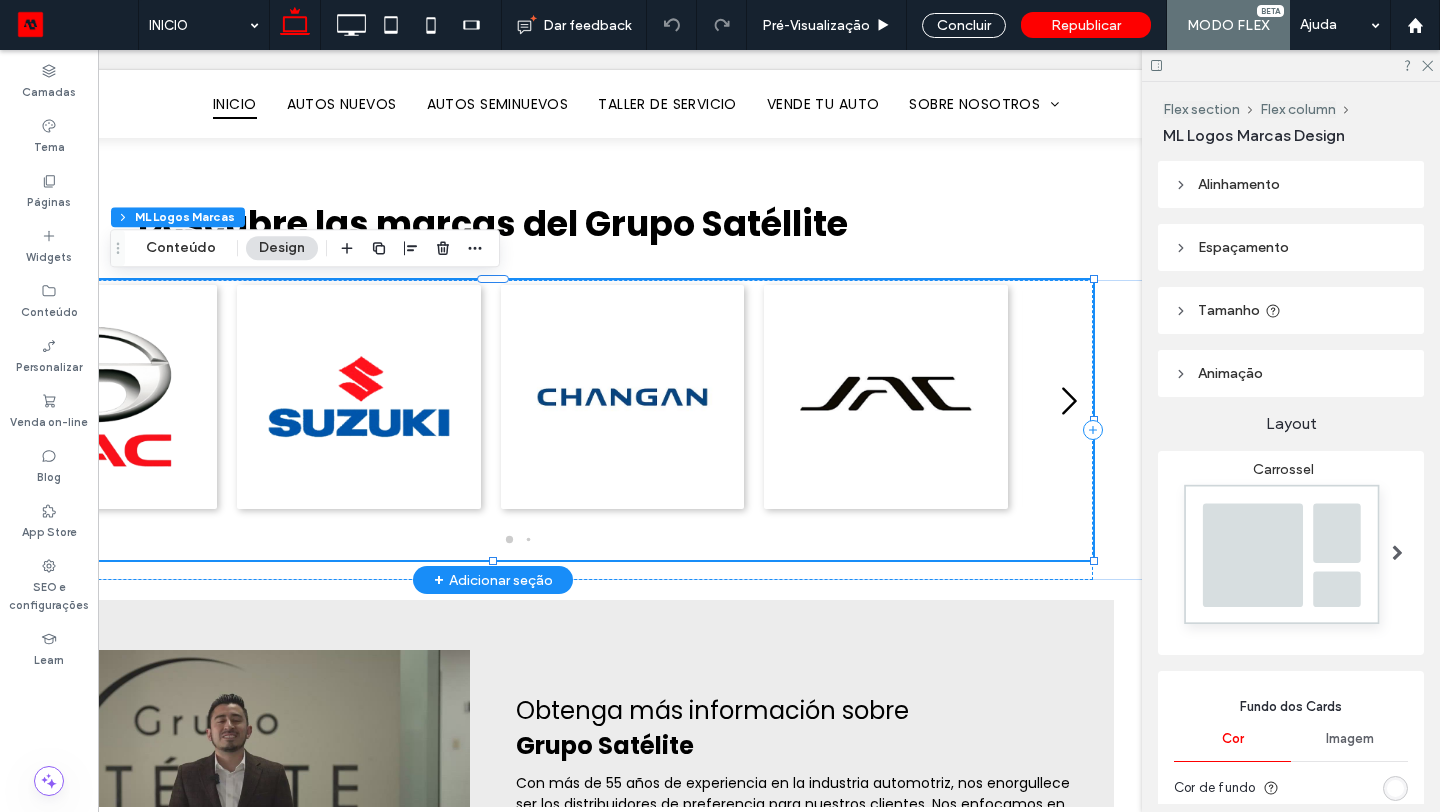 scroll, scrollTop: 0, scrollLeft: 298, axis: horizontal 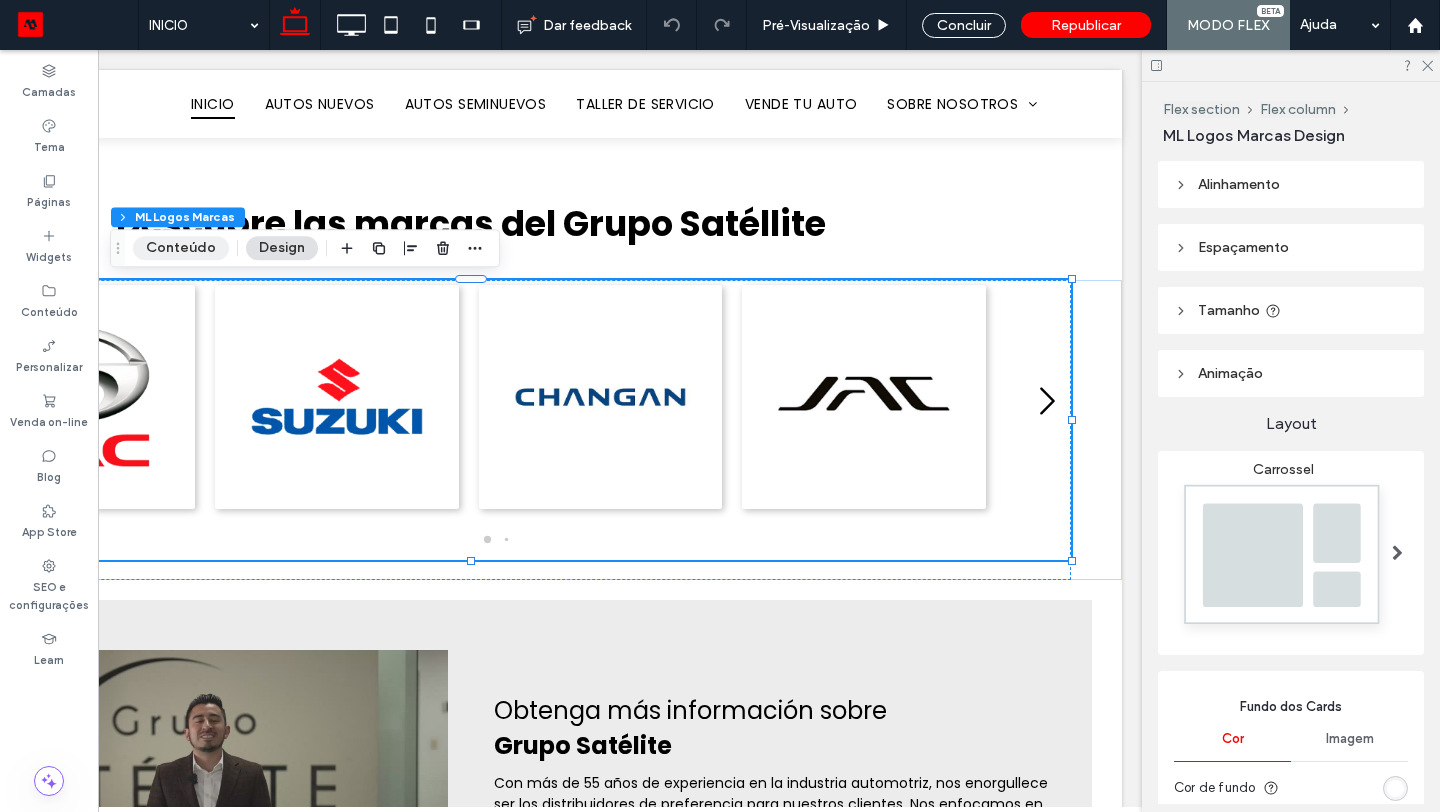 click on "Conteúdo" at bounding box center (181, 248) 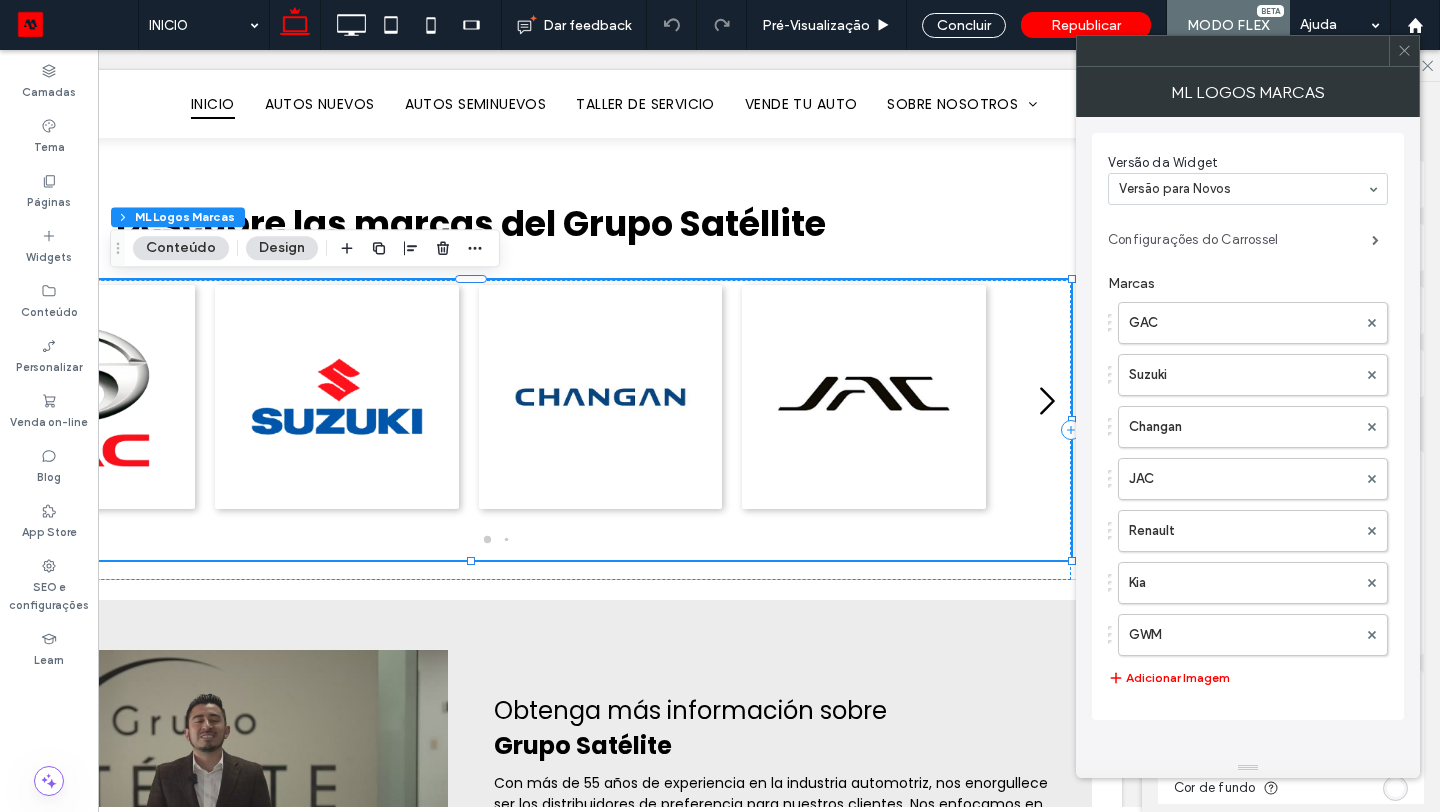 click on "Configurações do Carrossel" at bounding box center [1240, 240] 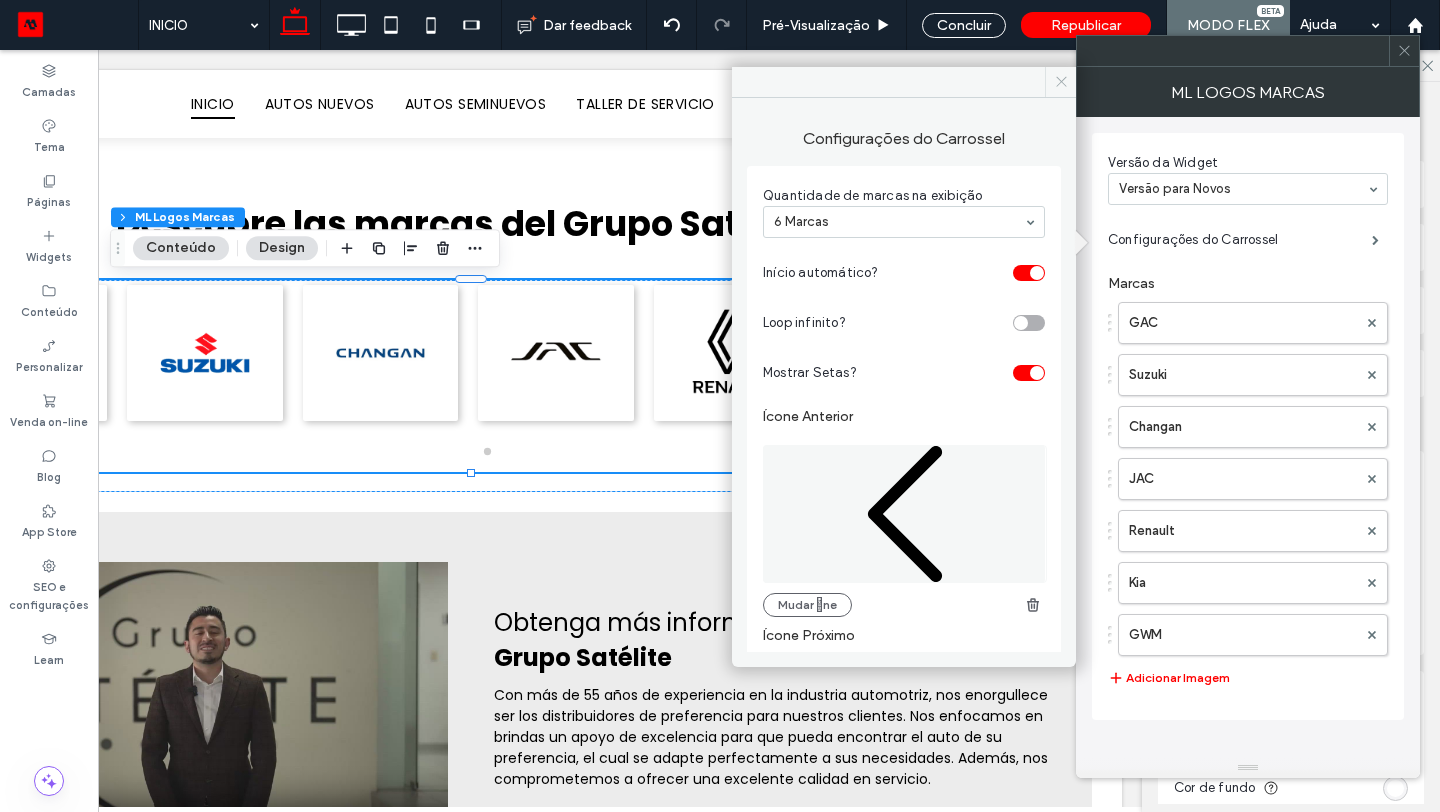 click 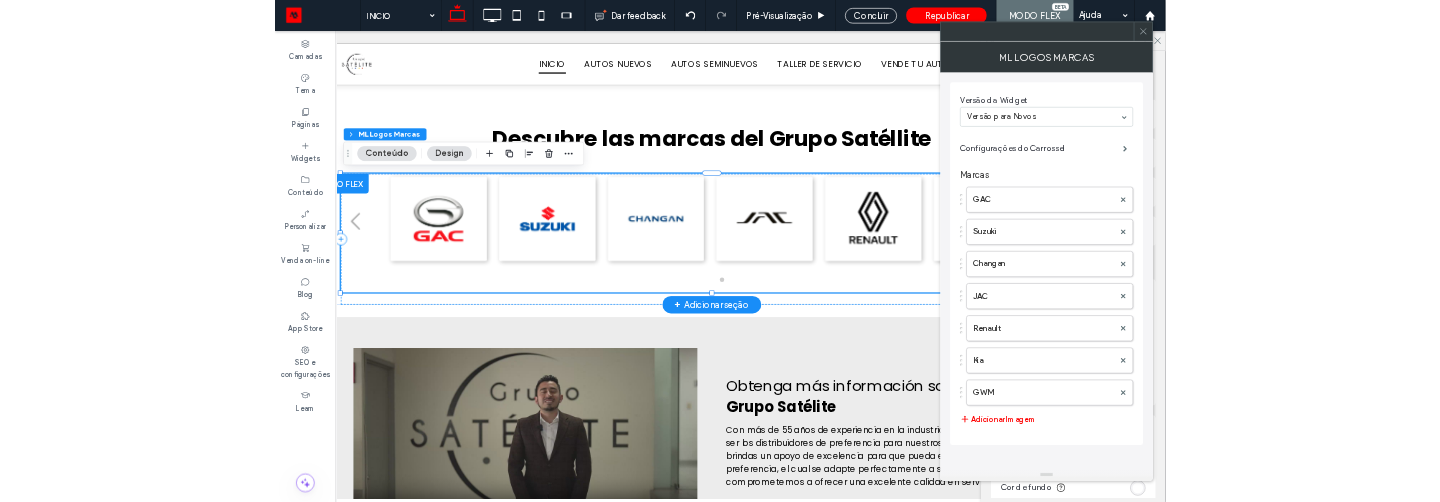 scroll, scrollTop: 0, scrollLeft: 0, axis: both 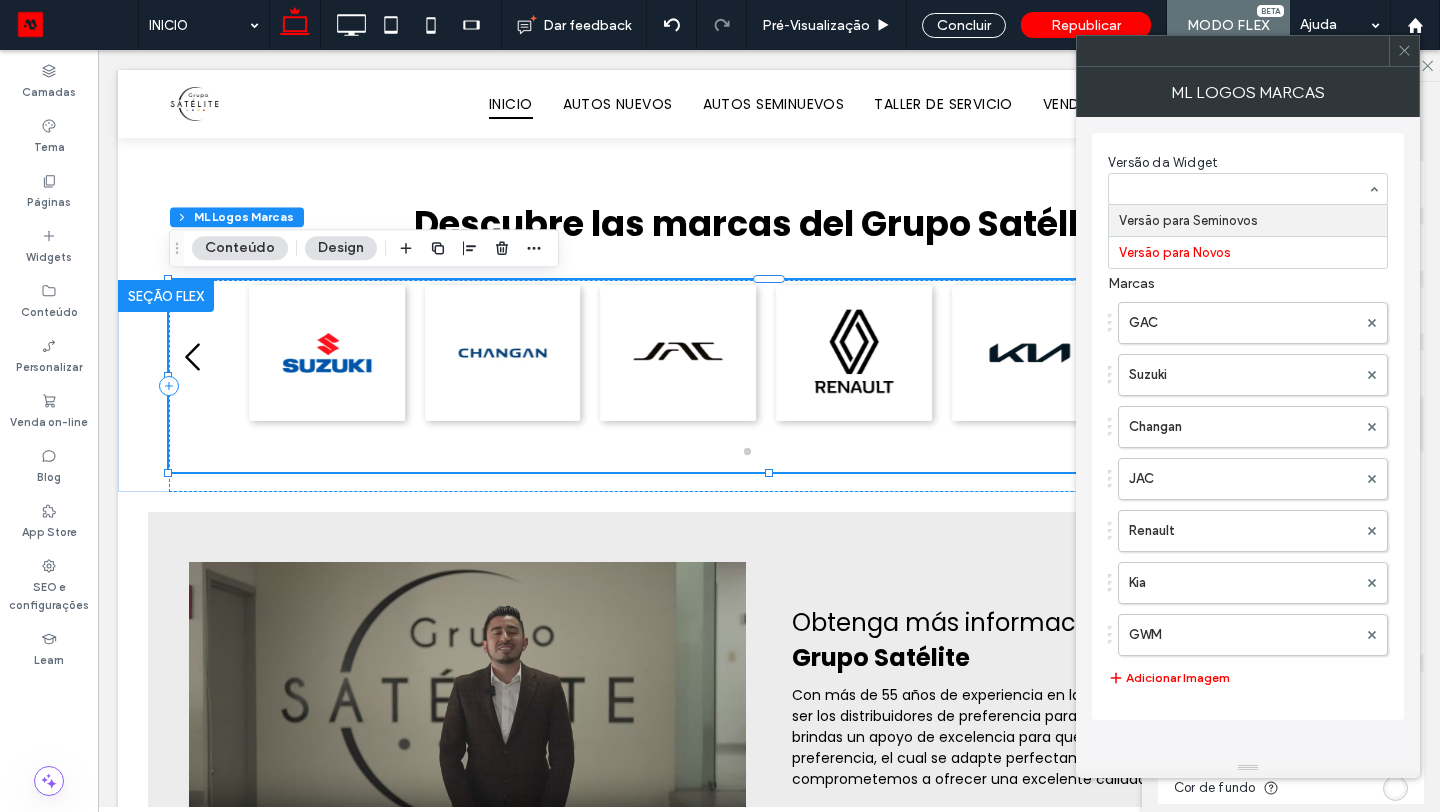 click at bounding box center (1243, 189) 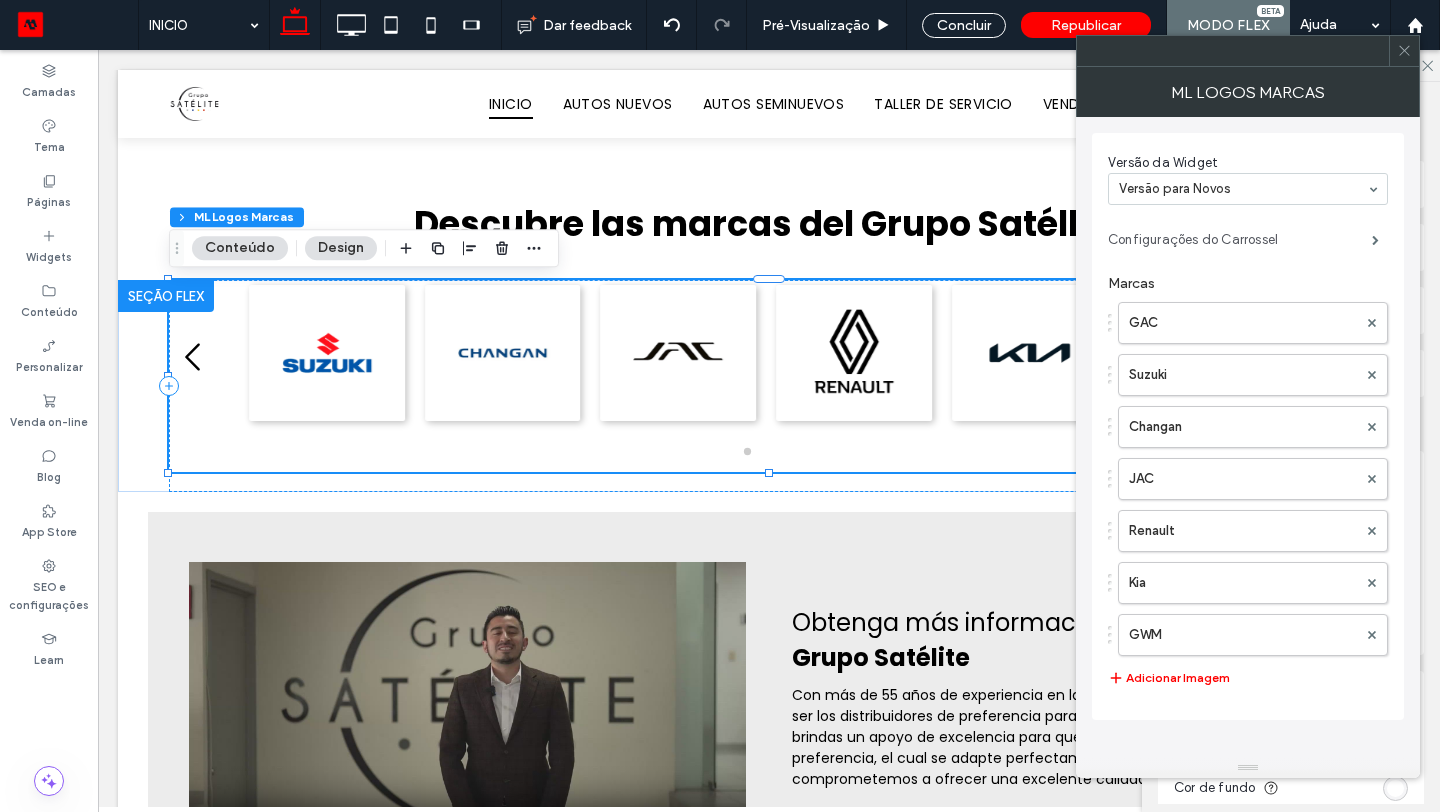click on "Configurações do Carrossel" at bounding box center [1240, 240] 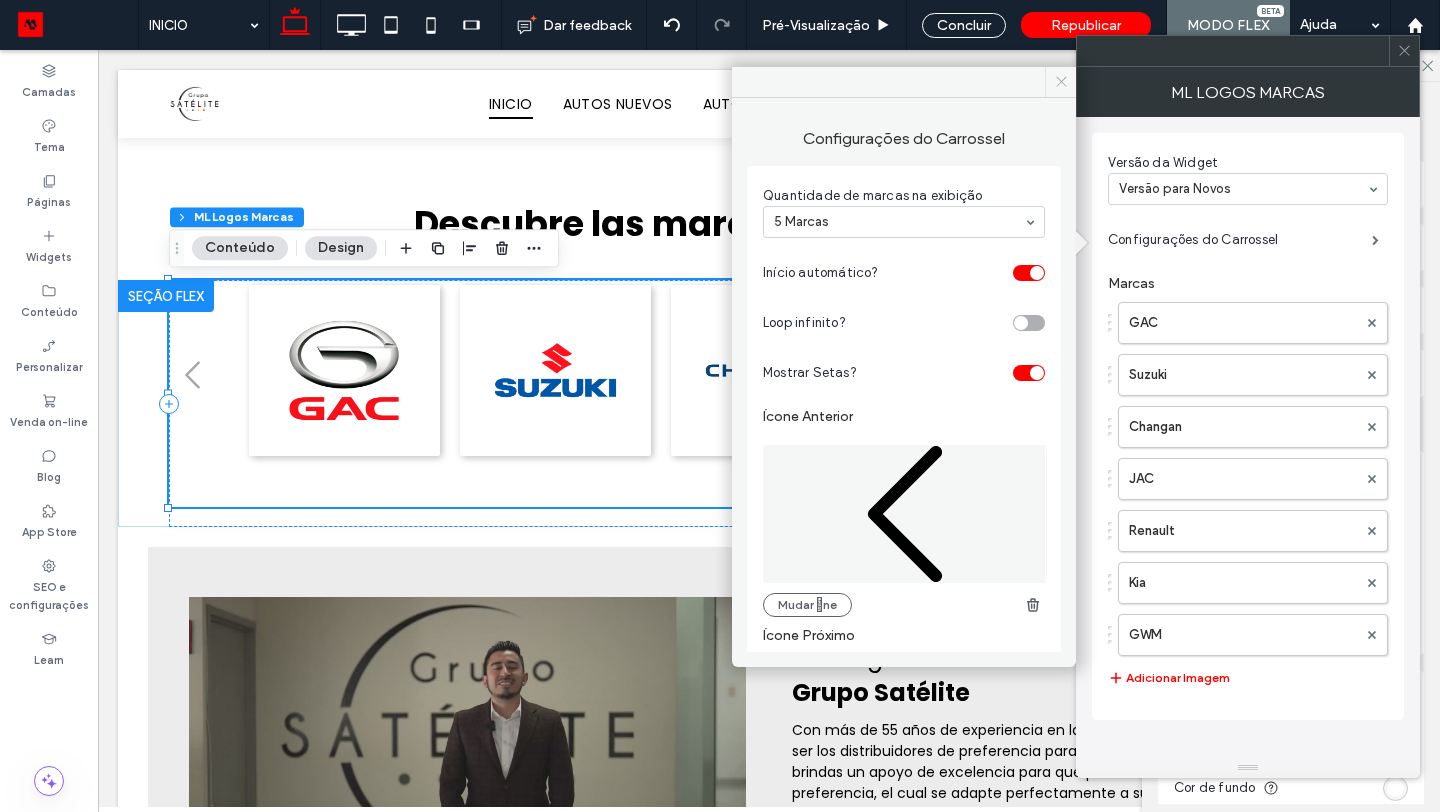 click 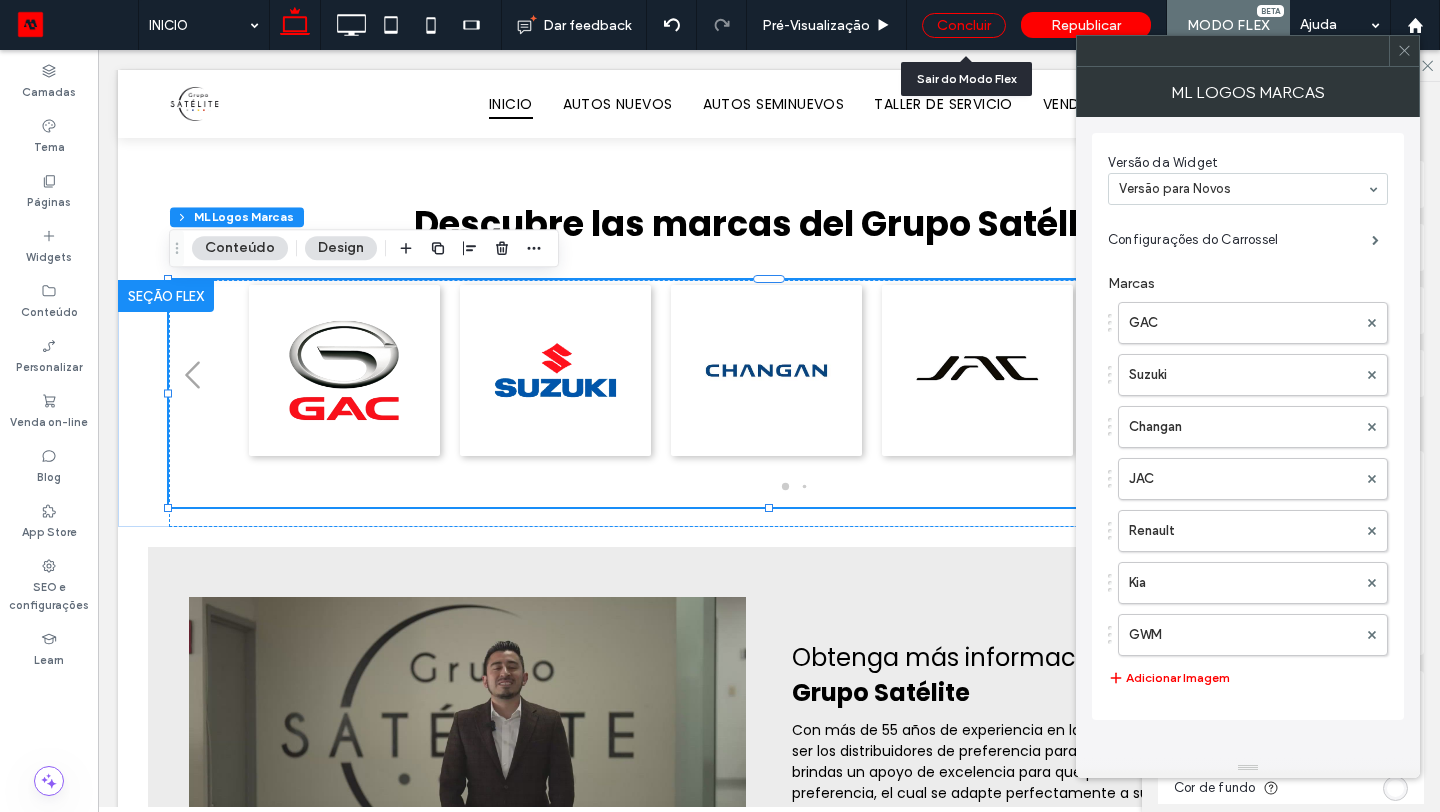 click on "Concluir" at bounding box center (964, 25) 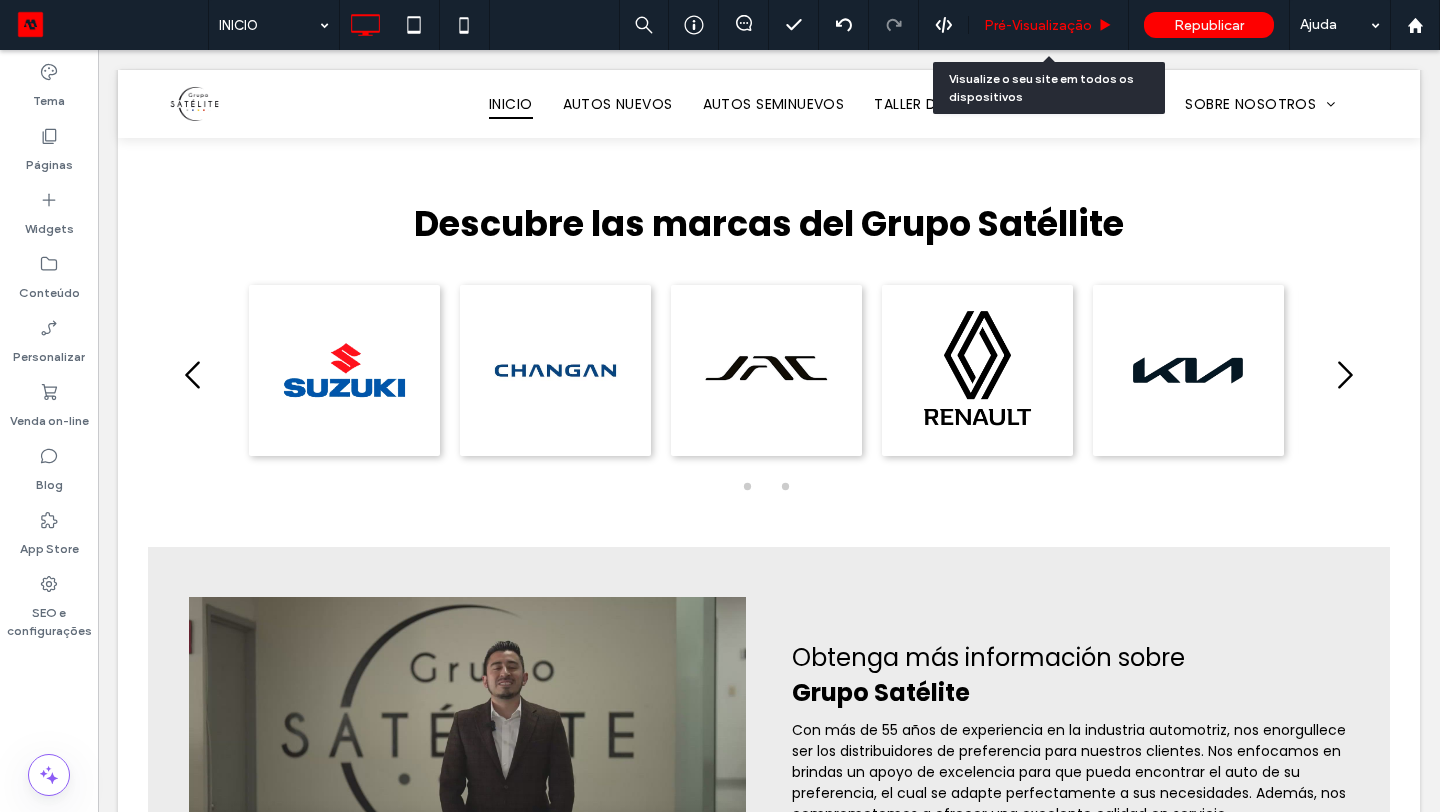click on "Pré-Visualizaçāo" at bounding box center [1049, 25] 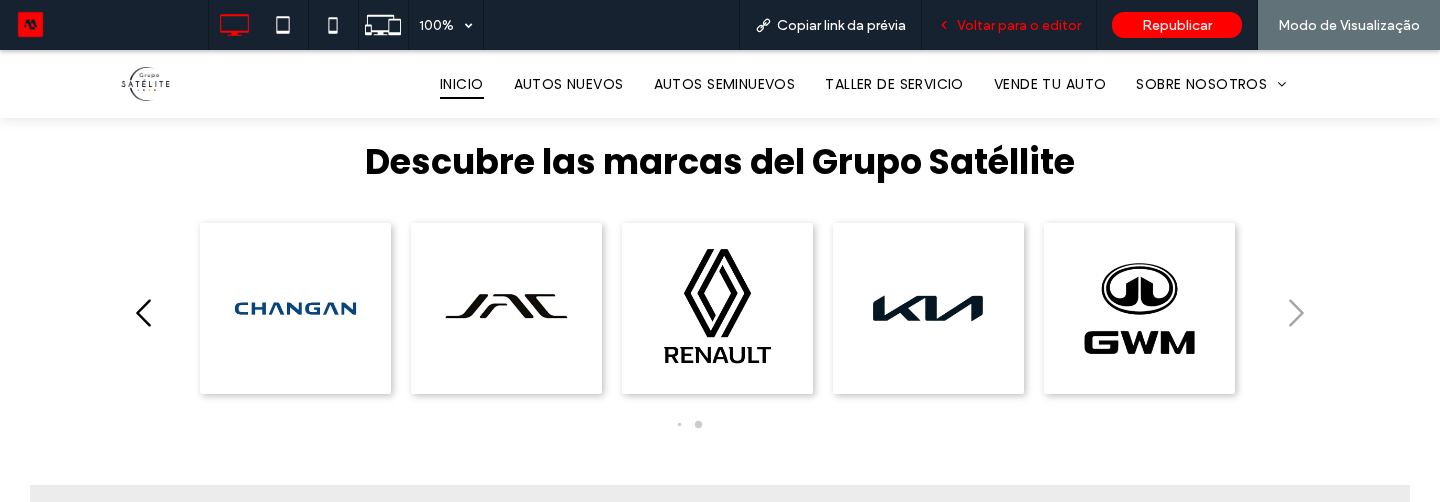 click on "Voltar para o editor" at bounding box center [1009, 25] 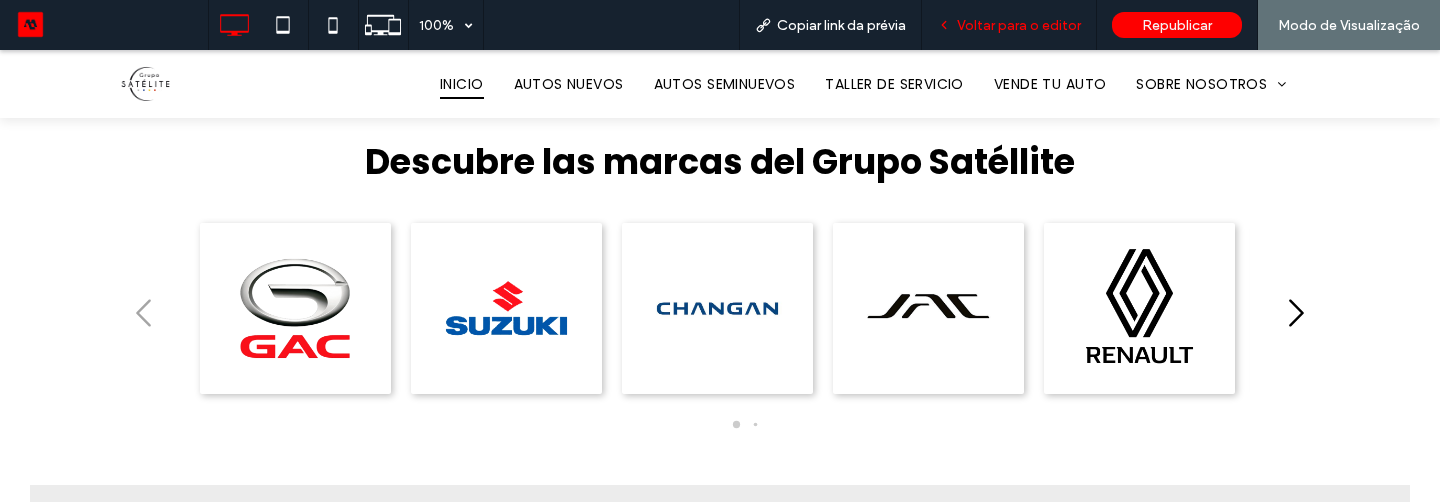 click on "Voltar para o editor" at bounding box center [1009, 25] 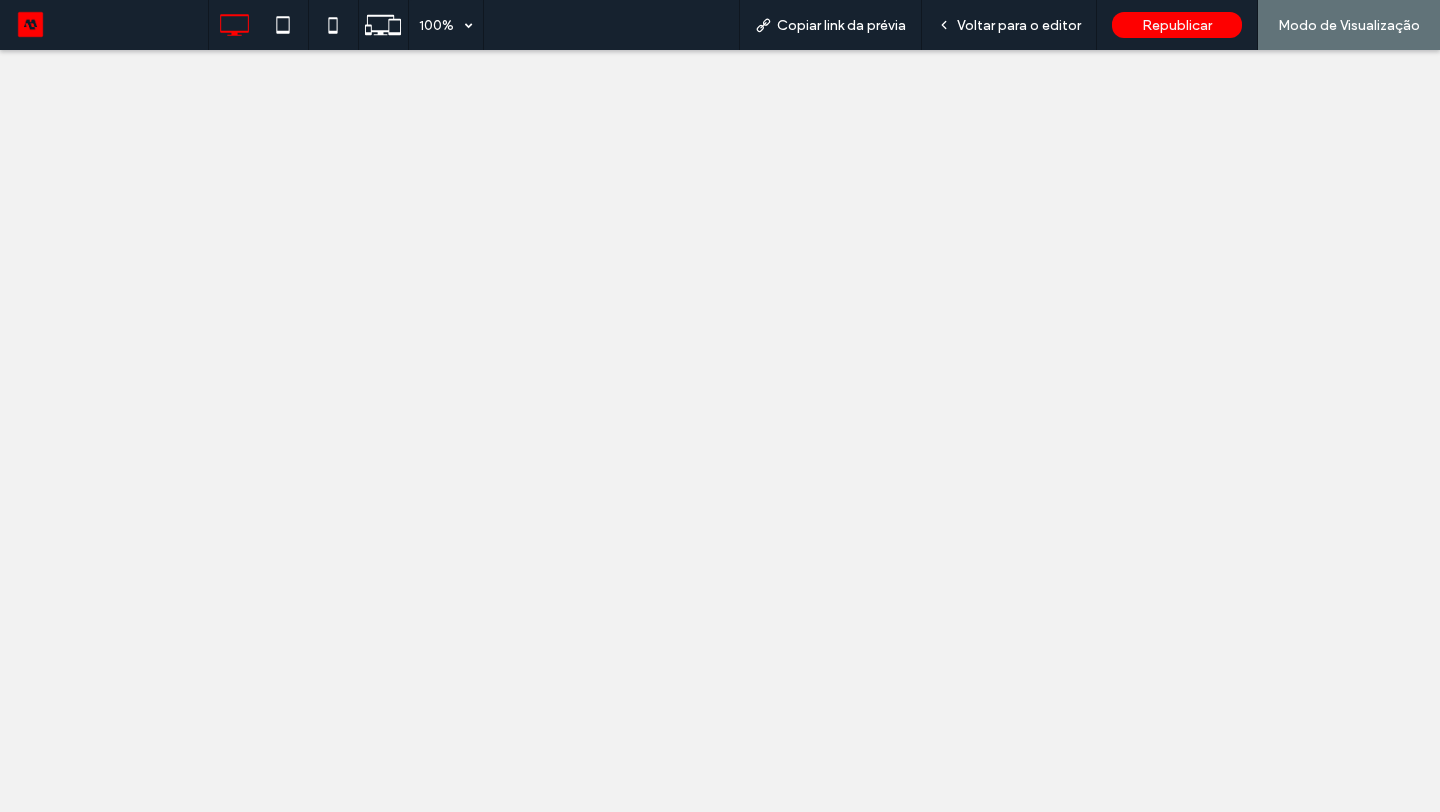 click on "Voltar para o editor" at bounding box center [1019, 25] 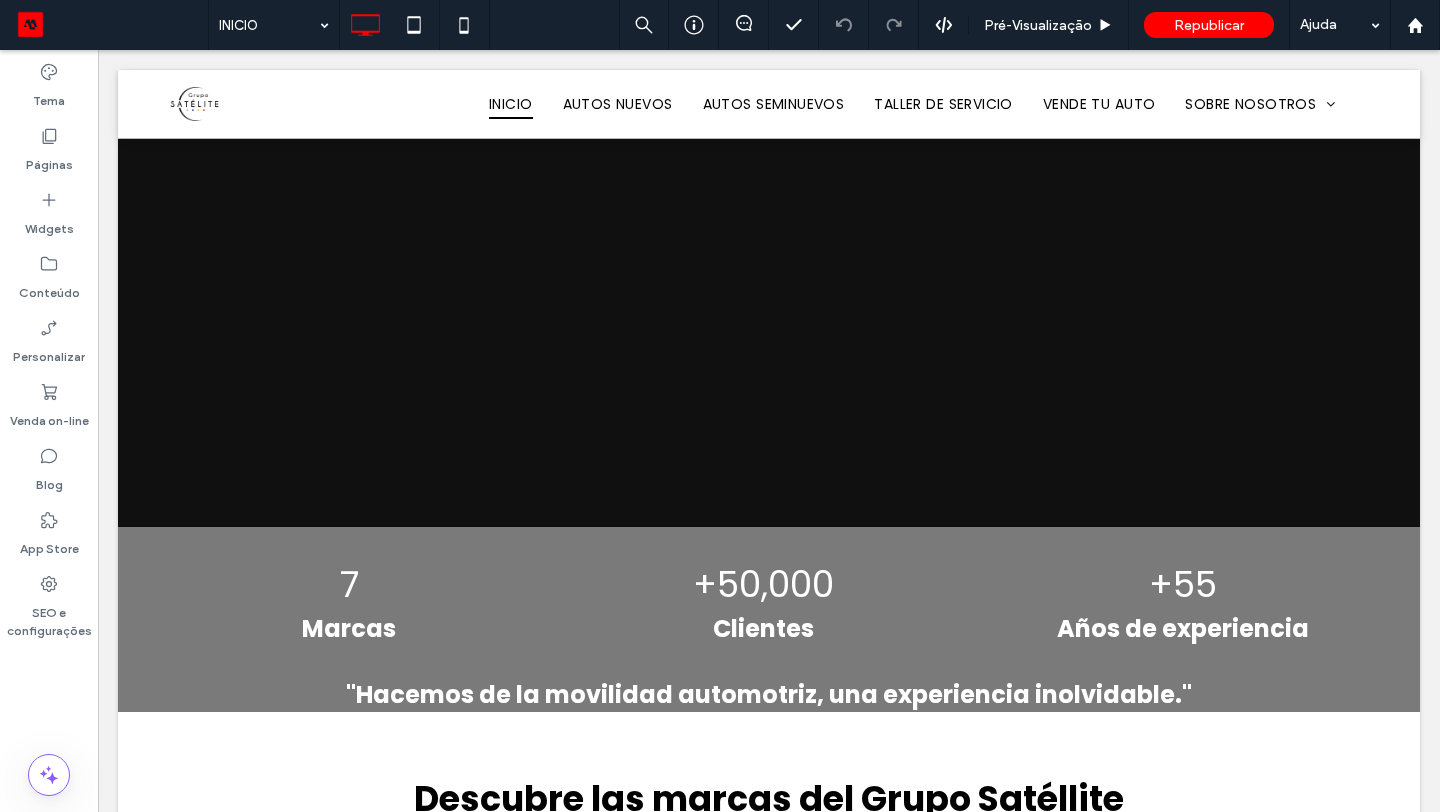 scroll, scrollTop: 408, scrollLeft: 0, axis: vertical 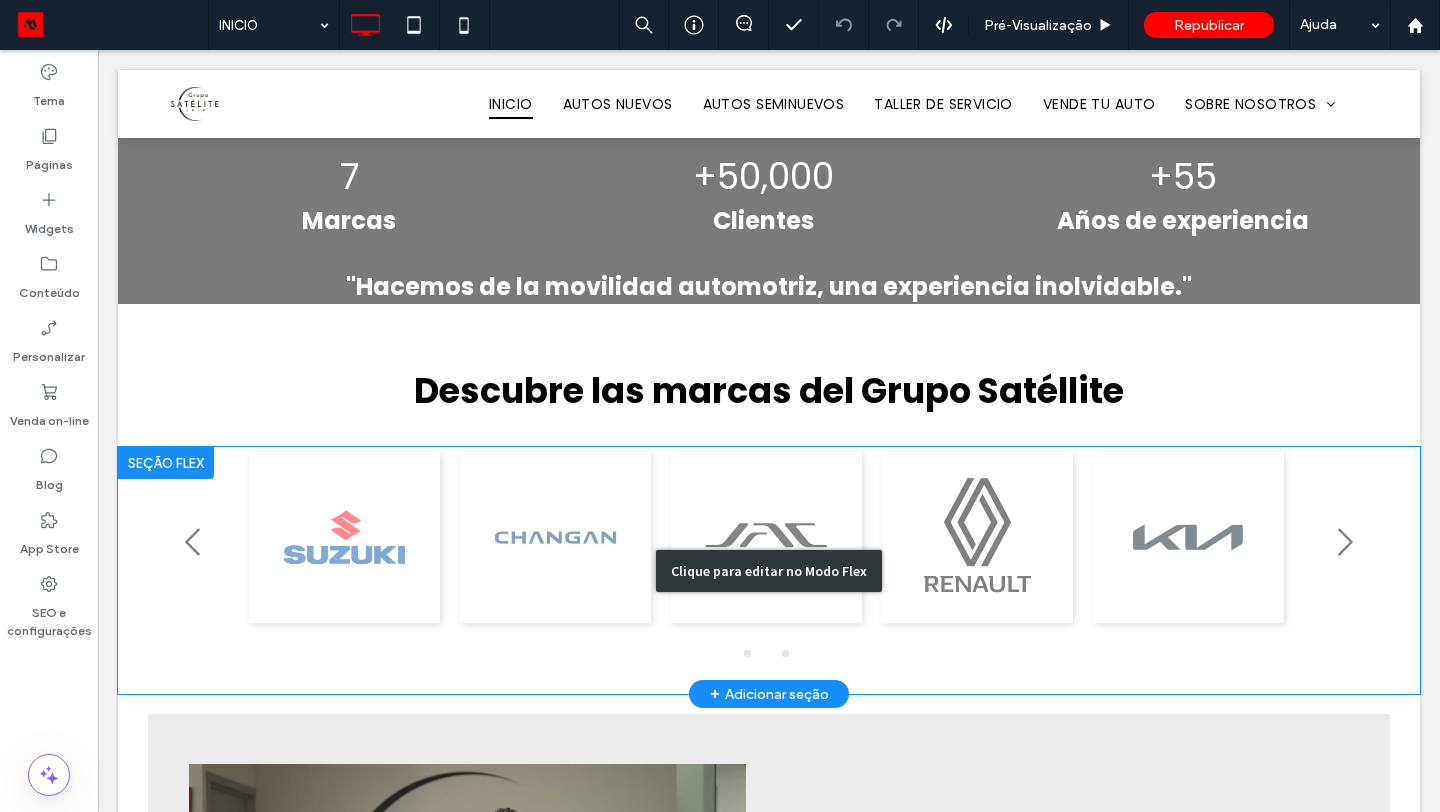 click on "Clique para editar no Modo Flex" at bounding box center (769, 571) 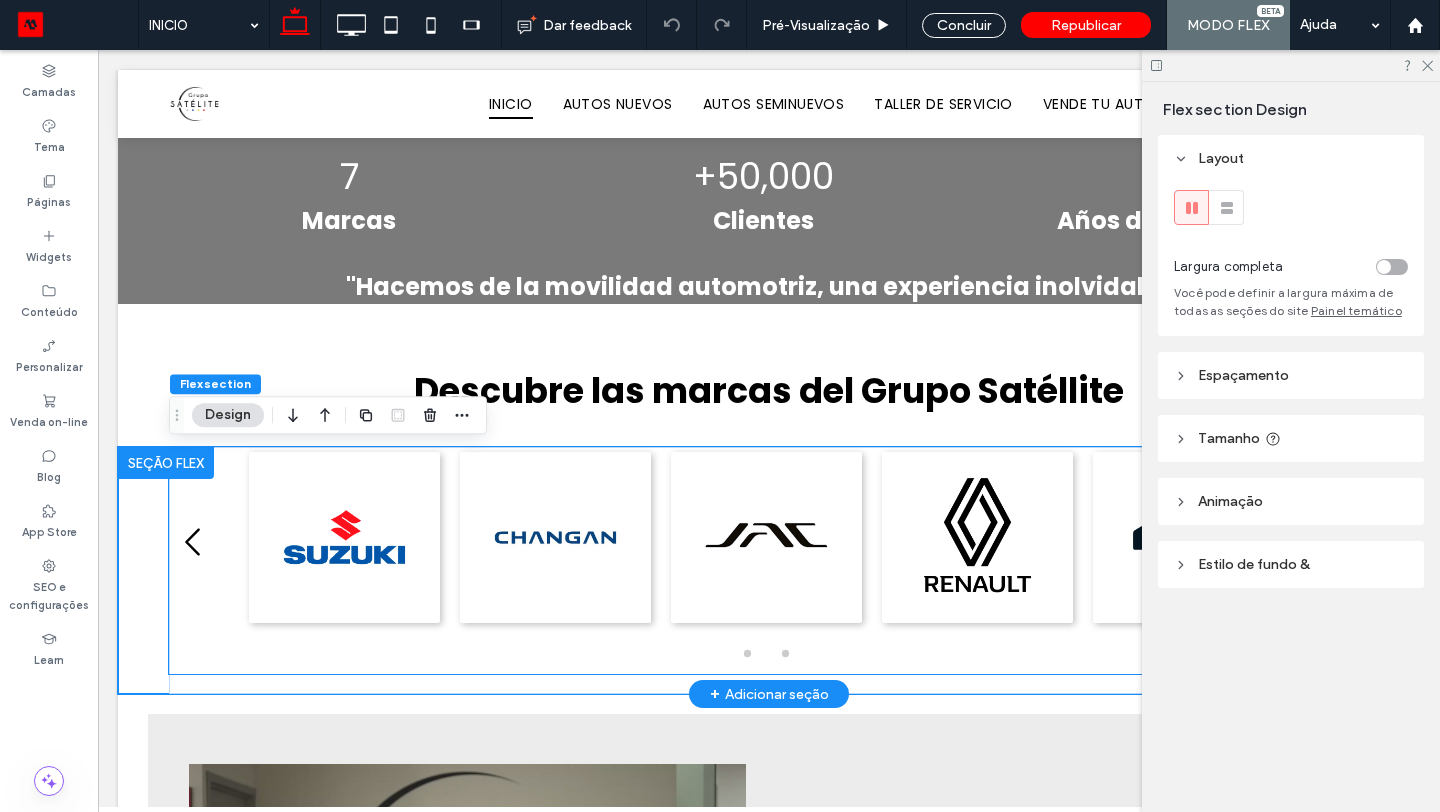 click at bounding box center [555, 537] 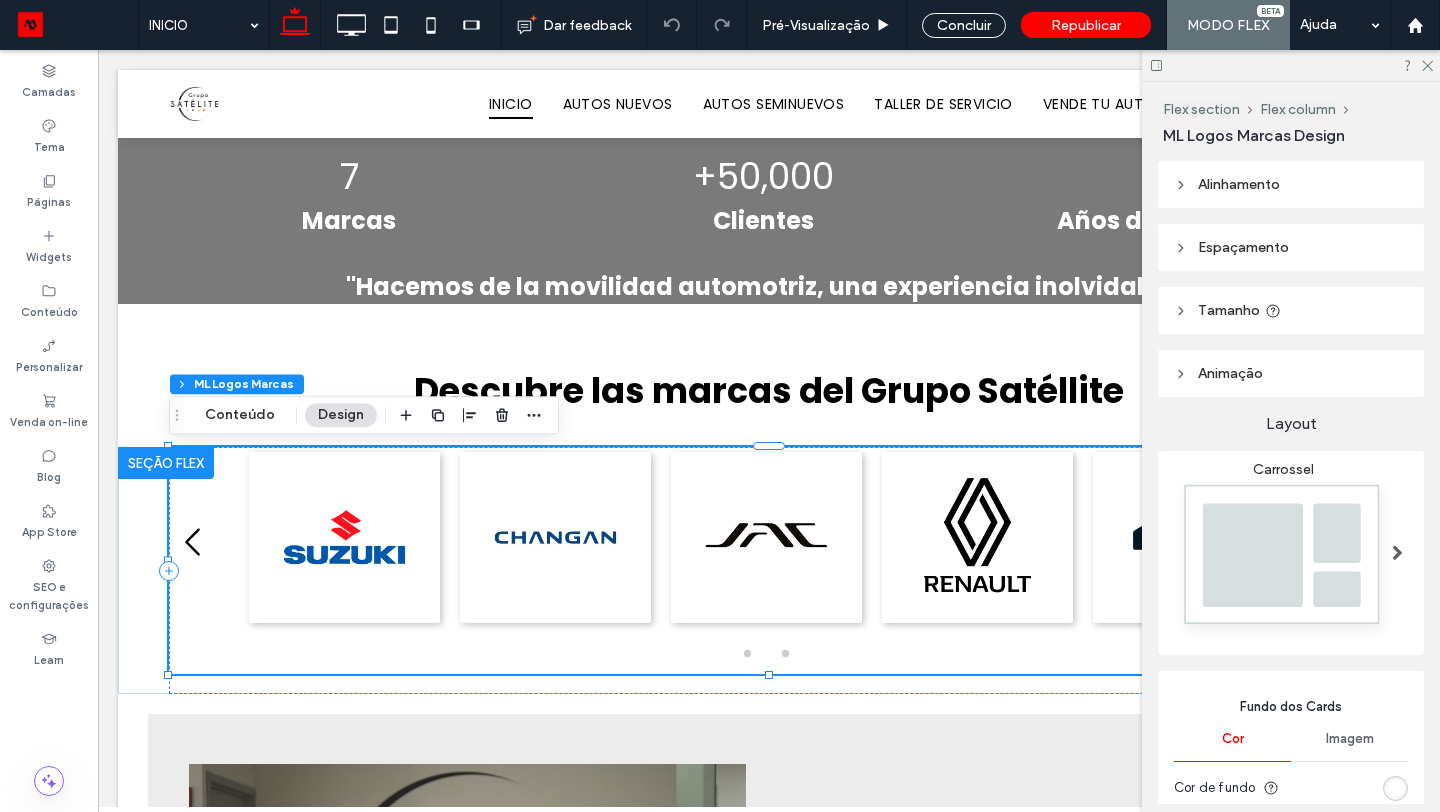scroll, scrollTop: 334, scrollLeft: 0, axis: vertical 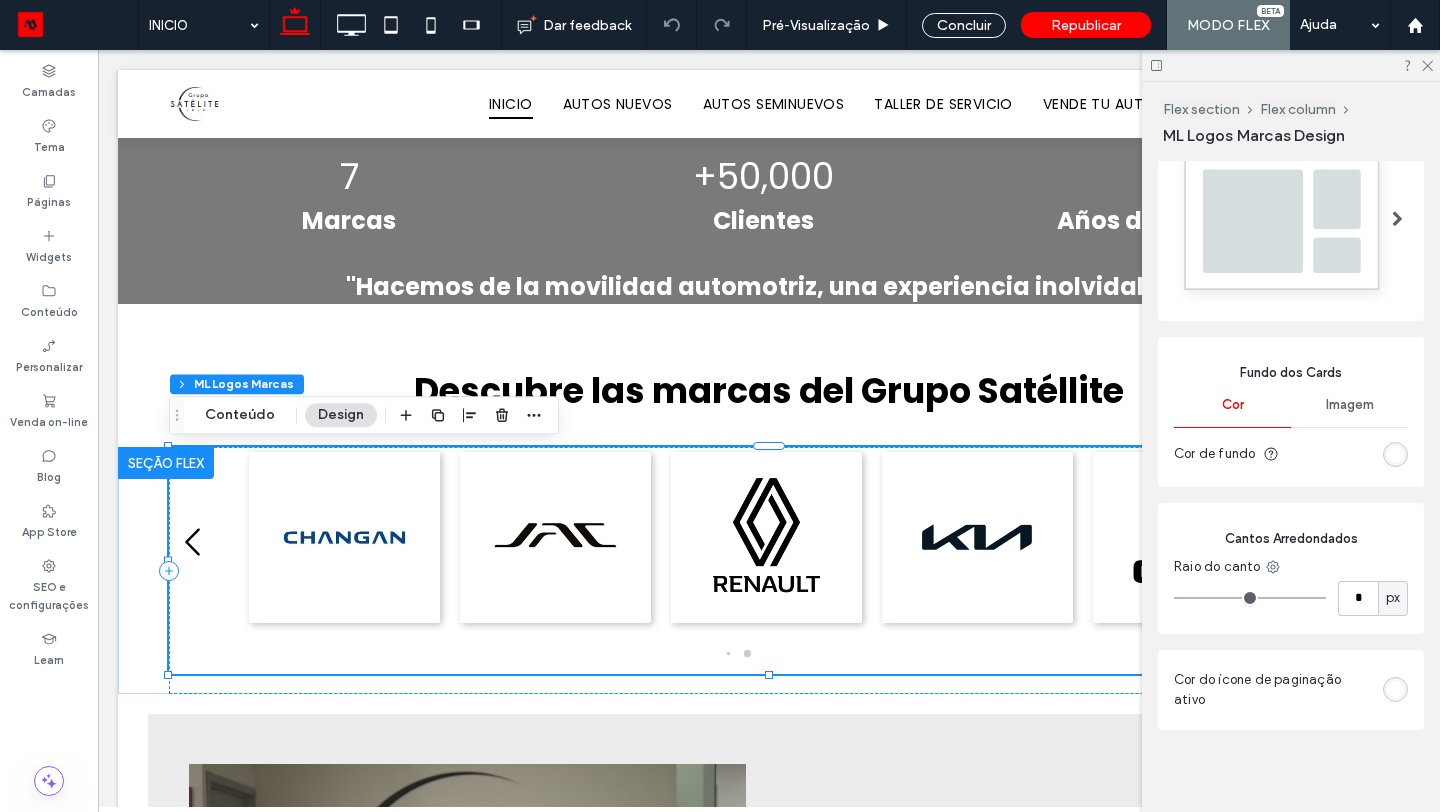 click at bounding box center (1395, 689) 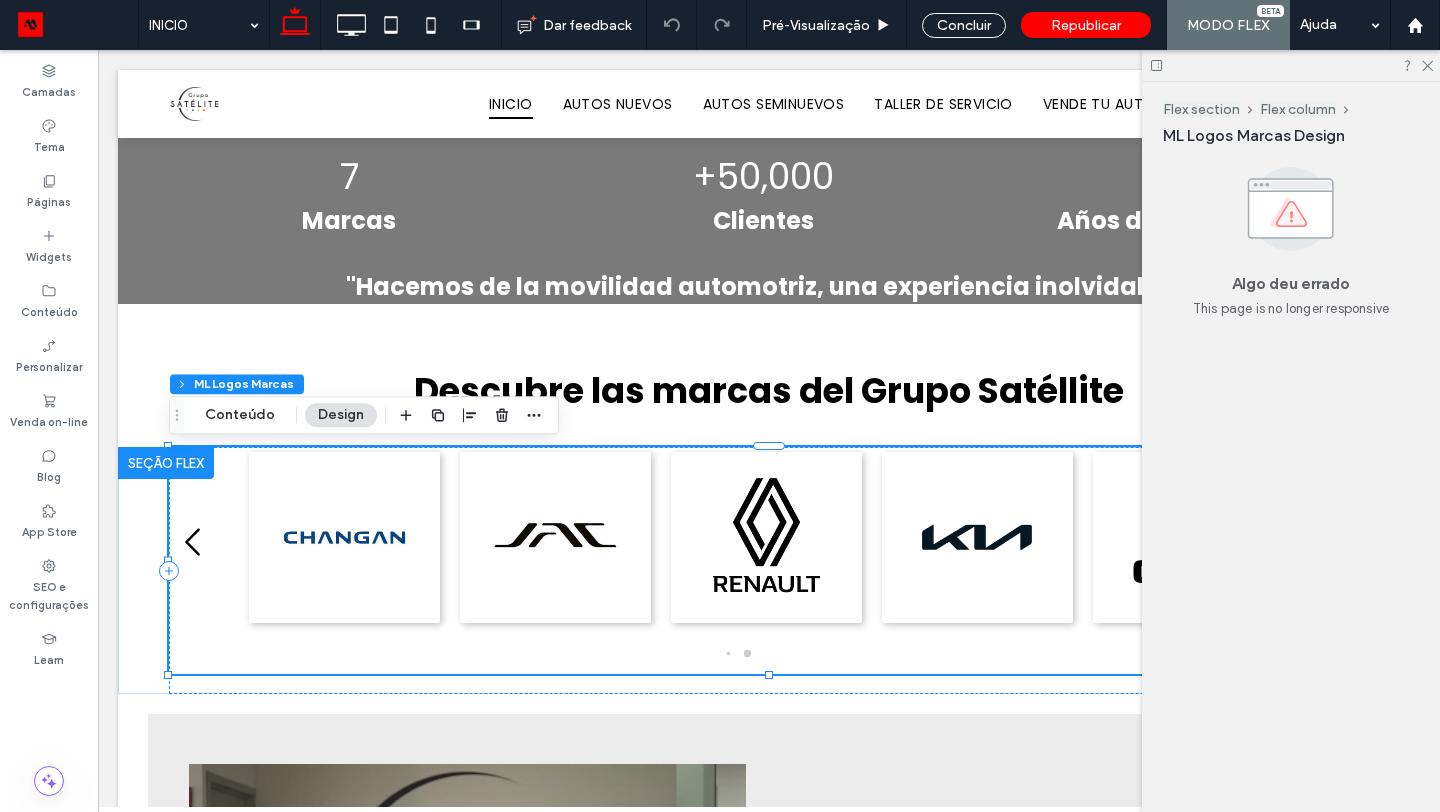 scroll, scrollTop: 0, scrollLeft: 0, axis: both 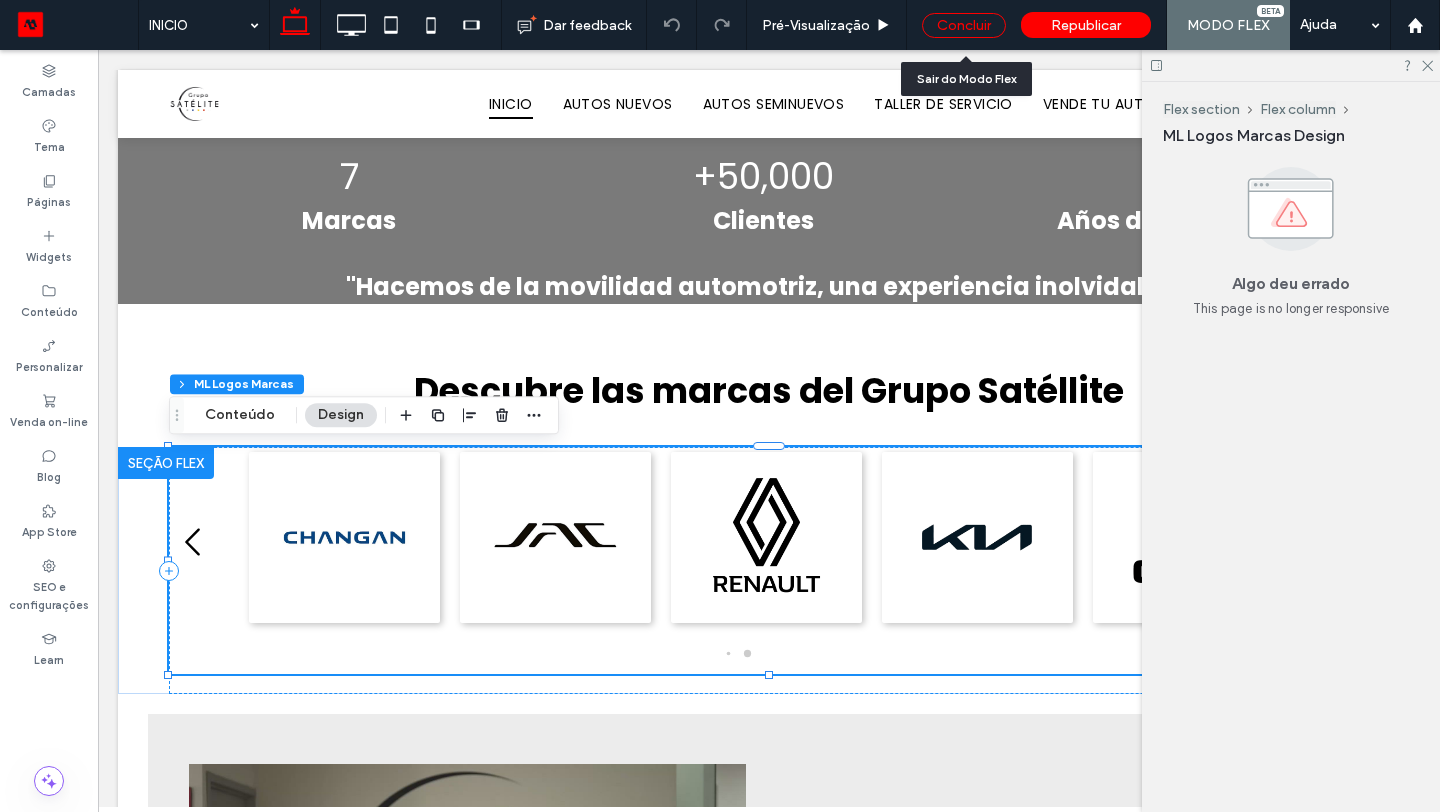 click on "Concluir" at bounding box center [964, 25] 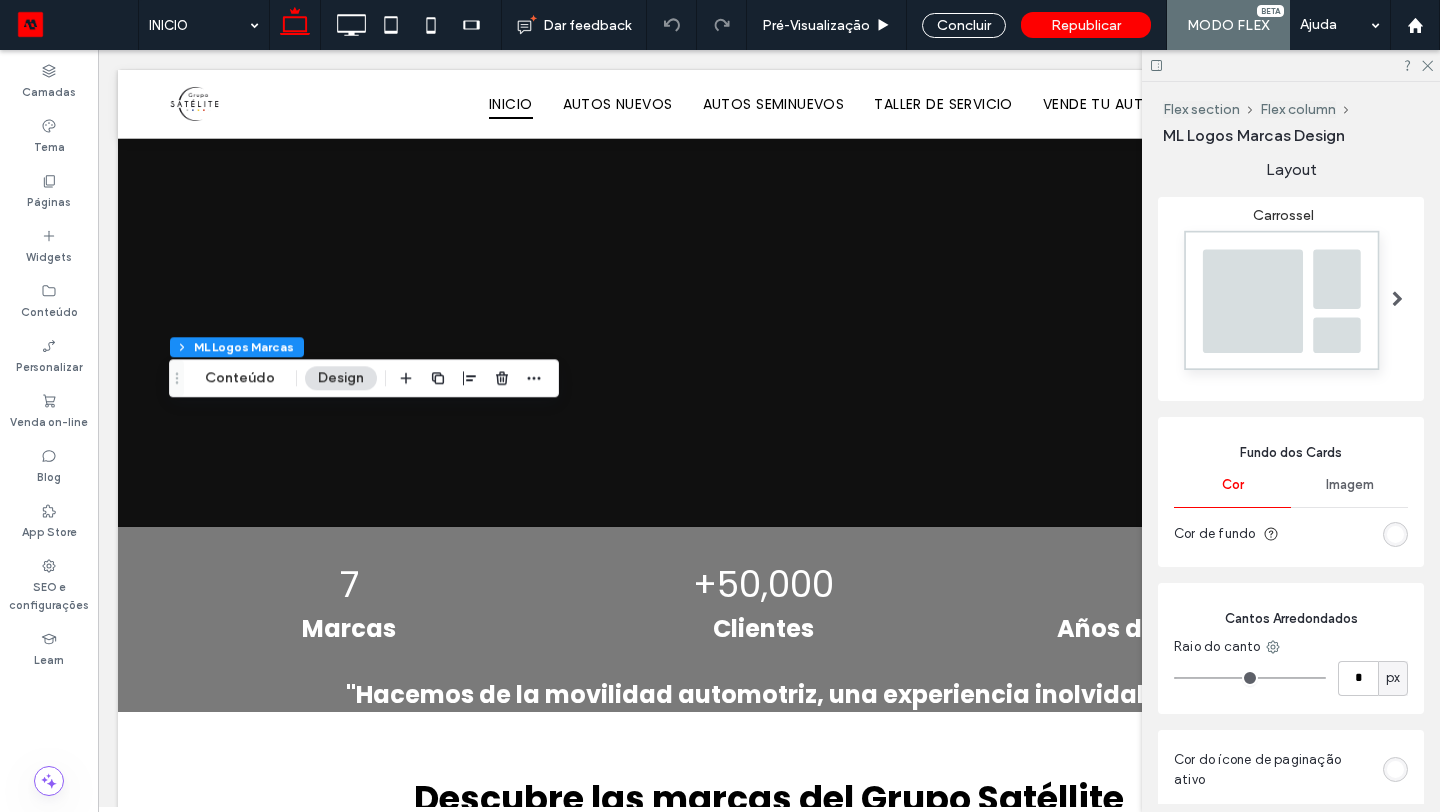 scroll, scrollTop: 445, scrollLeft: 0, axis: vertical 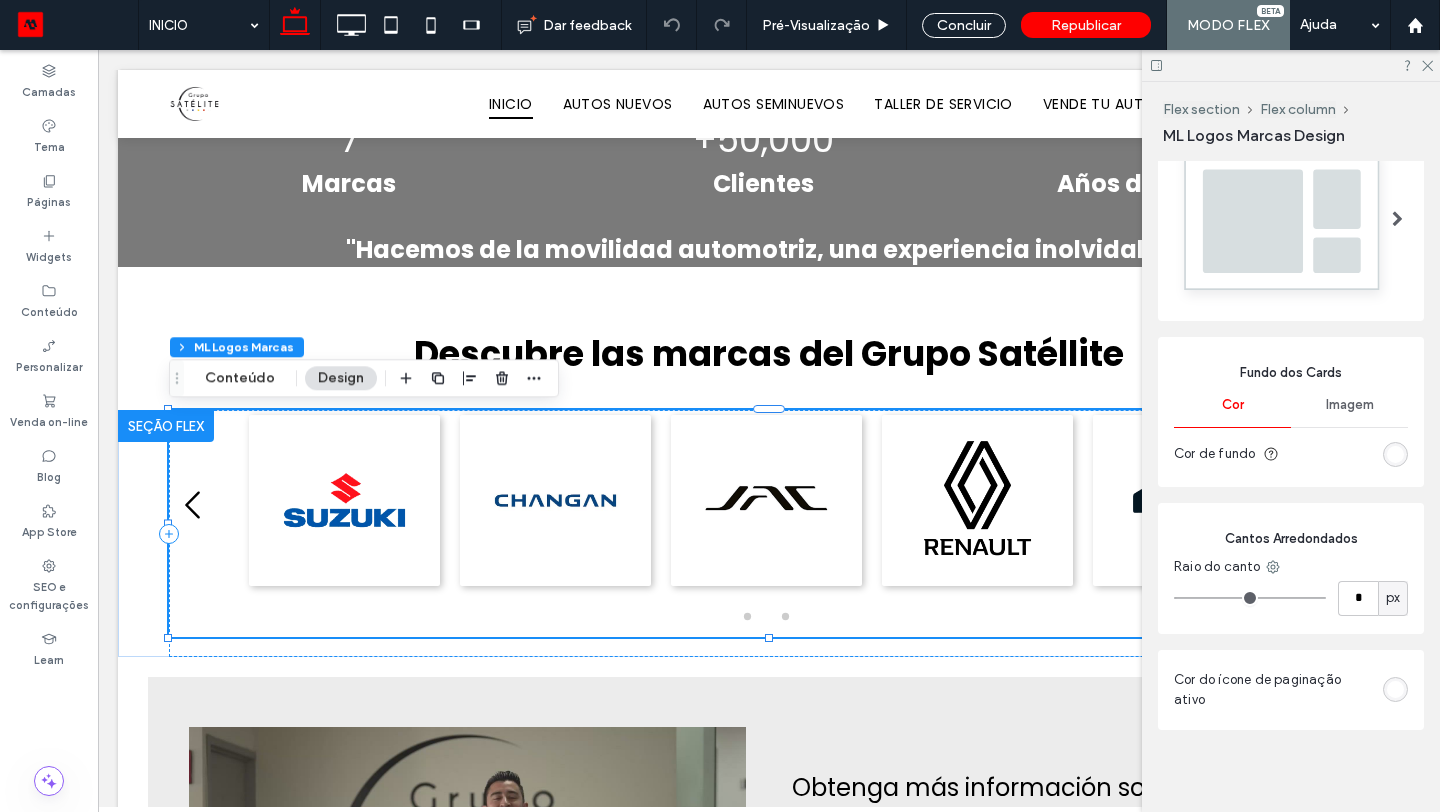 click at bounding box center [1395, 689] 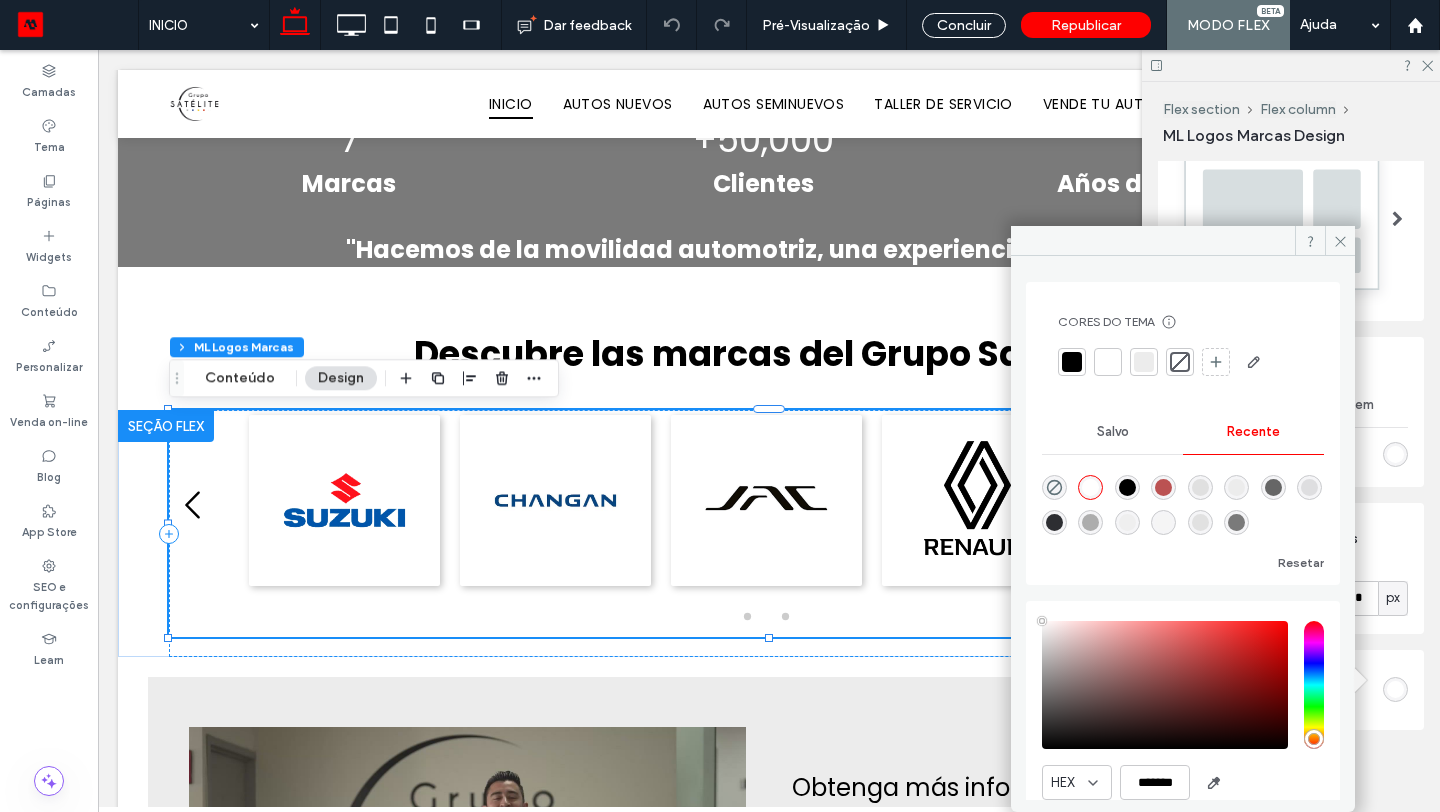 click at bounding box center (1072, 362) 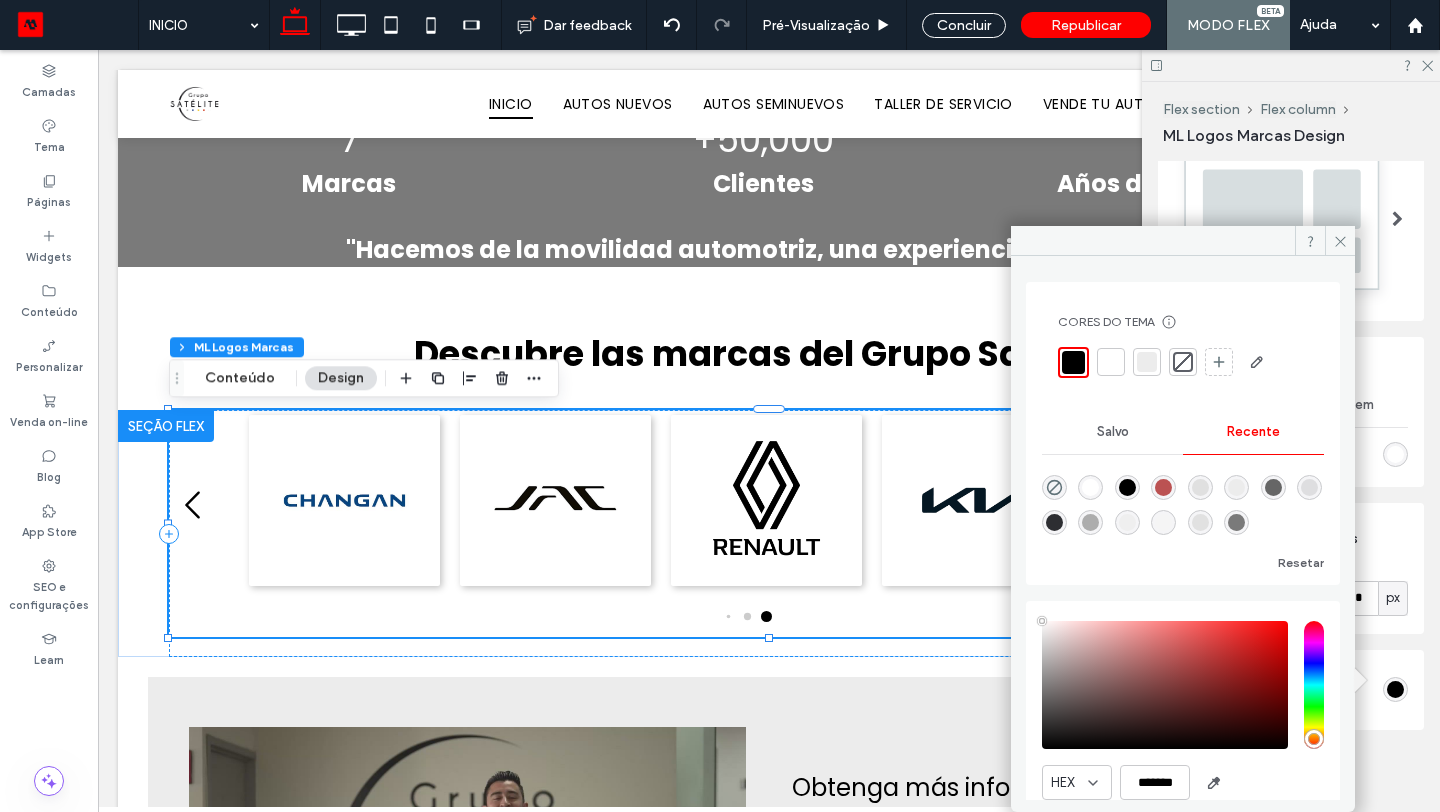 click at bounding box center (1163, 487) 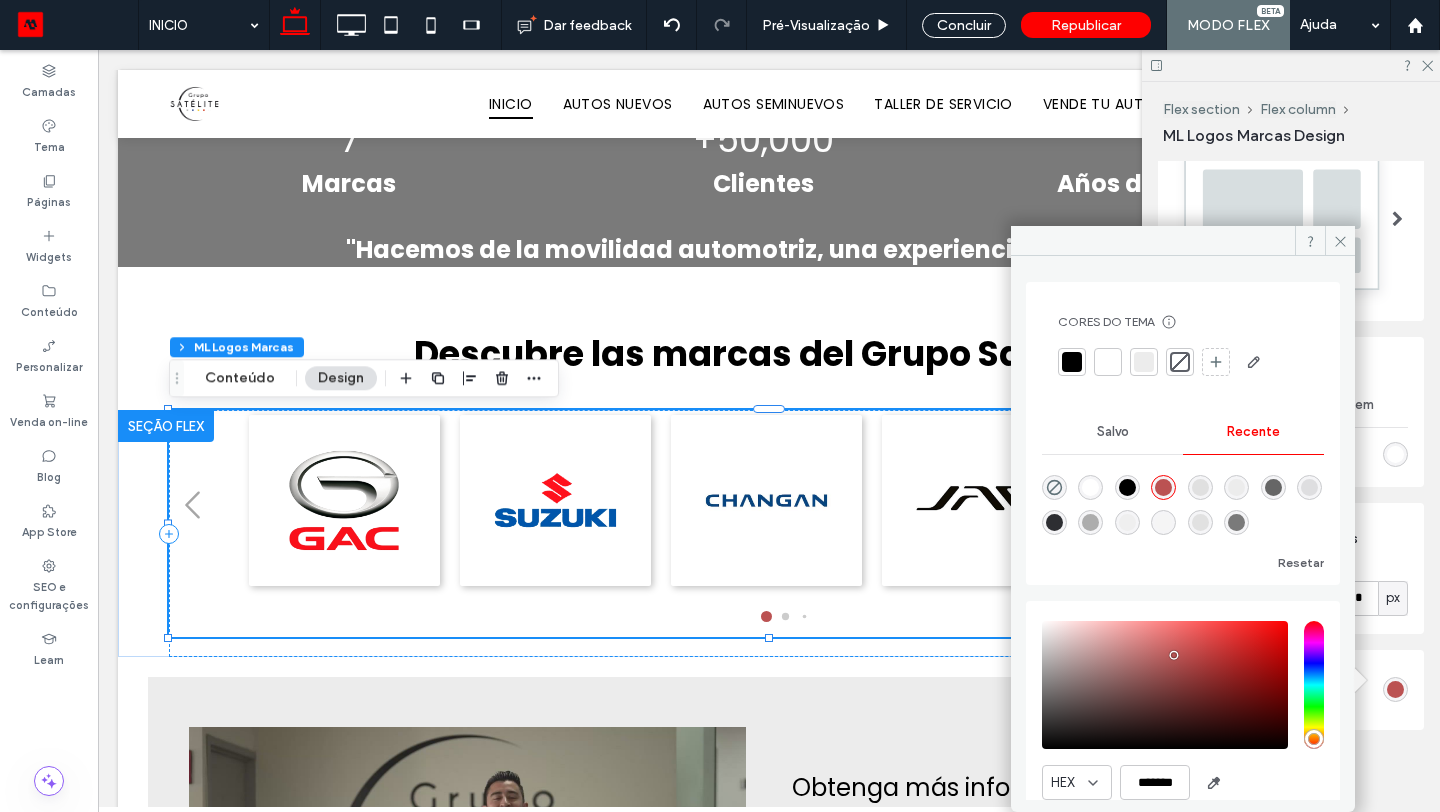 click at bounding box center (1072, 362) 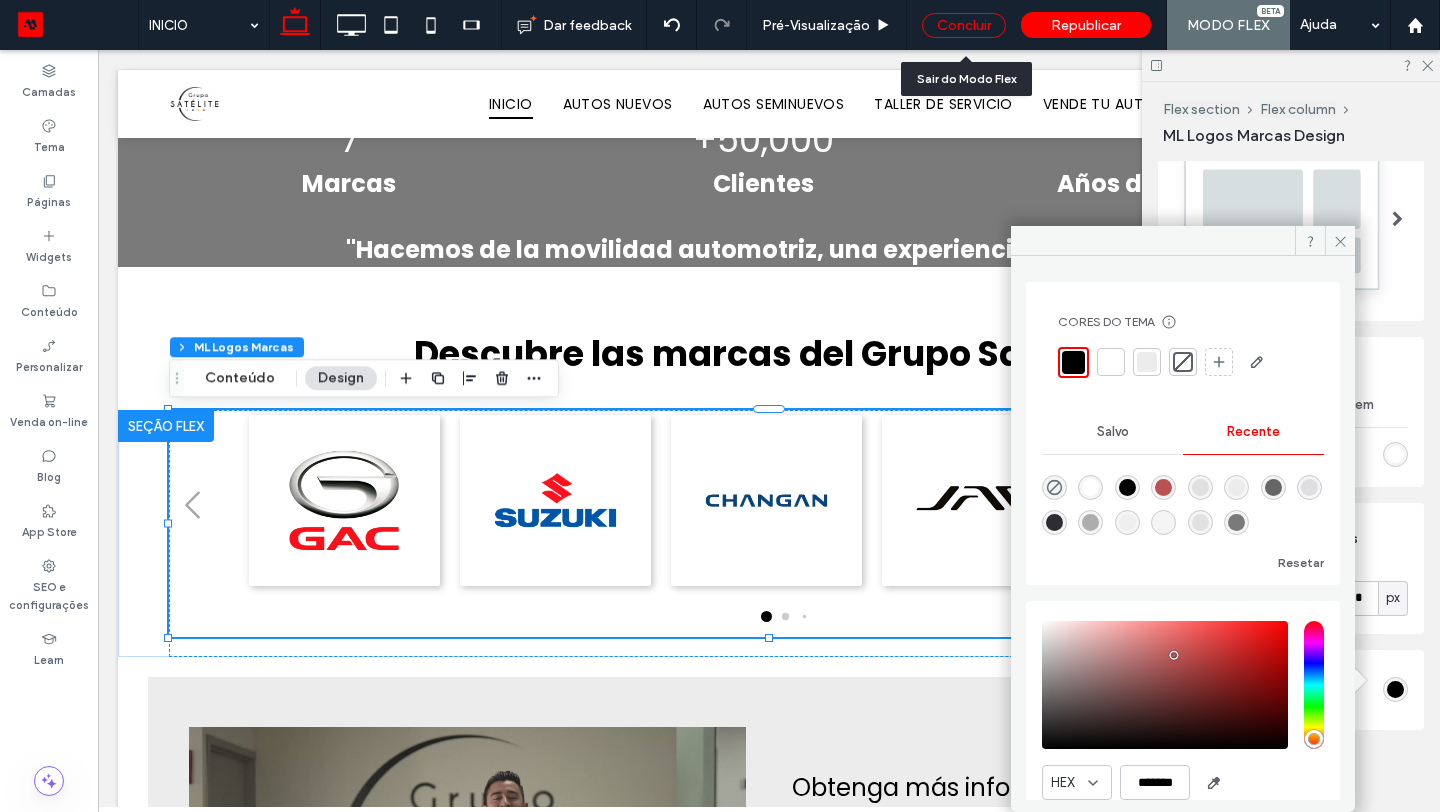click on "Concluir" at bounding box center [964, 25] 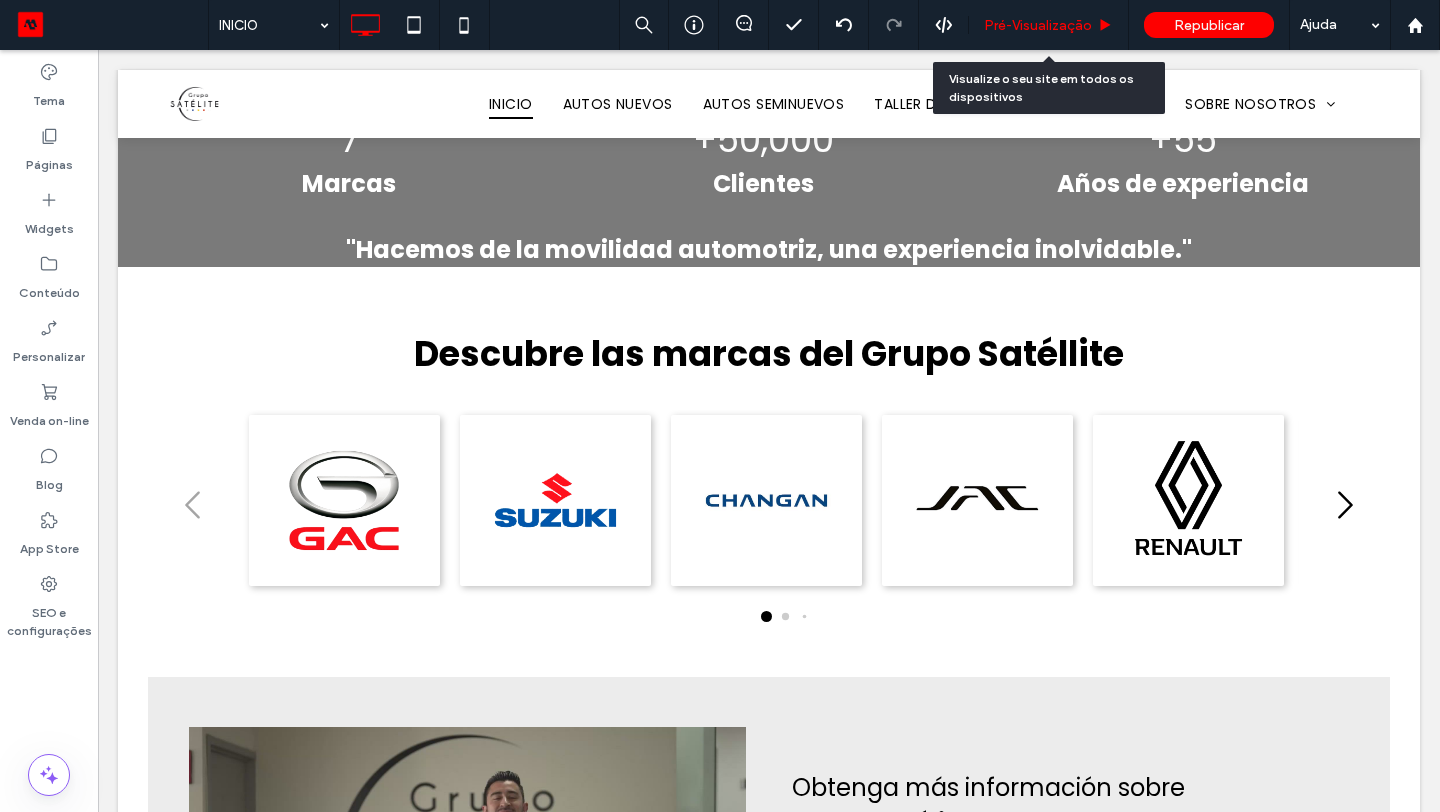 click on "Pré-Visualizaçāo" at bounding box center (1038, 25) 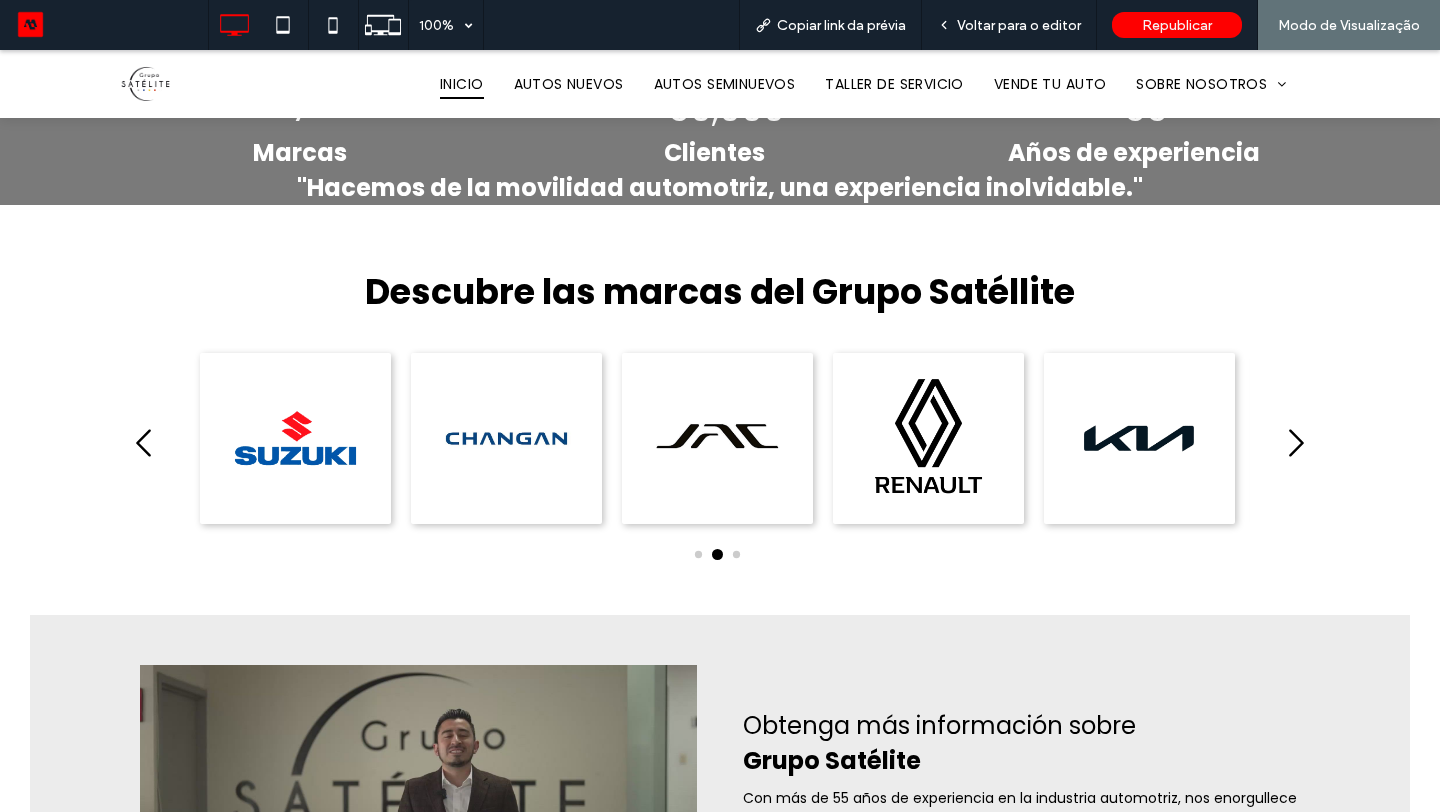 click 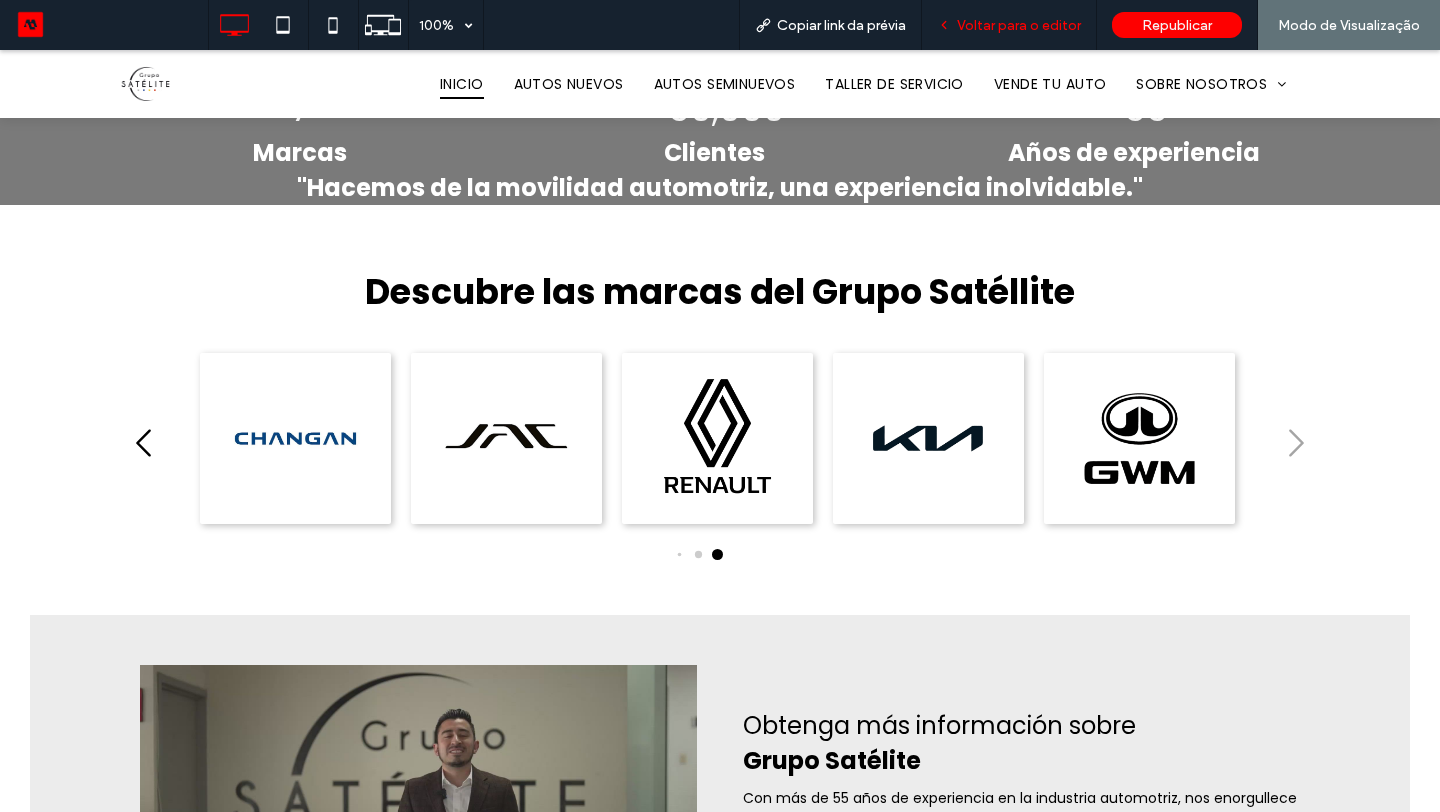 click on "Voltar para o editor" at bounding box center (1019, 25) 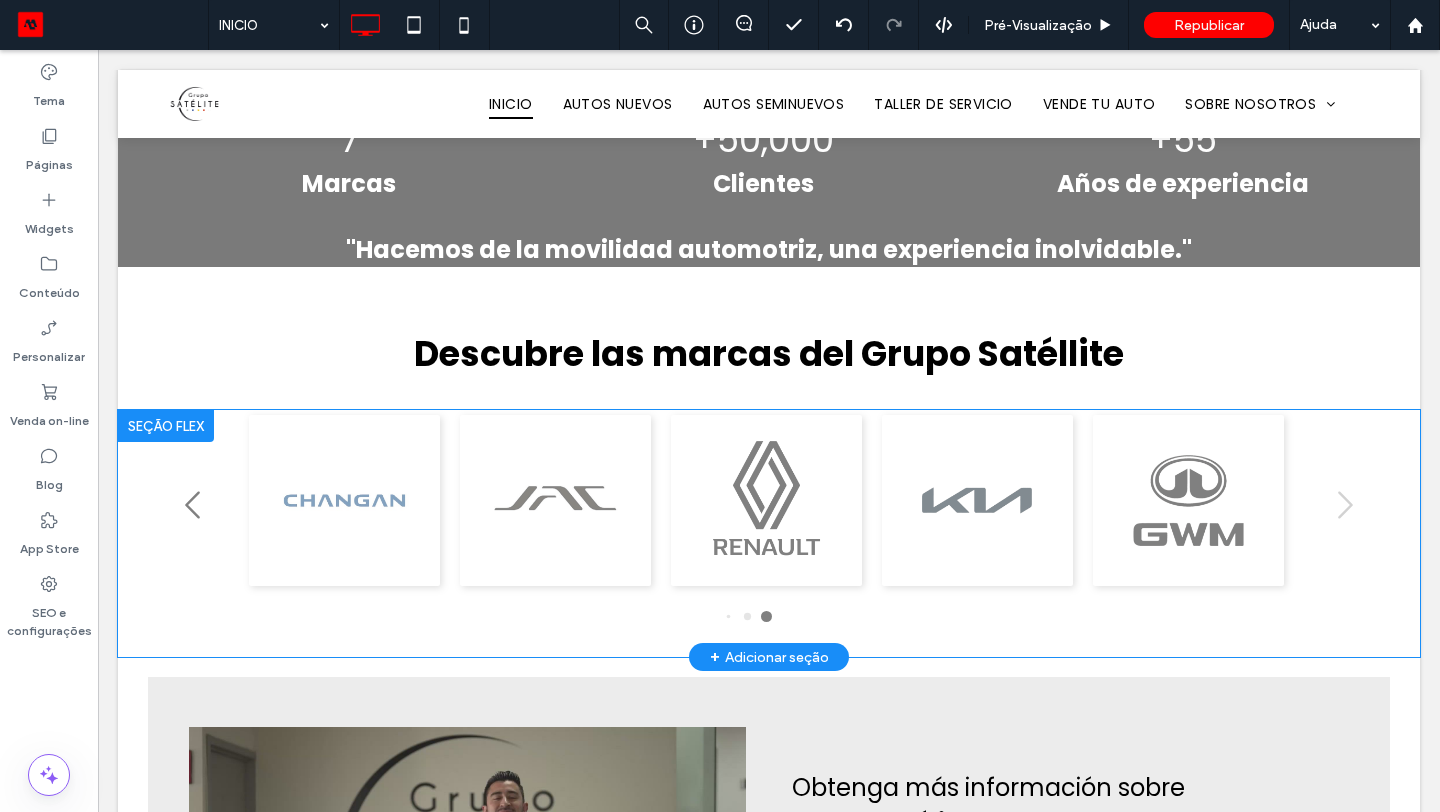 click on "Clique para editar no Modo Flex" at bounding box center [769, 533] 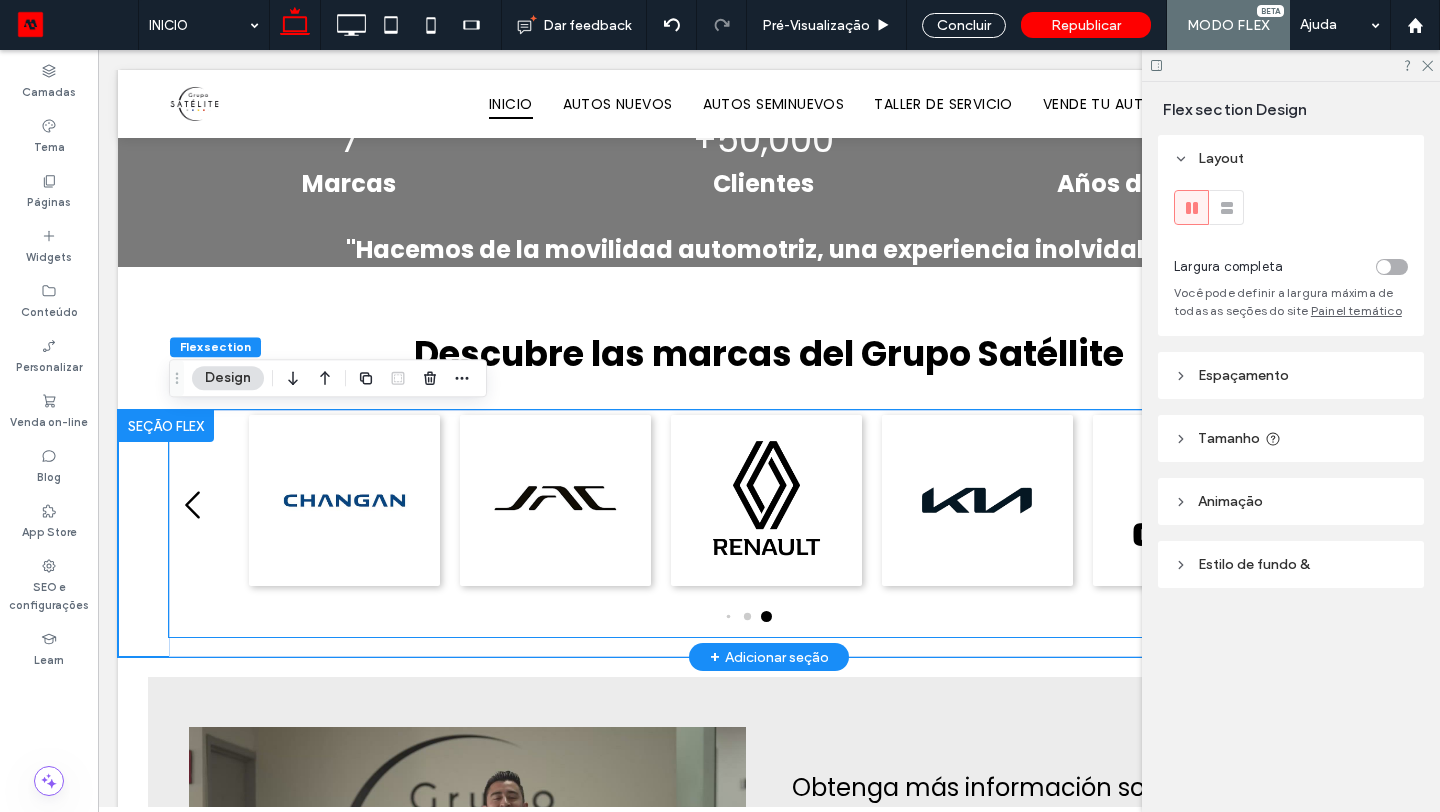 click at bounding box center [766, 500] 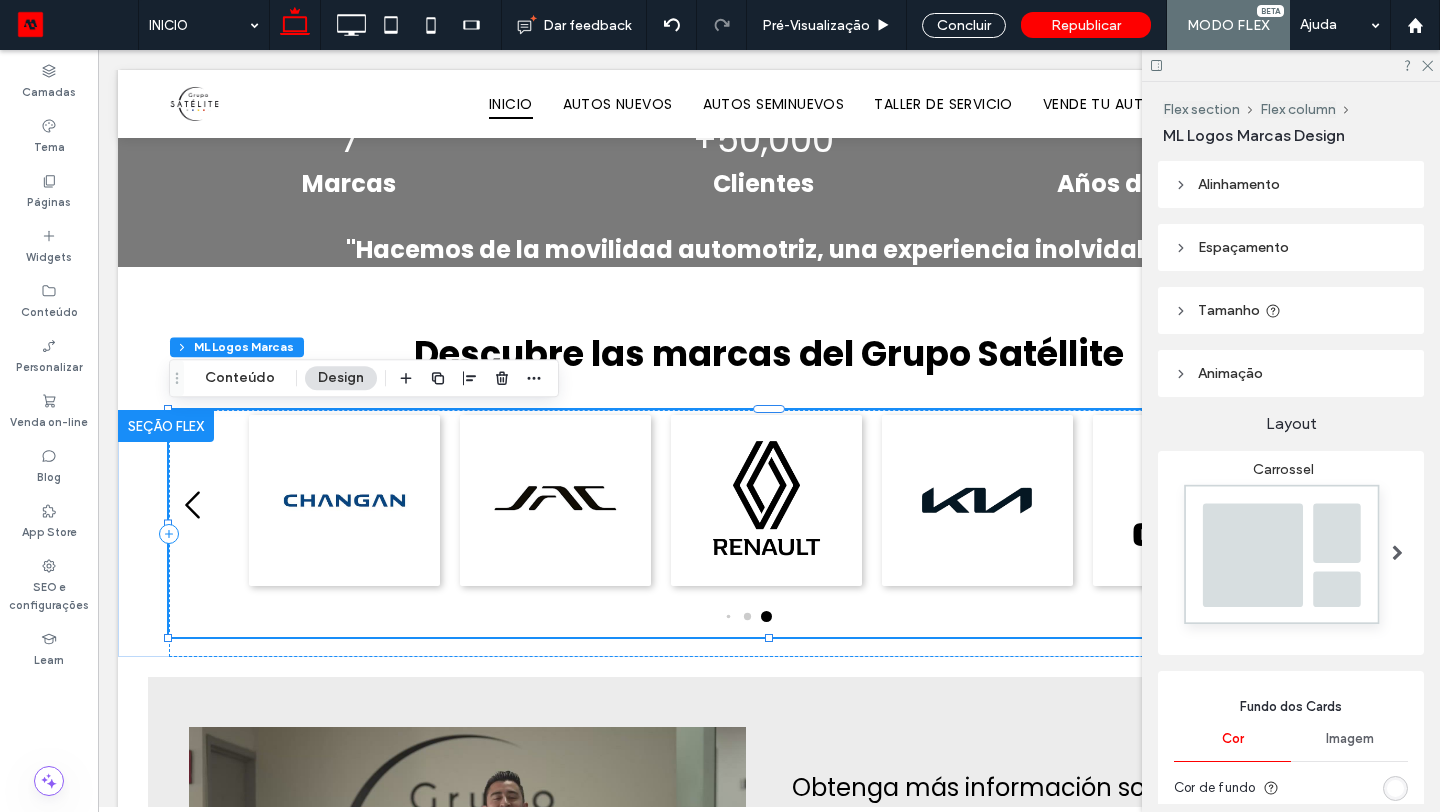 click on "Espaçamento" at bounding box center (1291, 247) 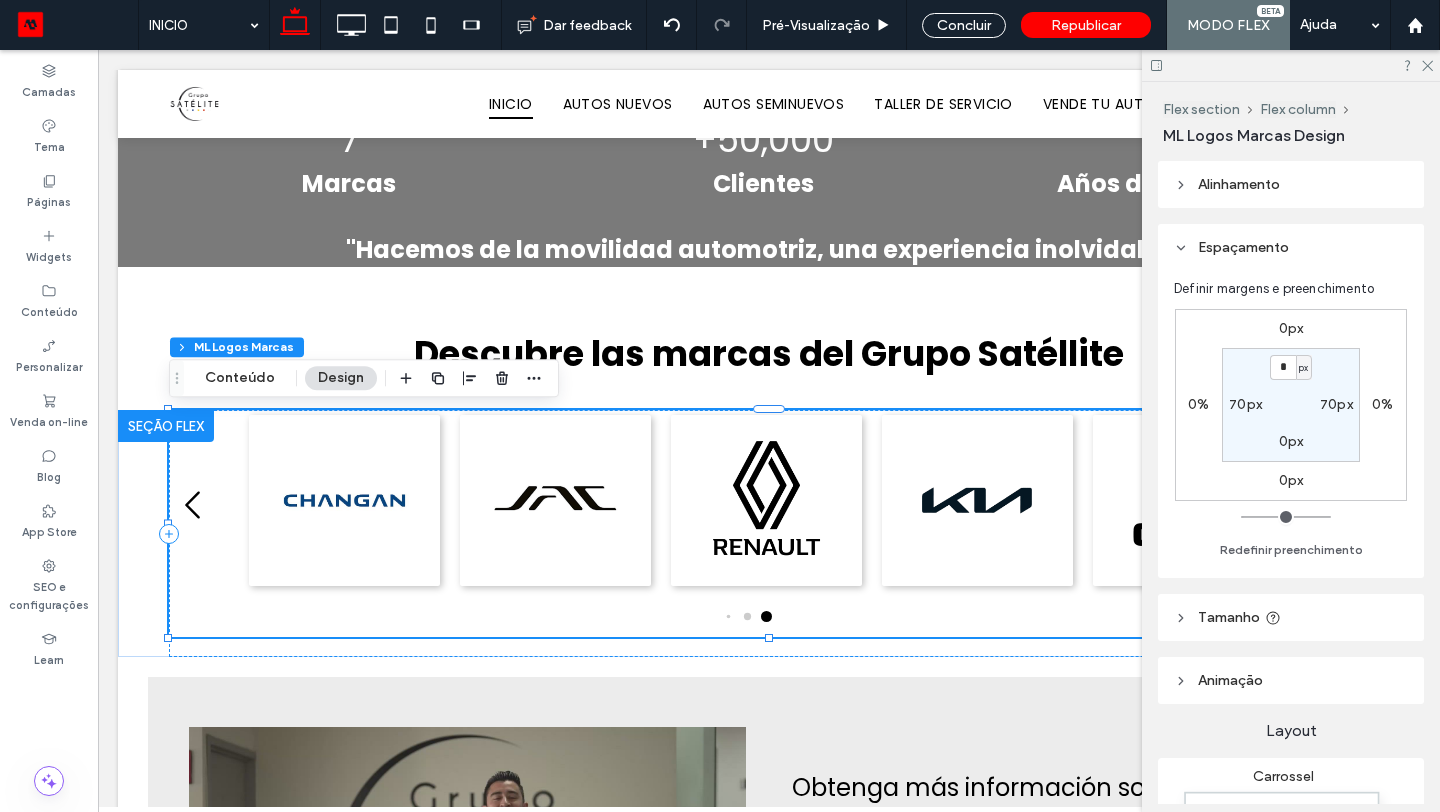 click on "70px" at bounding box center (1245, 404) 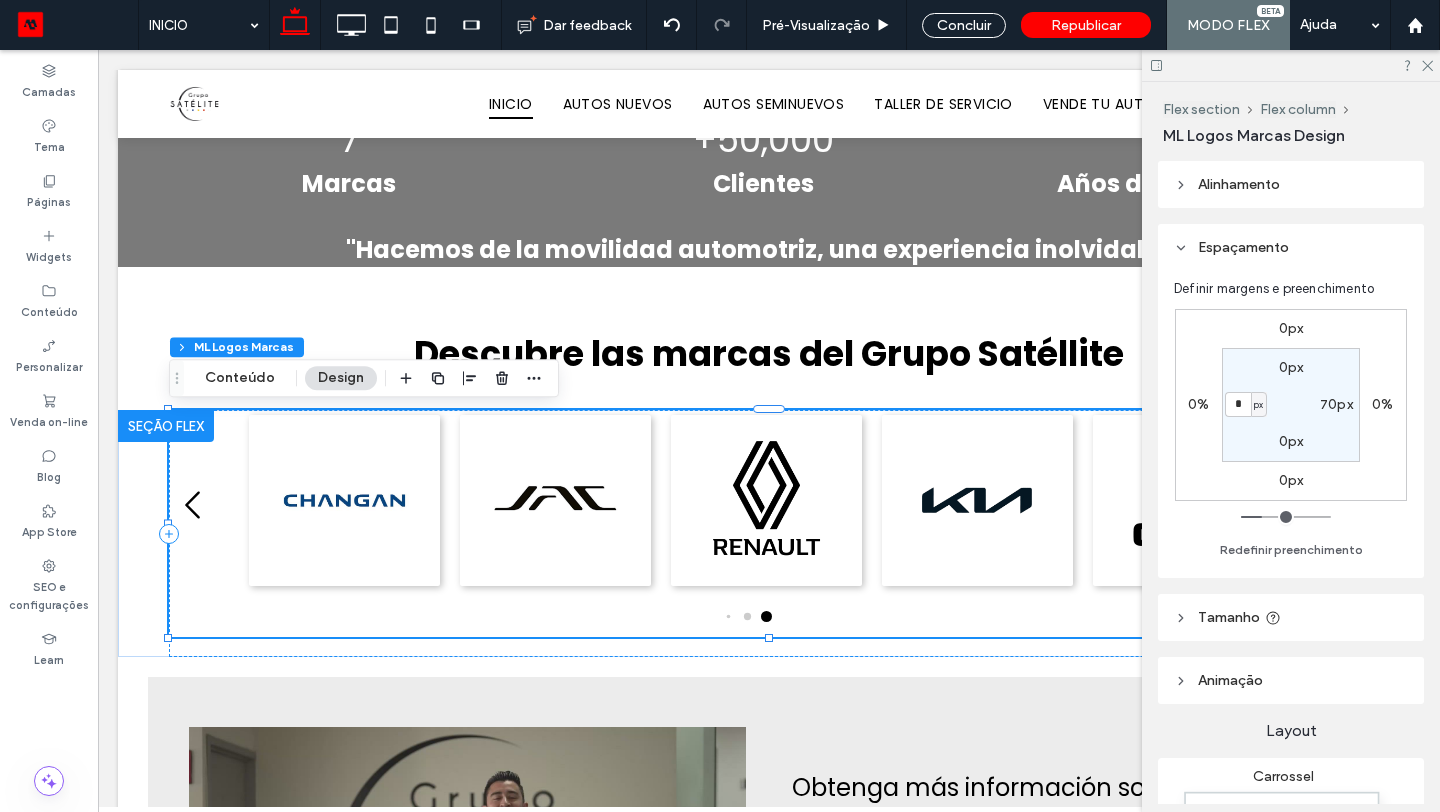 type on "*" 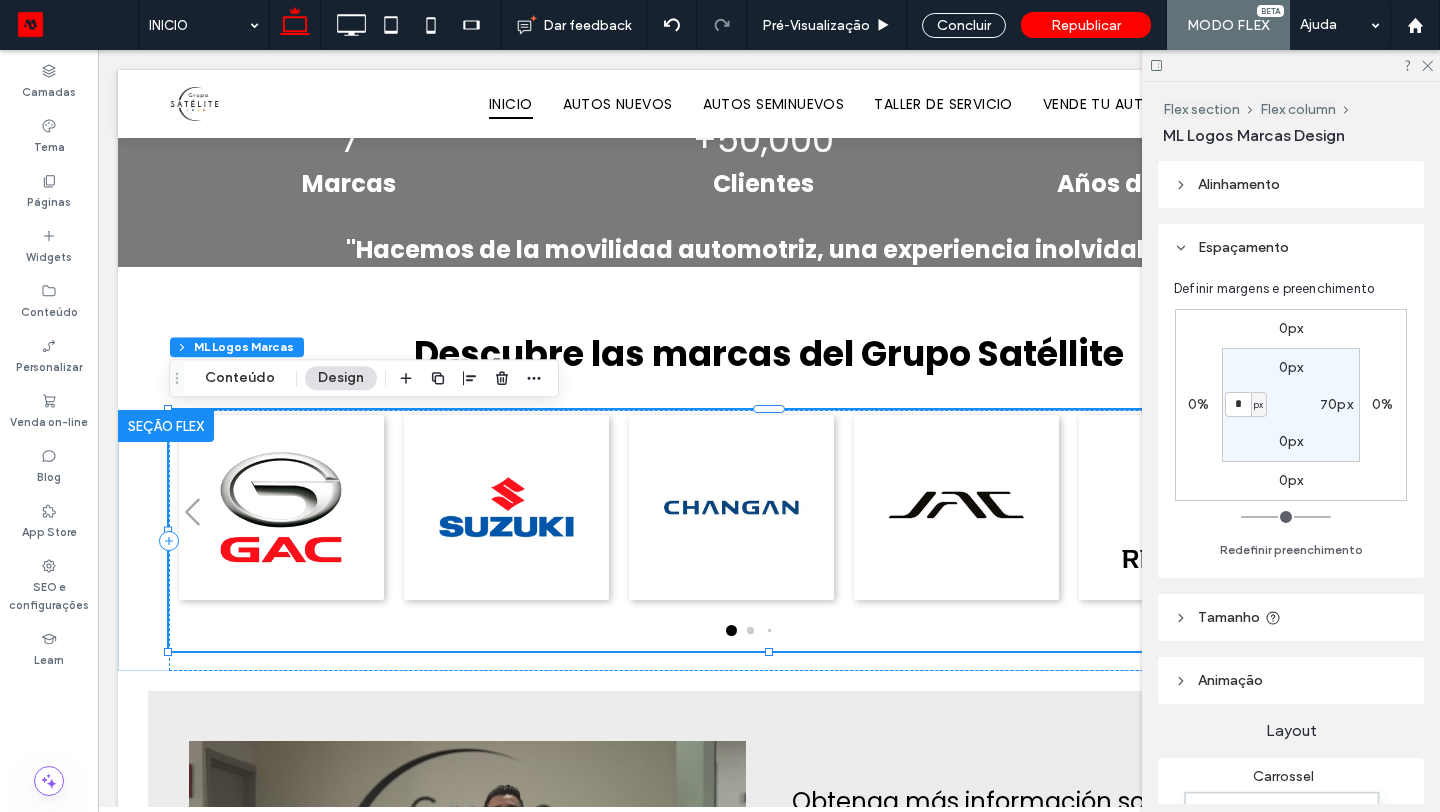click on "70px" at bounding box center (1336, 404) 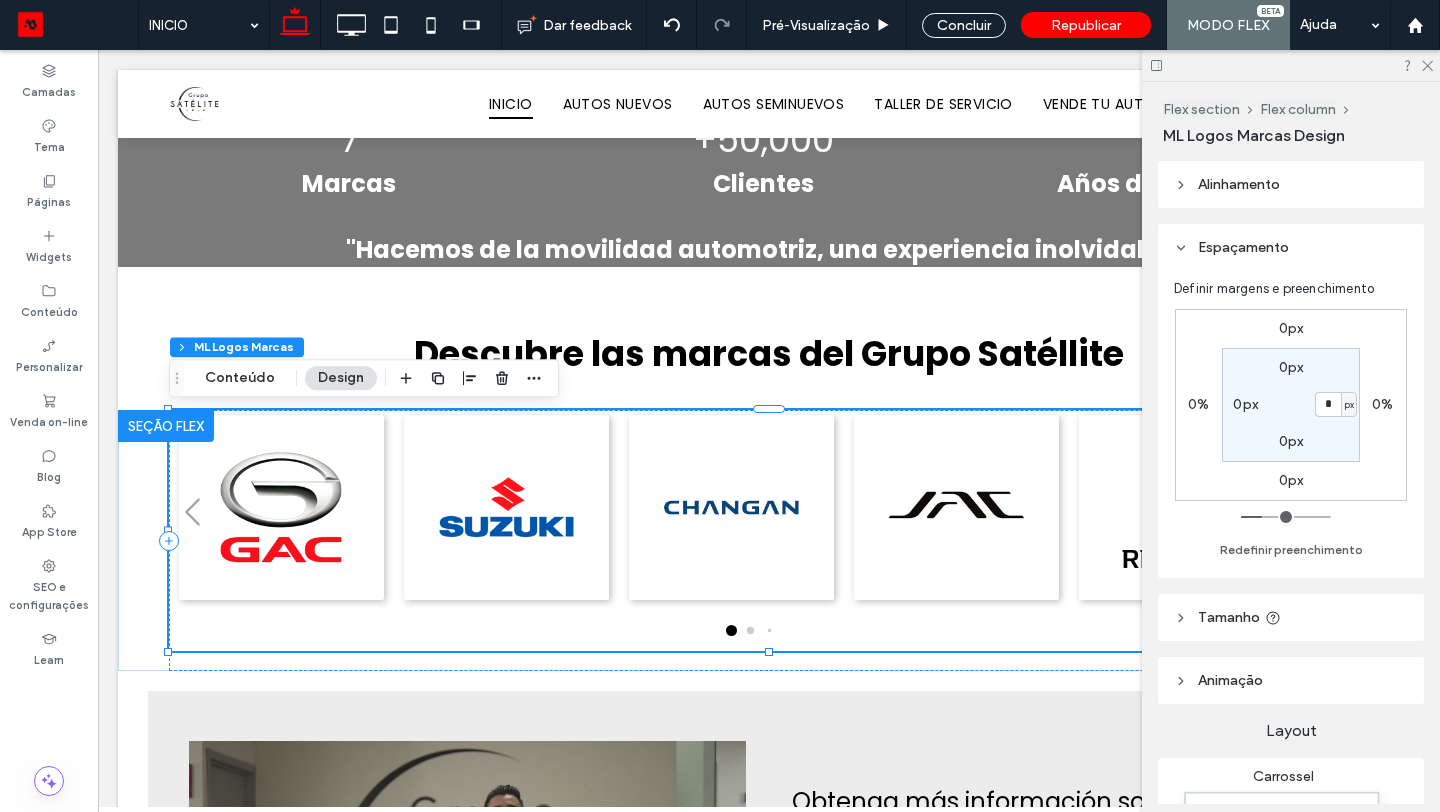 type on "*" 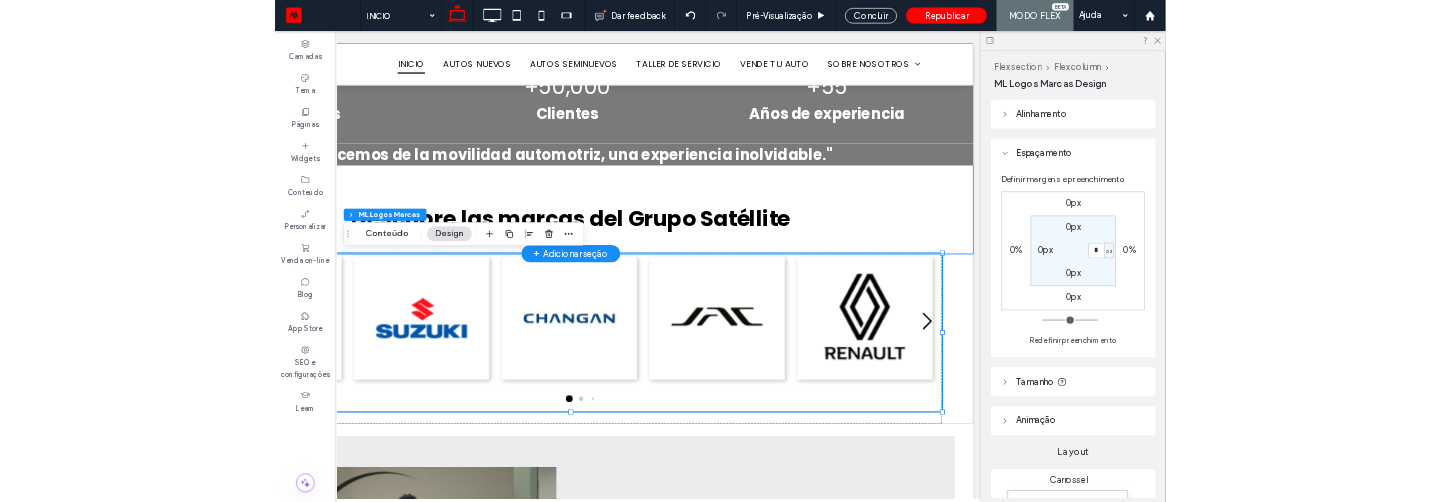 scroll, scrollTop: 0, scrollLeft: 298, axis: horizontal 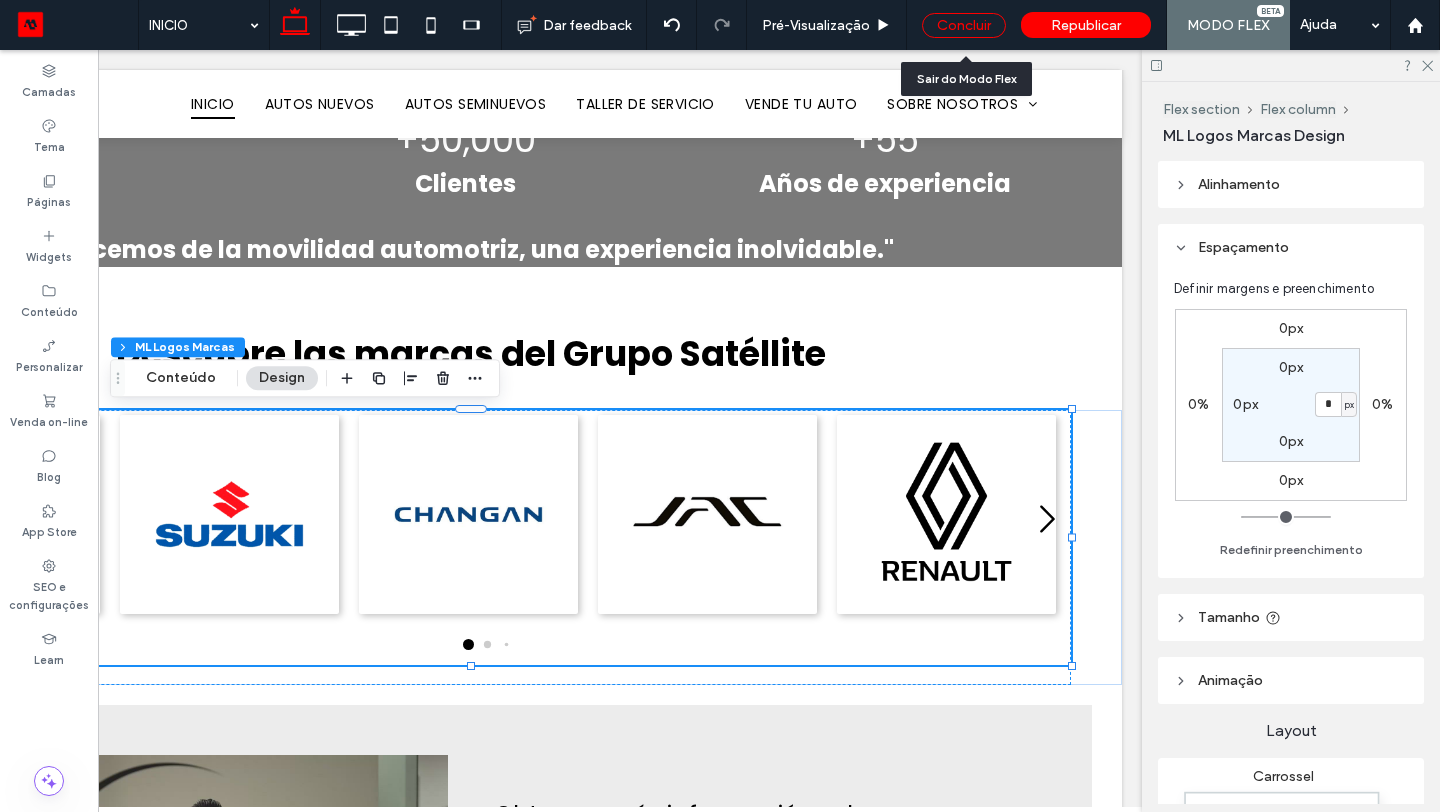 click on "Concluir" at bounding box center [964, 25] 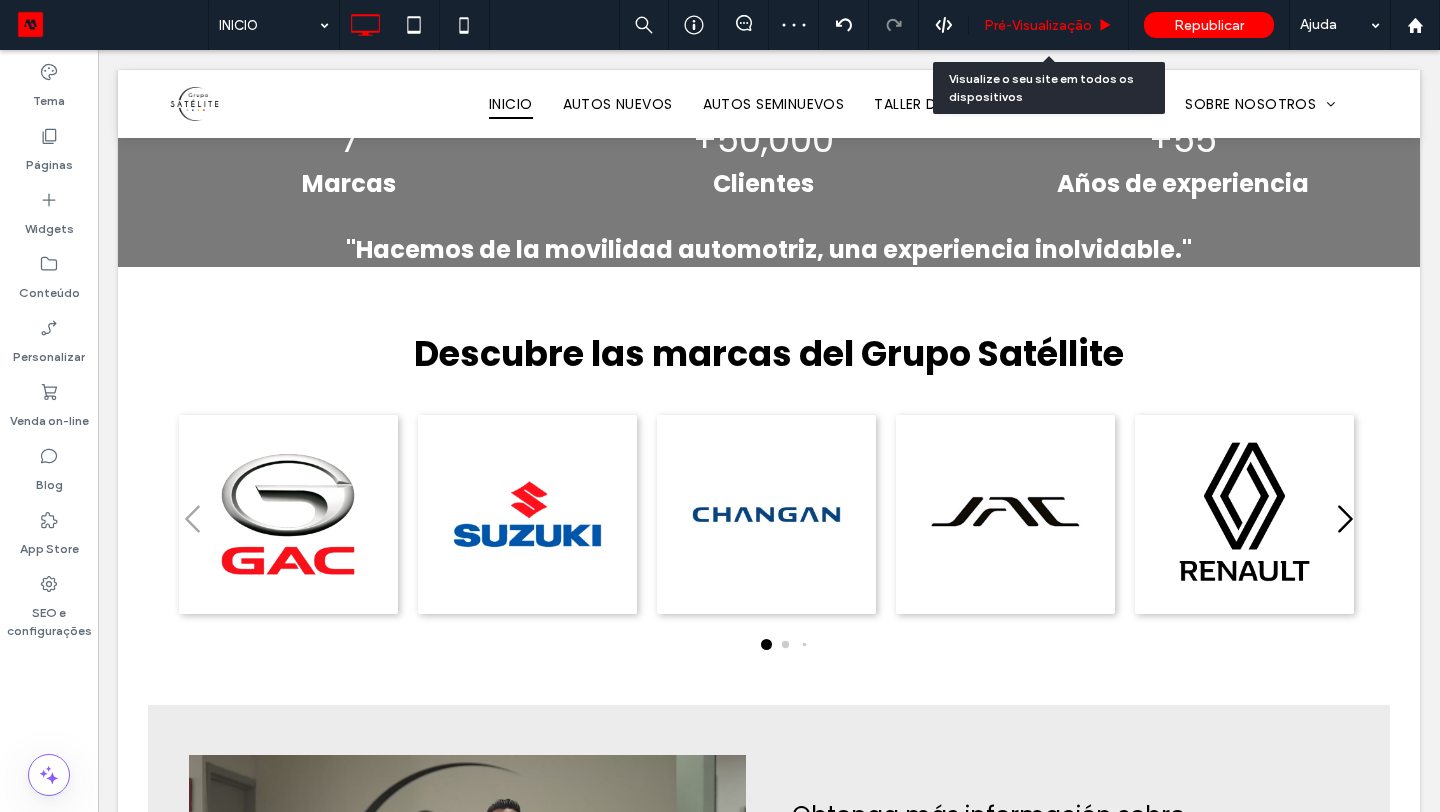 click on "Pré-Visualizaçāo" at bounding box center (1038, 25) 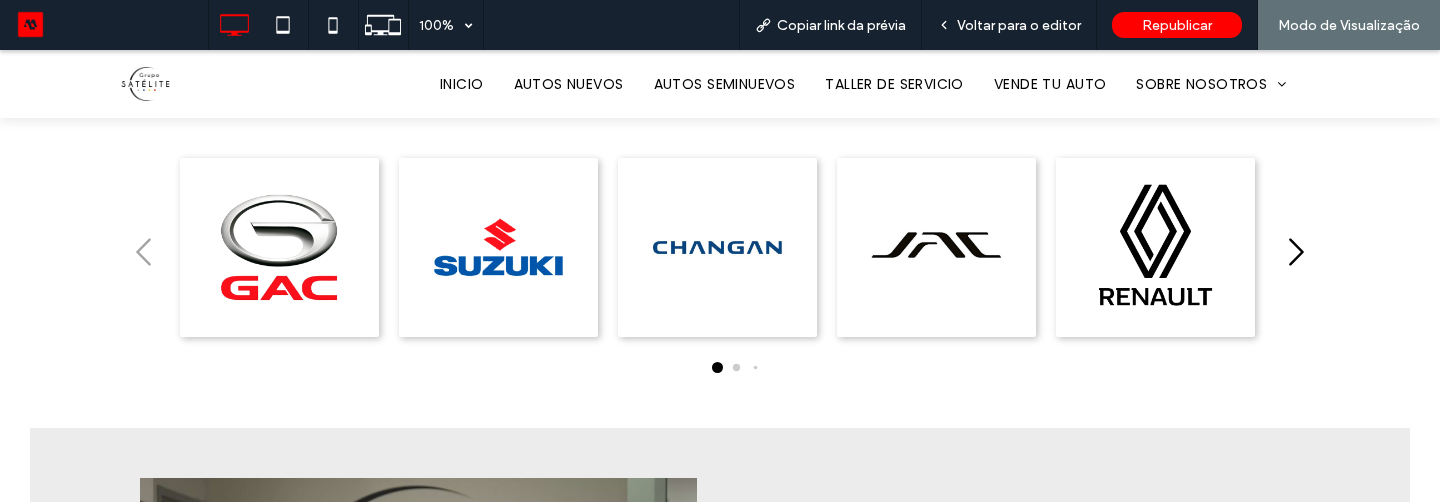 scroll, scrollTop: 643, scrollLeft: 0, axis: vertical 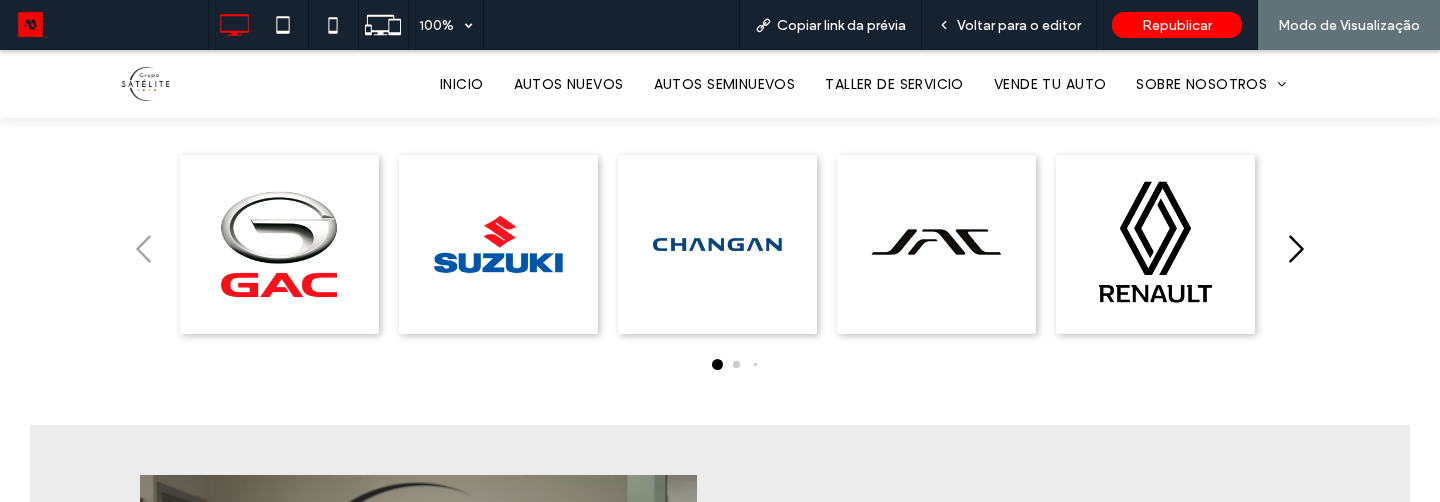 click 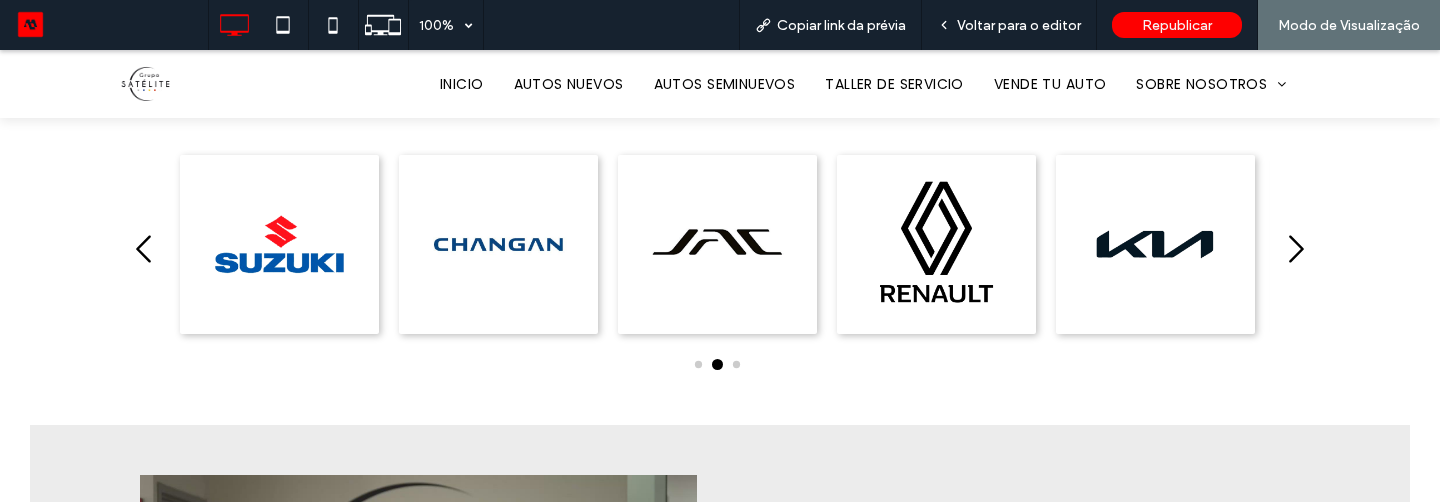 click 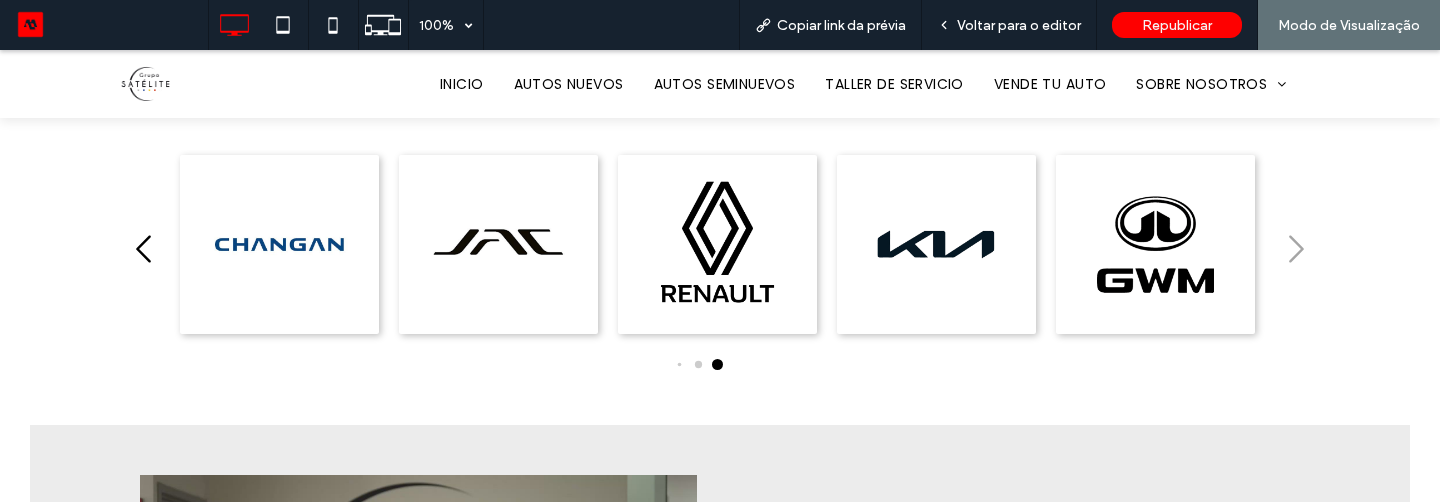 click at bounding box center (720, 267) 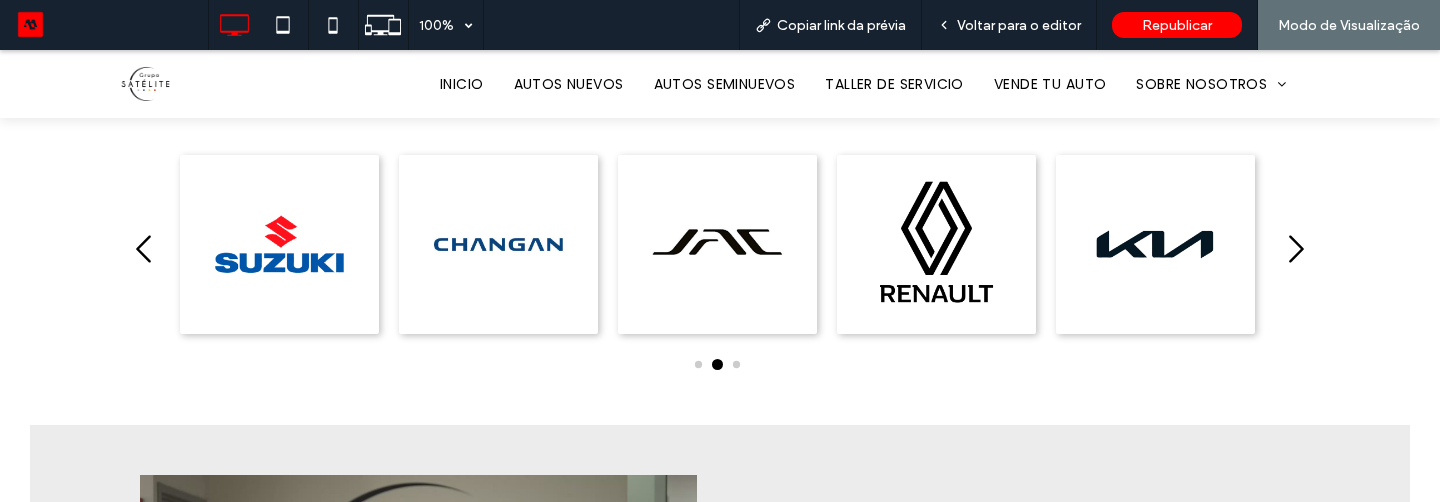 click 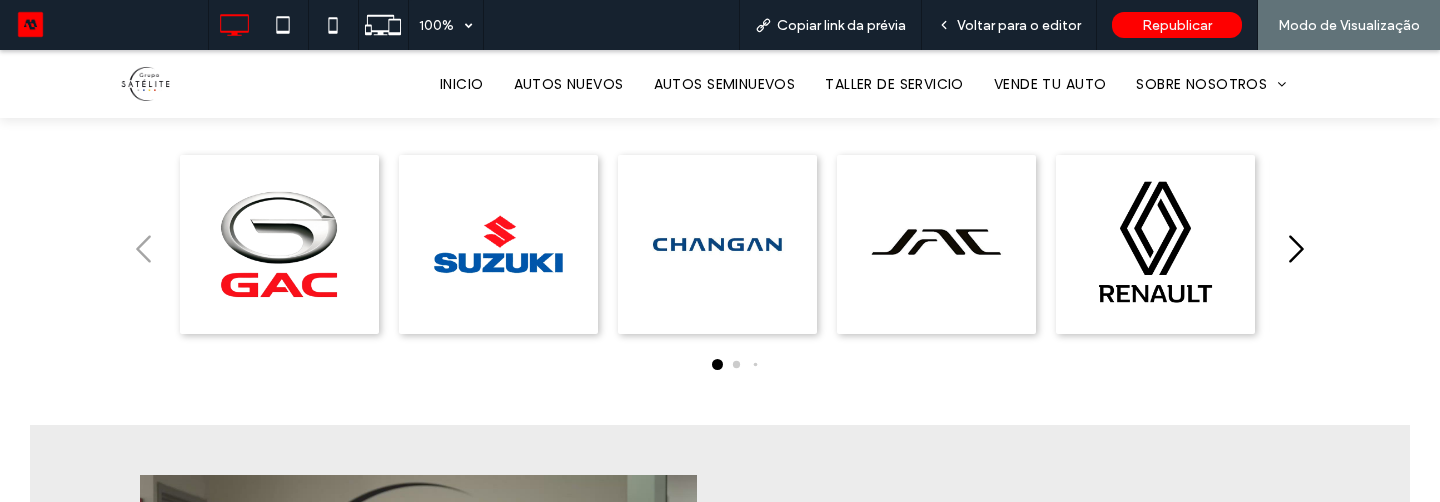 click at bounding box center (720, 267) 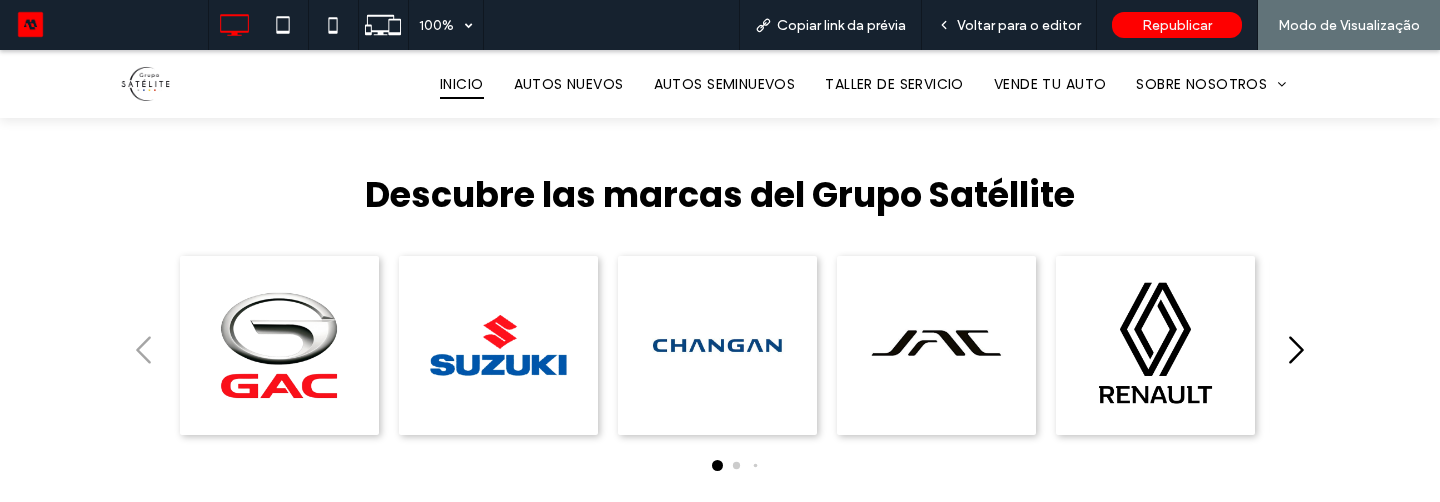 scroll, scrollTop: 534, scrollLeft: 0, axis: vertical 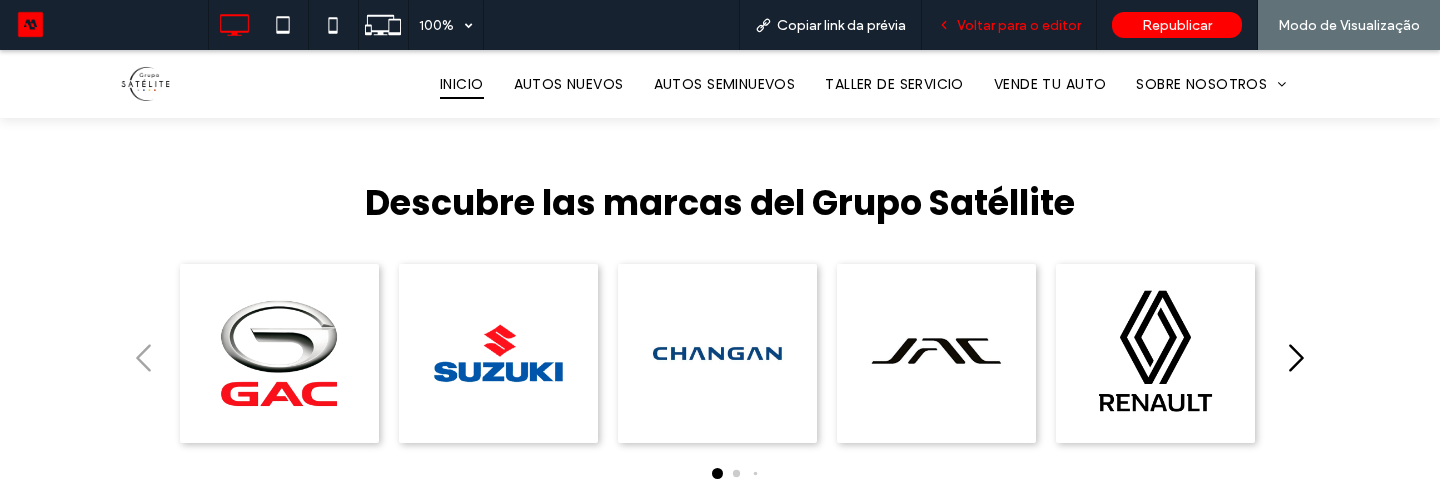 click on "Voltar para o editor" at bounding box center (1009, 25) 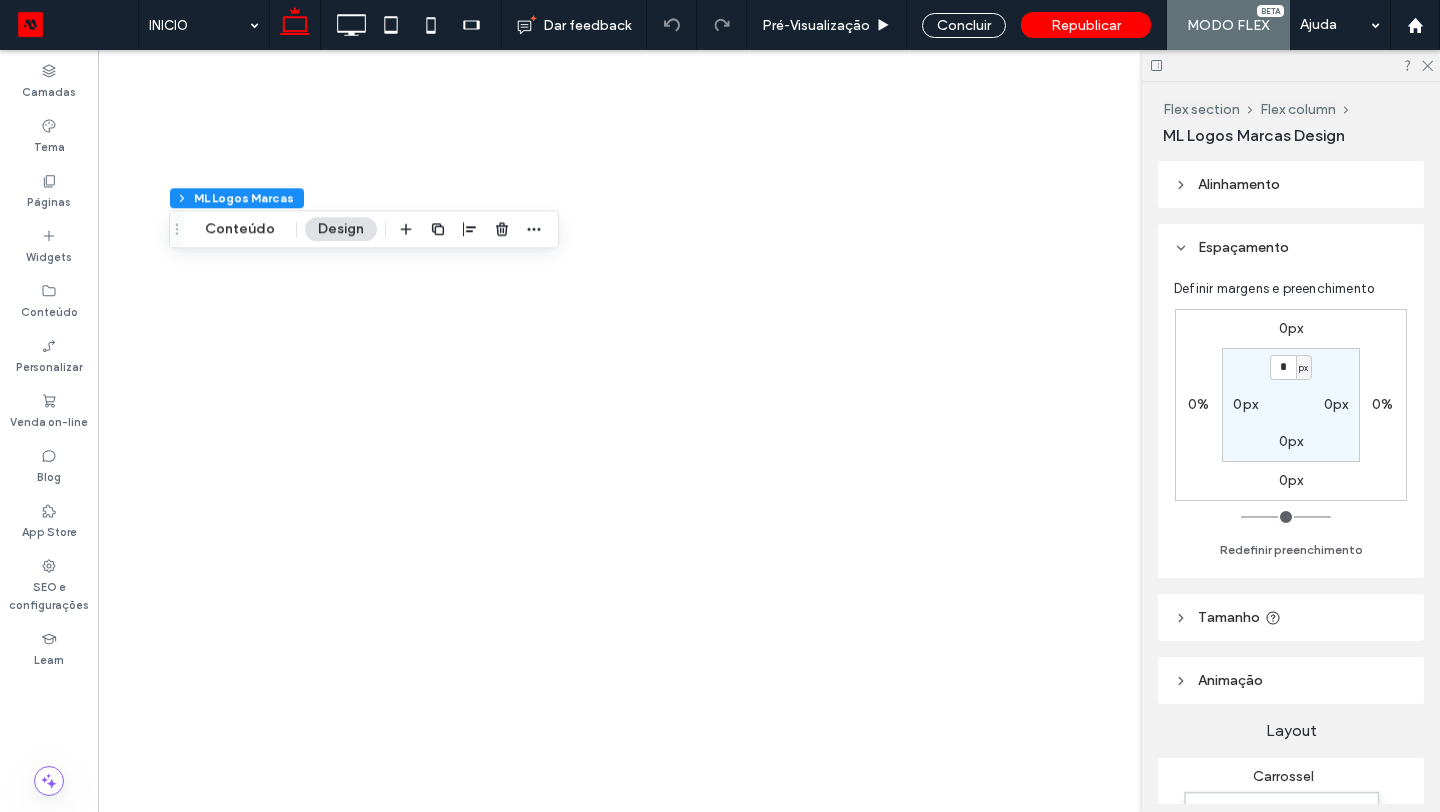 scroll, scrollTop: 0, scrollLeft: 0, axis: both 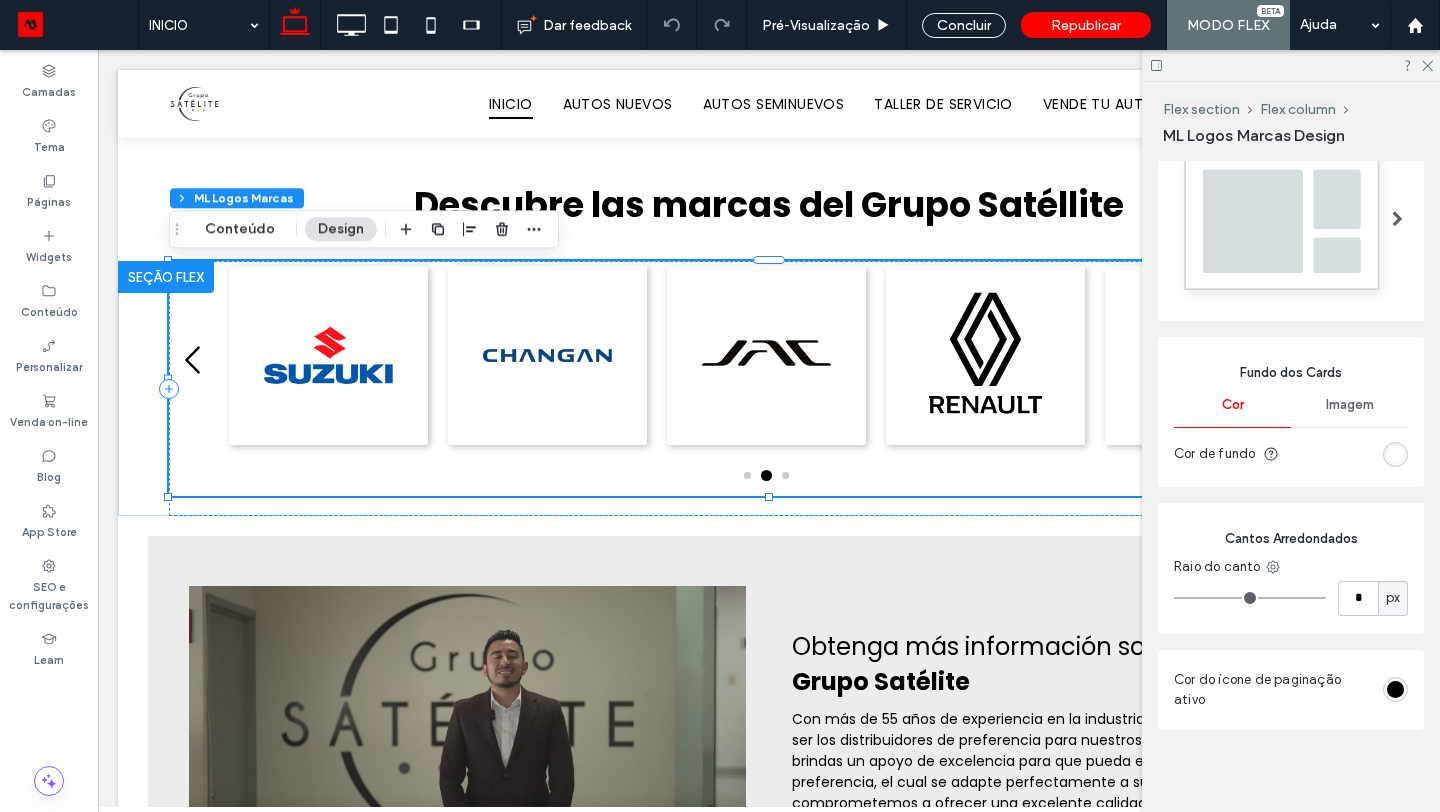 type on "*" 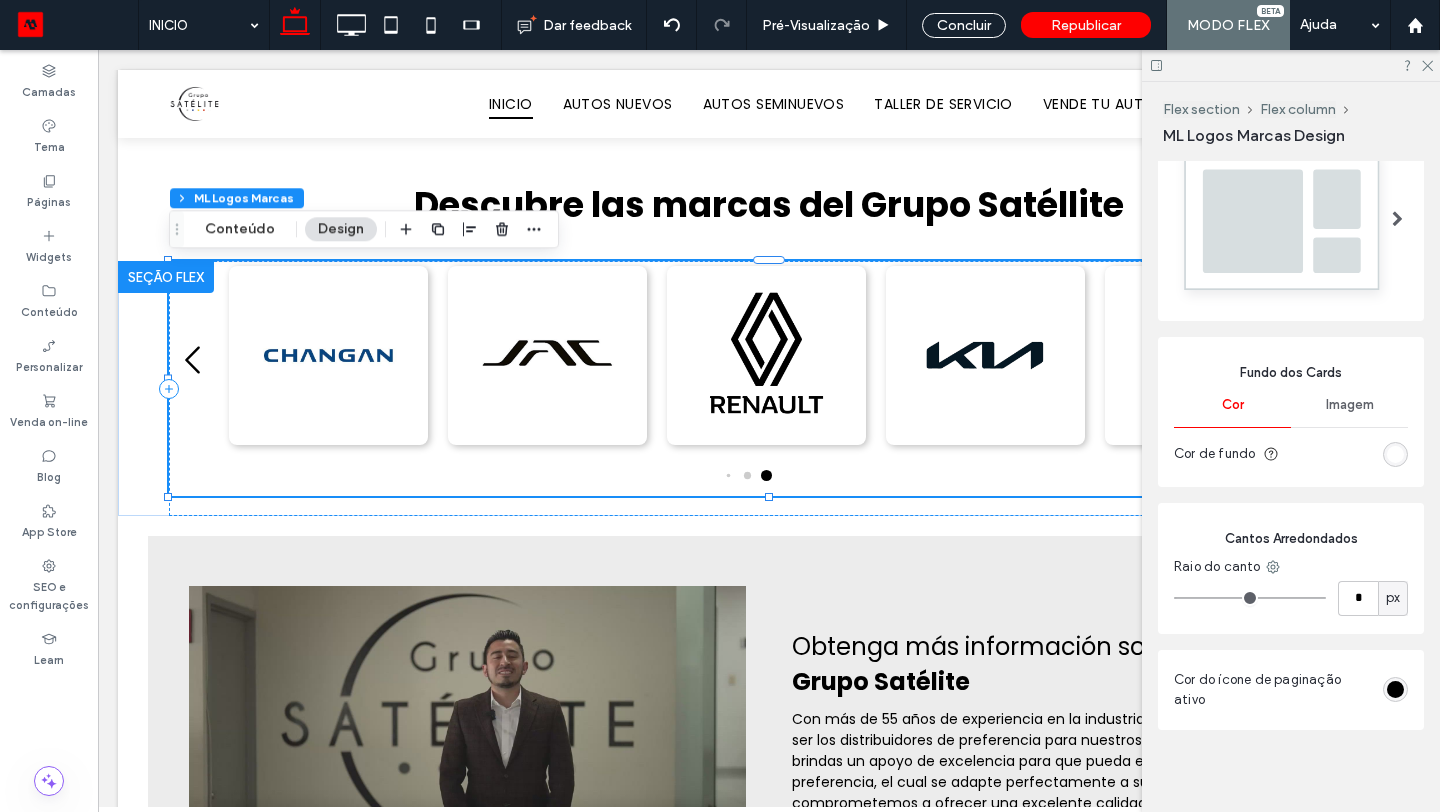 type on "*" 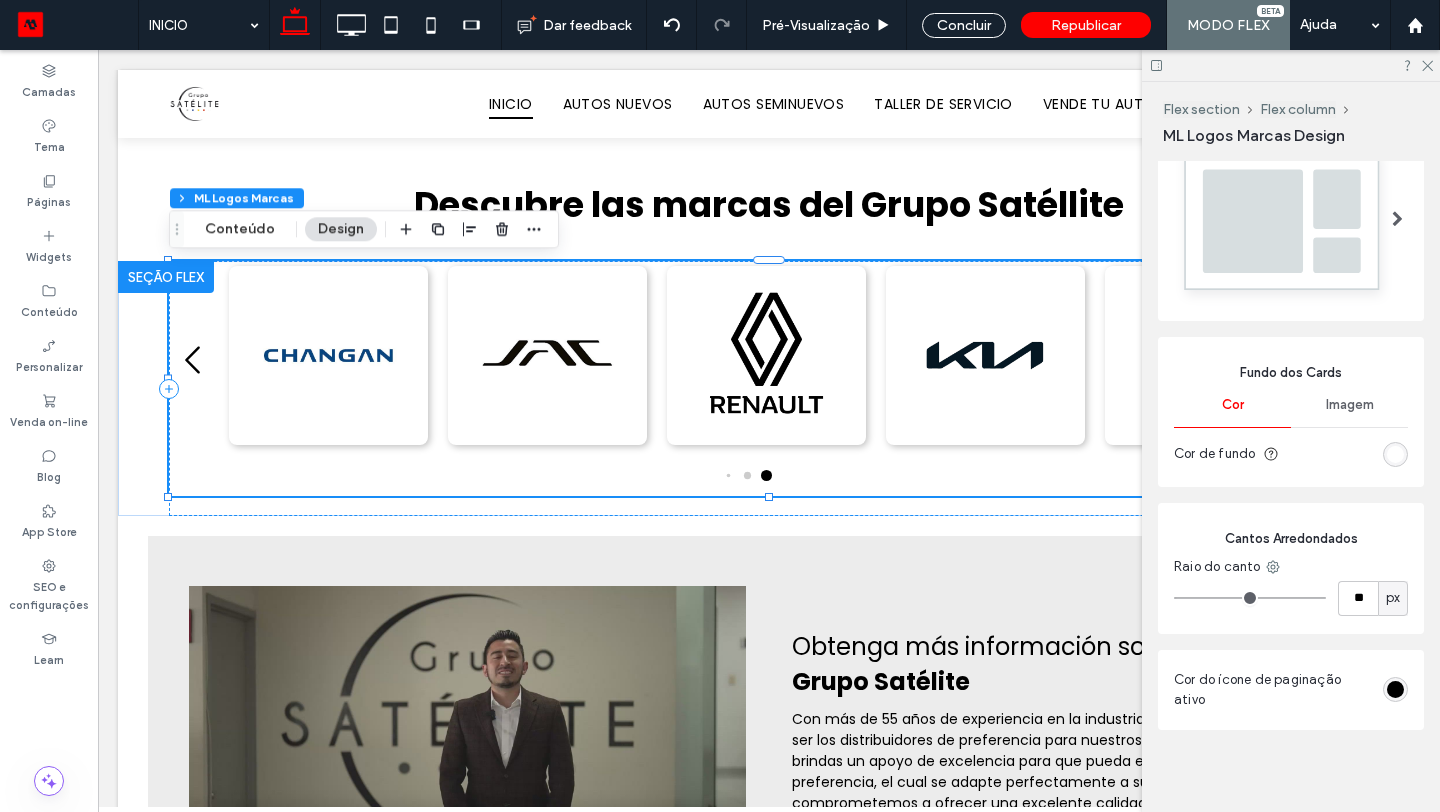 type on "**" 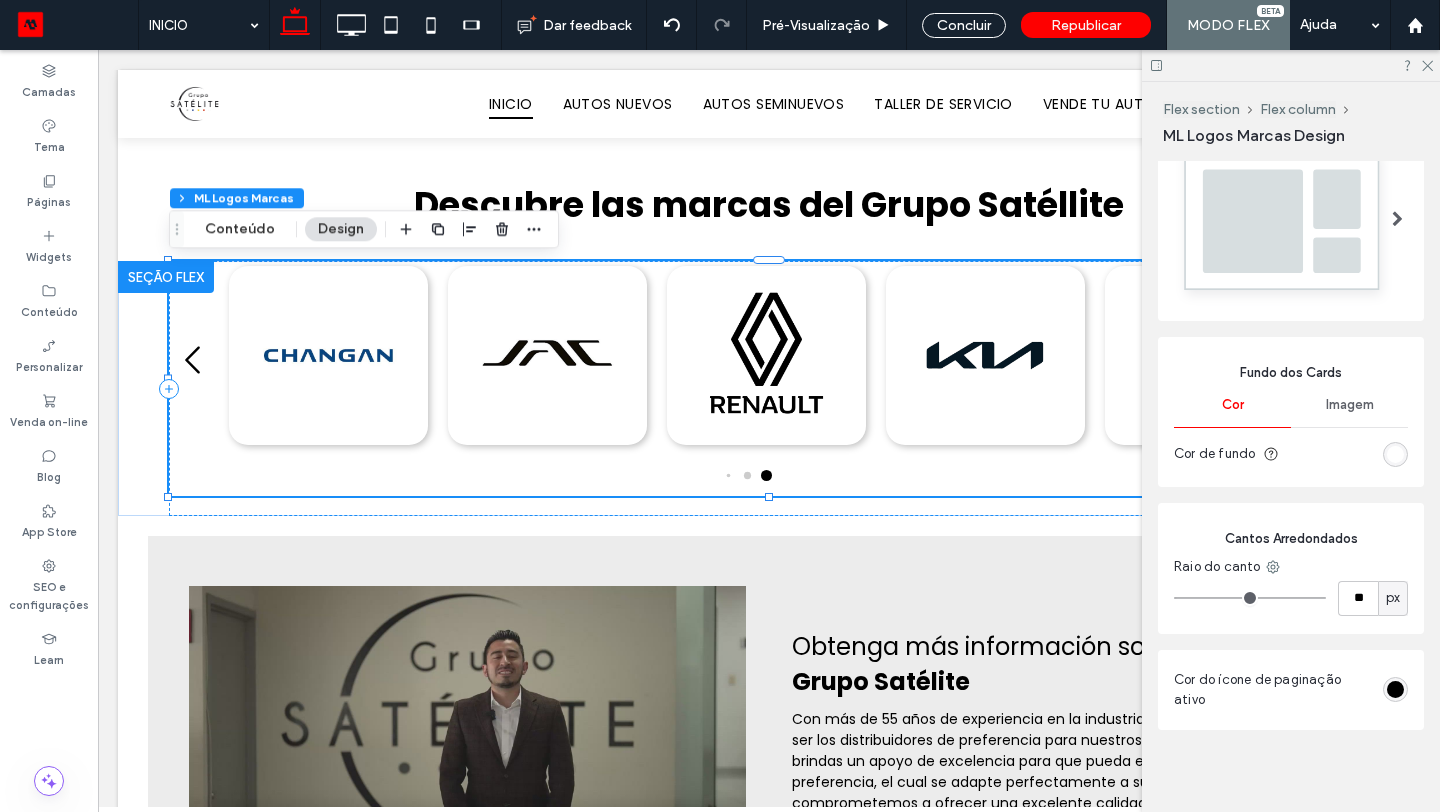 type on "**" 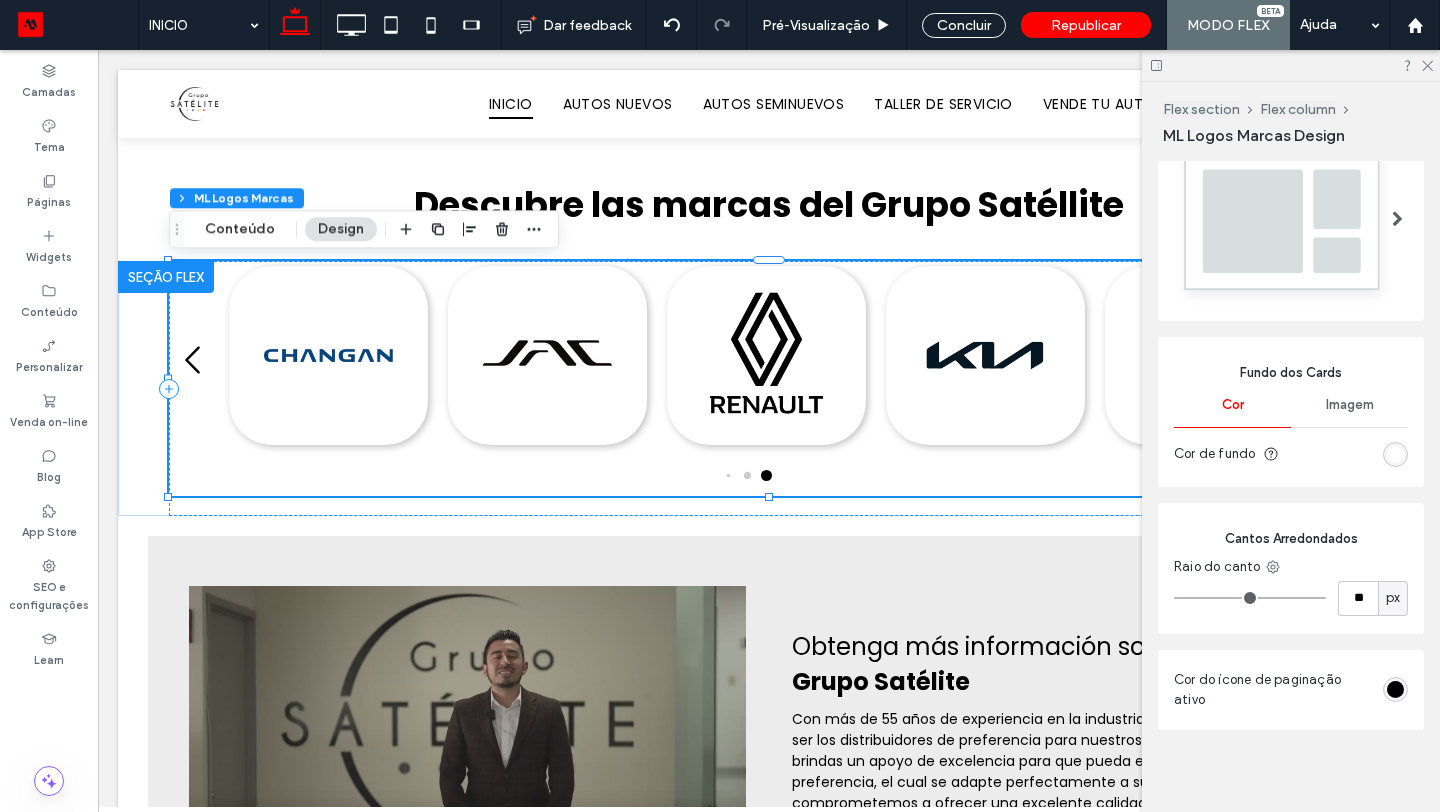 type on "**" 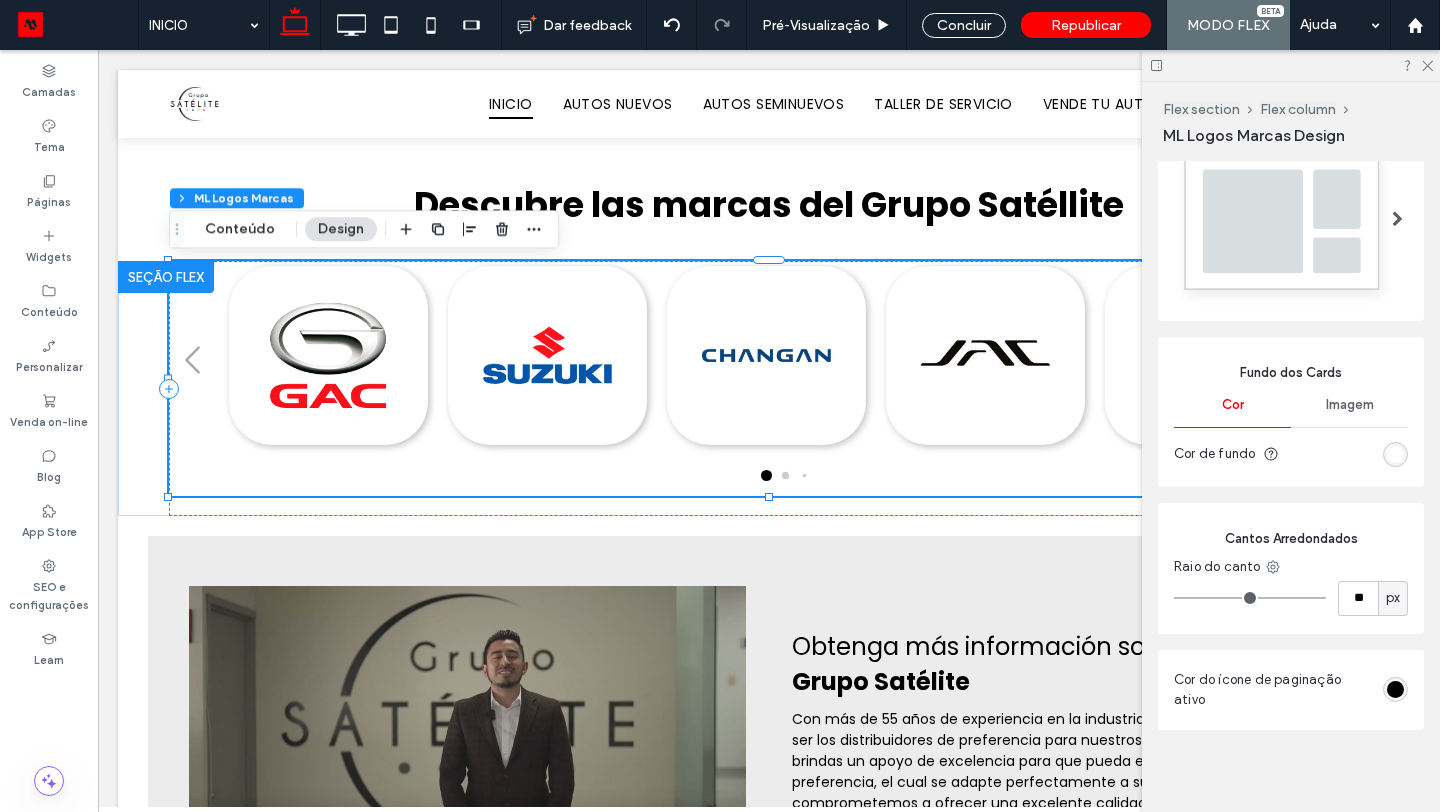 type on "**" 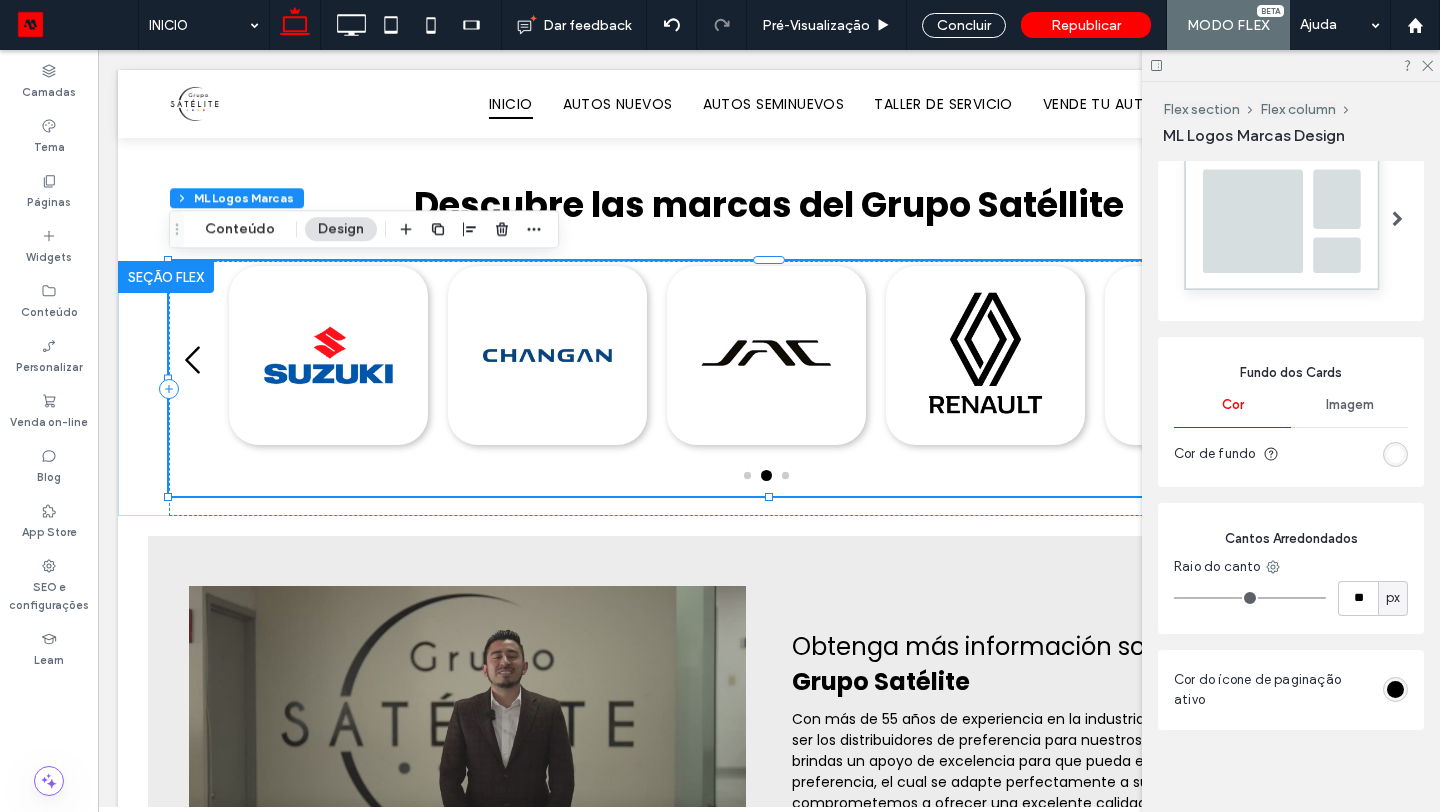 type on "**" 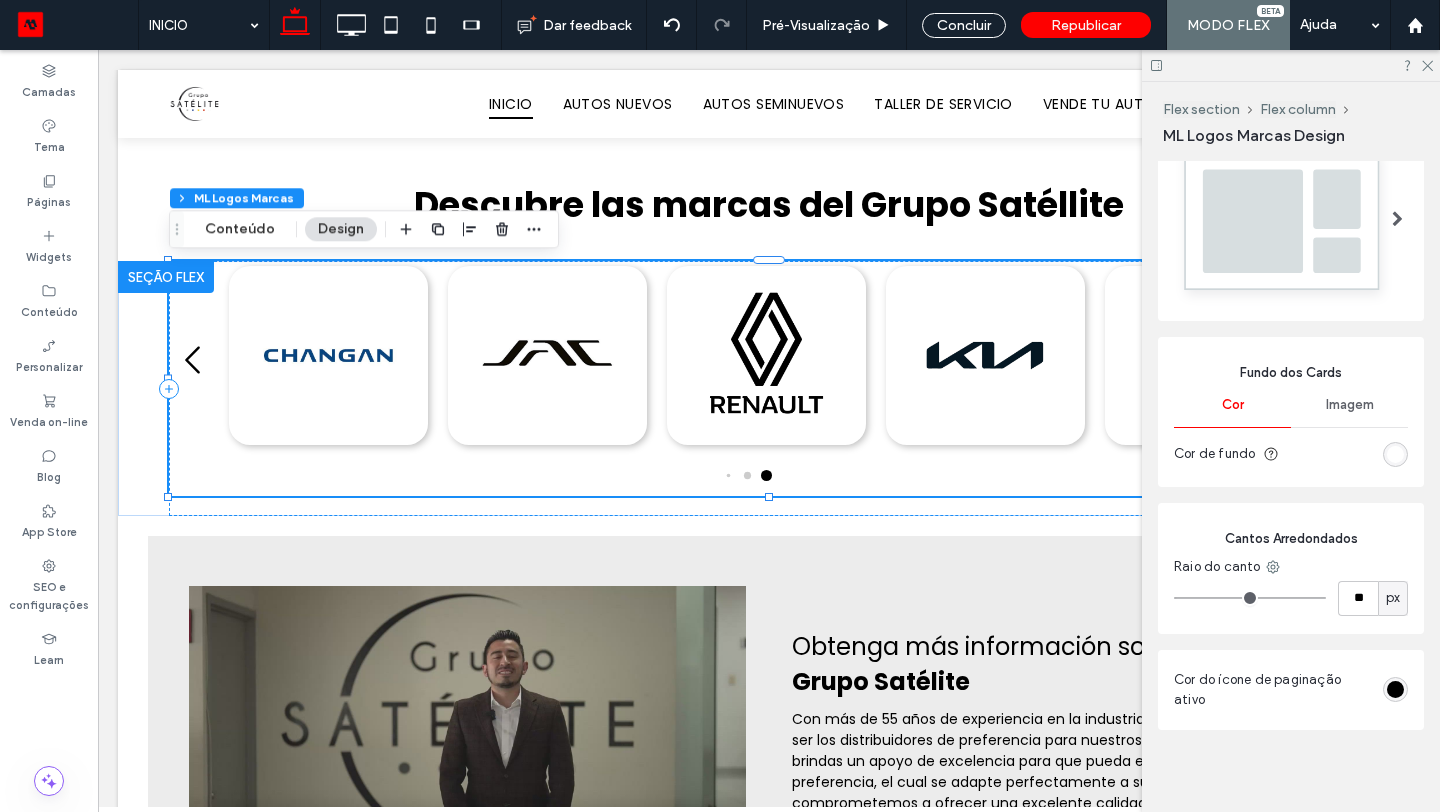 type on "**" 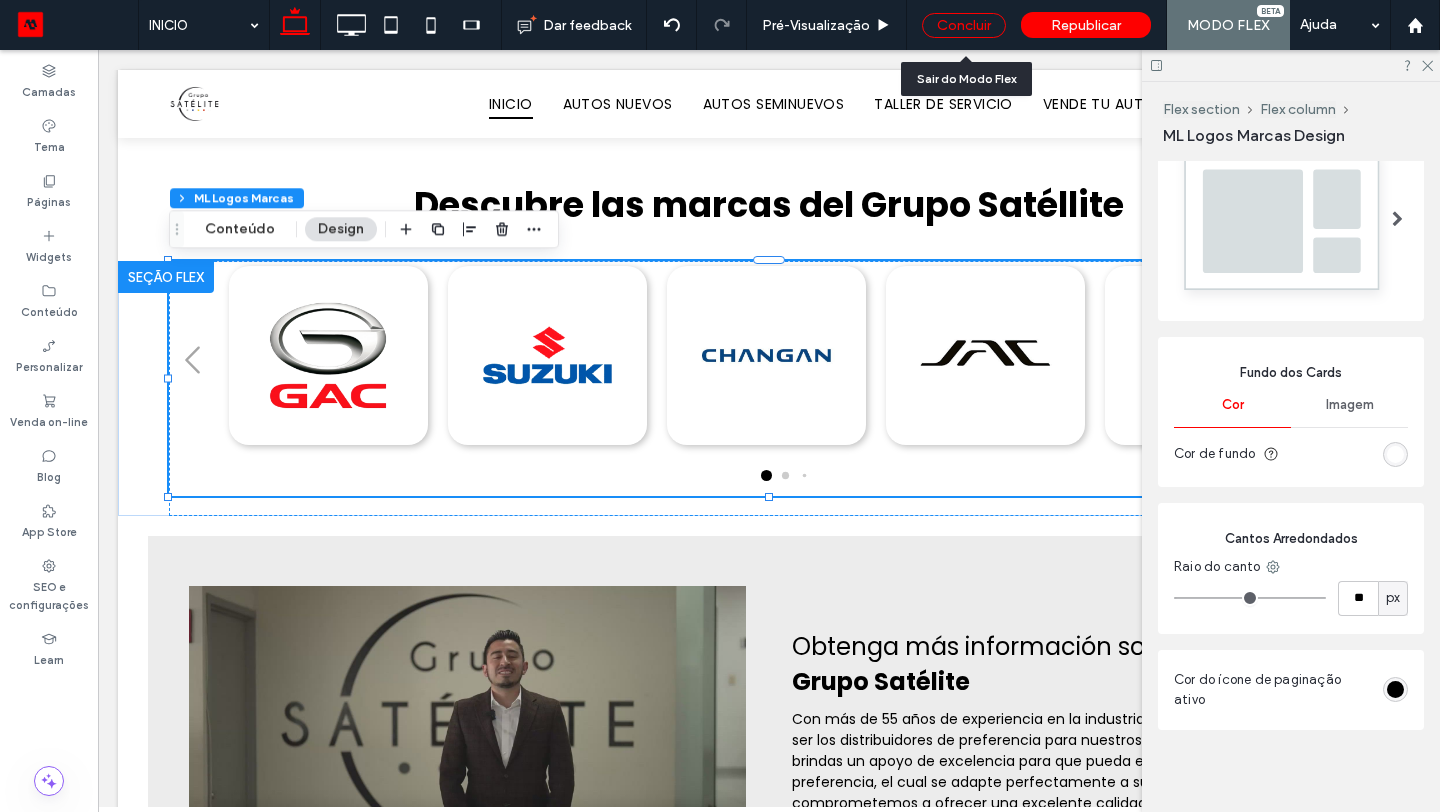 click on "Concluir" at bounding box center [964, 25] 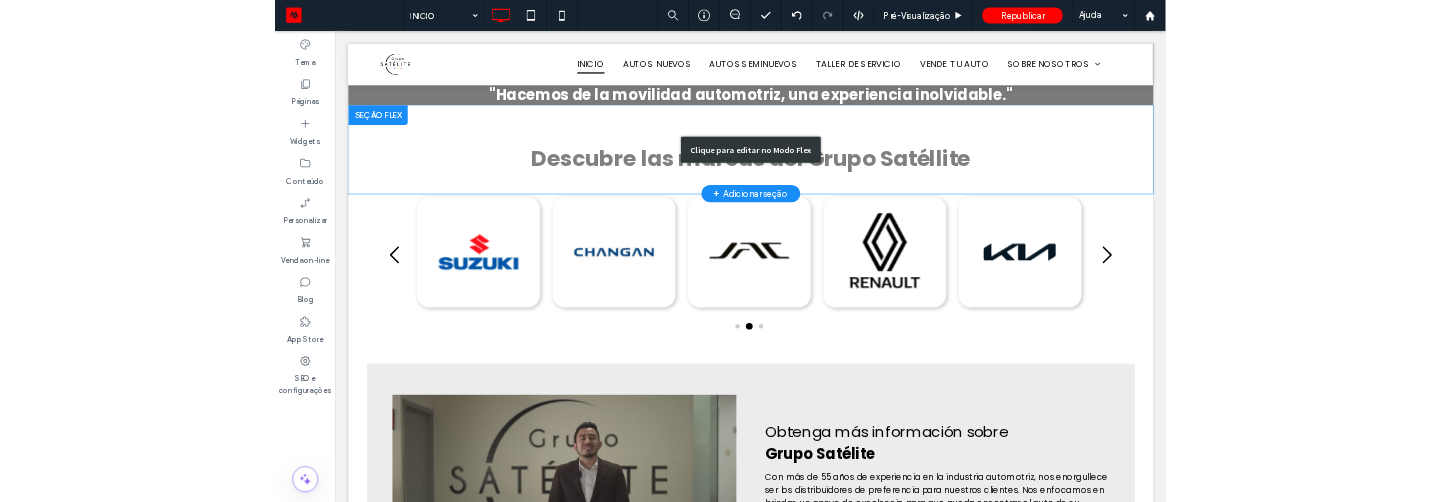 scroll, scrollTop: 497, scrollLeft: 0, axis: vertical 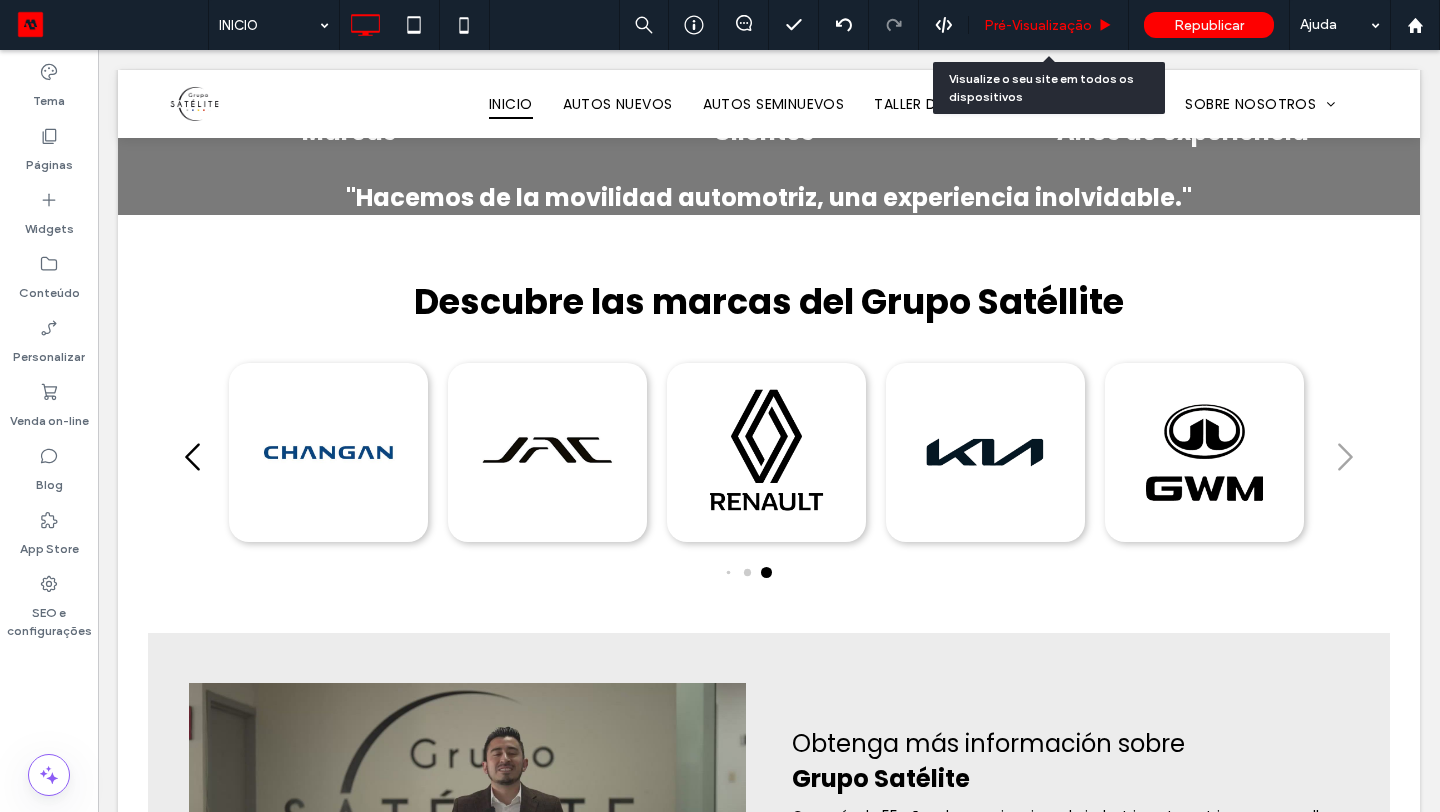 click on "Pré-Visualizaçāo" at bounding box center (1038, 25) 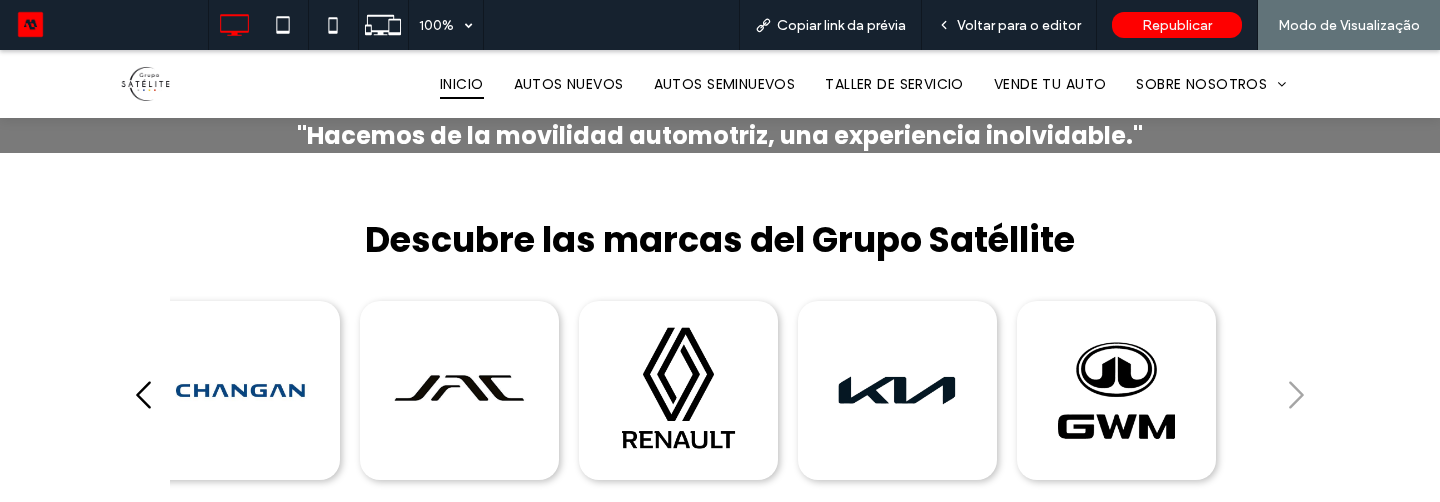 click 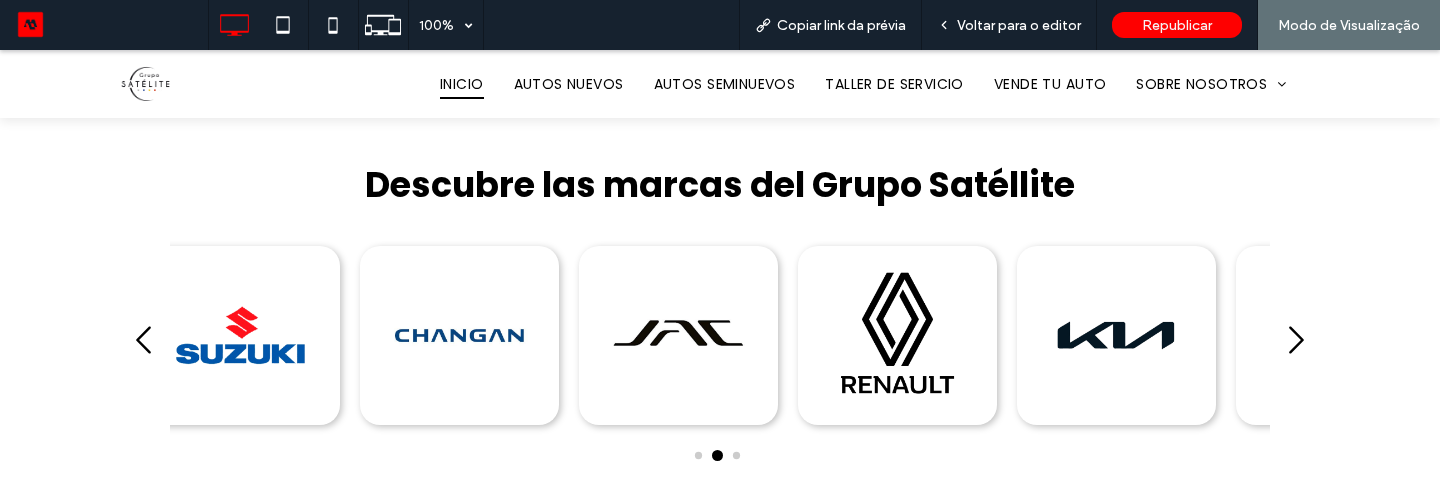scroll, scrollTop: 560, scrollLeft: 0, axis: vertical 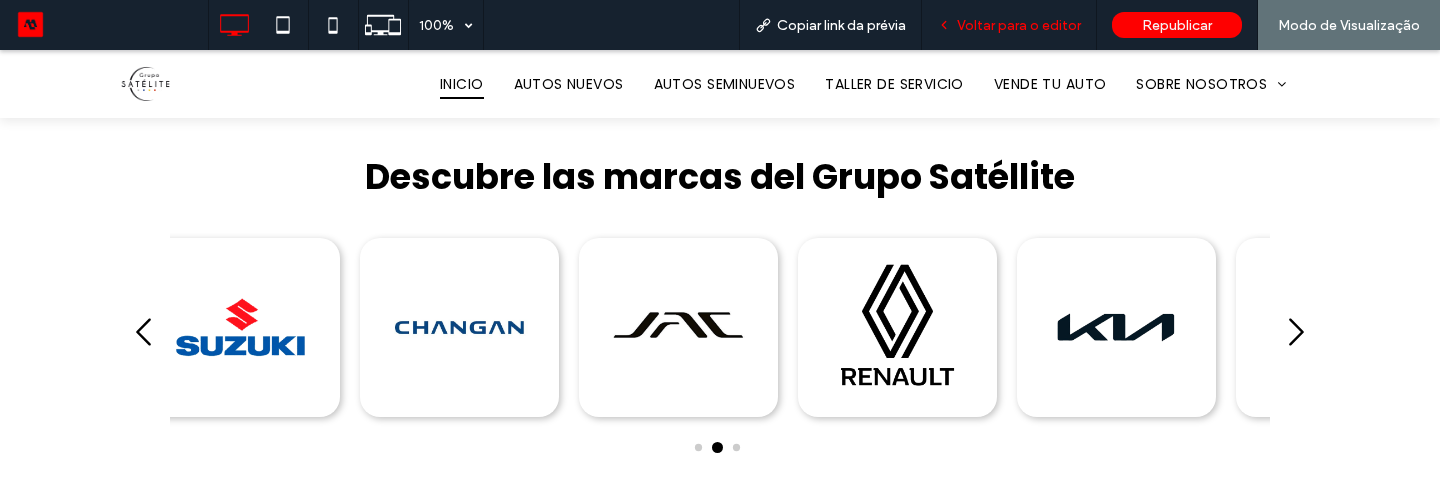 click on "Voltar para o editor" at bounding box center [1019, 25] 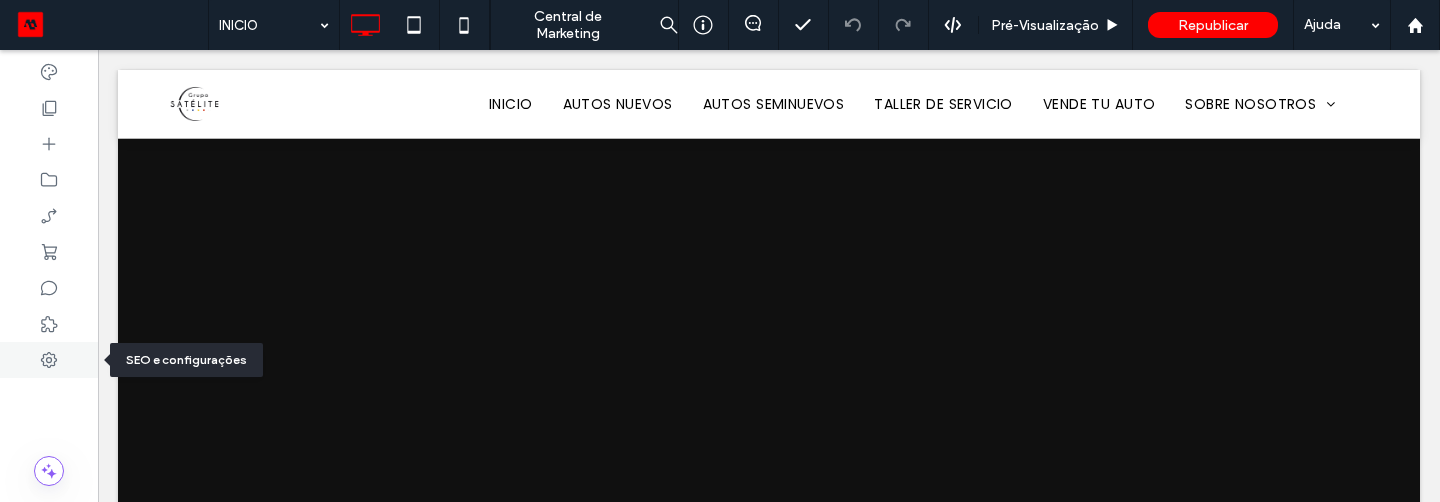 scroll, scrollTop: 651, scrollLeft: 0, axis: vertical 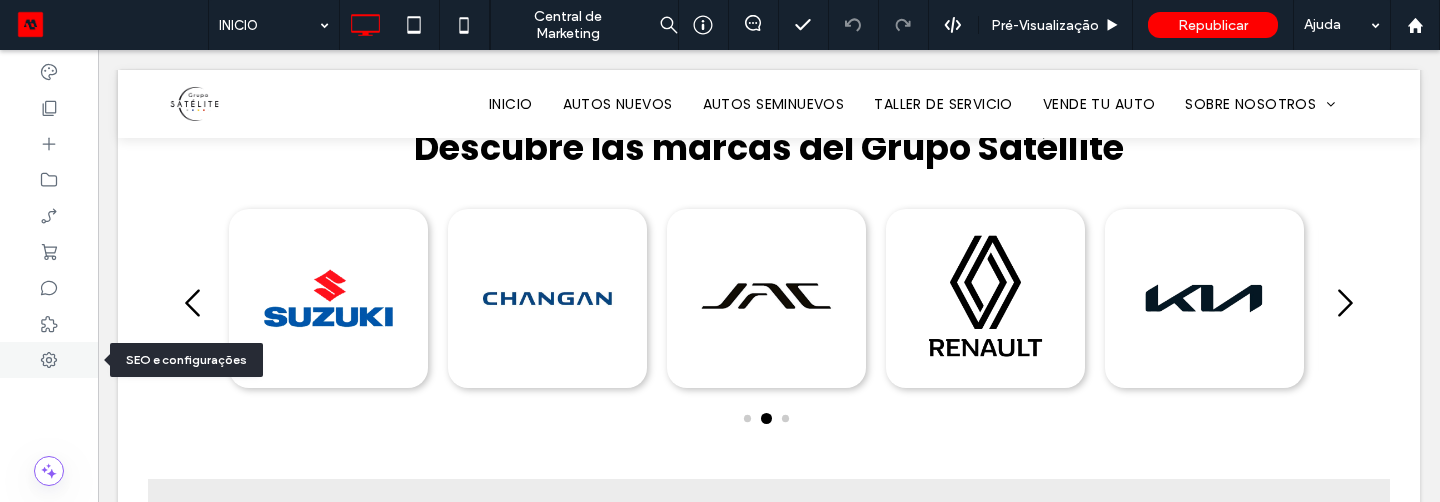 click at bounding box center (49, 360) 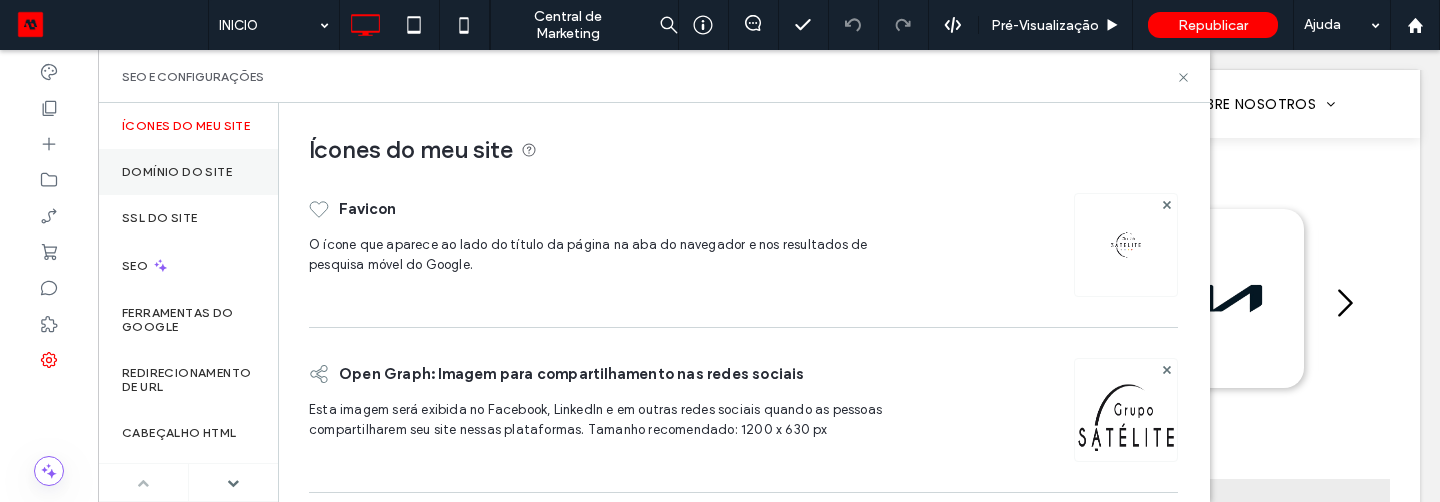 click on "Domínio do site" at bounding box center (188, 172) 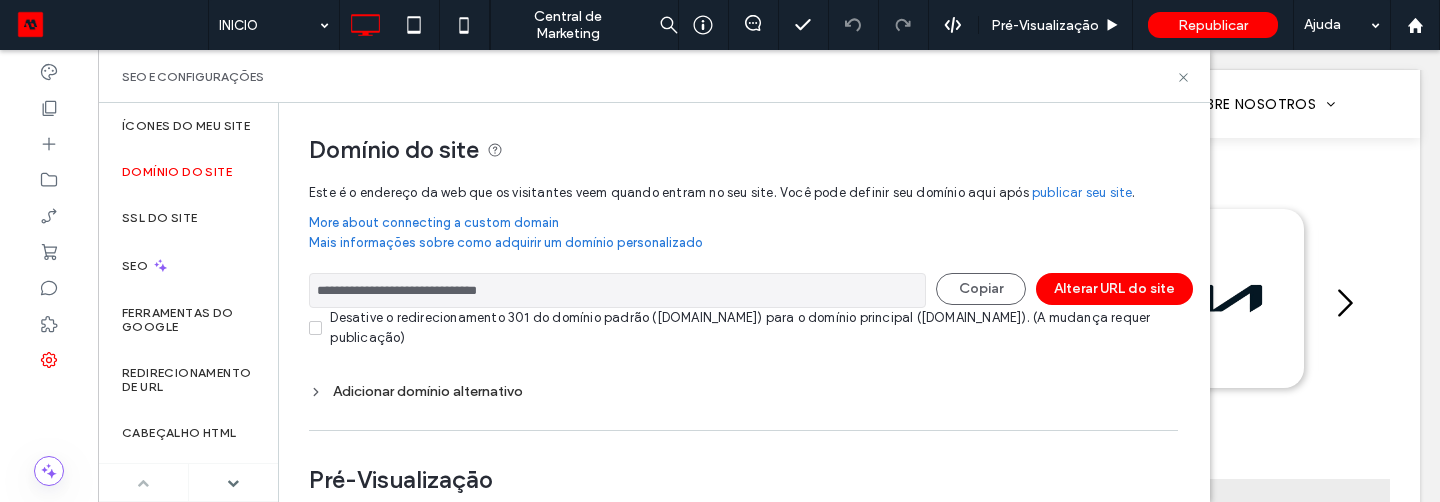 click on "**********" at bounding box center (743, 341) 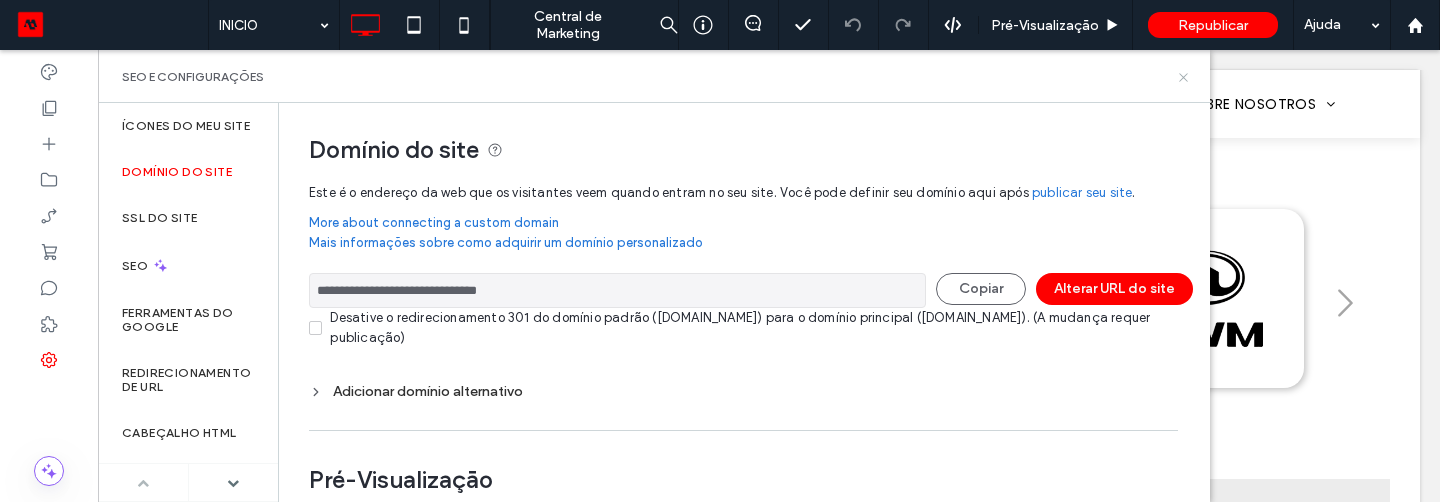 click 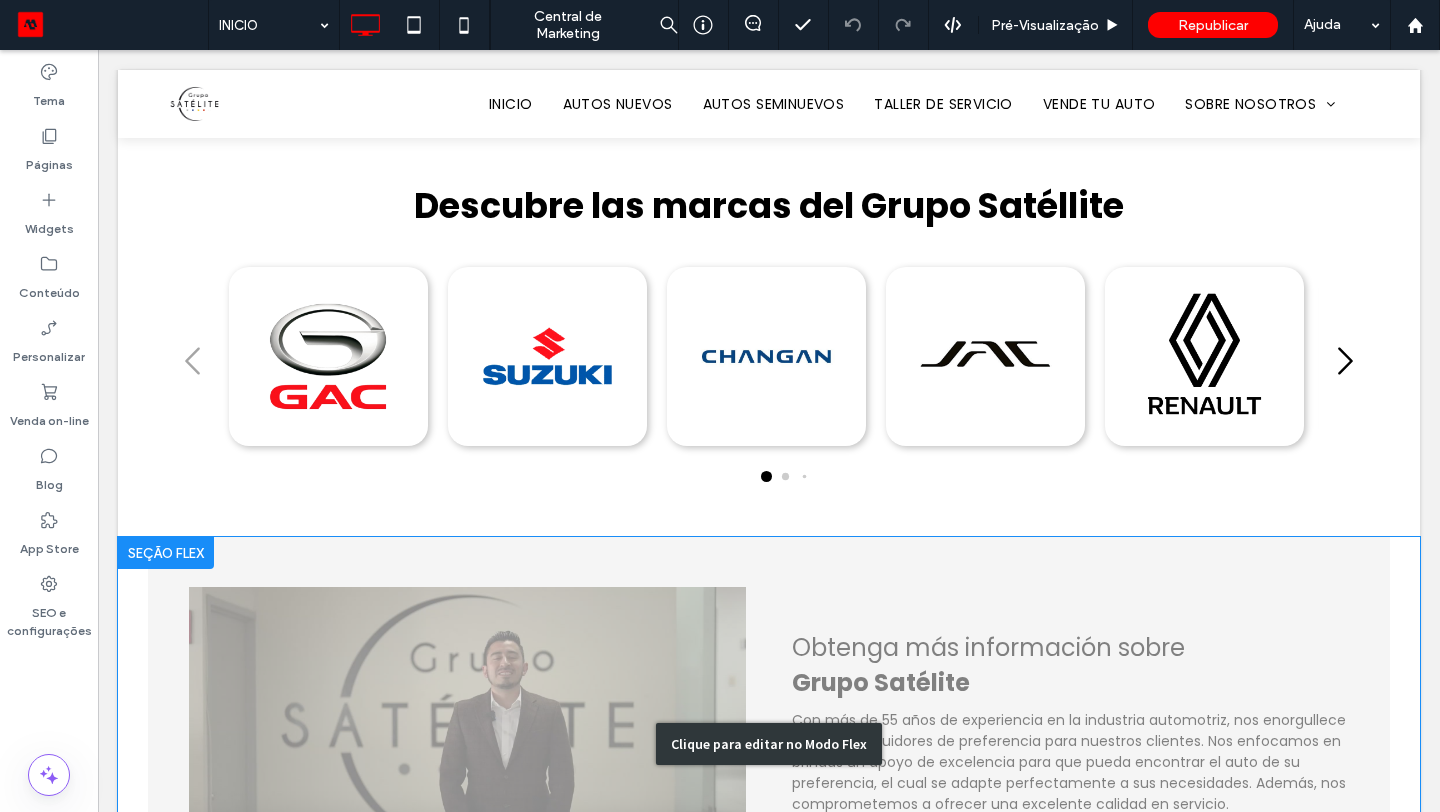 scroll, scrollTop: 572, scrollLeft: 0, axis: vertical 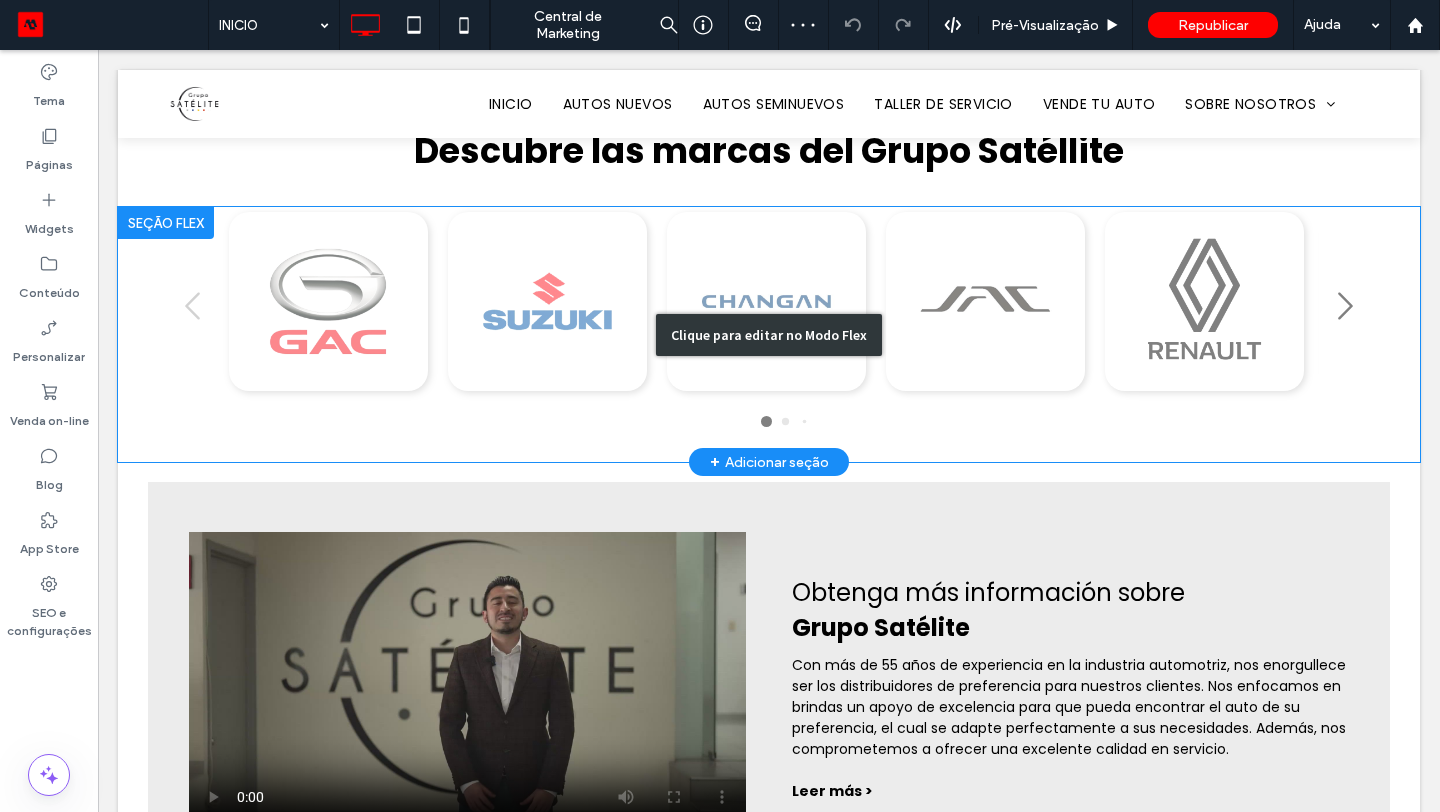 click on "Clique para editar no Modo Flex" at bounding box center [769, 335] 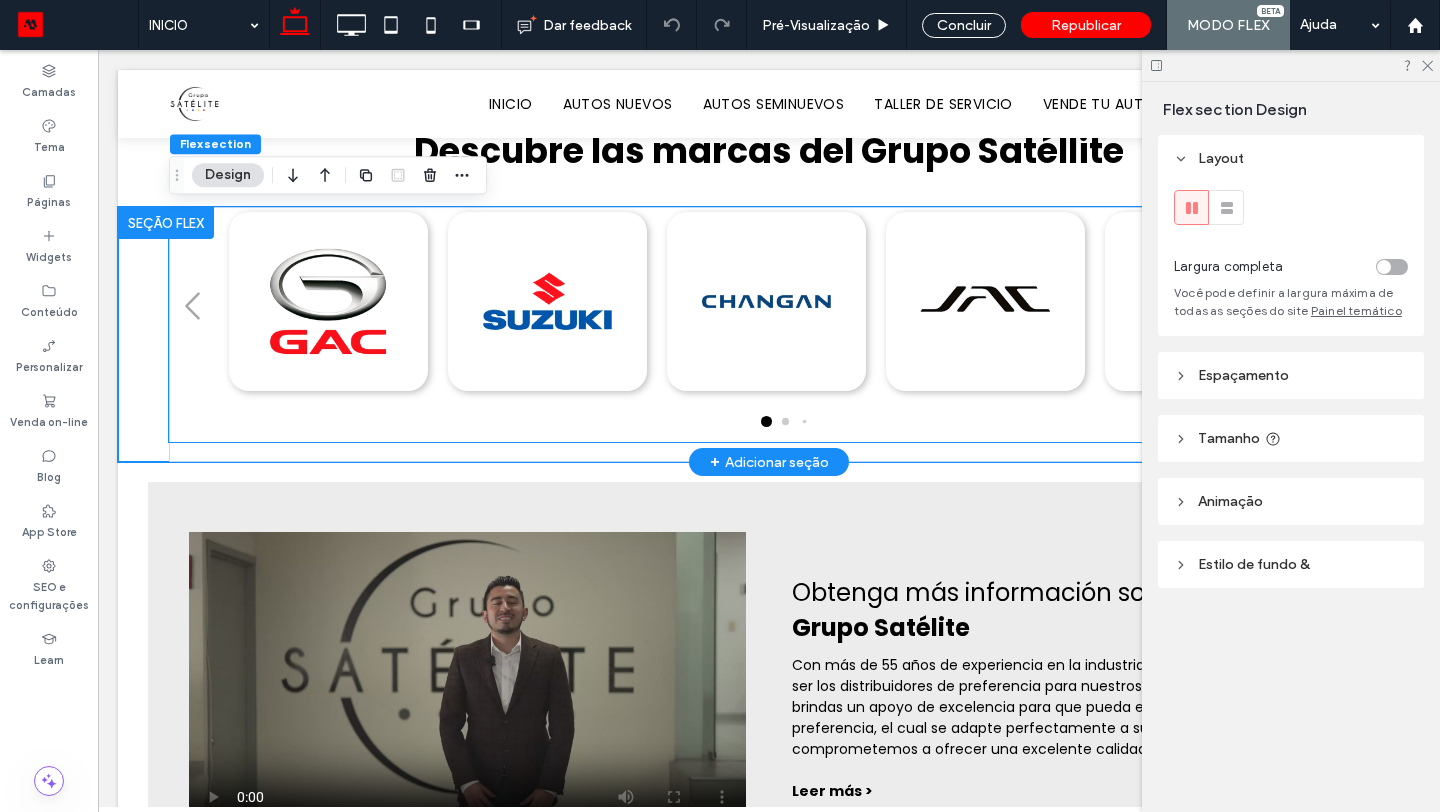 click at bounding box center [766, 301] 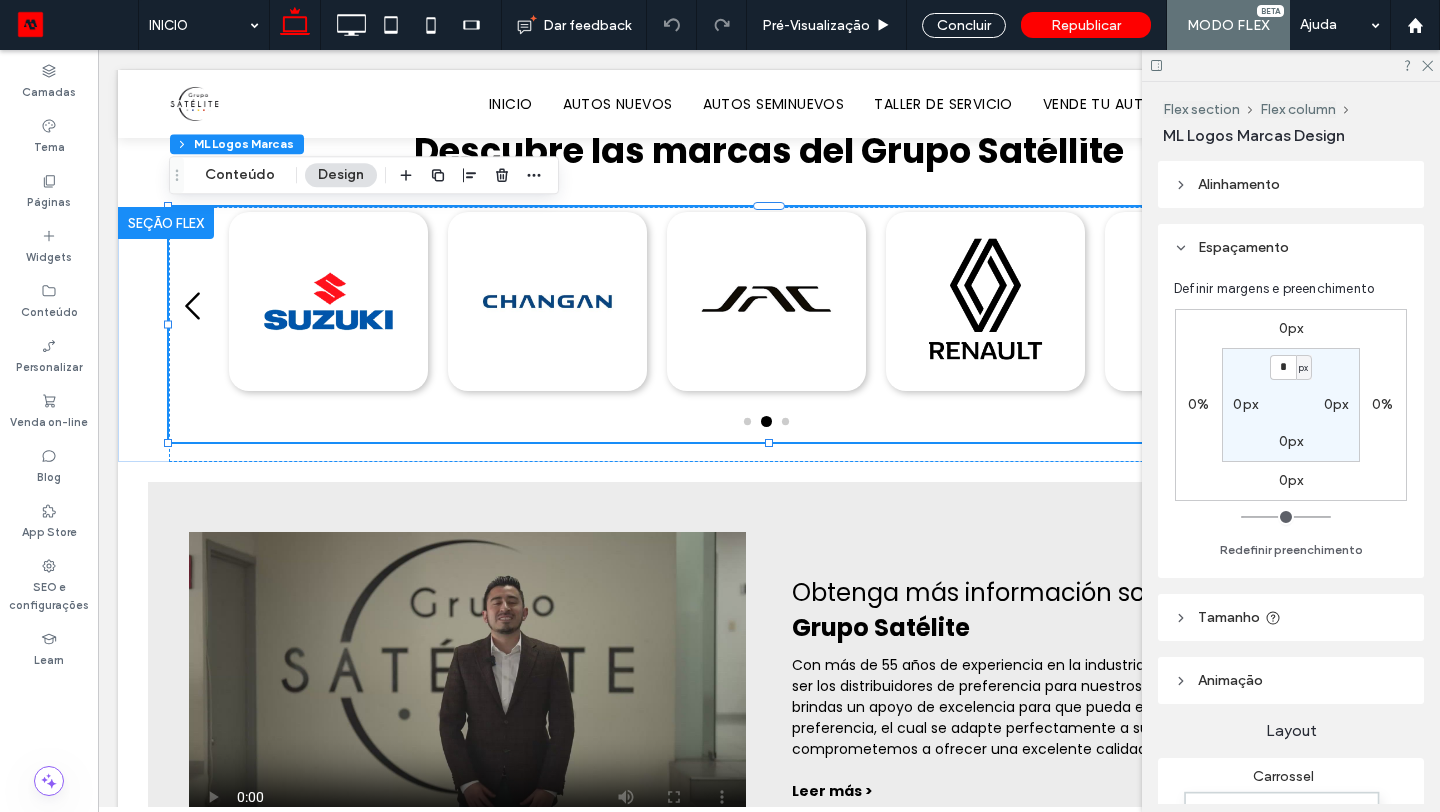scroll, scrollTop: 681, scrollLeft: 0, axis: vertical 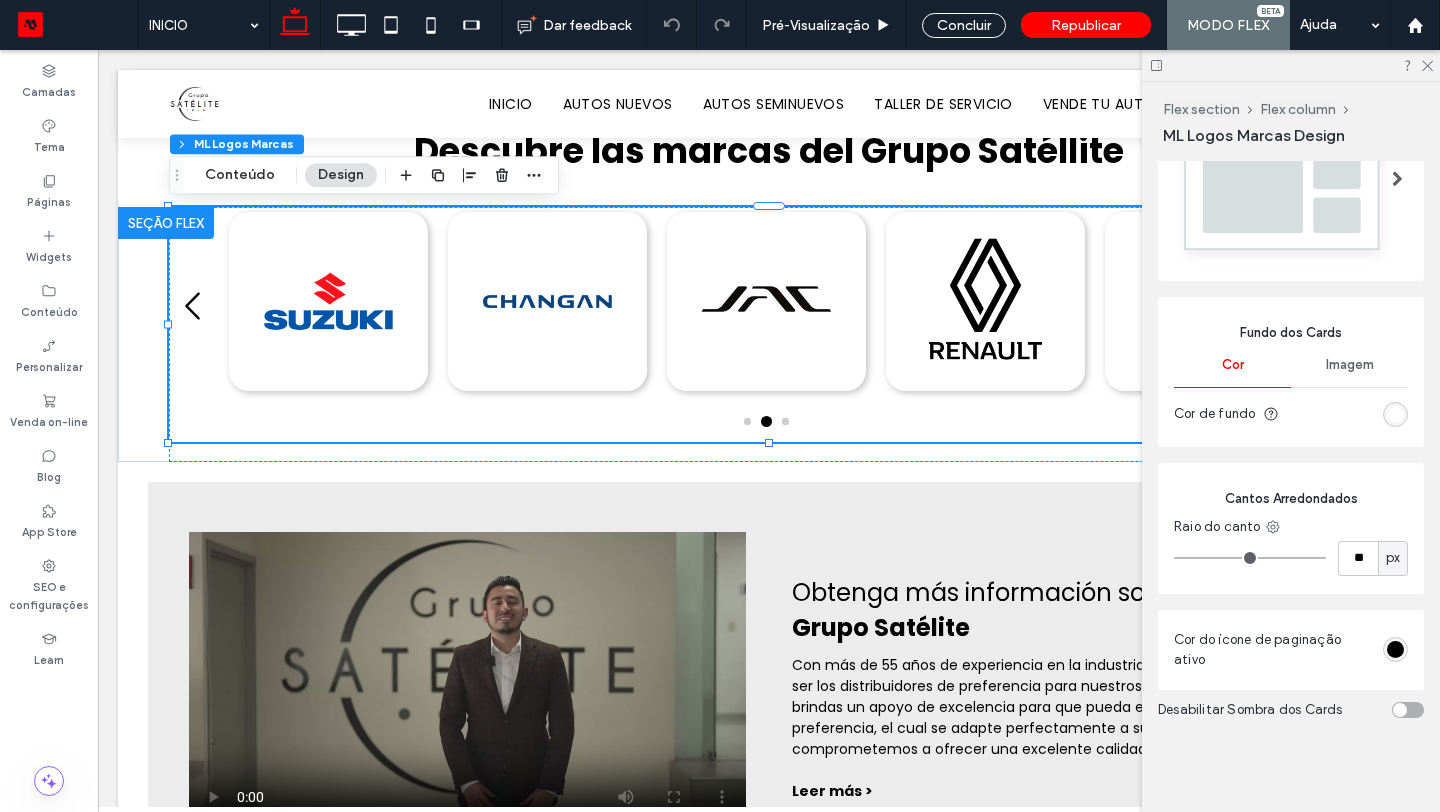 click on "Desabilitar Sombra dos Cards" at bounding box center [1291, 710] 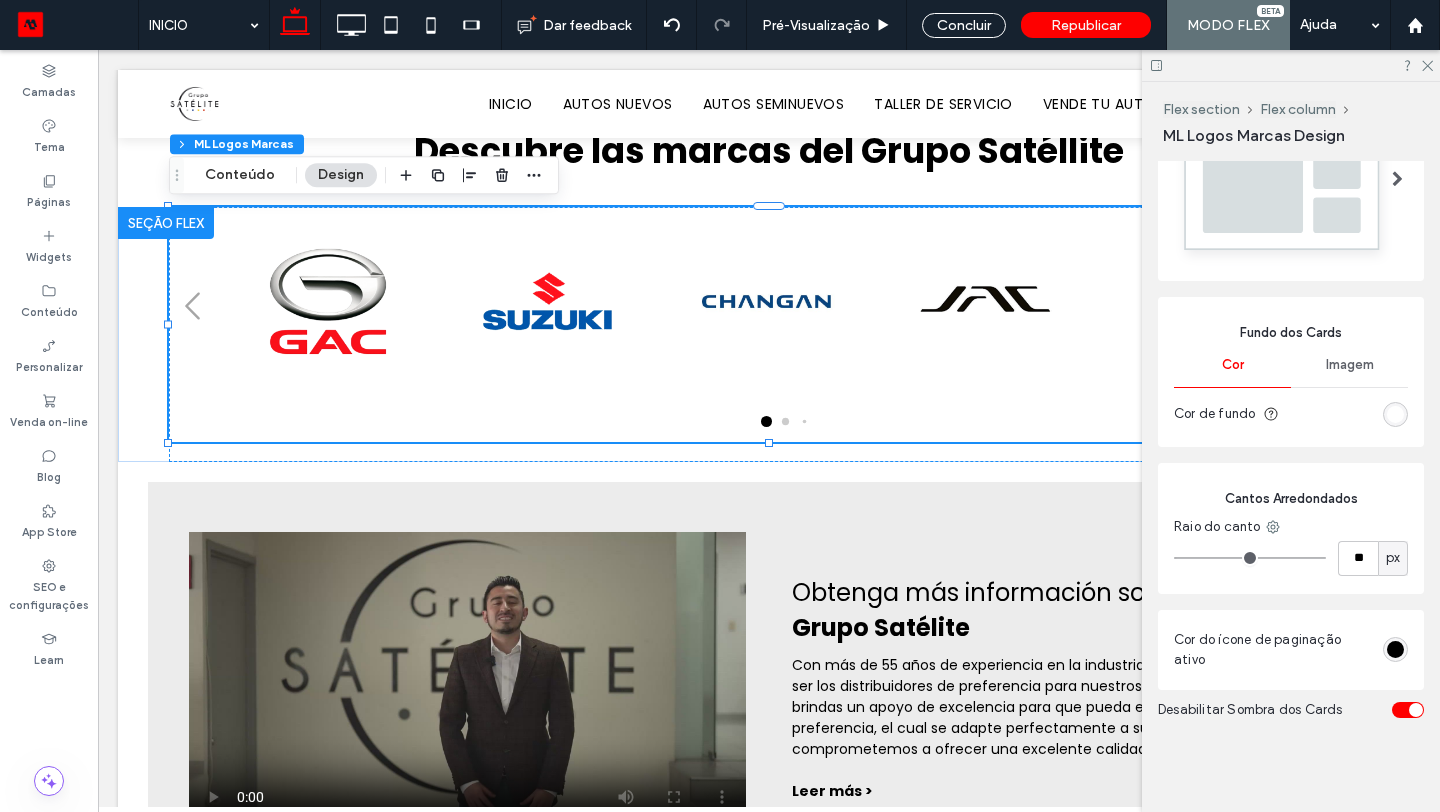 click at bounding box center (1408, 710) 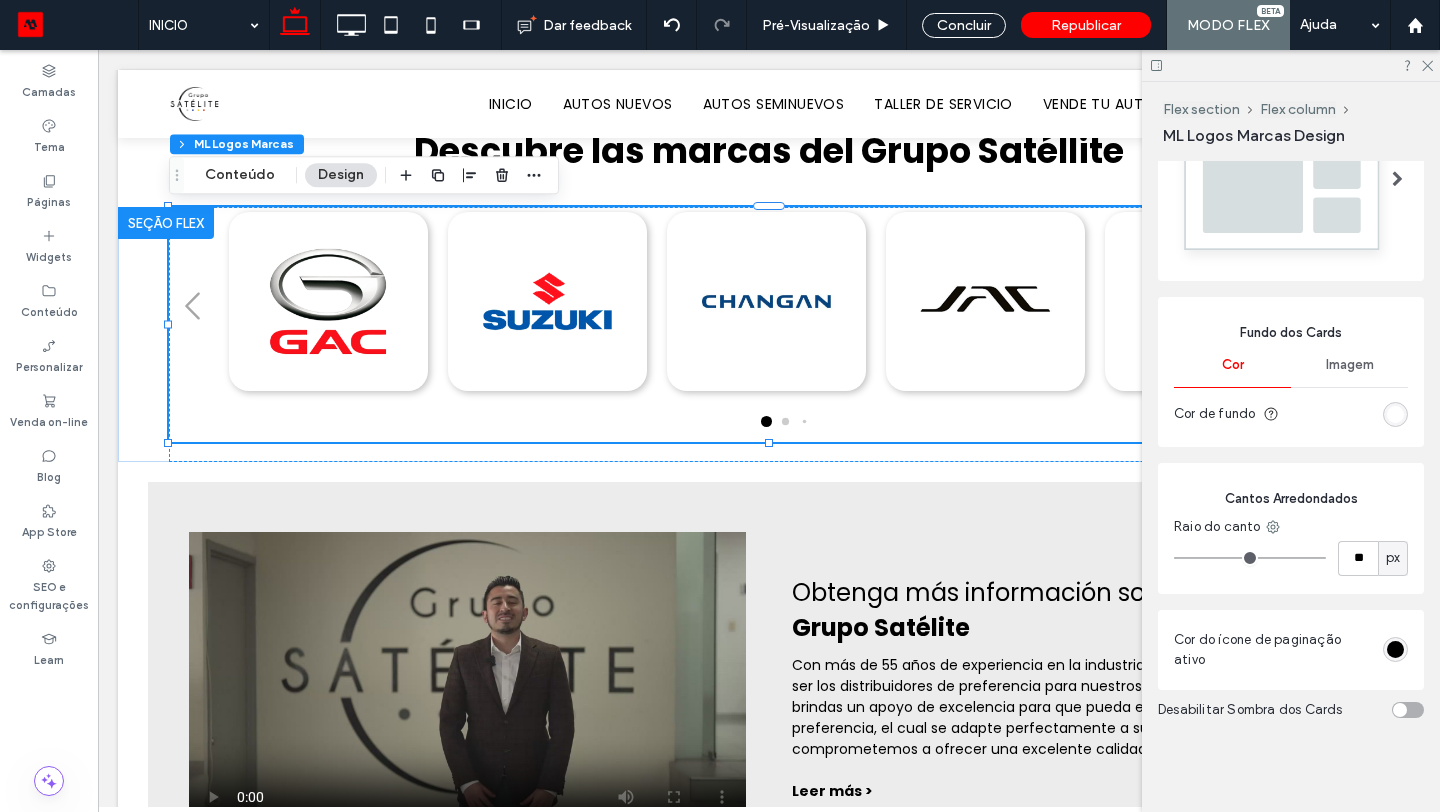 click at bounding box center [1408, 710] 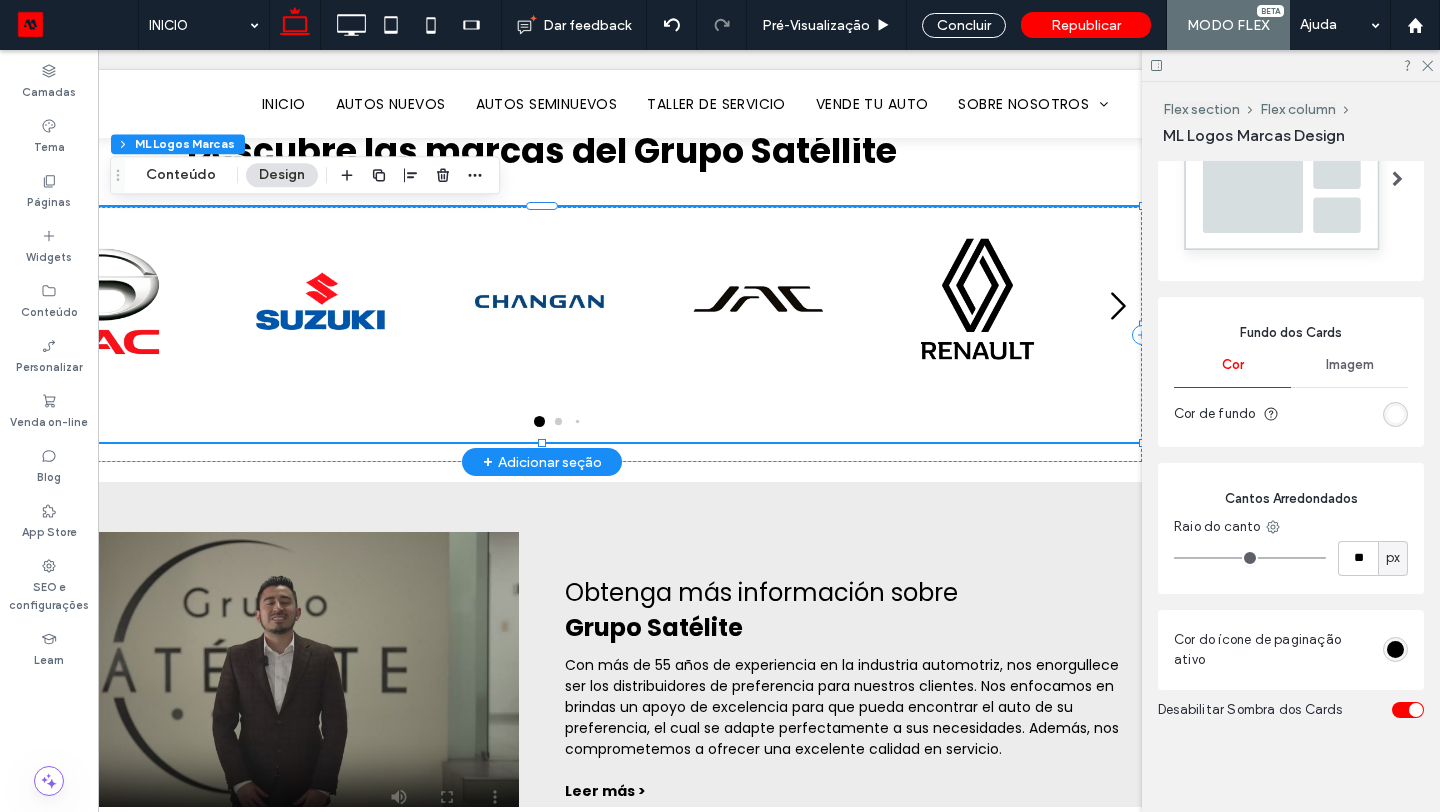 scroll, scrollTop: 0, scrollLeft: 0, axis: both 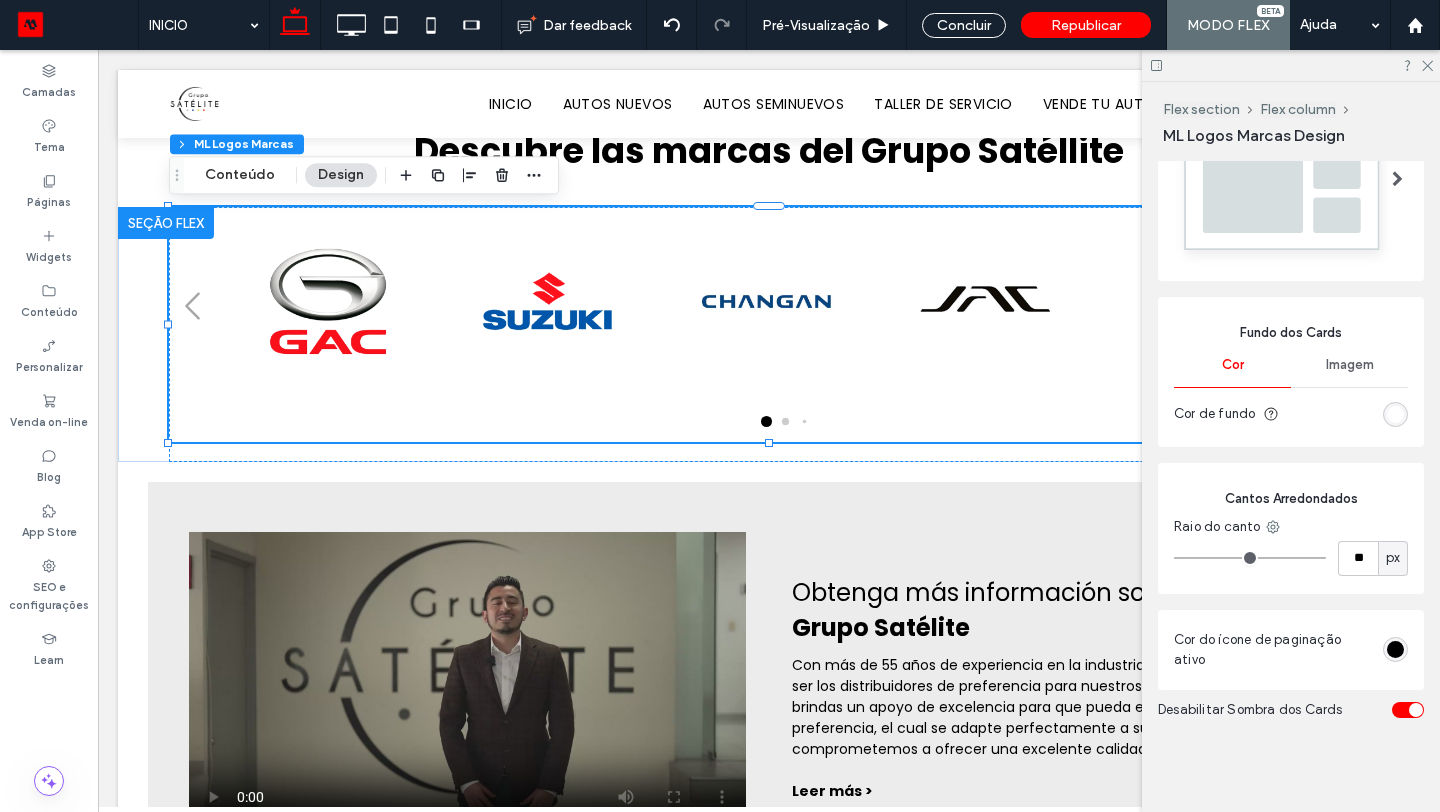 click at bounding box center (1408, 710) 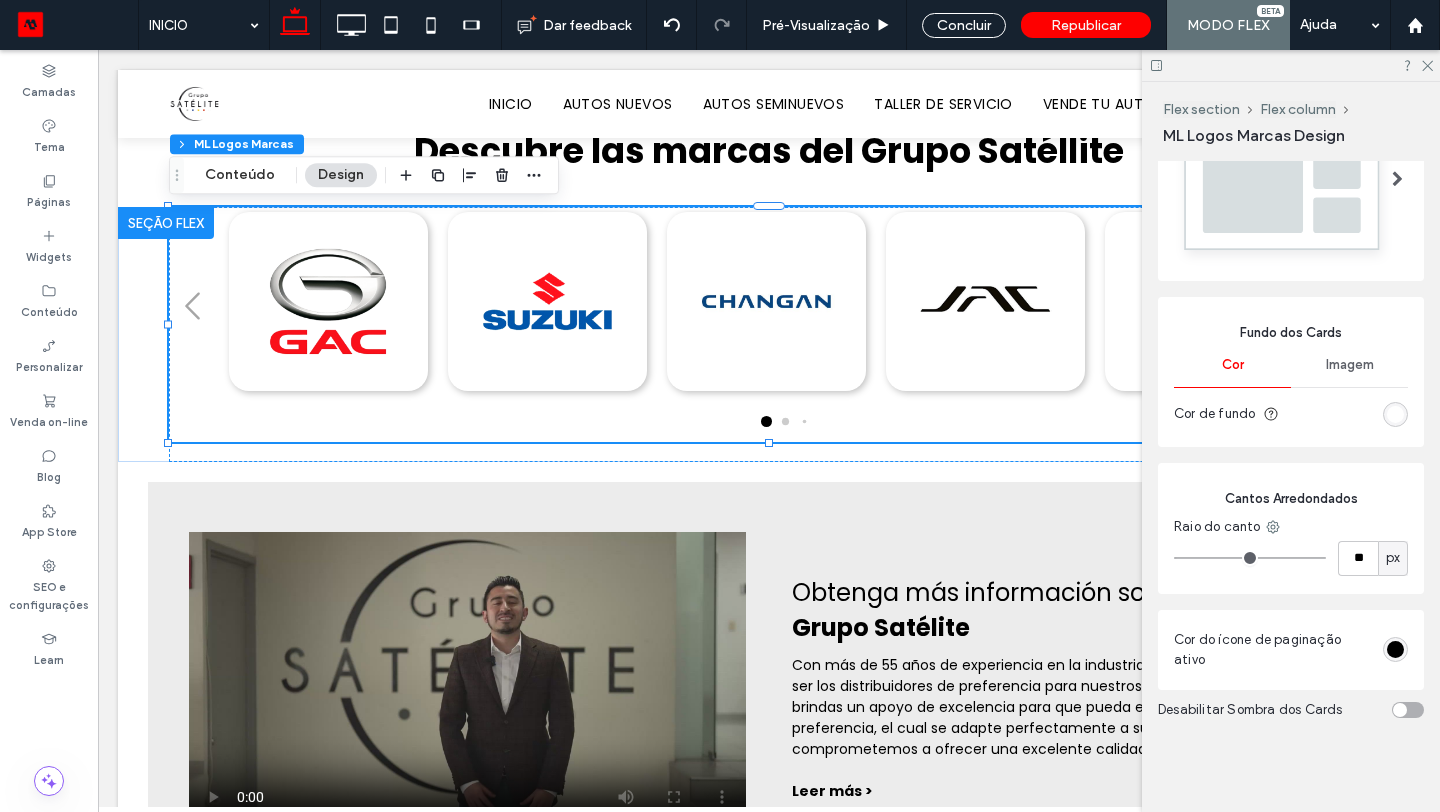 click at bounding box center [1408, 710] 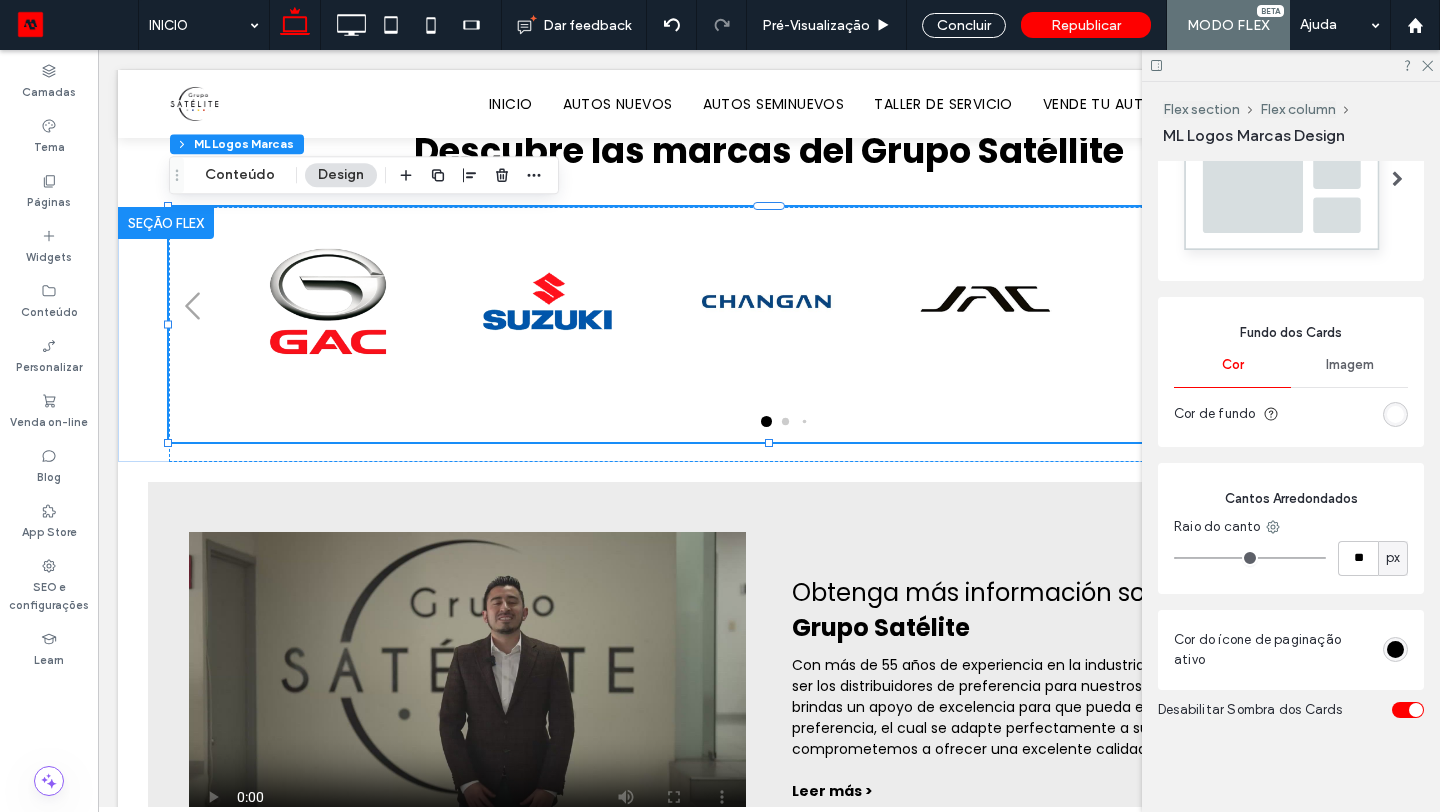 click at bounding box center (1408, 710) 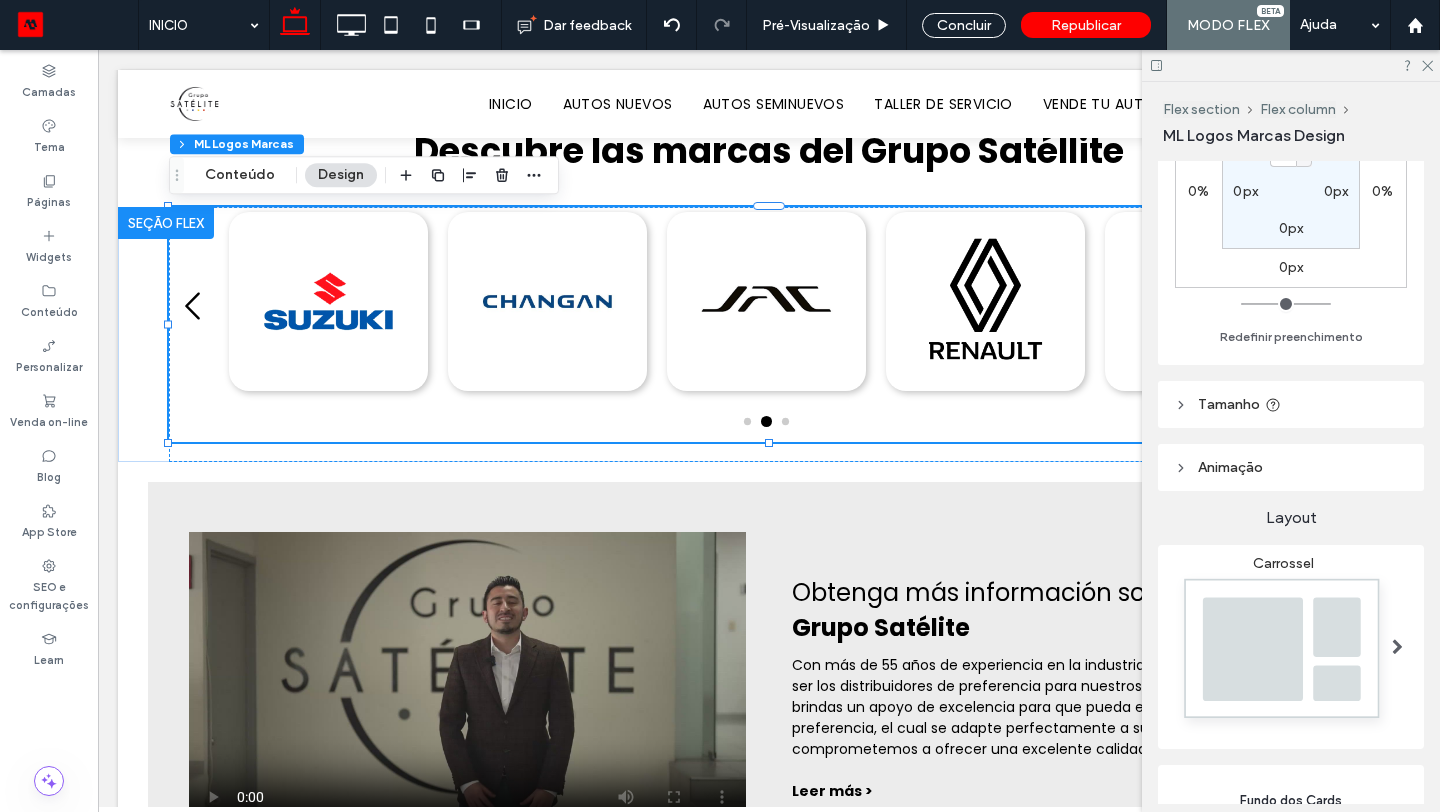 scroll, scrollTop: 85, scrollLeft: 0, axis: vertical 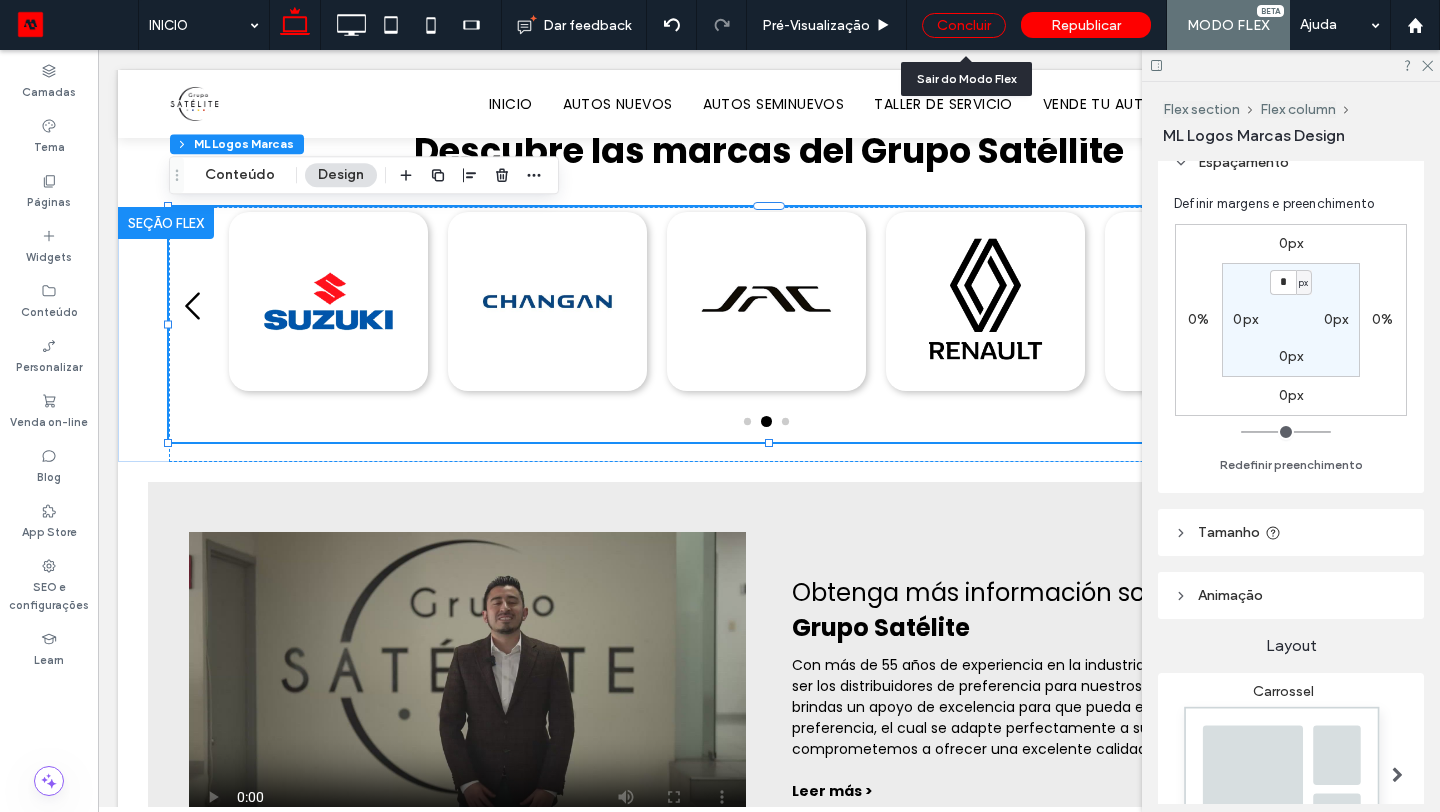 click on "Concluir" at bounding box center [964, 25] 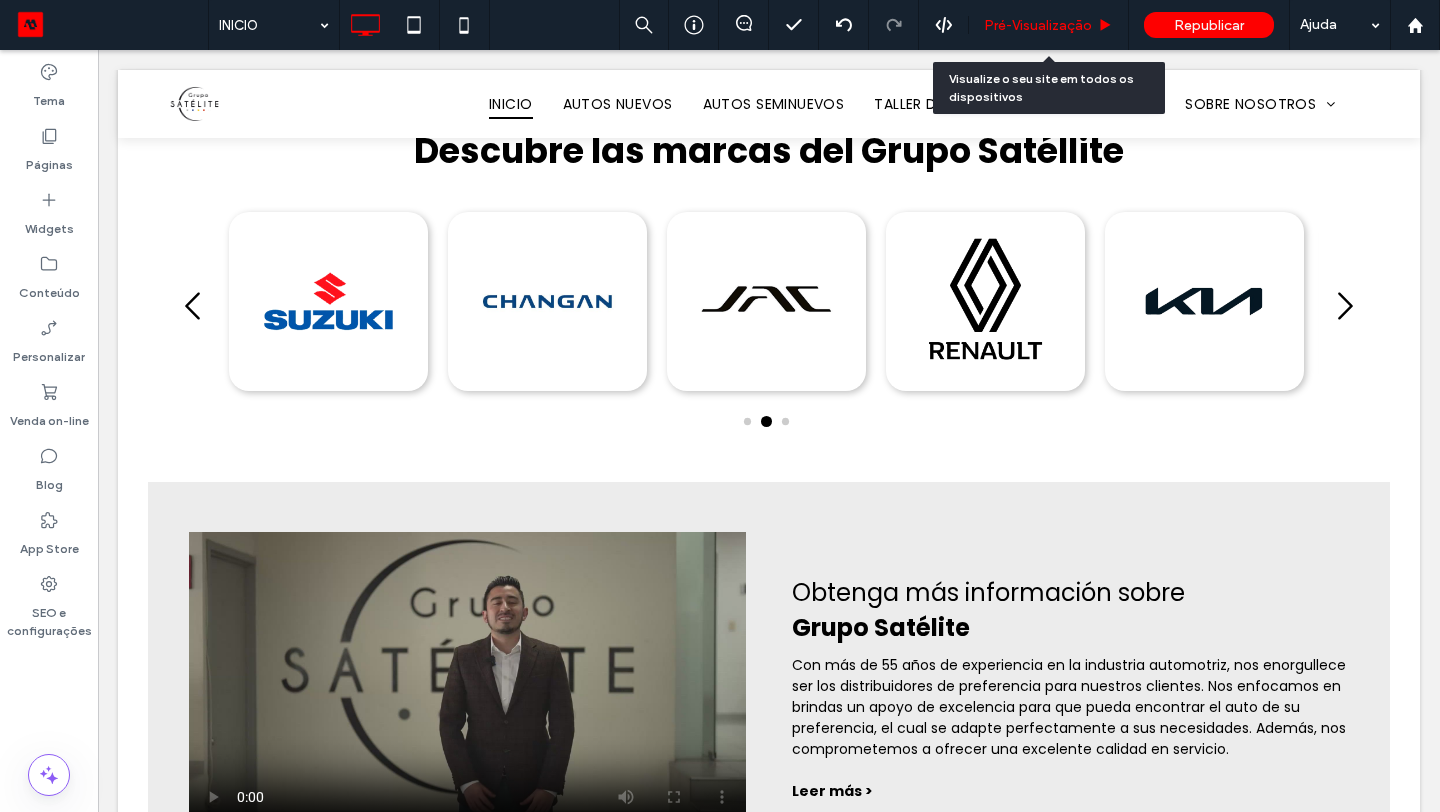 click on "Pré-Visualizaçāo" at bounding box center [1038, 25] 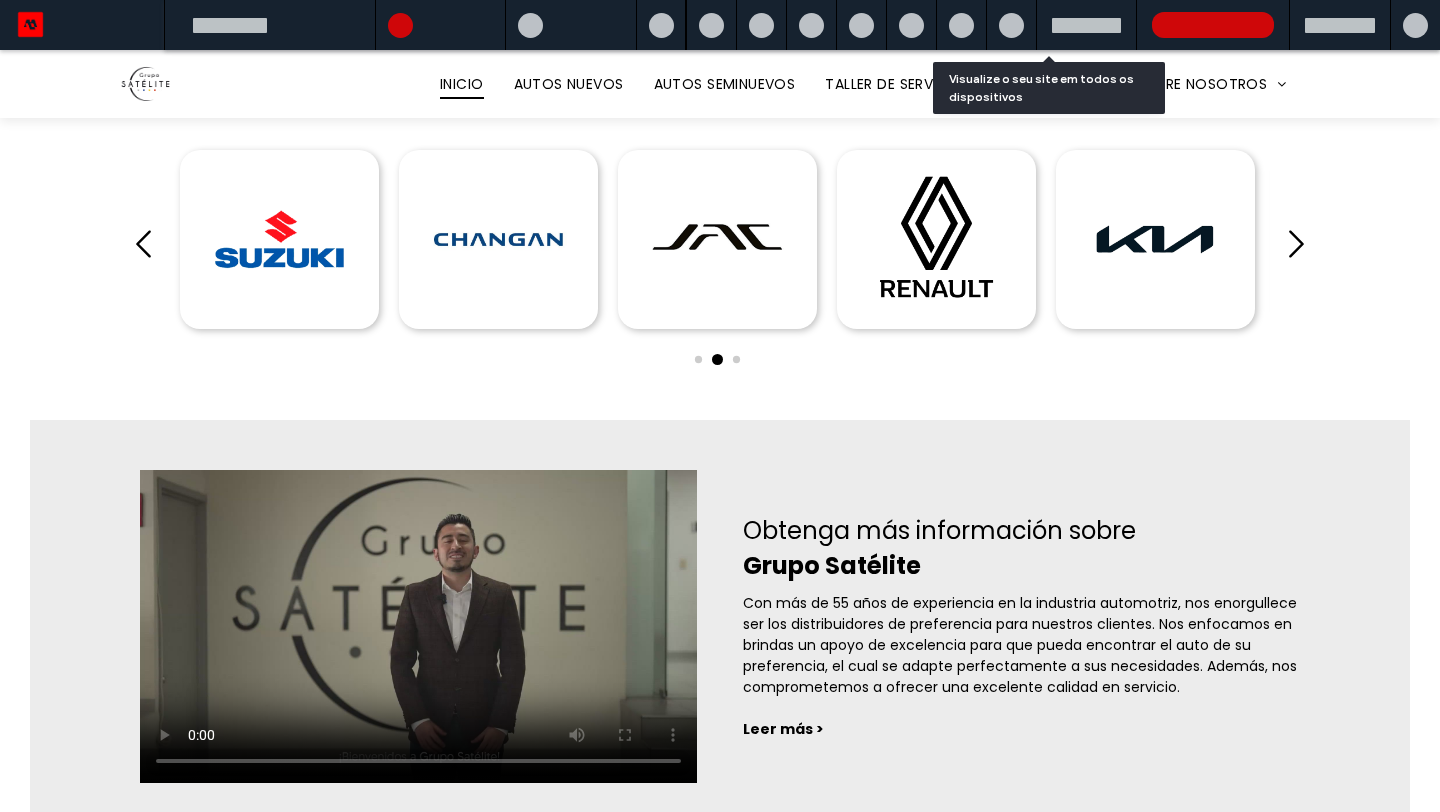 scroll, scrollTop: 607, scrollLeft: 0, axis: vertical 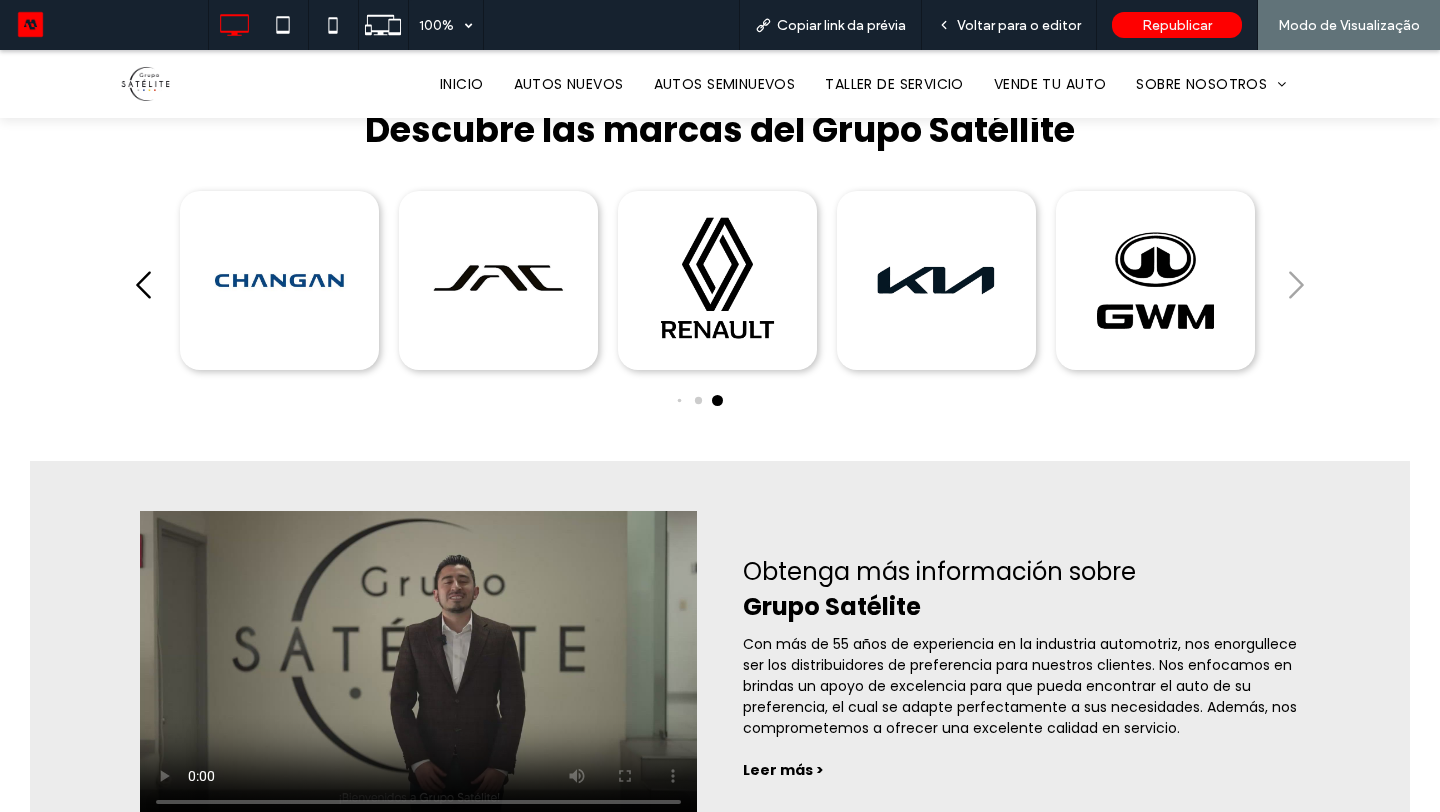 click at bounding box center (720, 303) 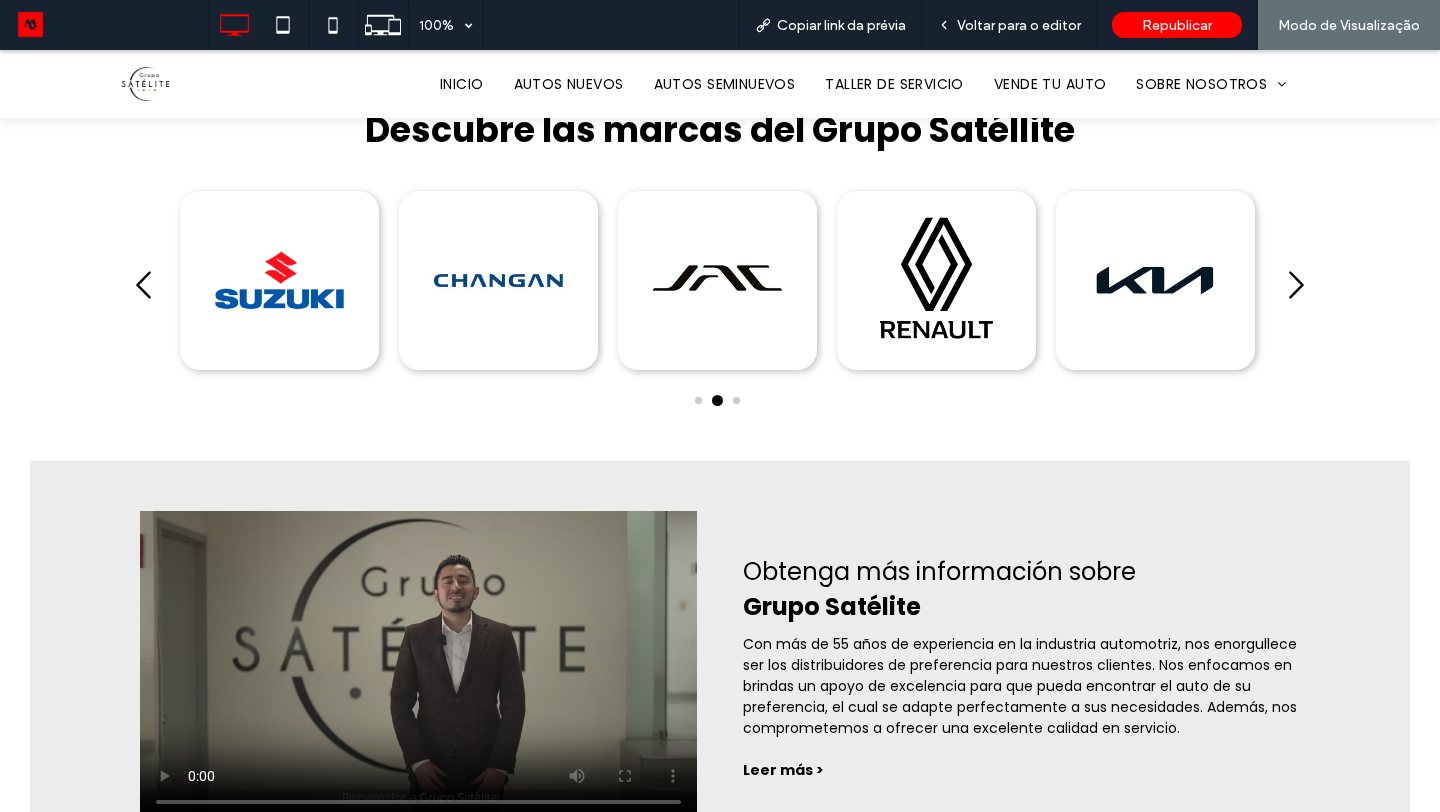 click 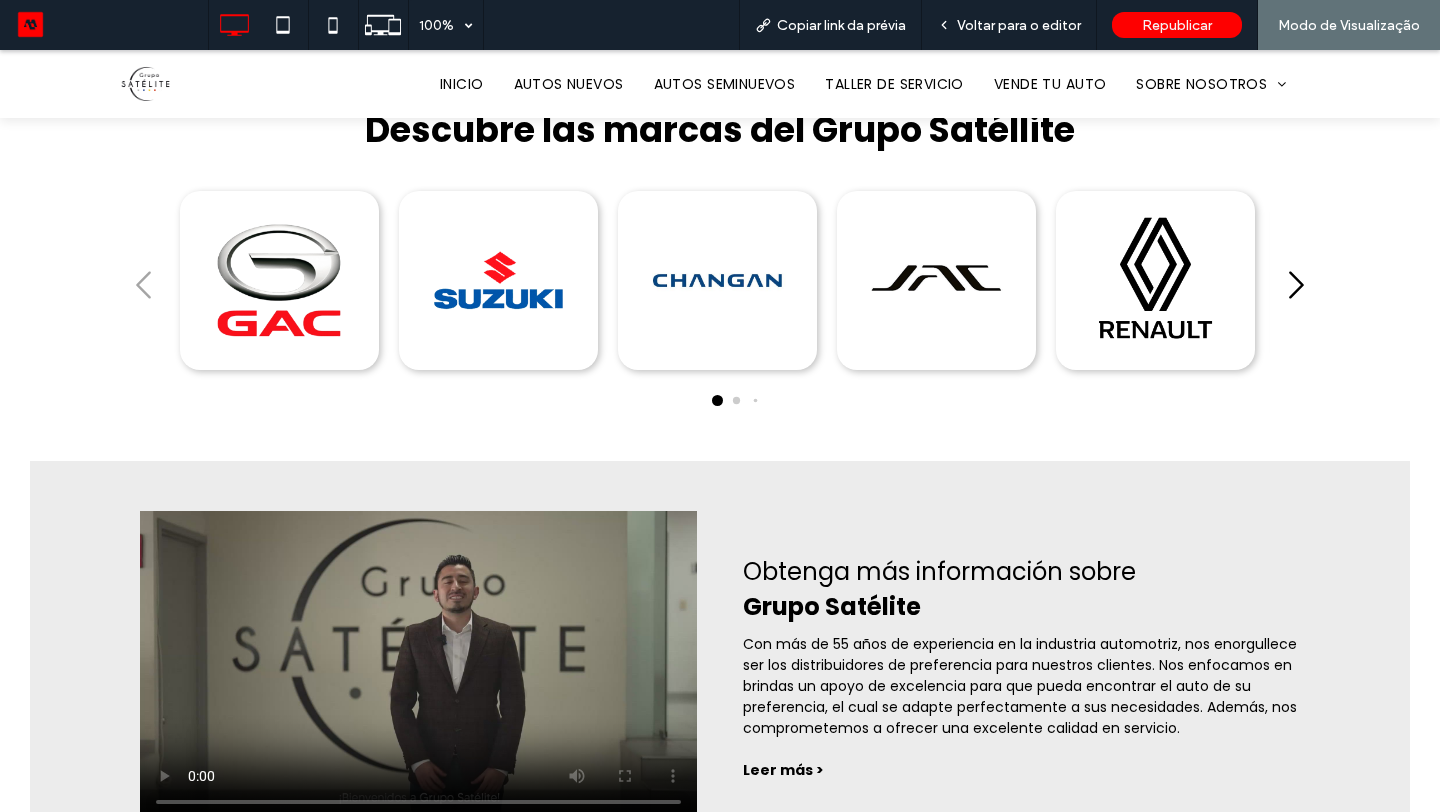 click at bounding box center [279, 280] 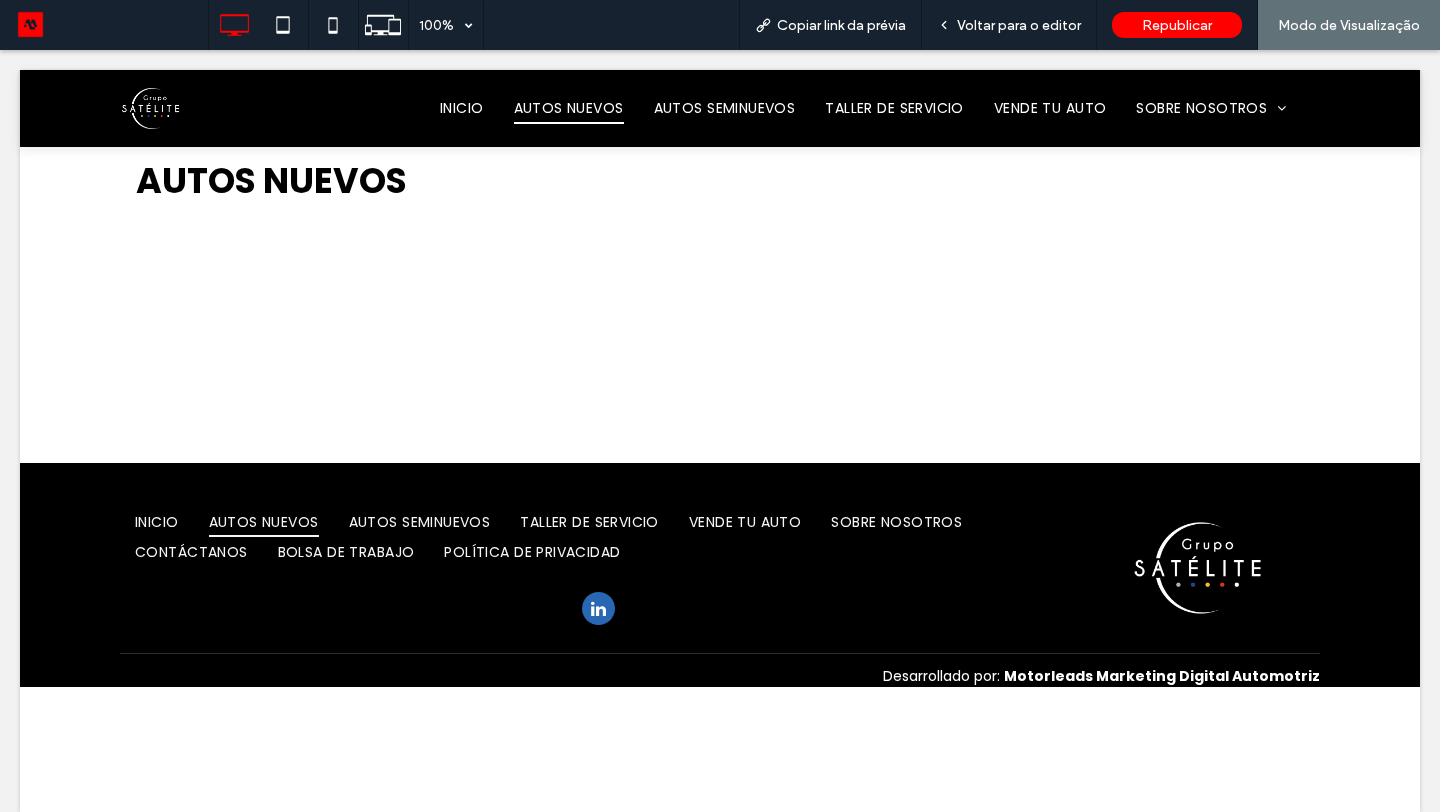 scroll, scrollTop: 0, scrollLeft: 0, axis: both 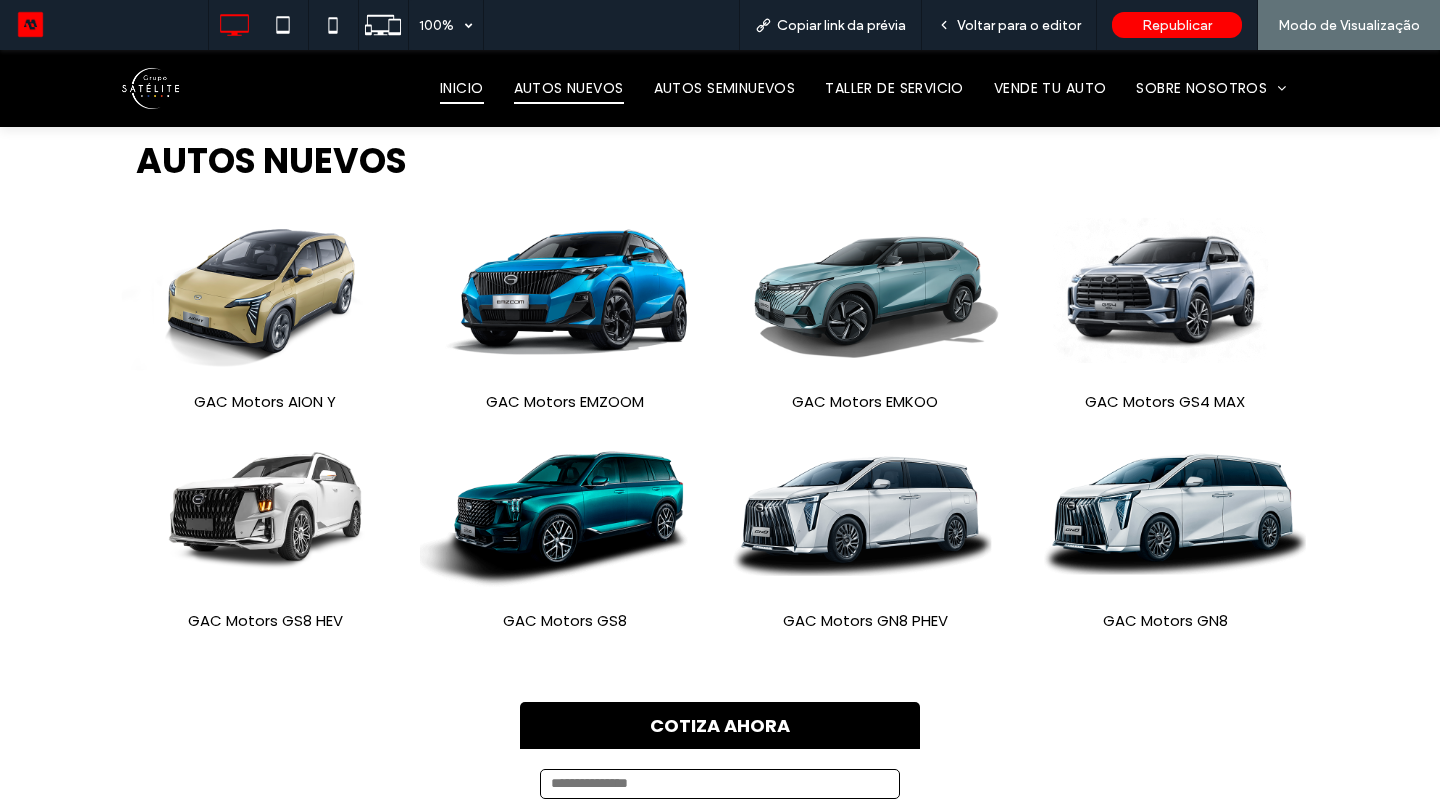 click on "INICIO" at bounding box center (462, 88) 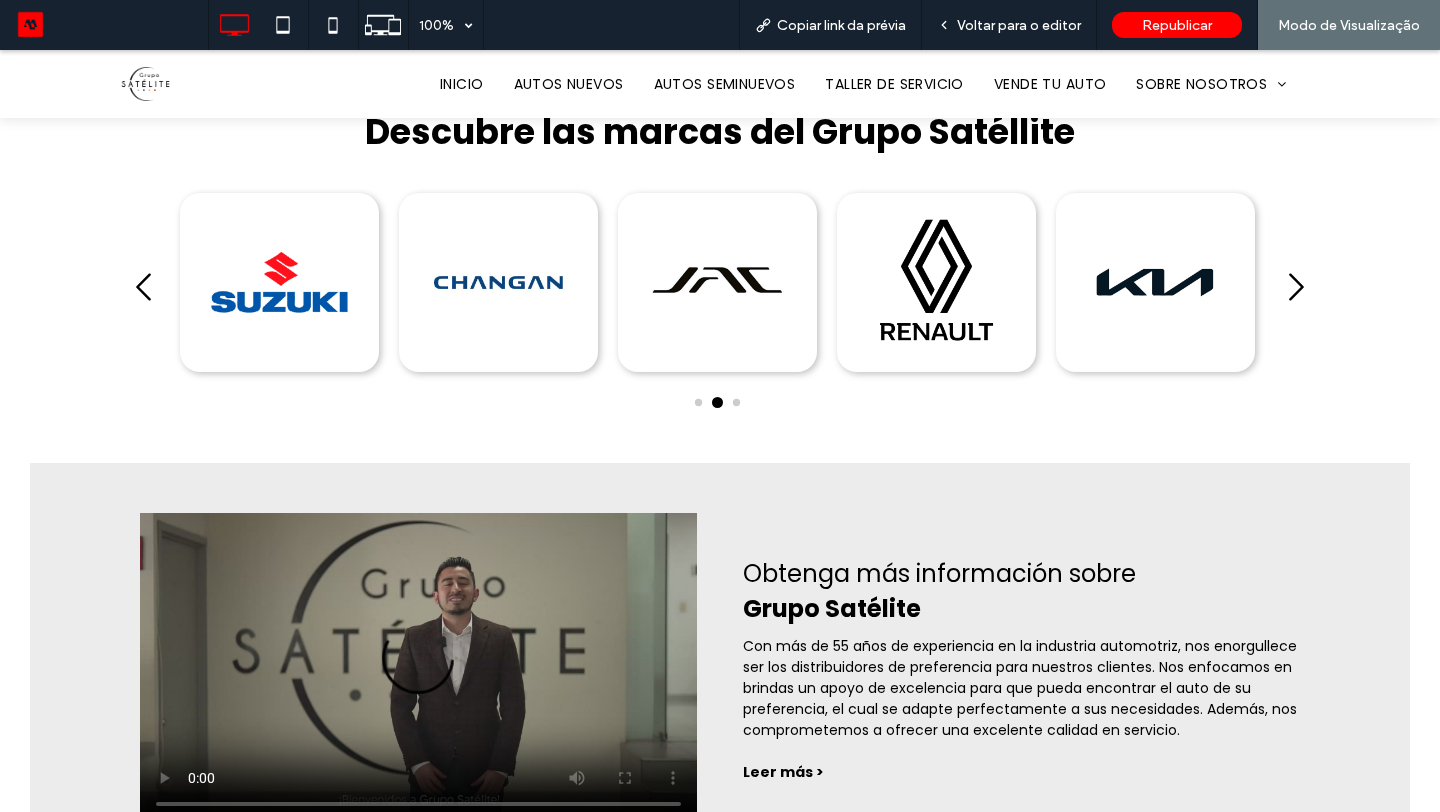 scroll, scrollTop: 591, scrollLeft: 0, axis: vertical 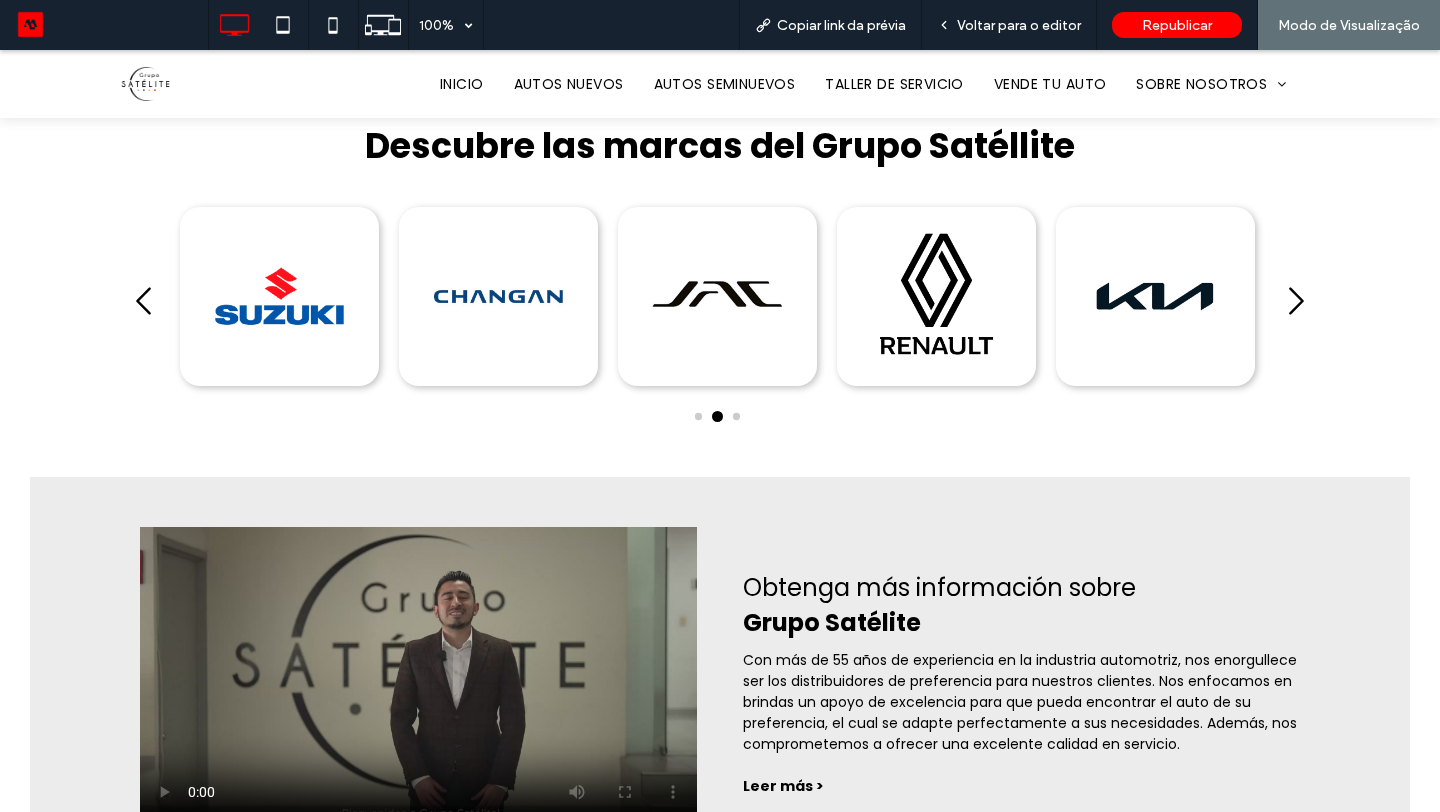 click 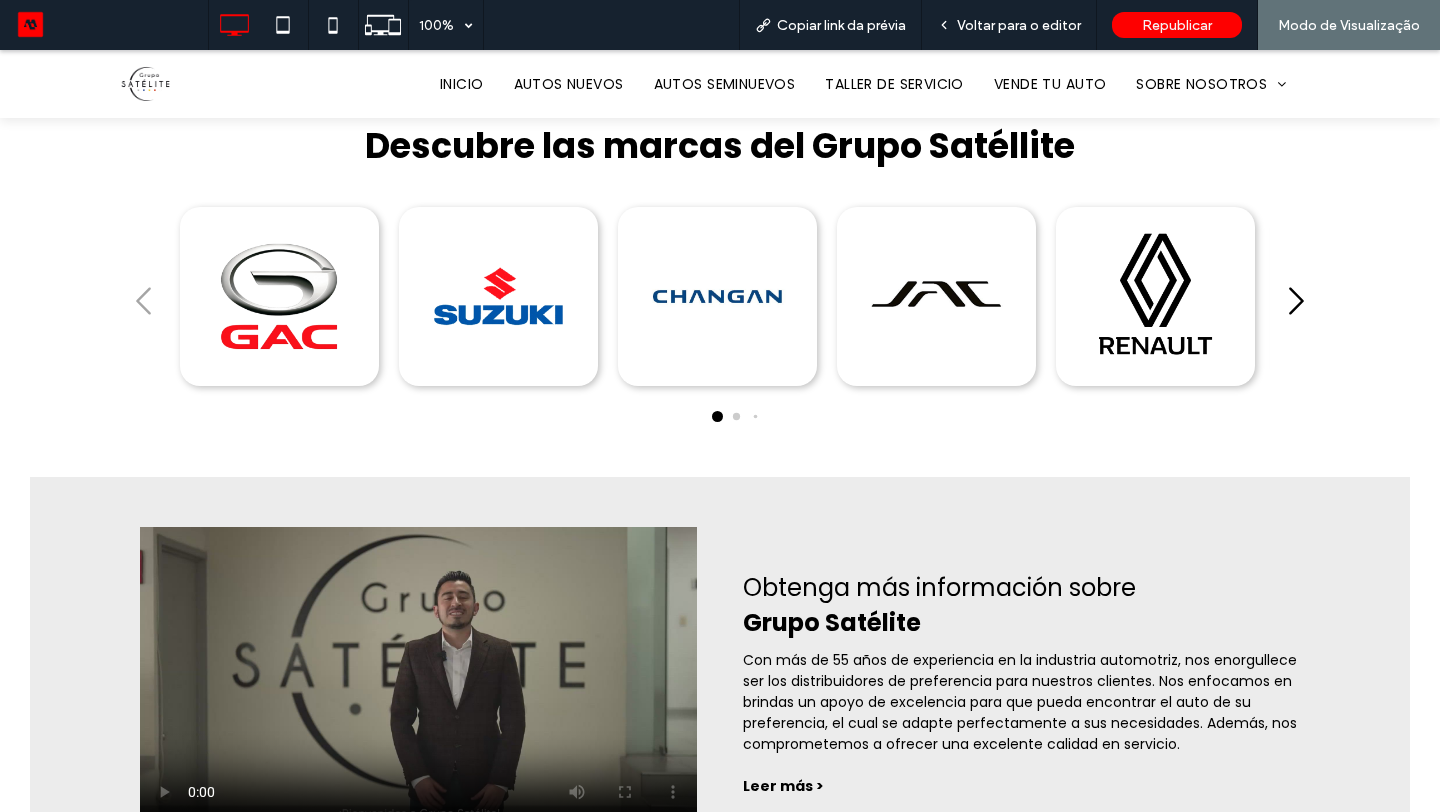 click 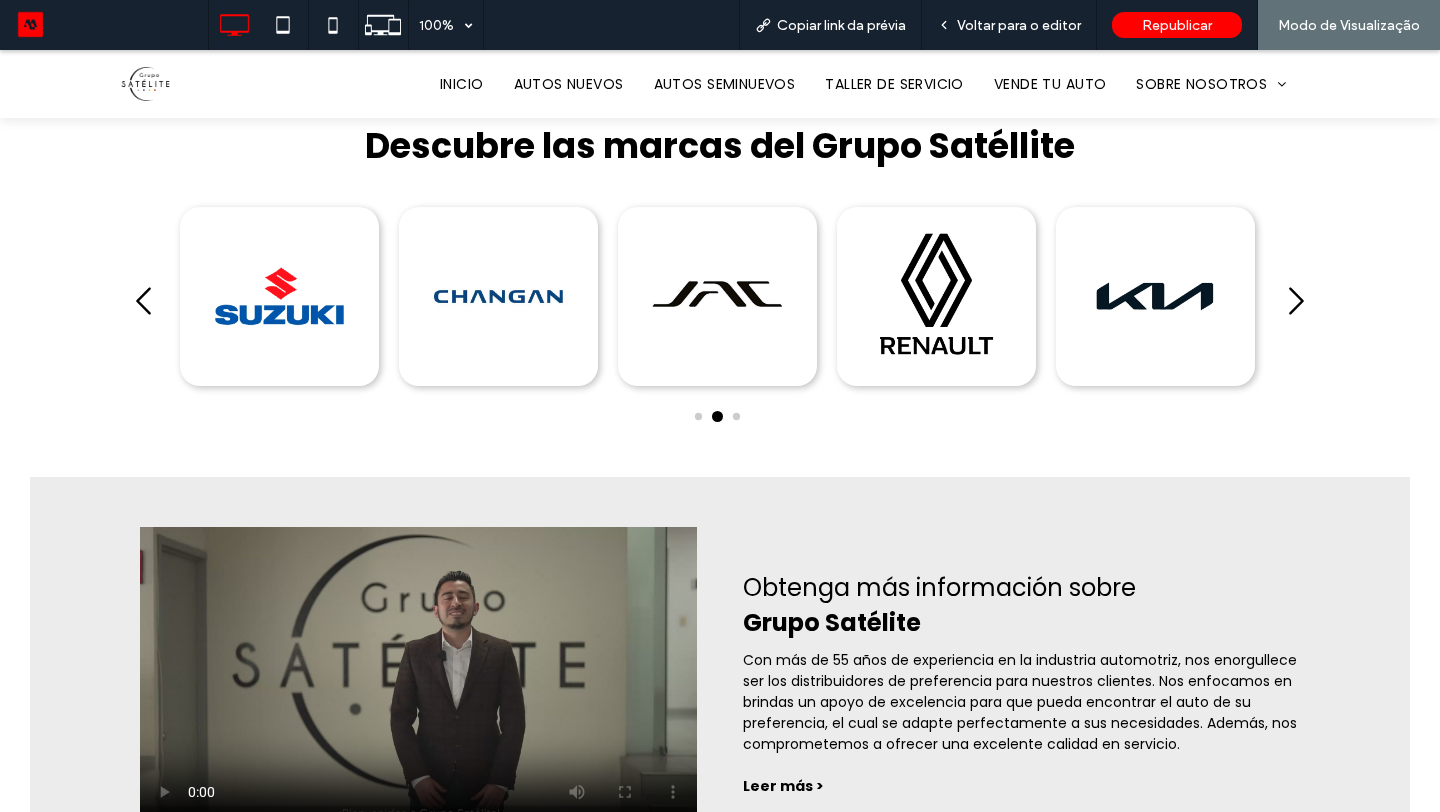click 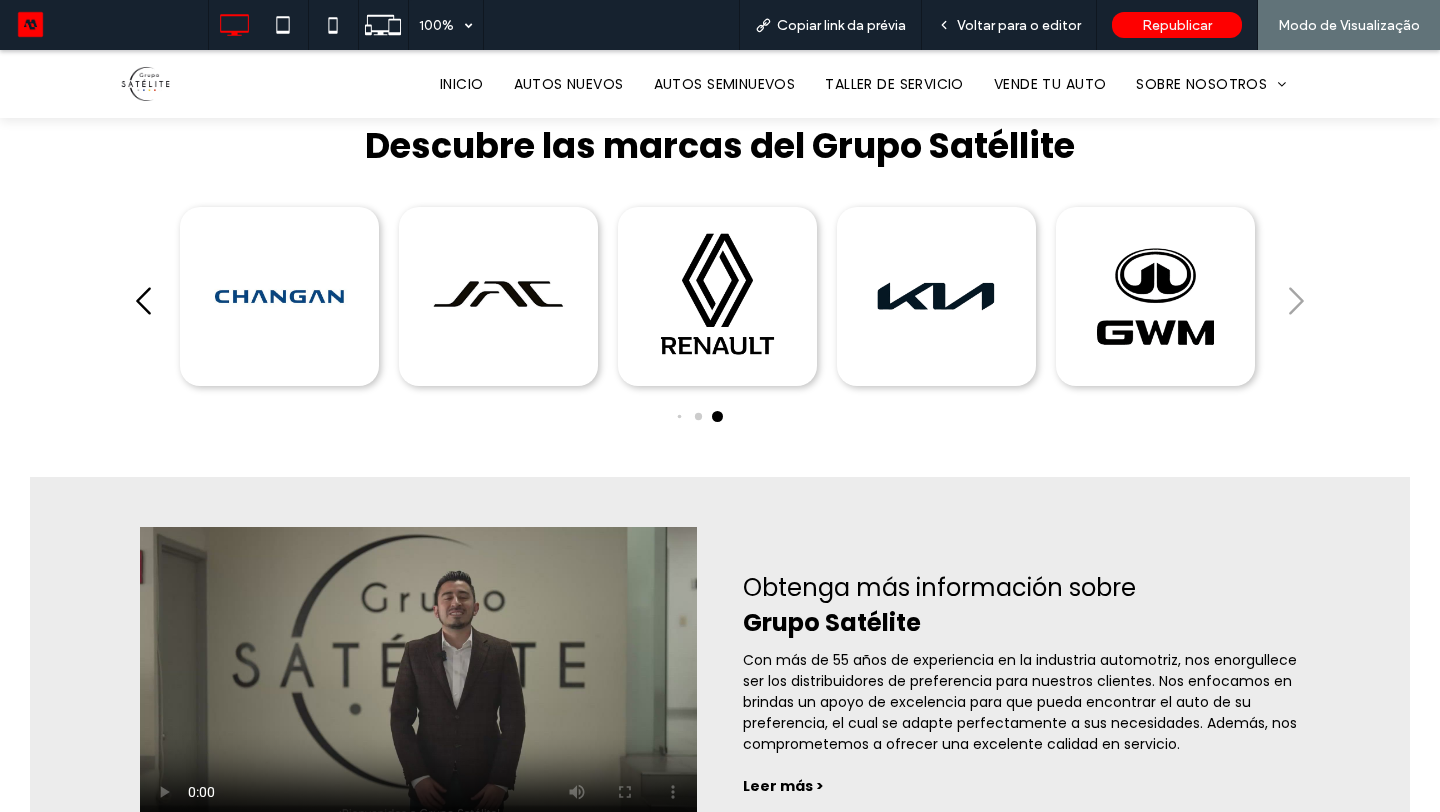 click at bounding box center (720, 319) 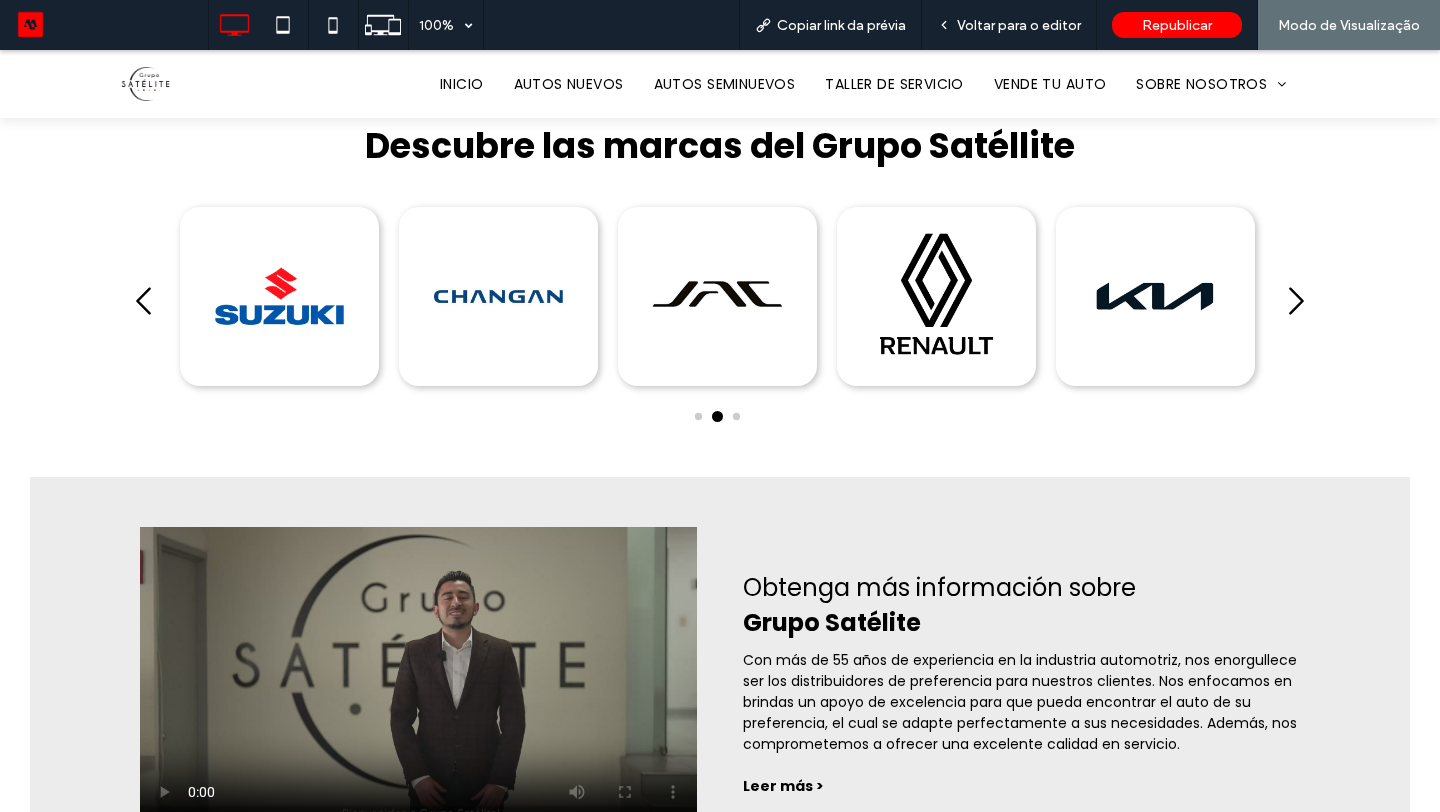 click 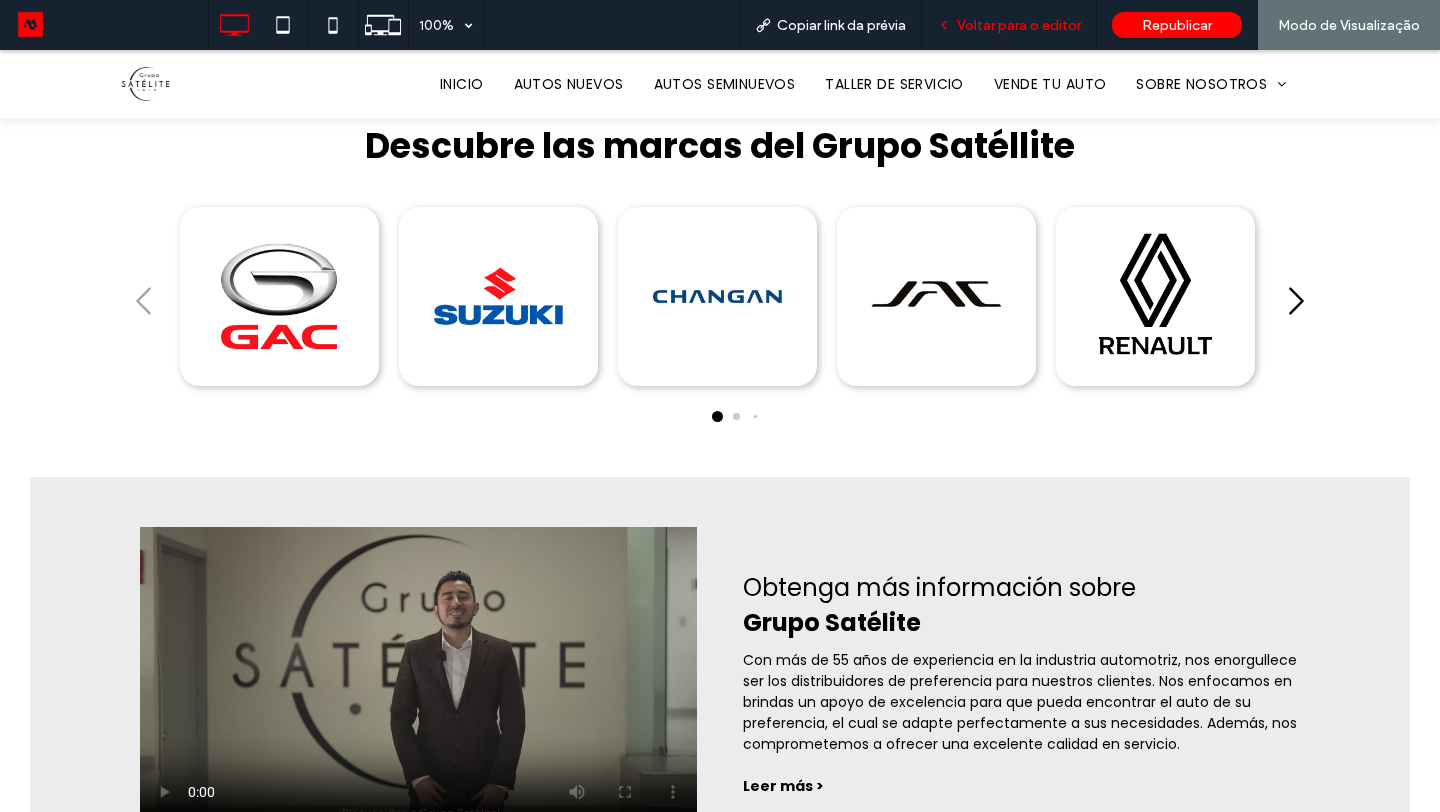 click 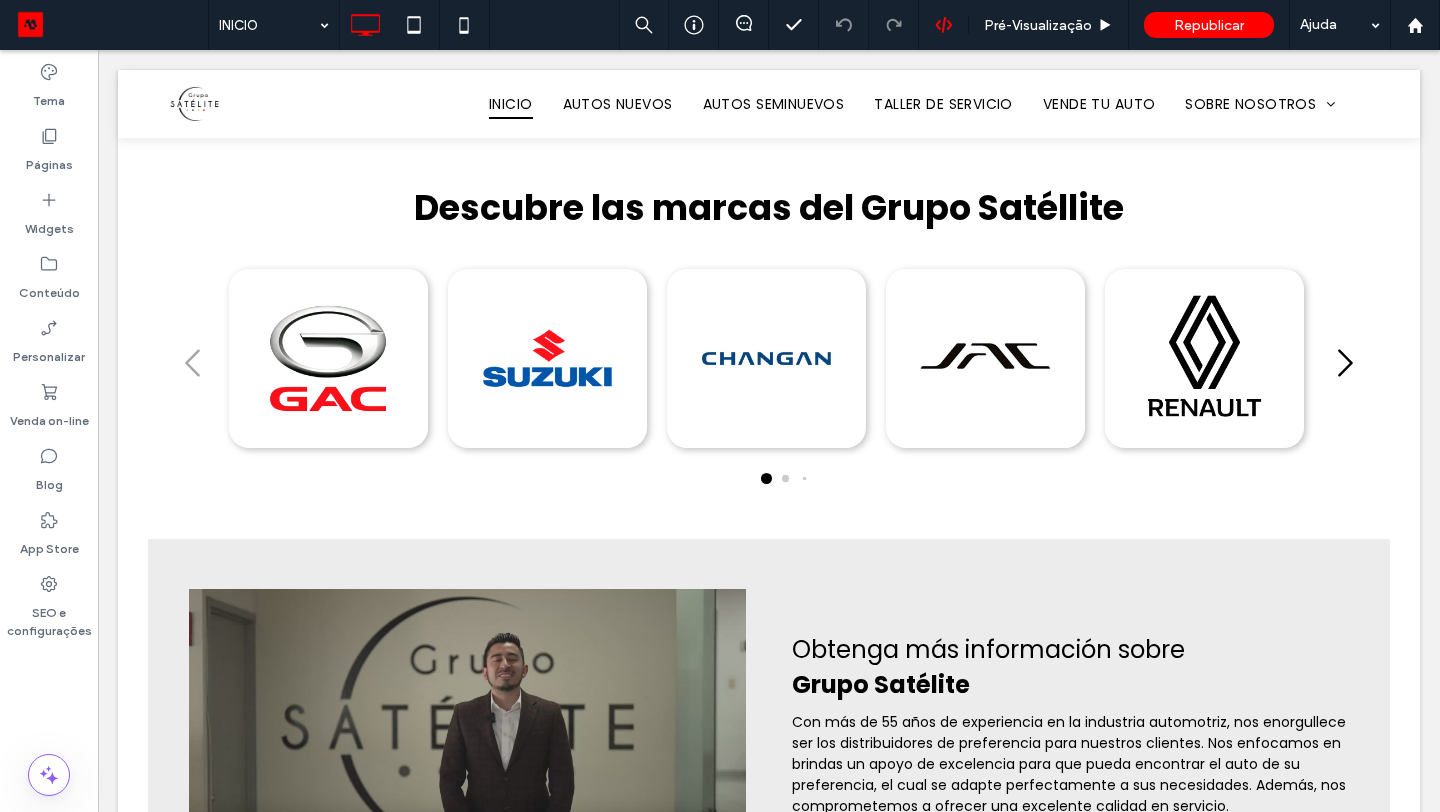 scroll, scrollTop: 632, scrollLeft: 0, axis: vertical 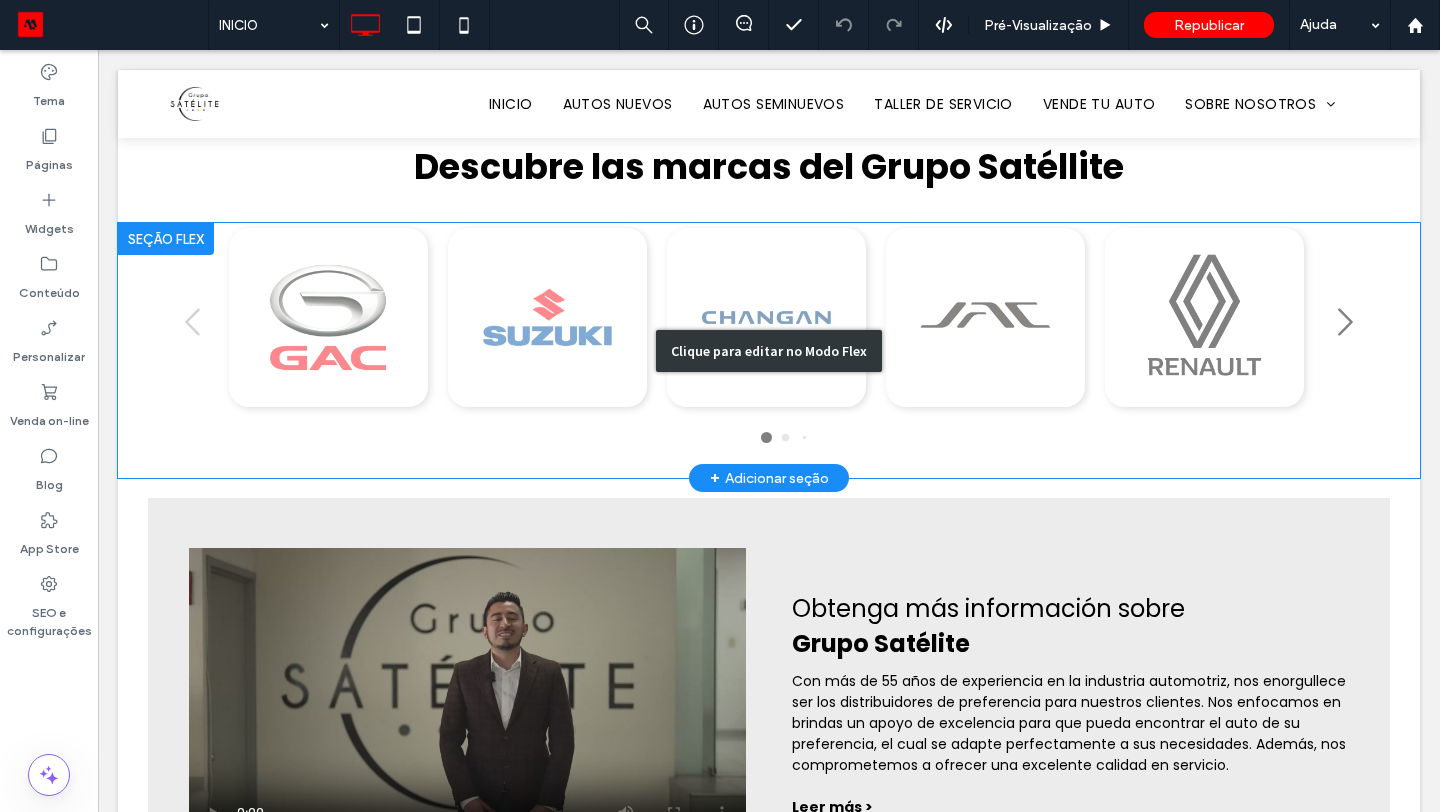click on "Clique para editar no Modo Flex" at bounding box center [769, 350] 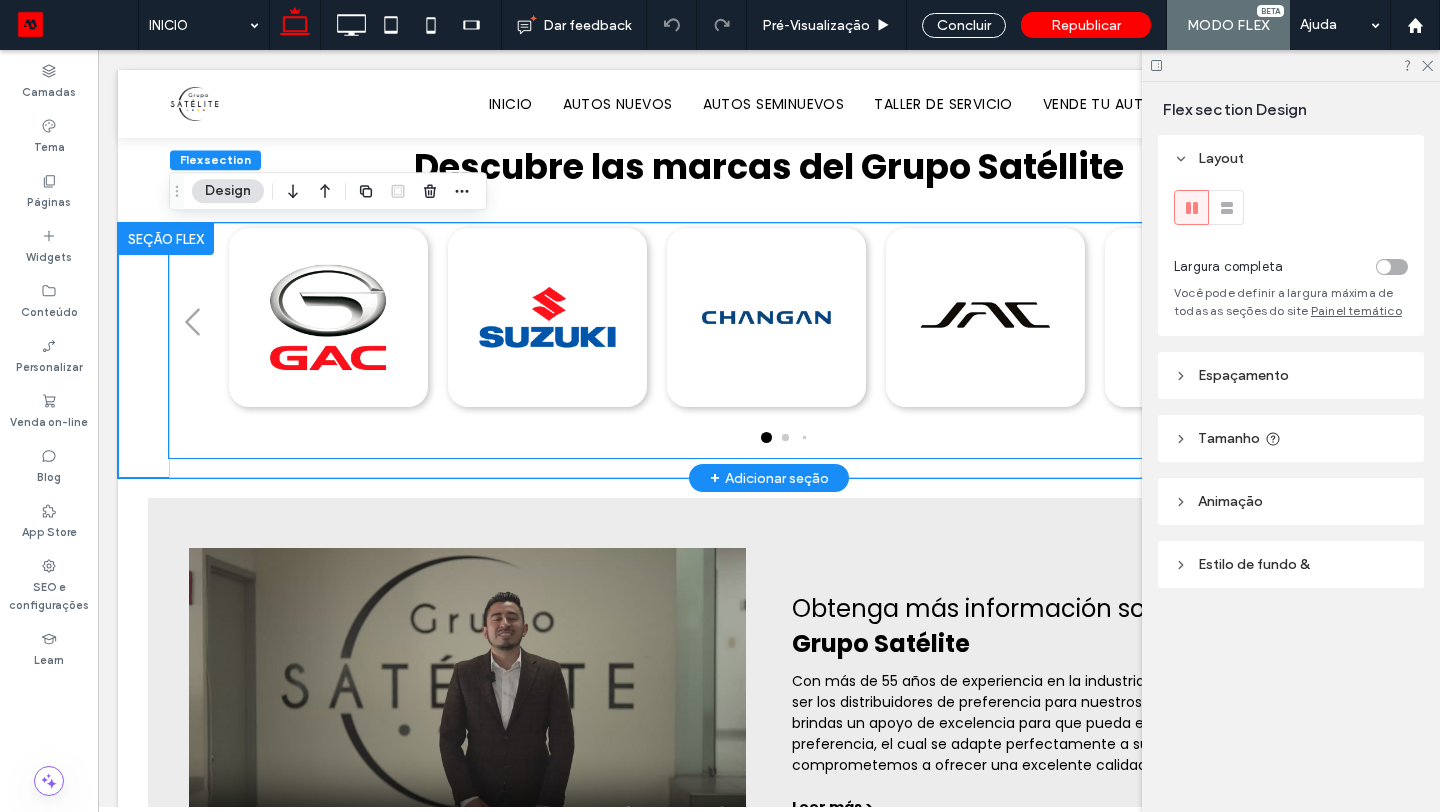 click at bounding box center (547, 317) 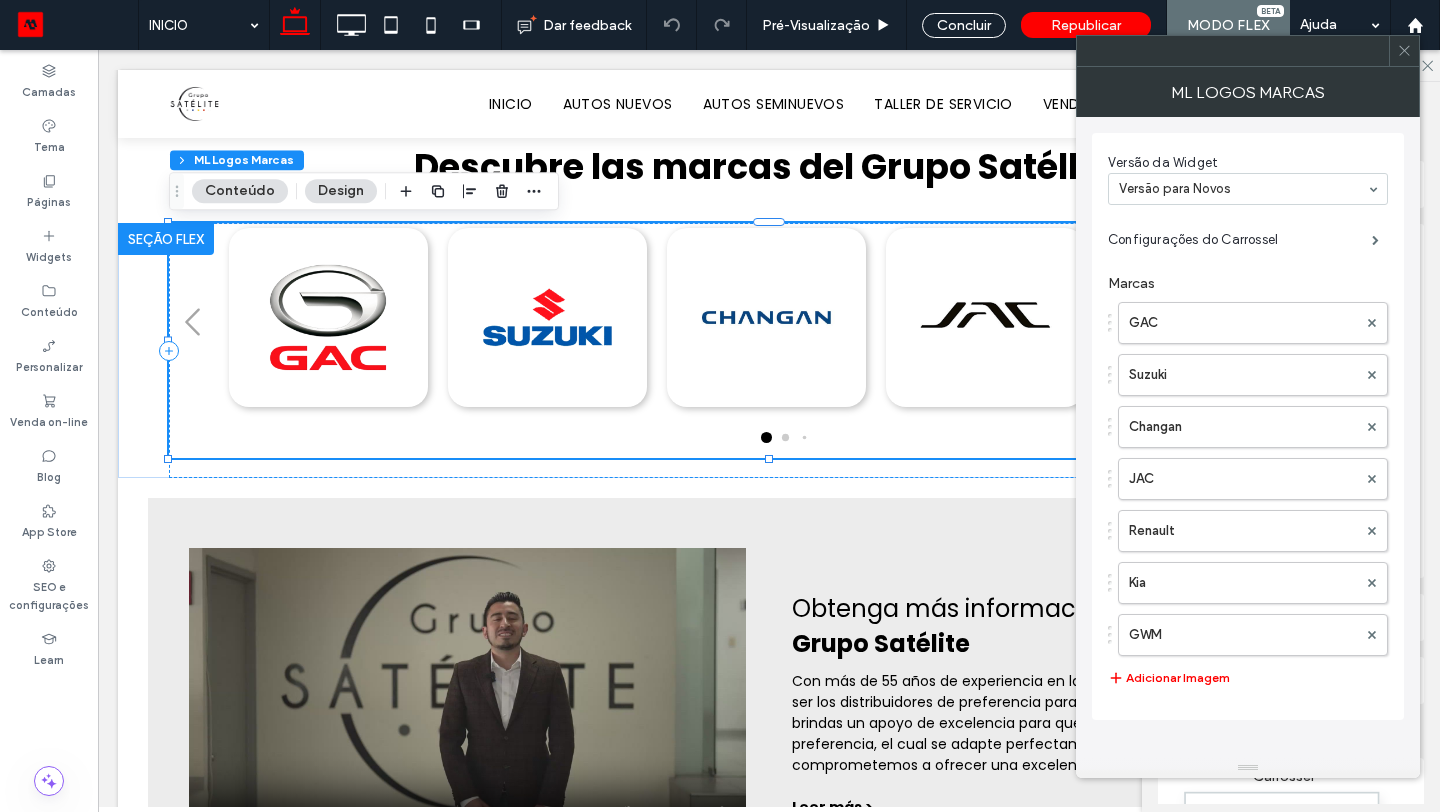 click 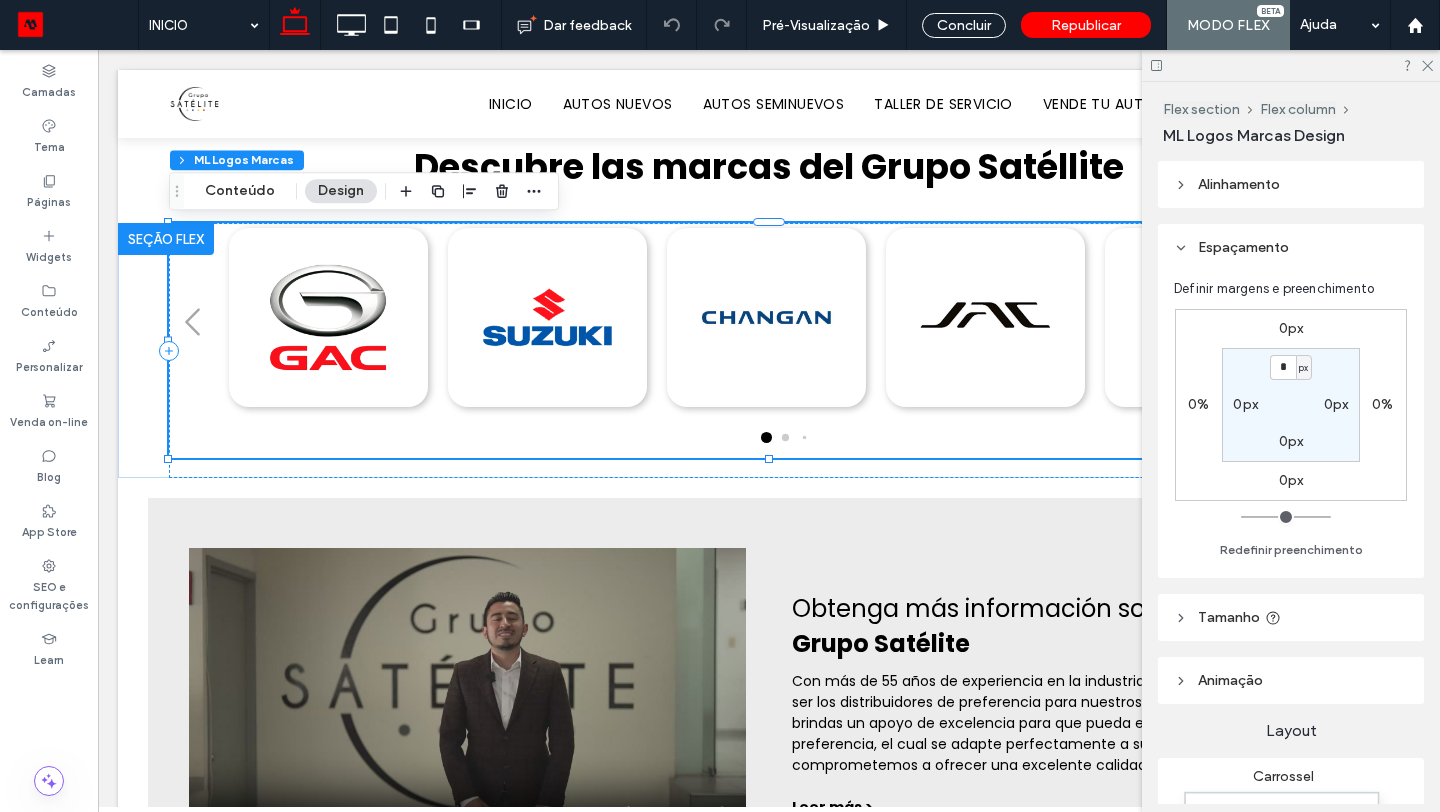 scroll, scrollTop: 681, scrollLeft: 0, axis: vertical 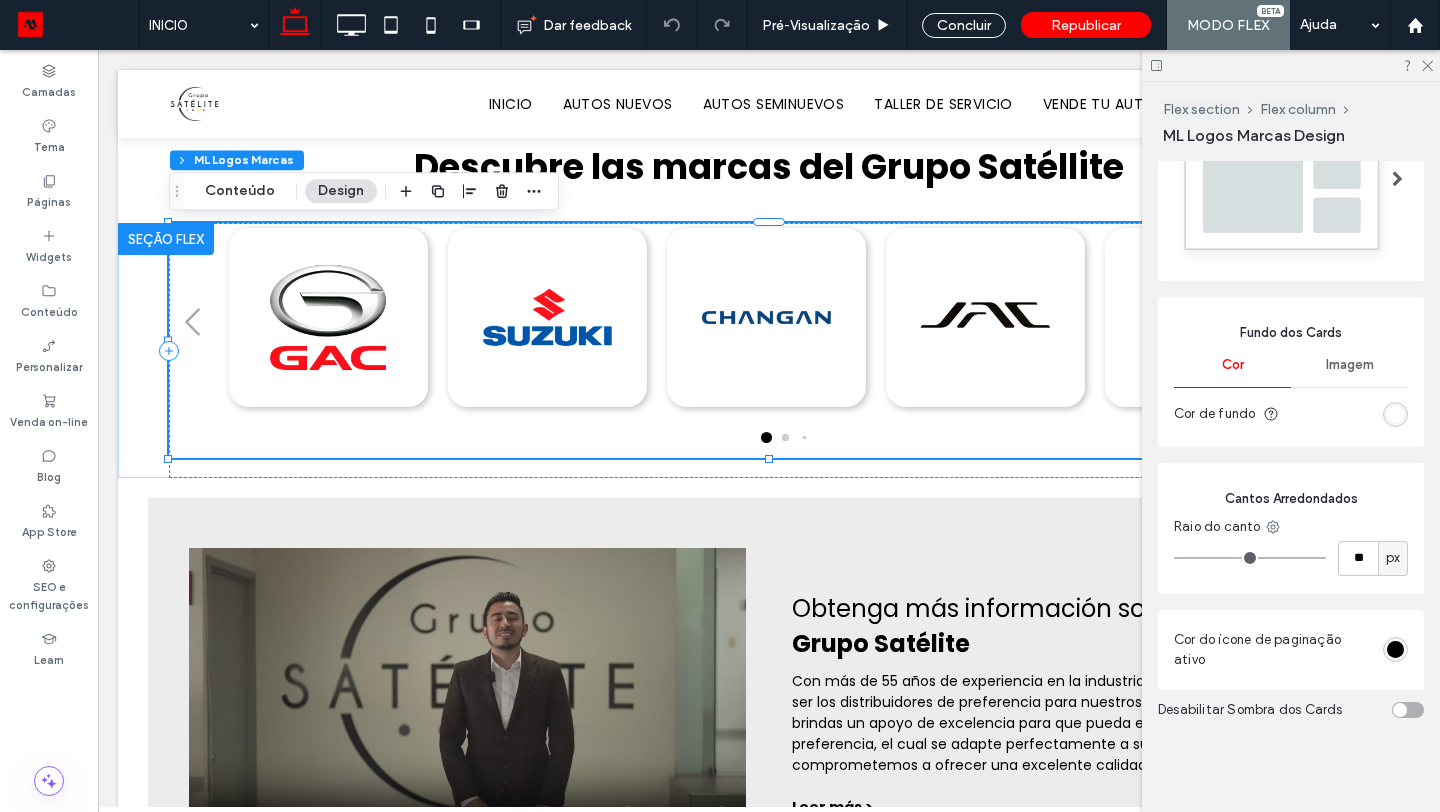 click on "Desabilitar Sombra dos Cards" at bounding box center [1291, 710] 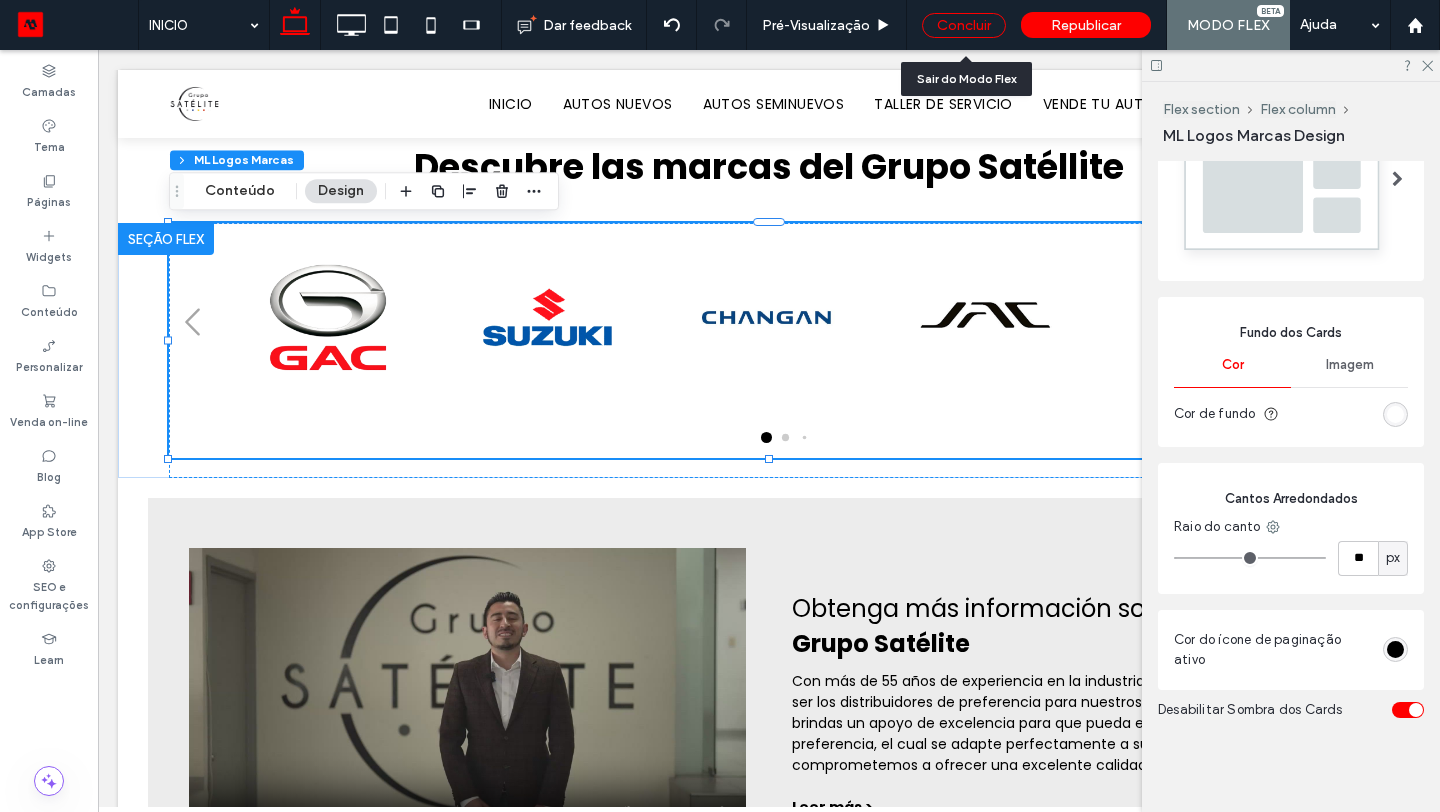 click on "Concluir" at bounding box center (964, 25) 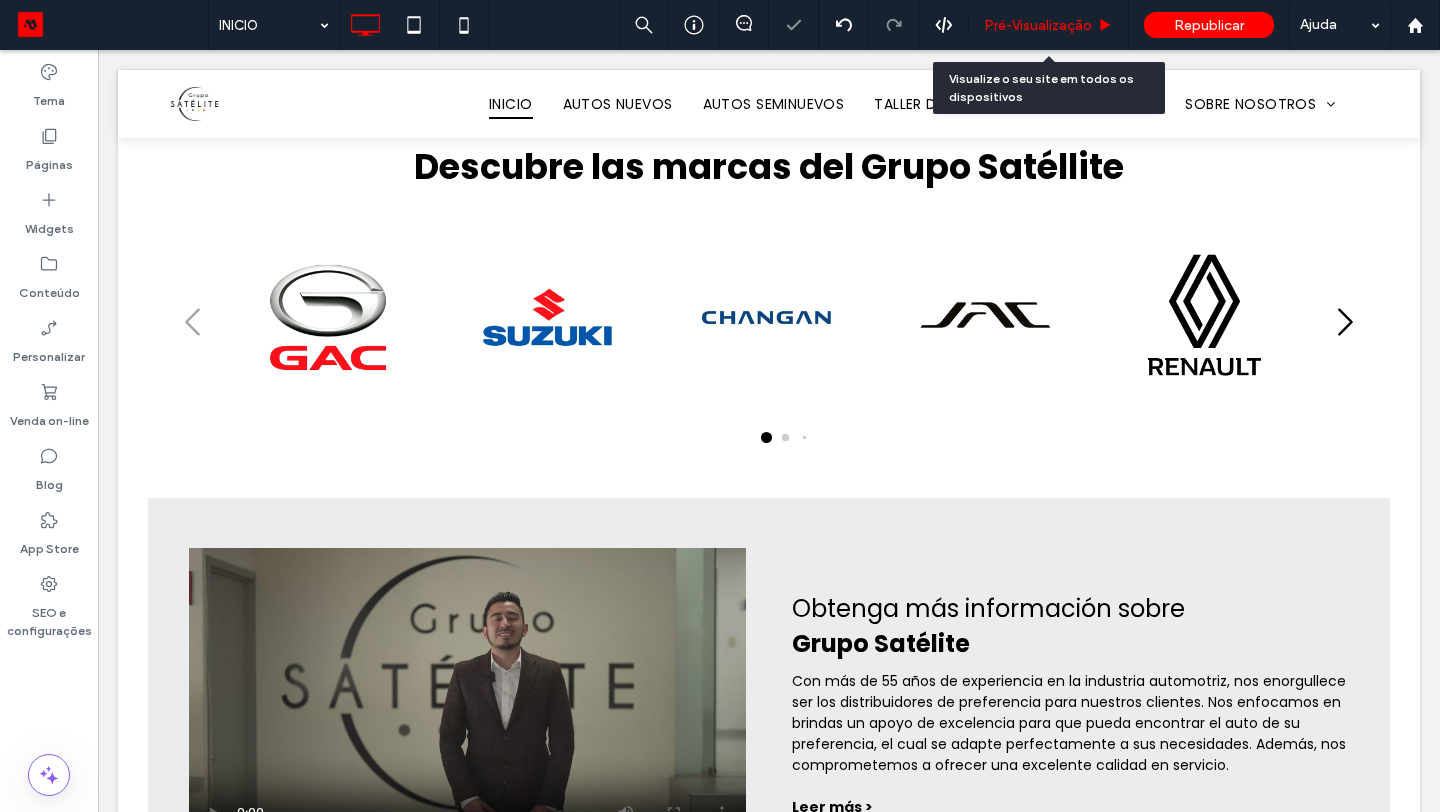 click on "Pré-Visualizaçāo" at bounding box center (1049, 25) 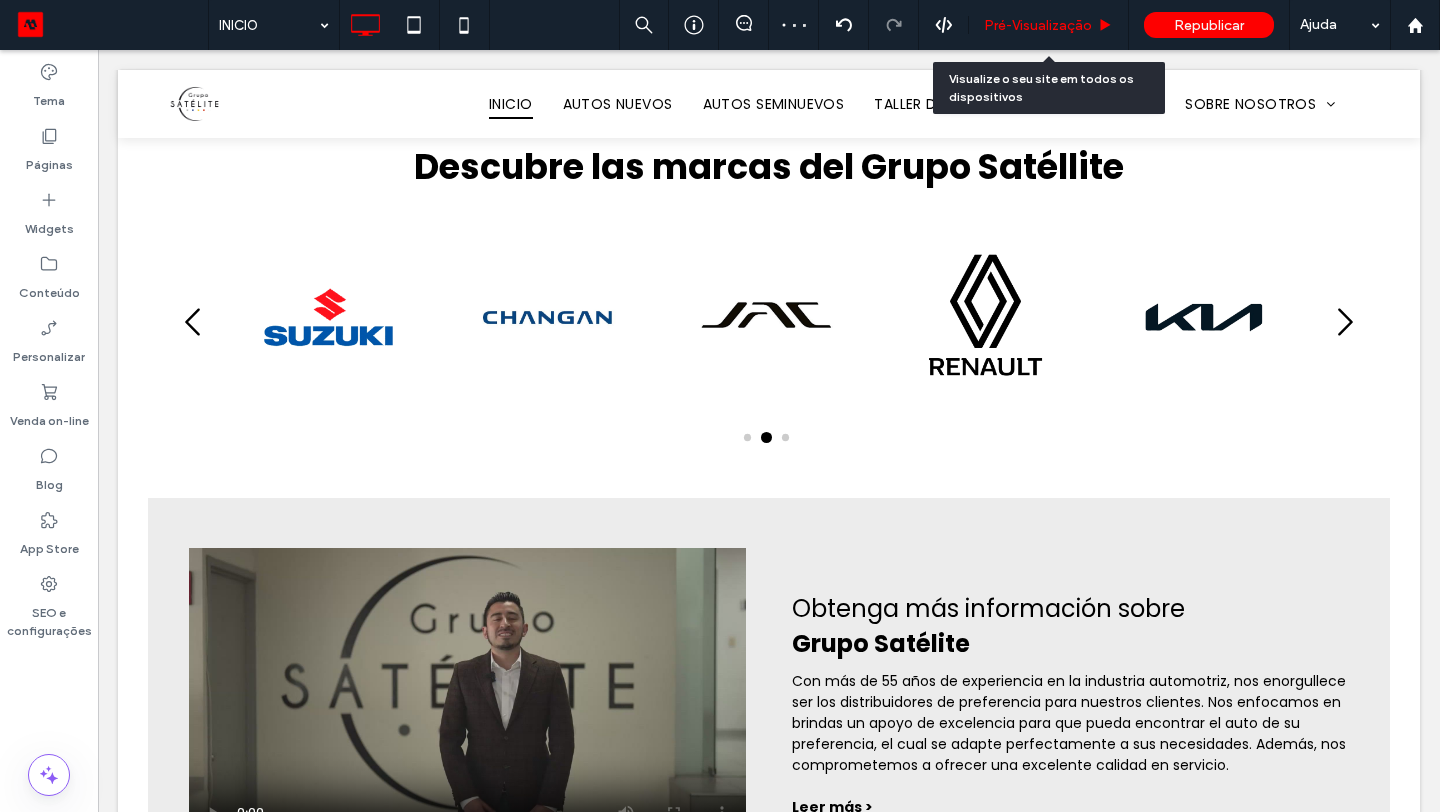 click on "Pré-Visualizaçāo" at bounding box center [1038, 25] 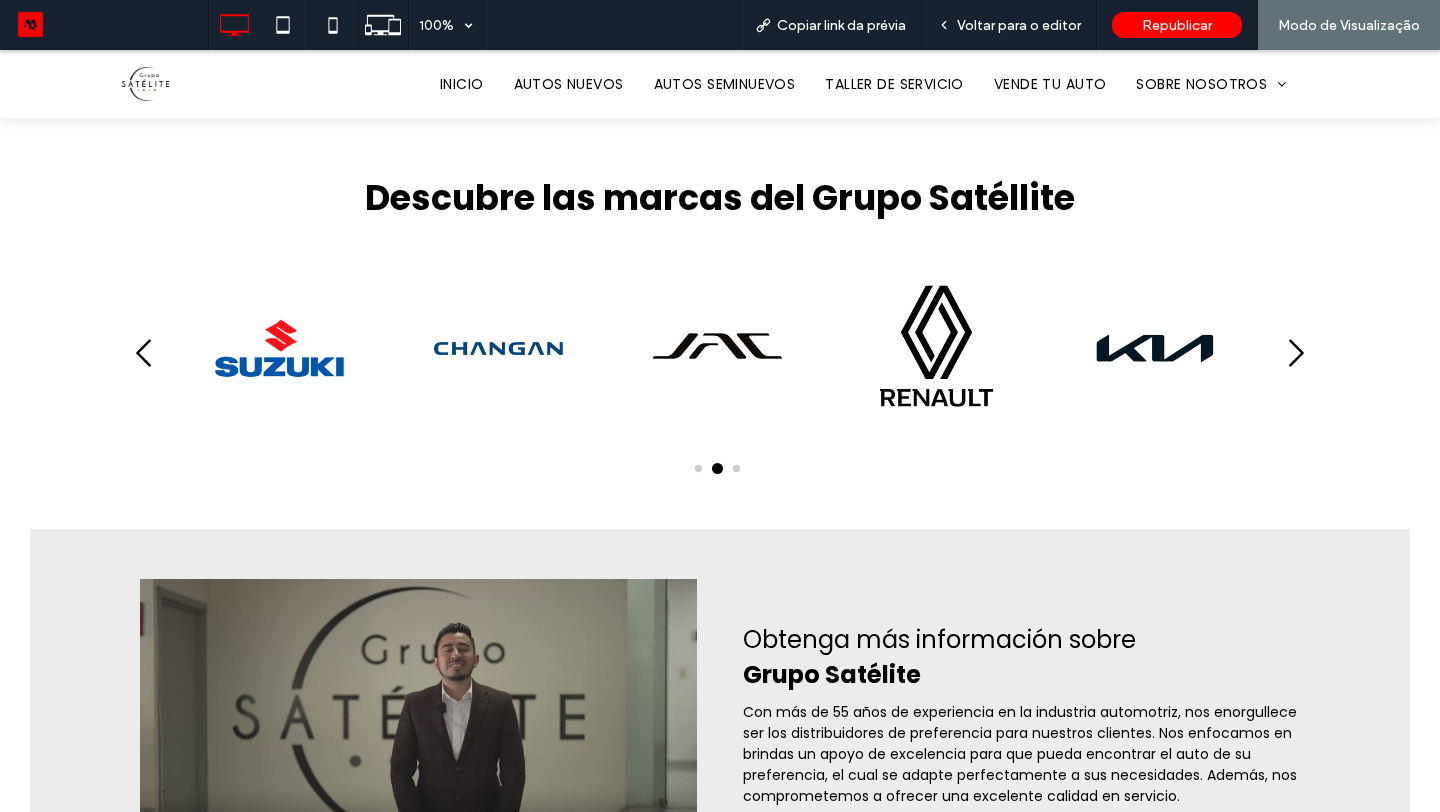 scroll, scrollTop: 520, scrollLeft: 0, axis: vertical 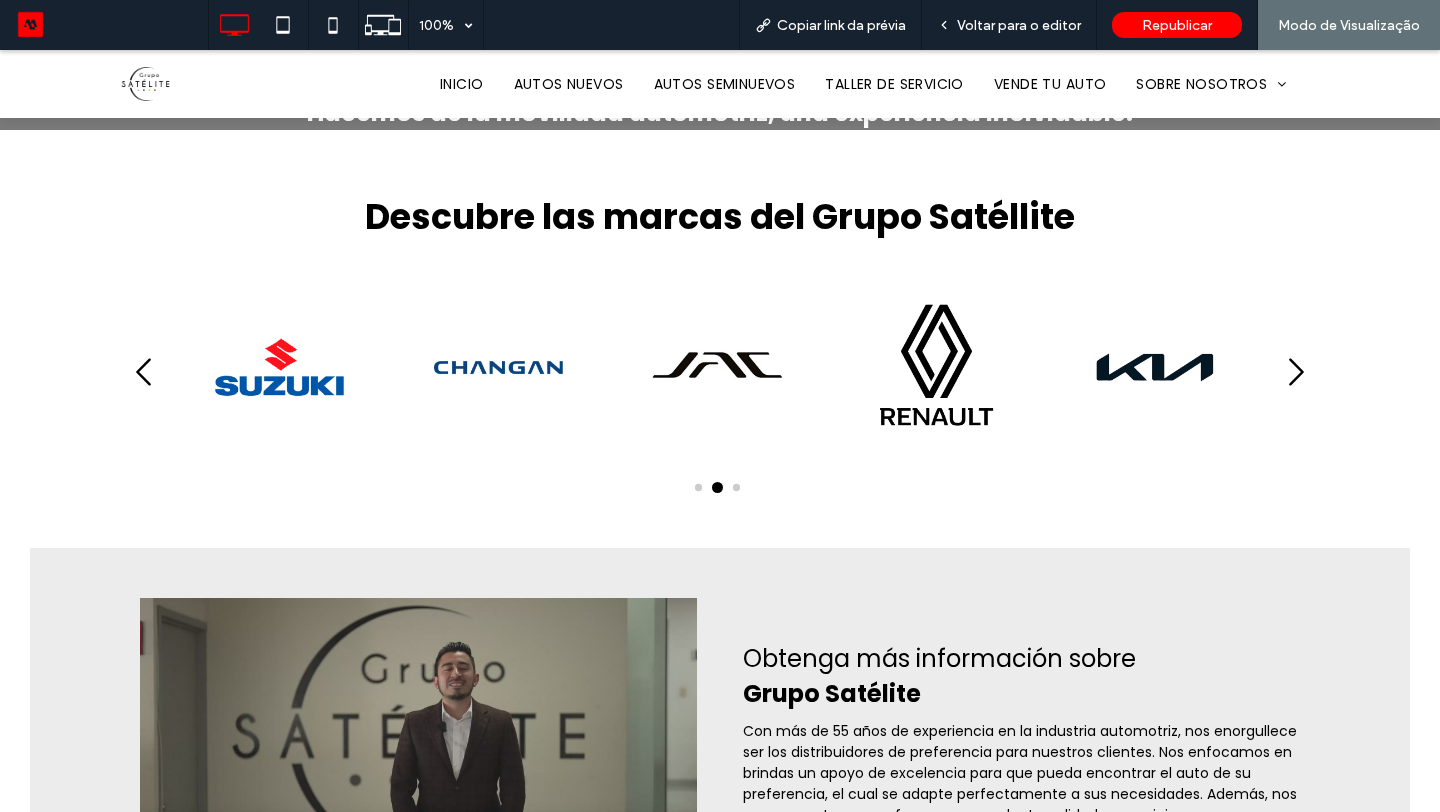 click 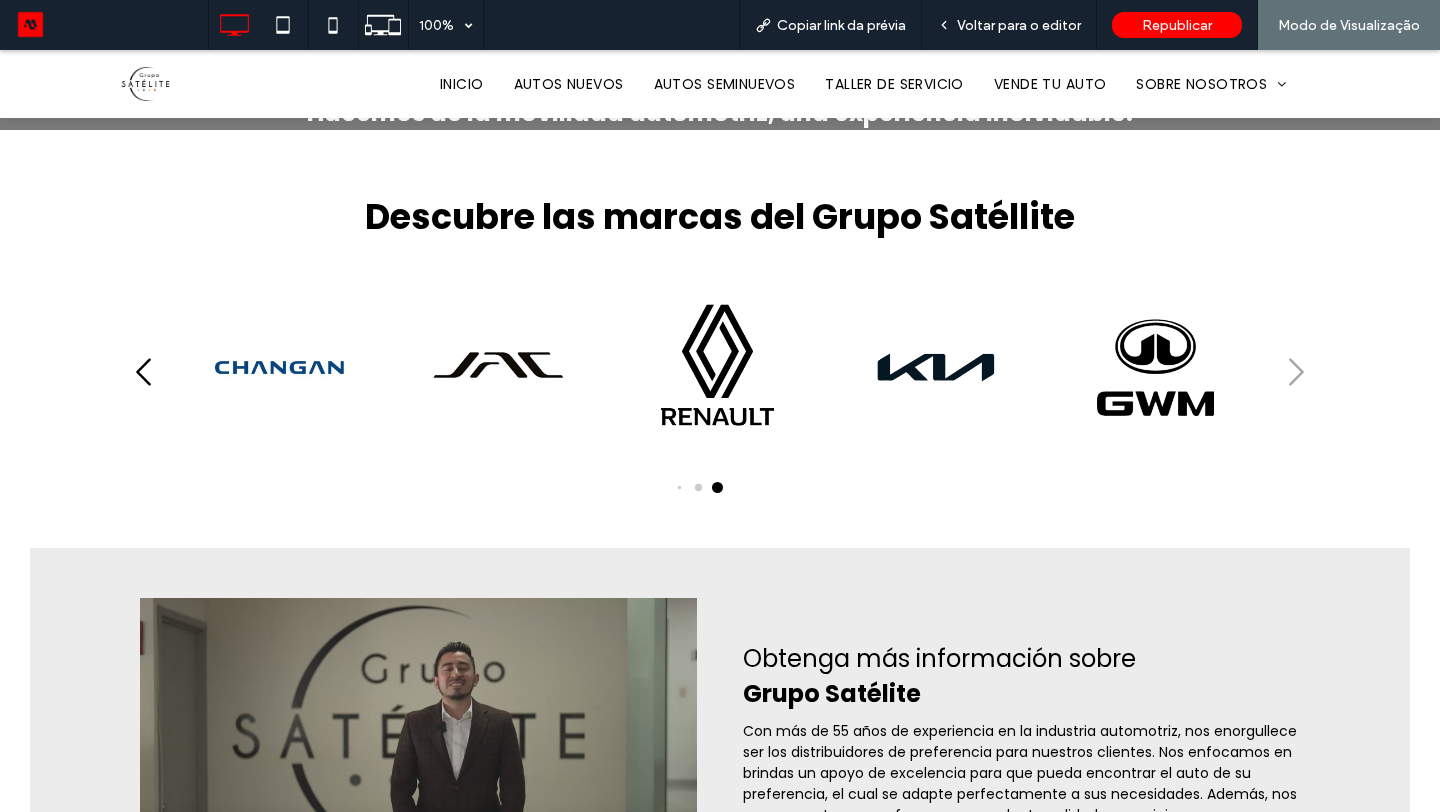 click 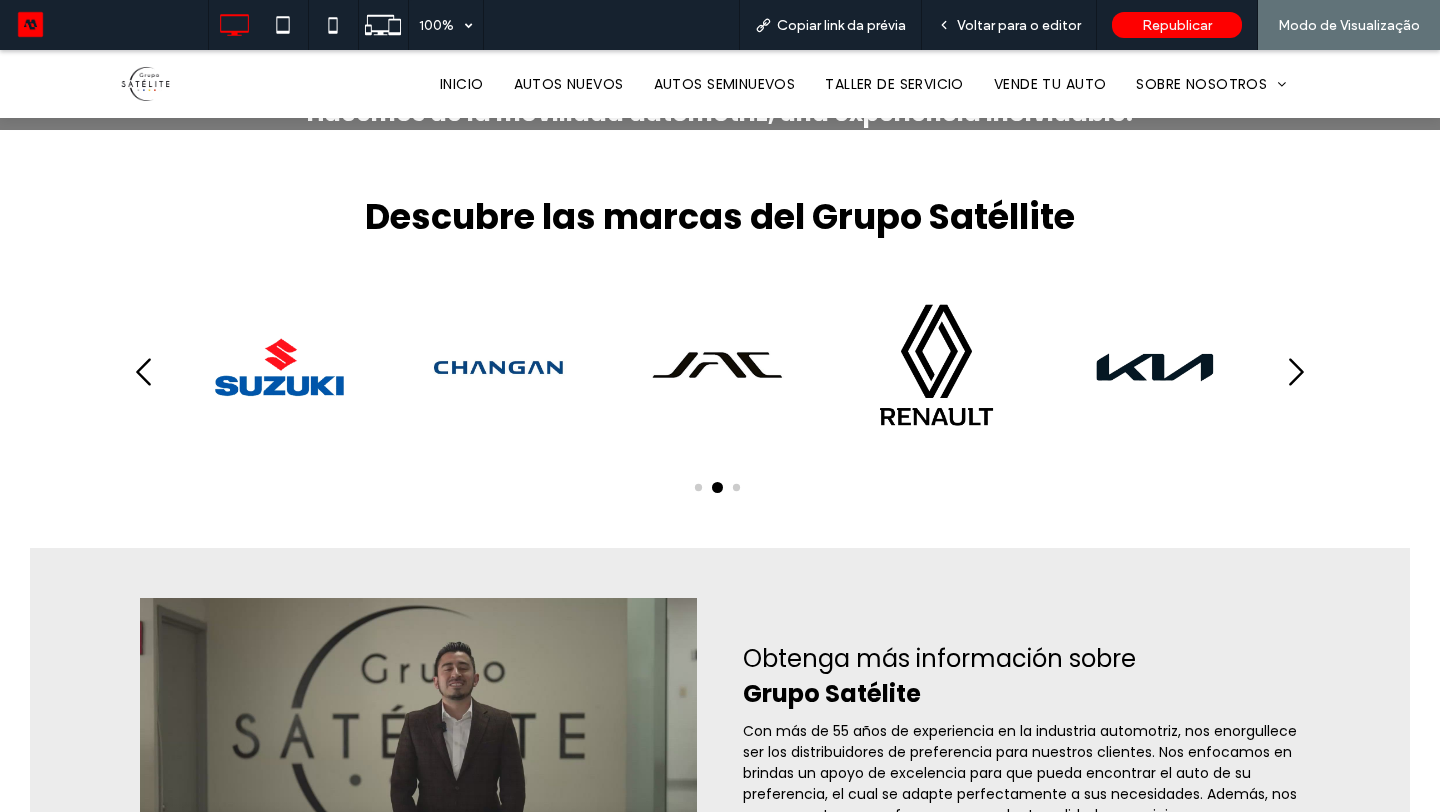 click 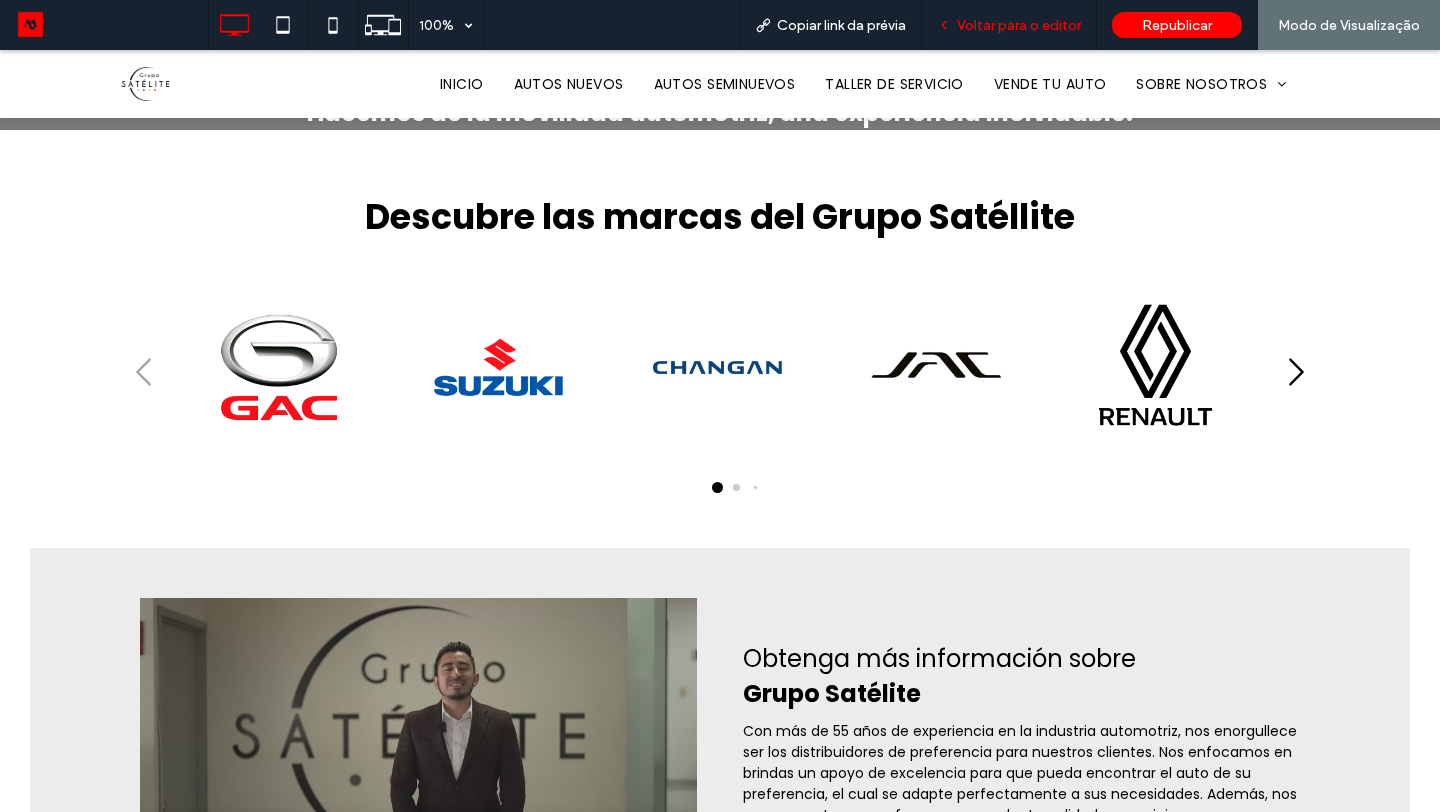 click on "Voltar para o editor" at bounding box center (1019, 25) 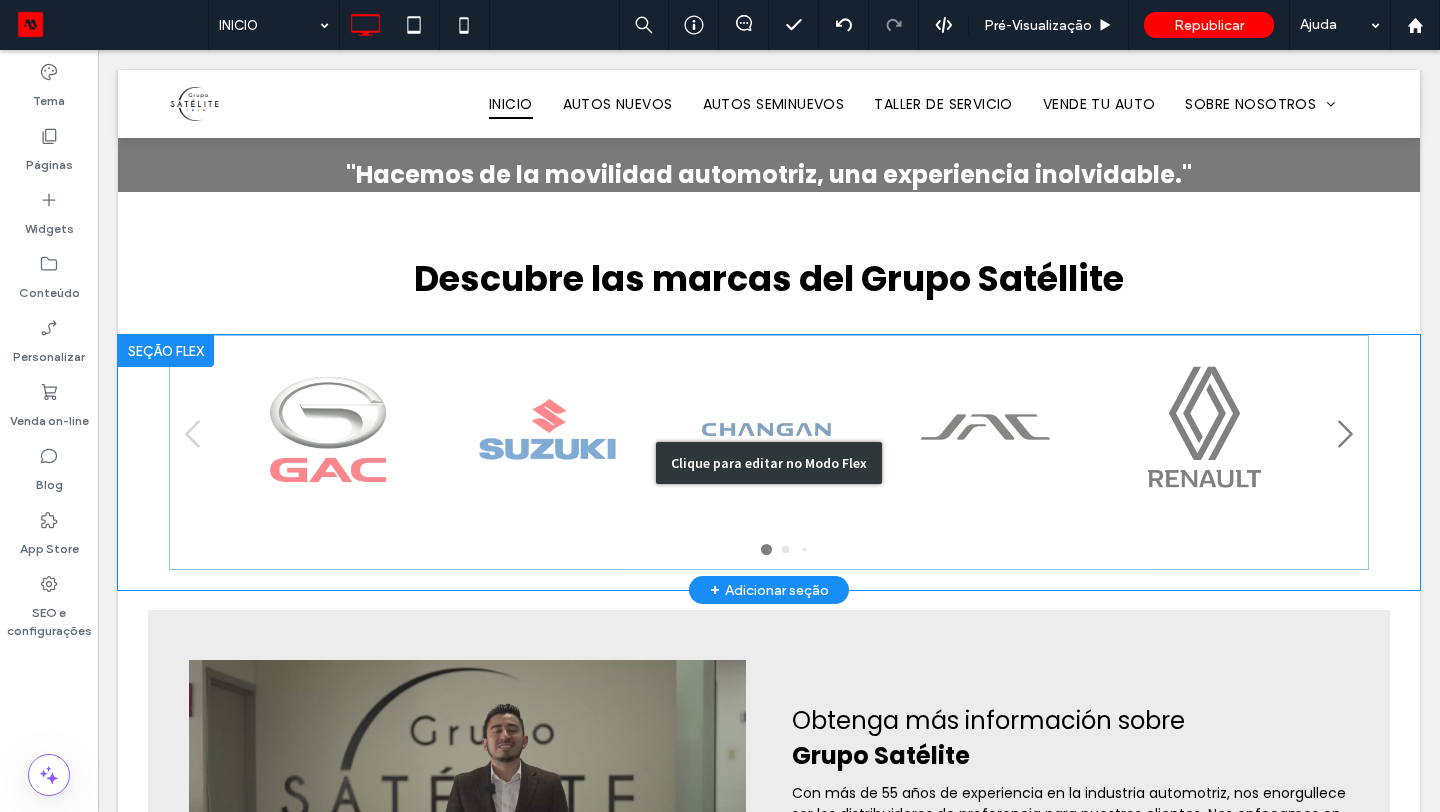 click on "Clique para editar no Modo Flex" at bounding box center [769, 462] 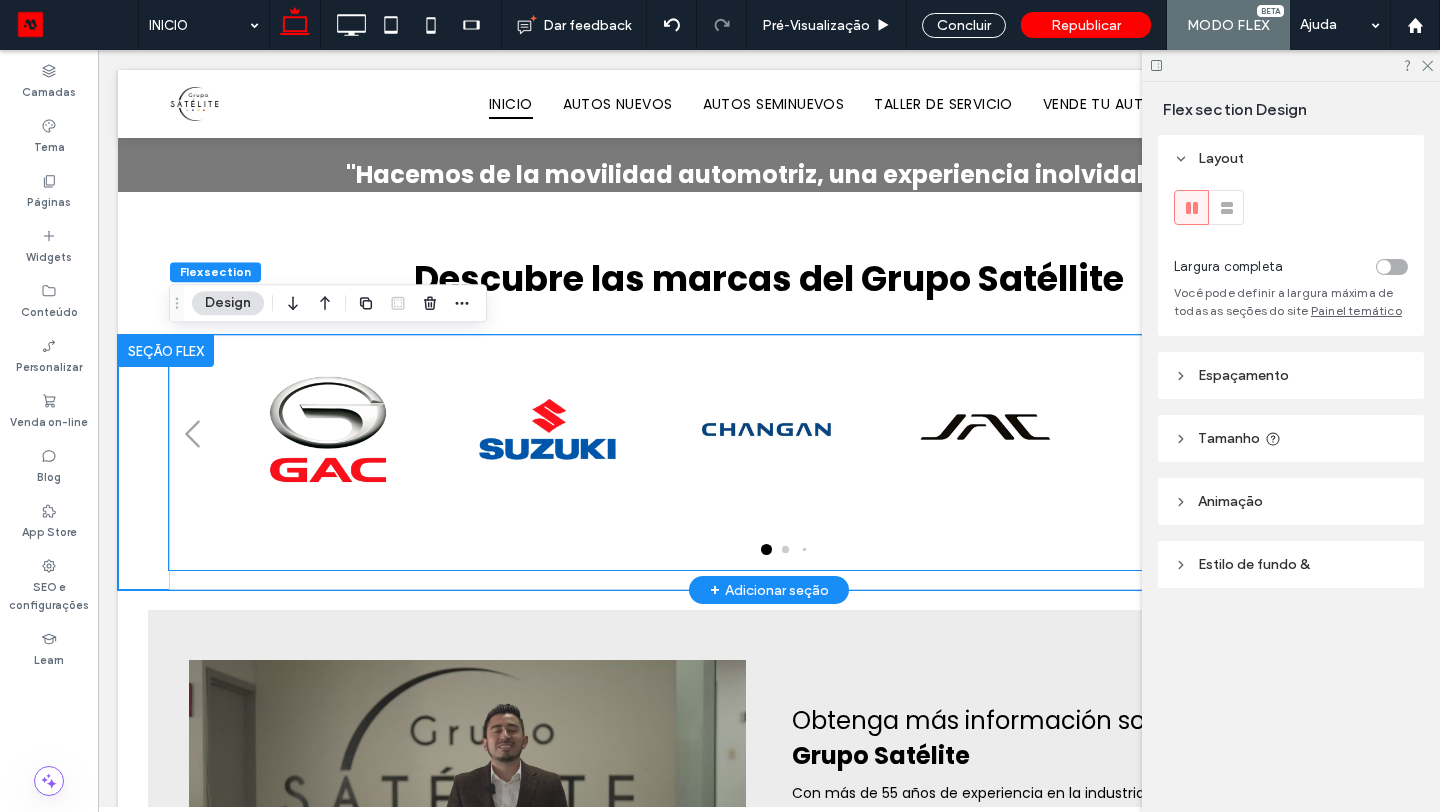 click at bounding box center [547, 429] 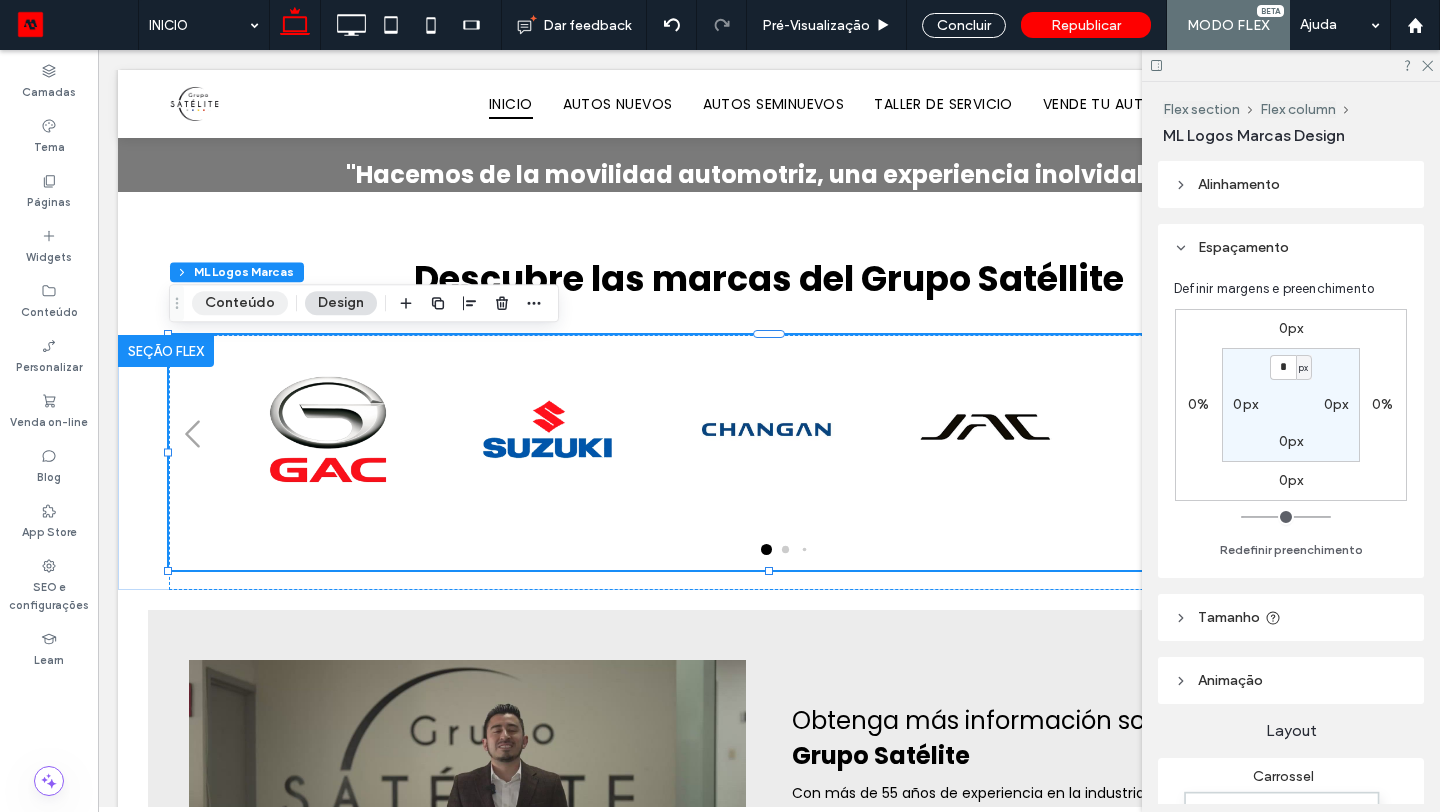 click on "Conteúdo" at bounding box center [240, 303] 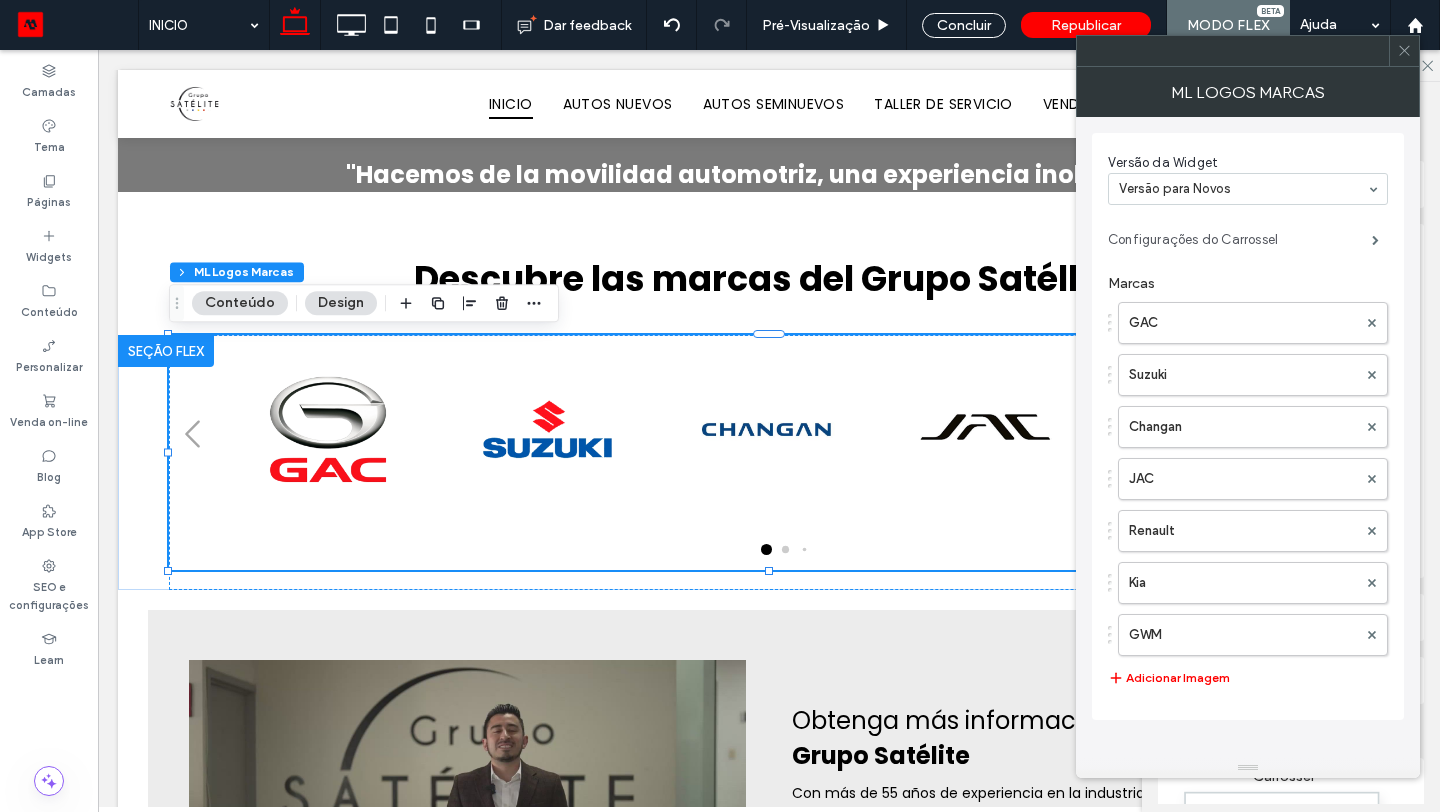 click on "Configurações do Carrossel" at bounding box center [1240, 240] 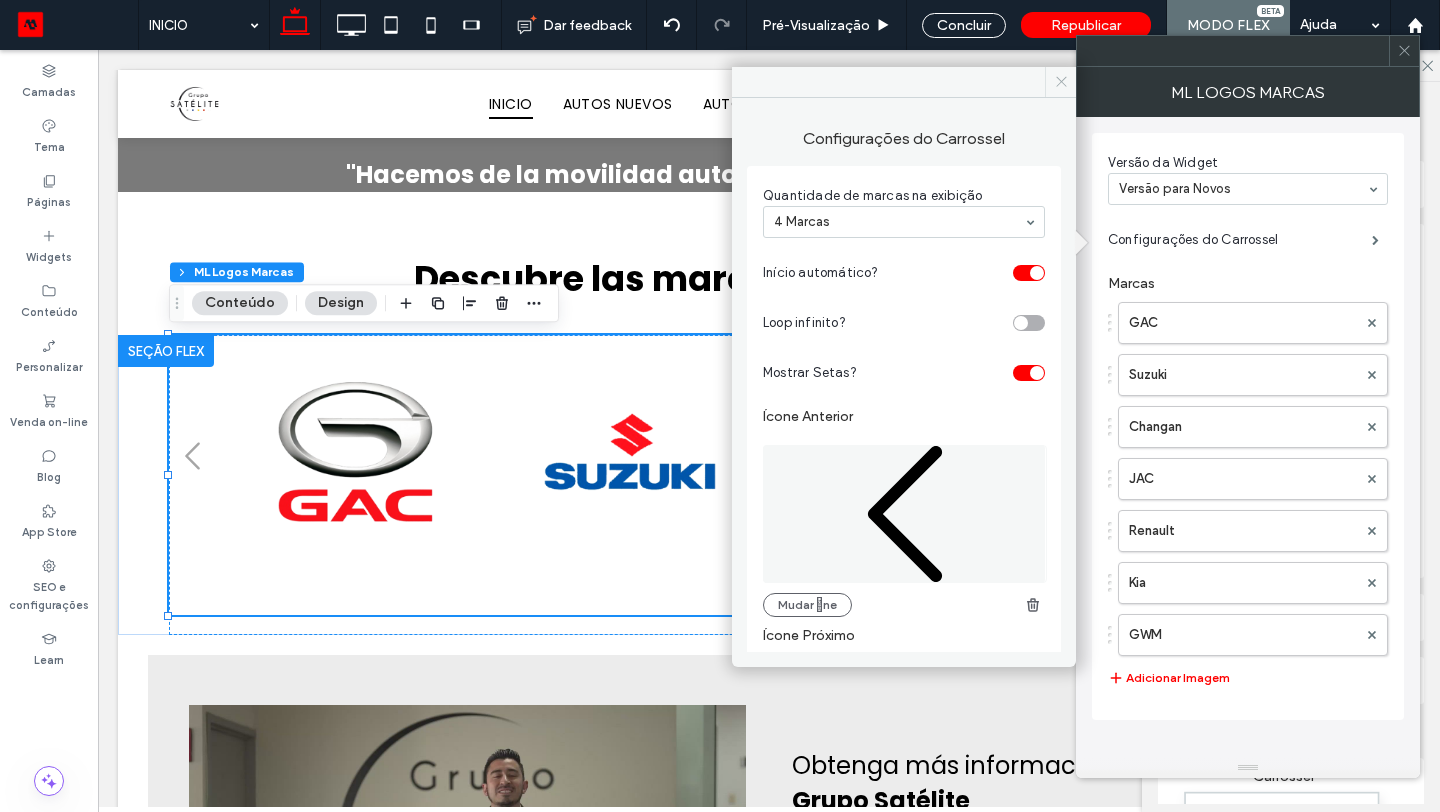 click at bounding box center (1060, 82) 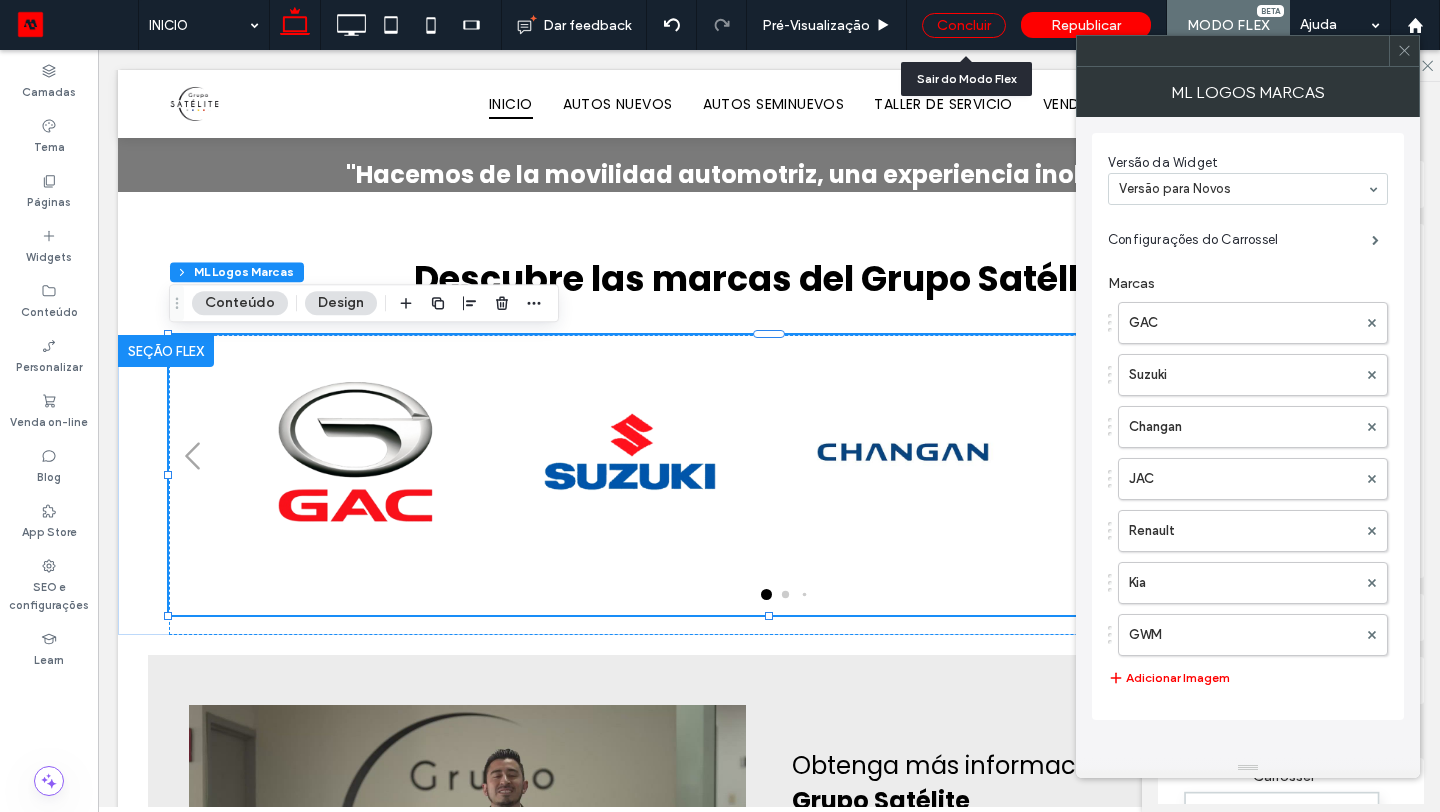 click on "Concluir" at bounding box center (964, 25) 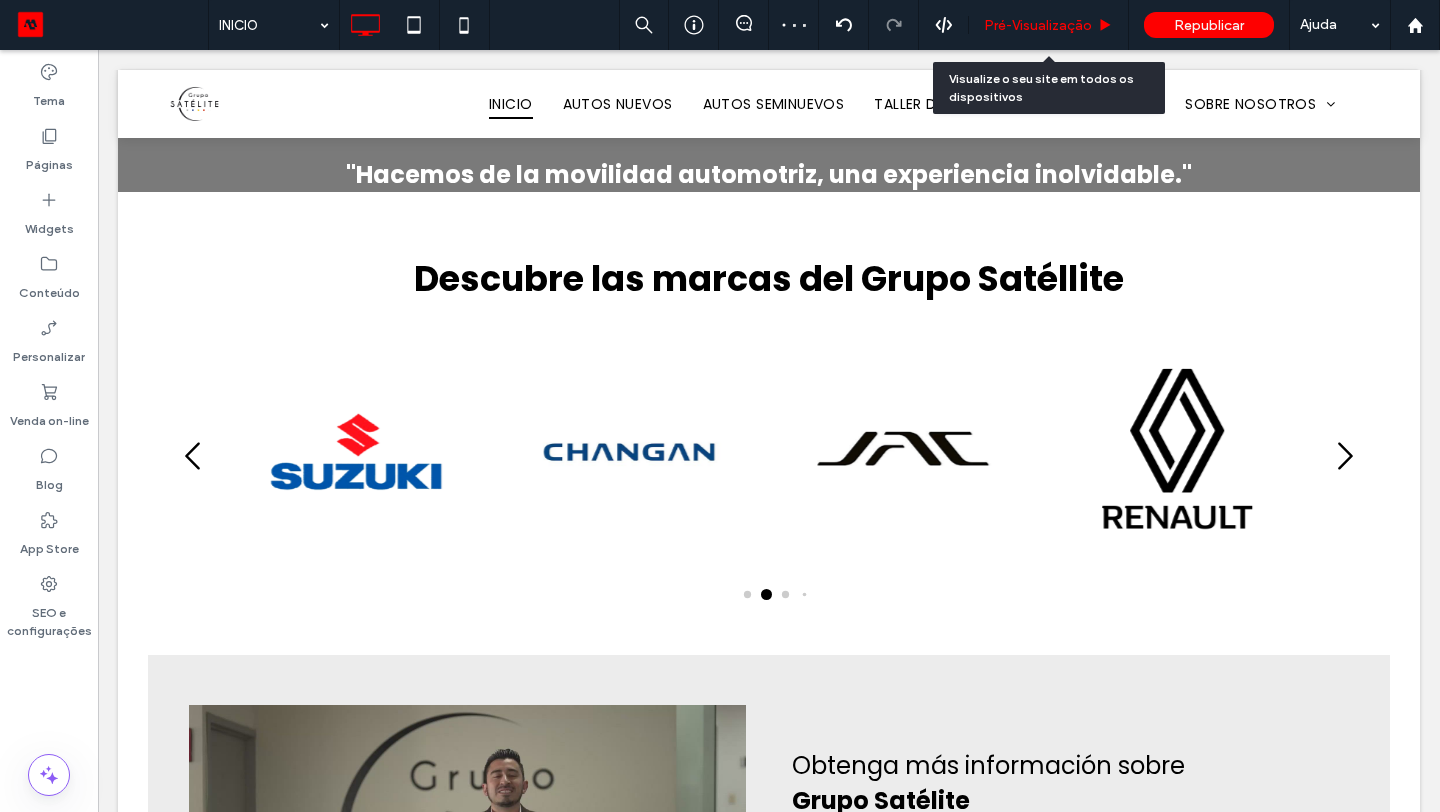 click on "Pré-Visualizaçāo" at bounding box center [1049, 25] 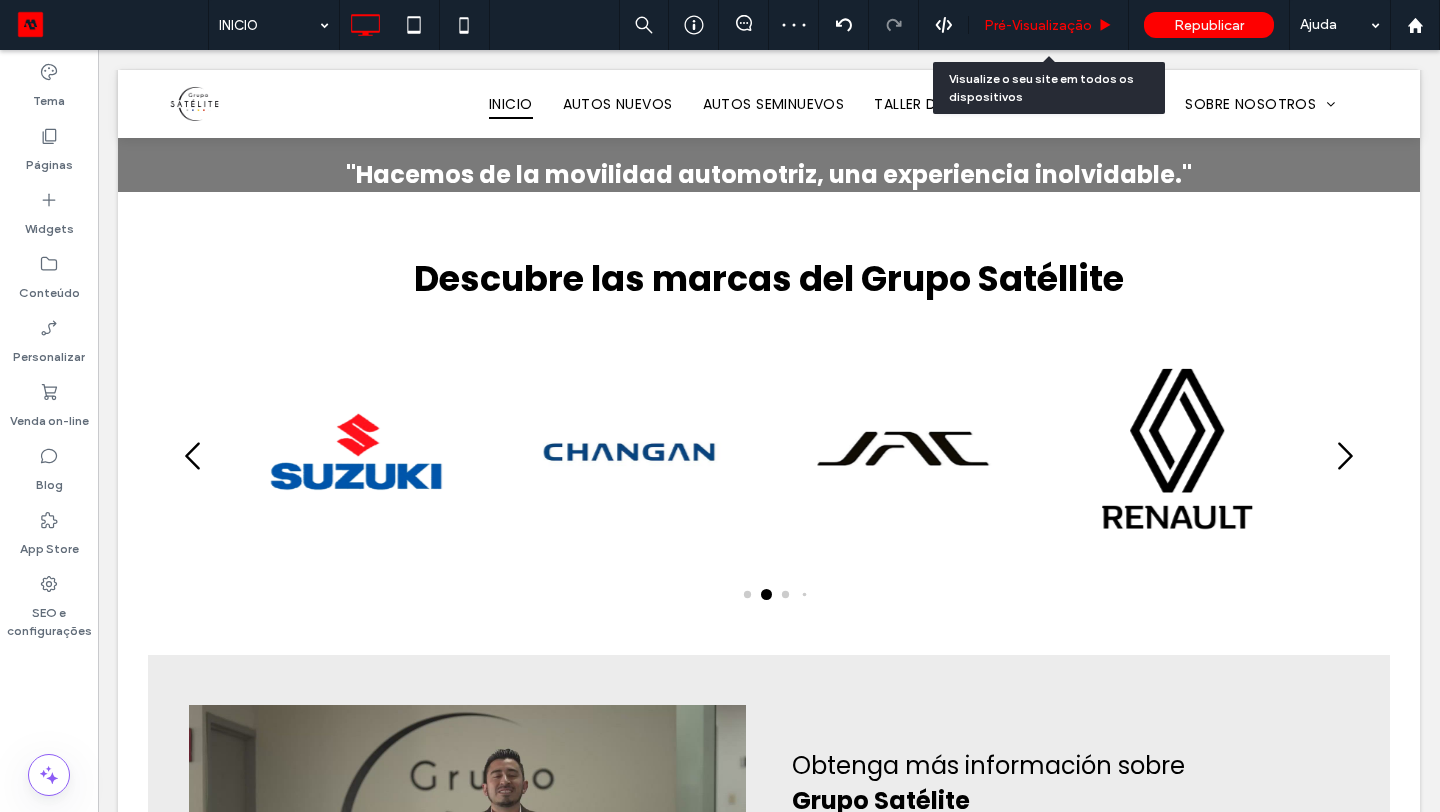 click on "Pré-Visualizaçāo" at bounding box center (1038, 25) 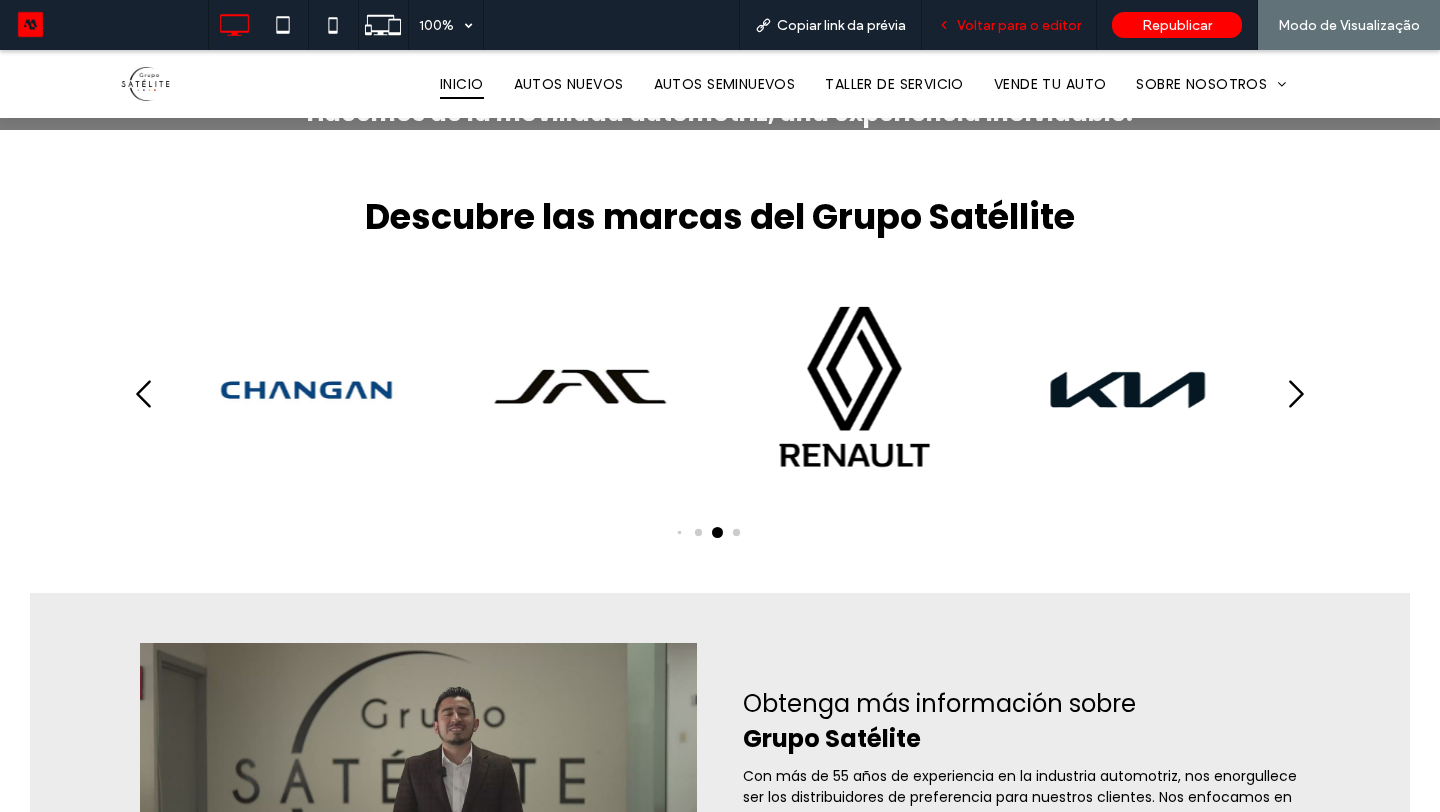 click on "Voltar para o editor" at bounding box center (1019, 25) 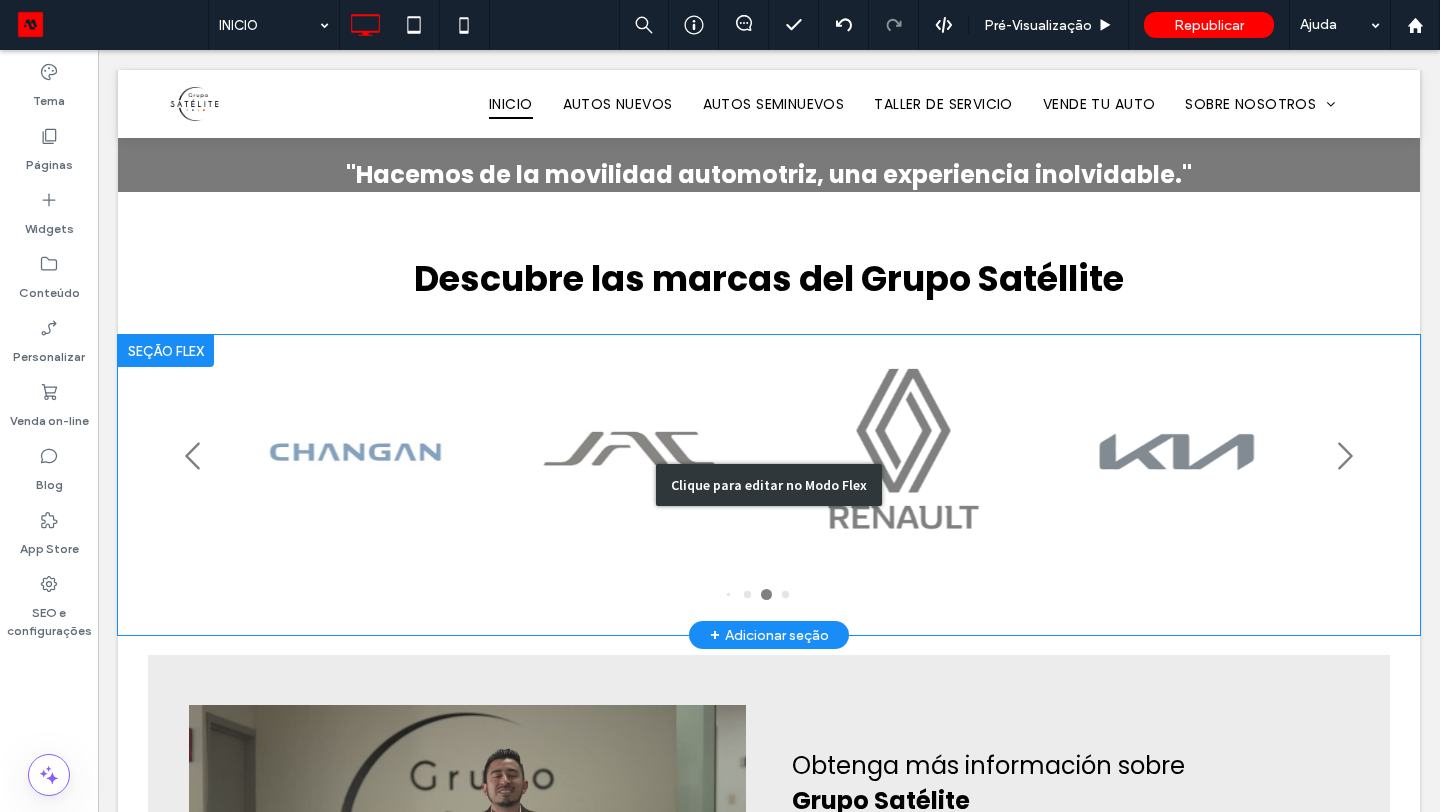 click on "Clique para editar no Modo Flex" at bounding box center [769, 485] 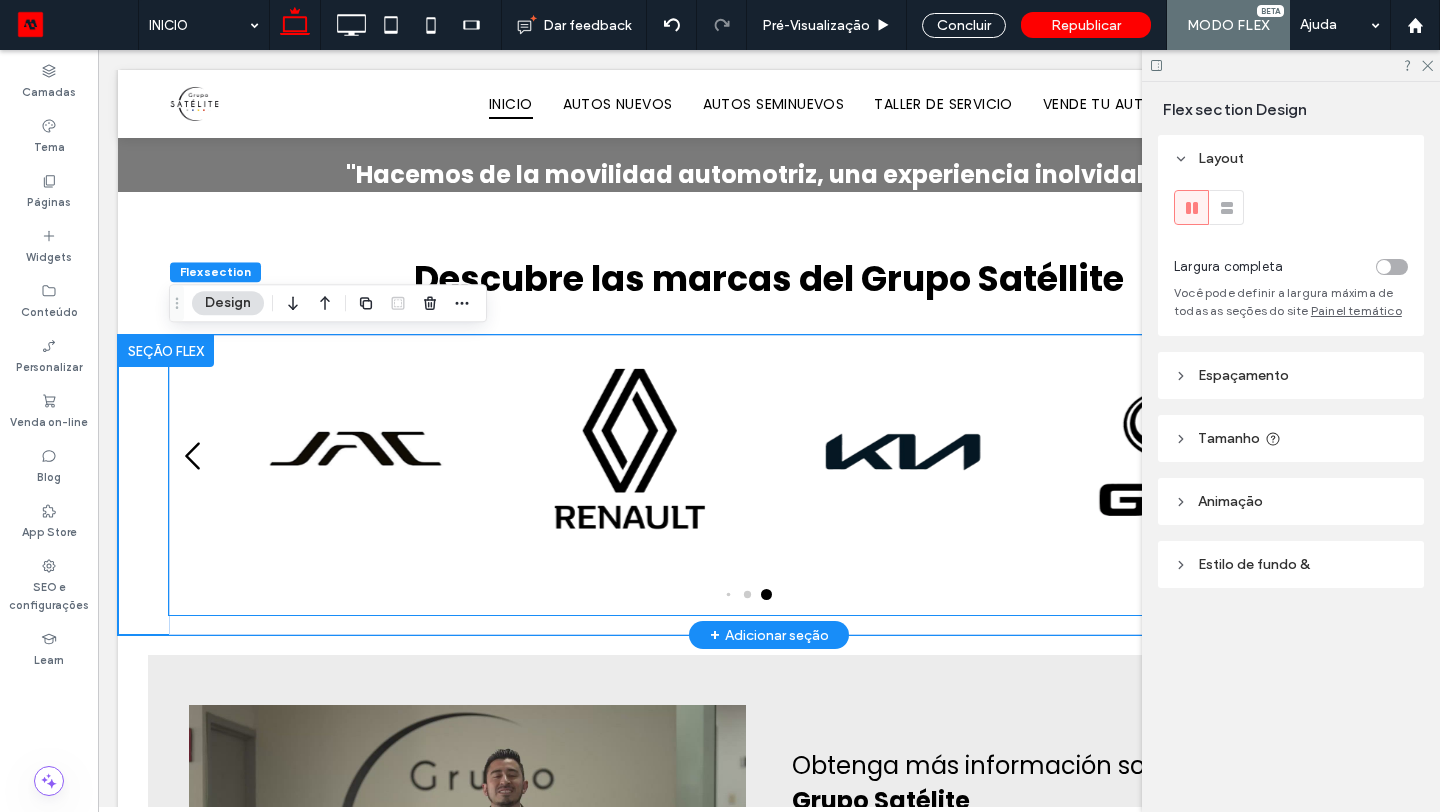 click at bounding box center [630, 452] 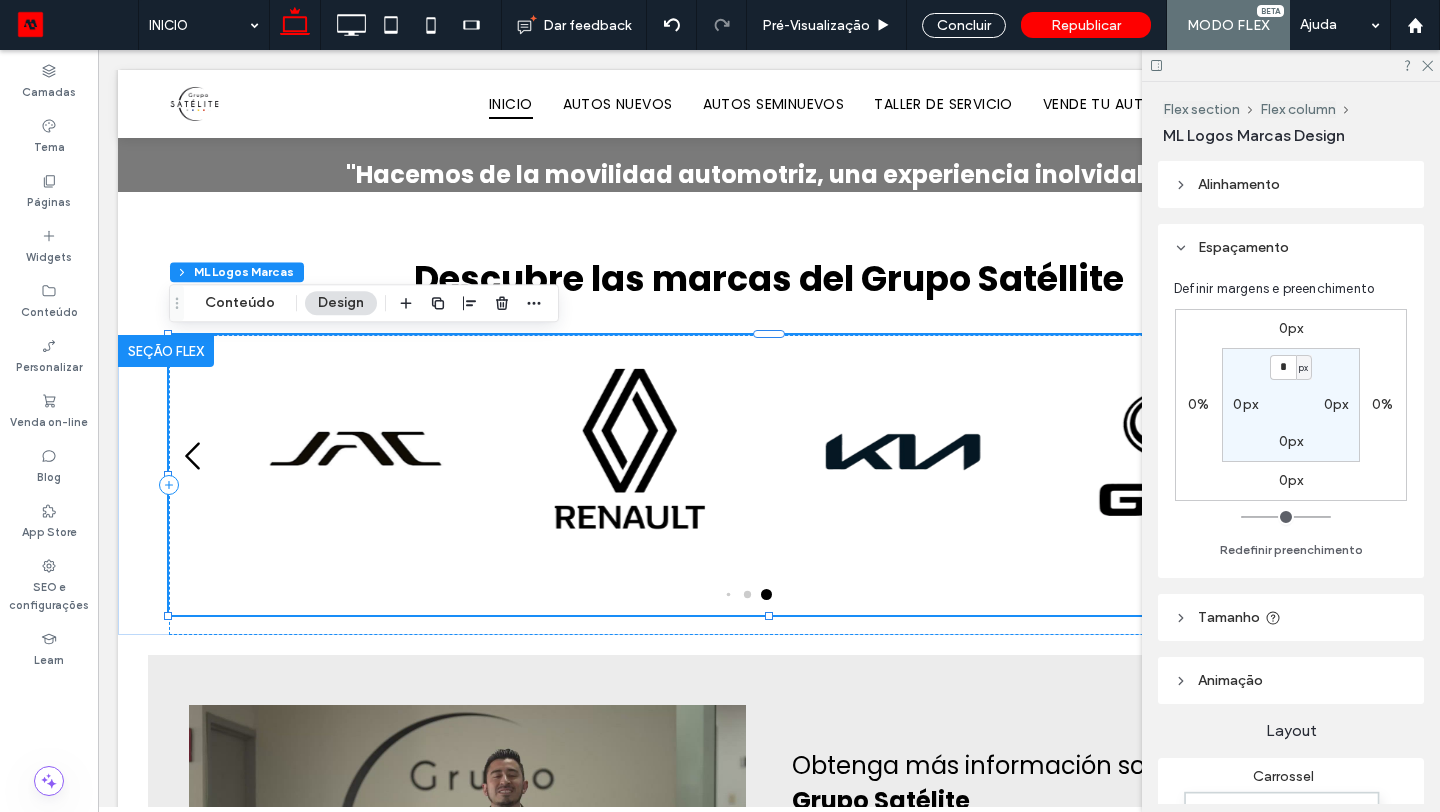 scroll, scrollTop: 681, scrollLeft: 0, axis: vertical 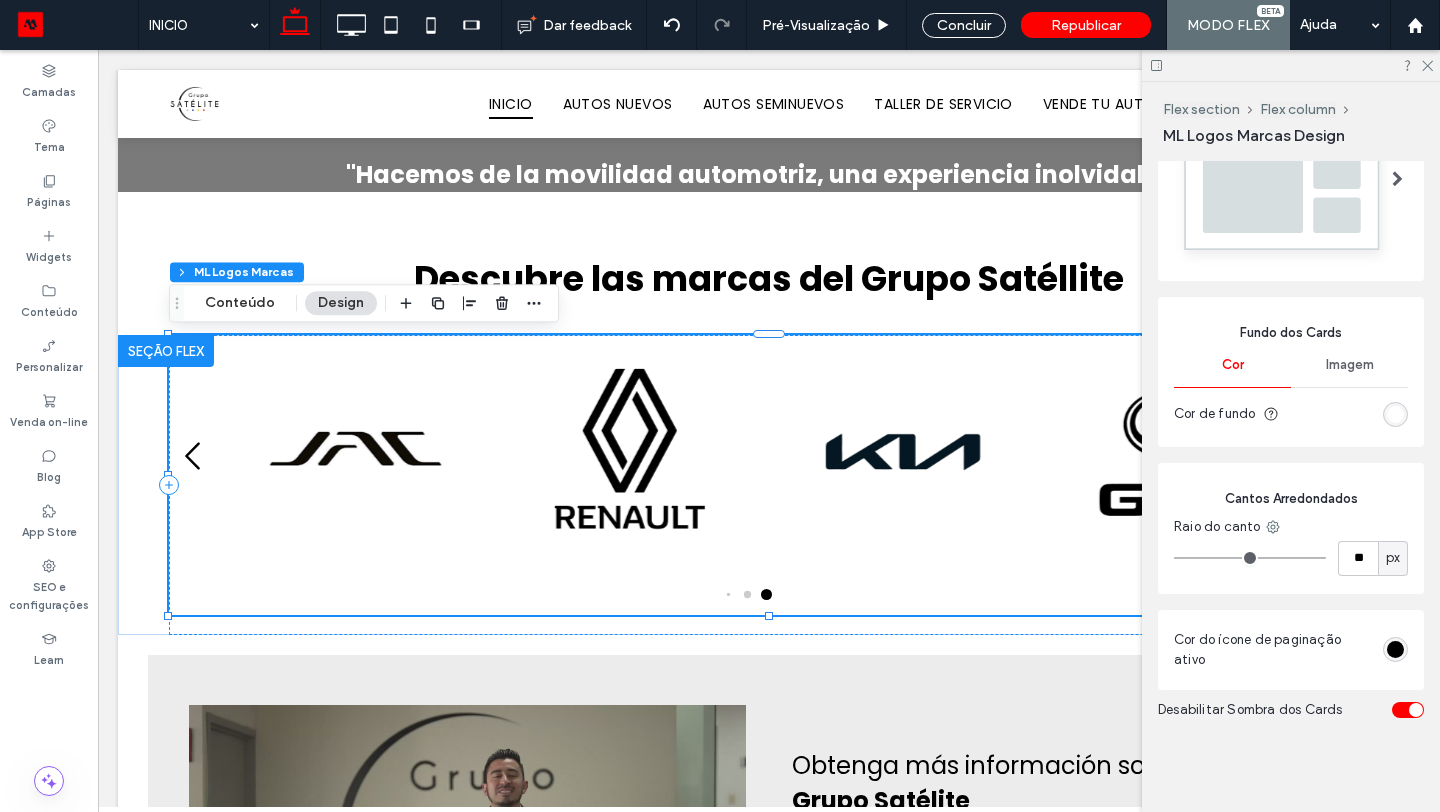 click at bounding box center [1408, 710] 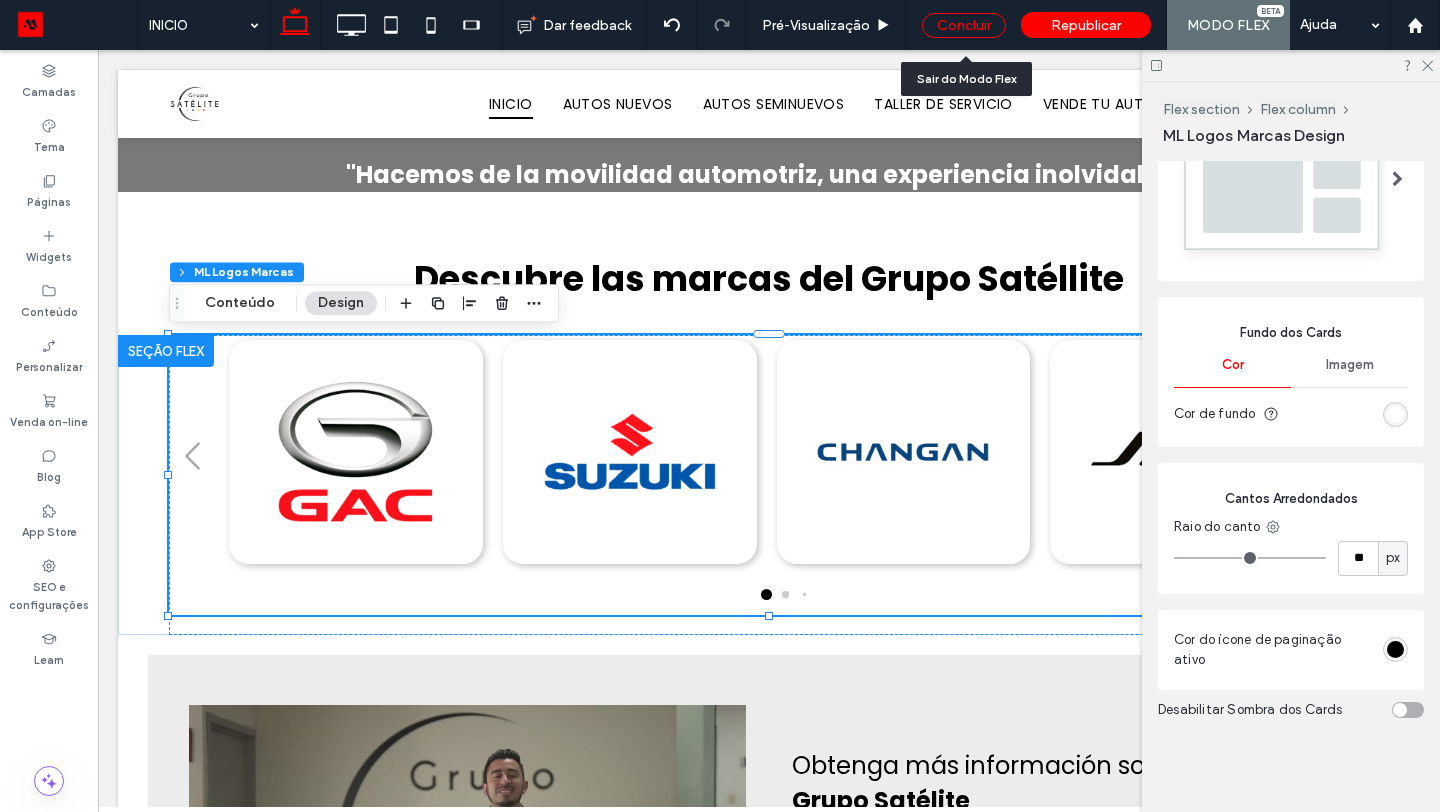 click on "Concluir" at bounding box center [964, 25] 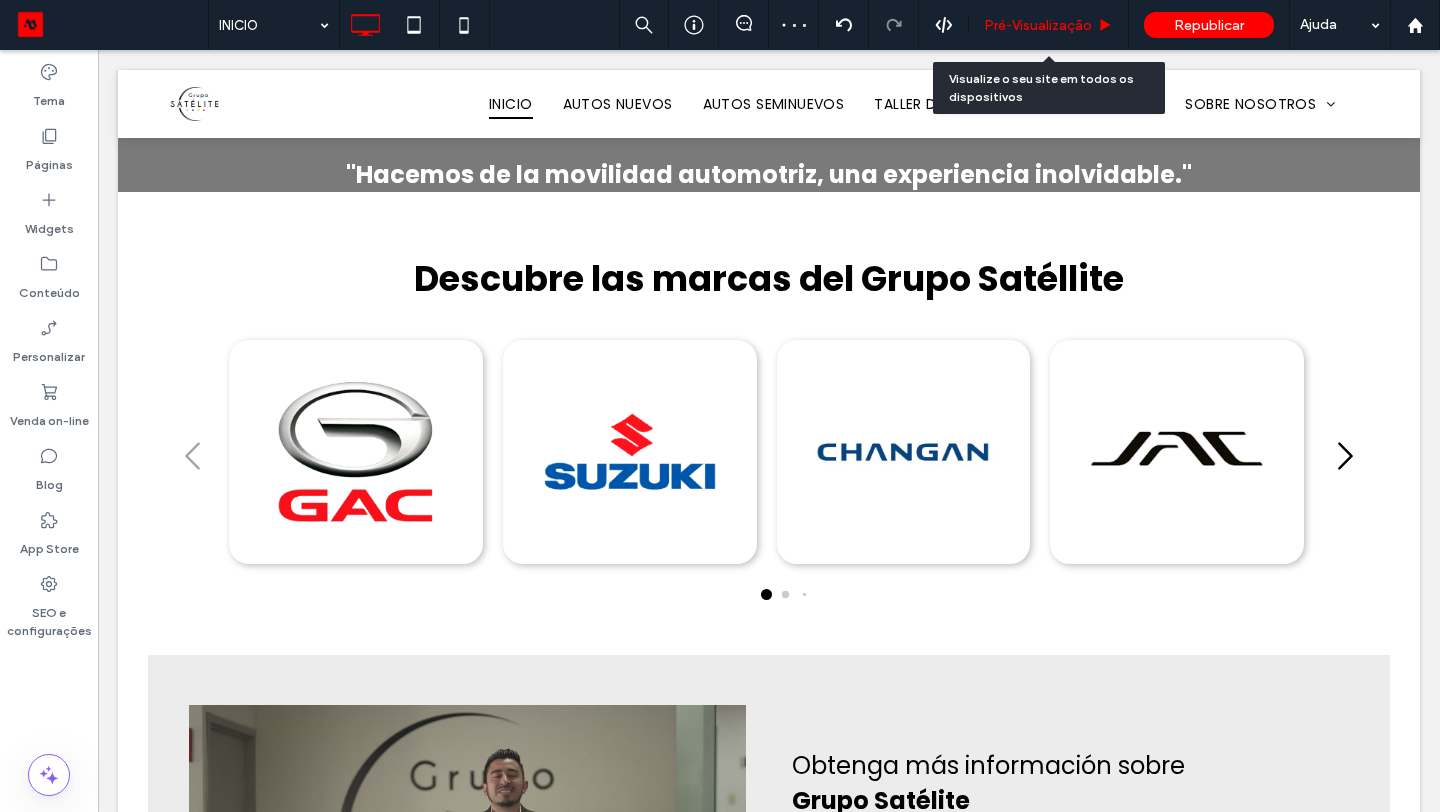 click on "Pré-Visualizaçāo" at bounding box center [1049, 25] 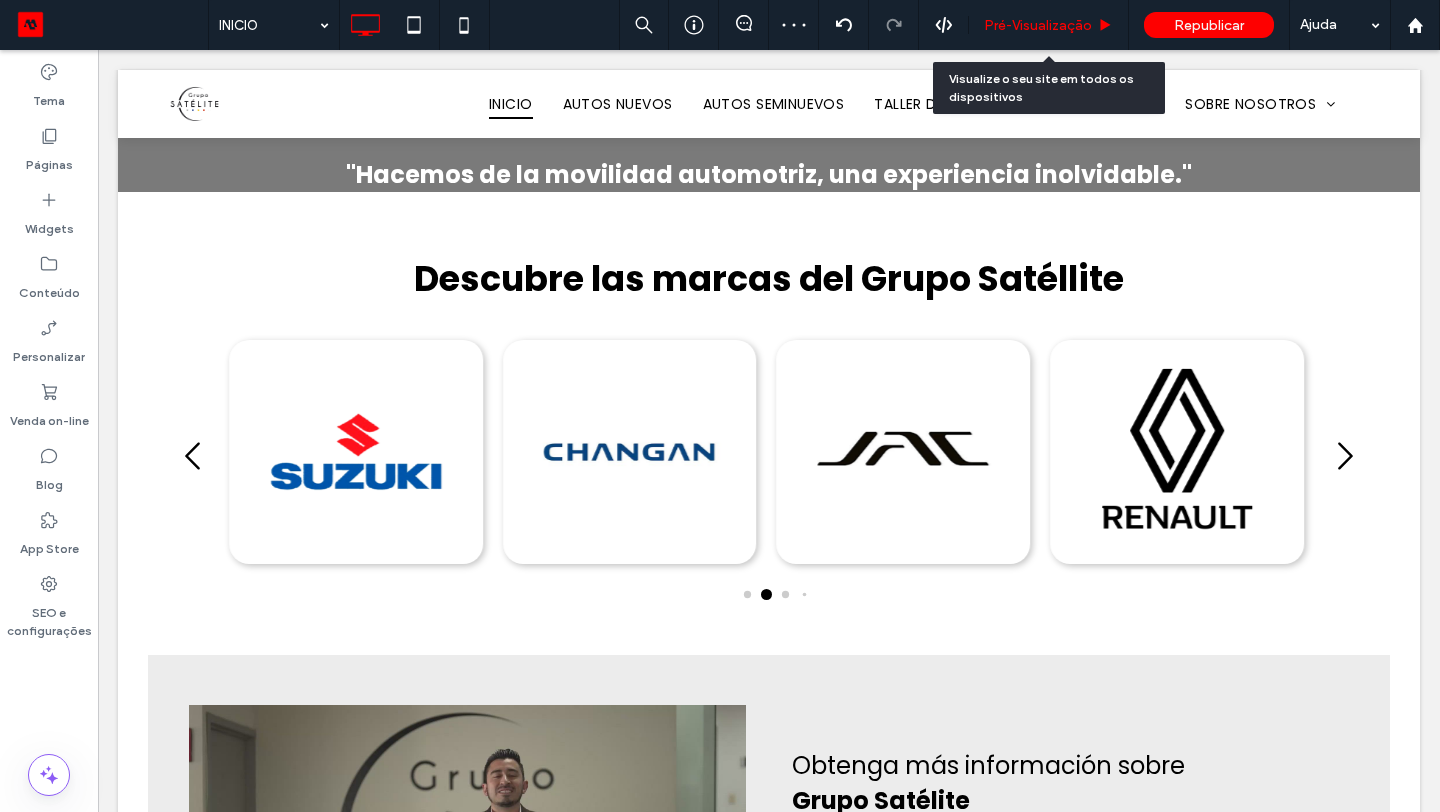 click on "Pré-Visualizaçāo" at bounding box center [1038, 25] 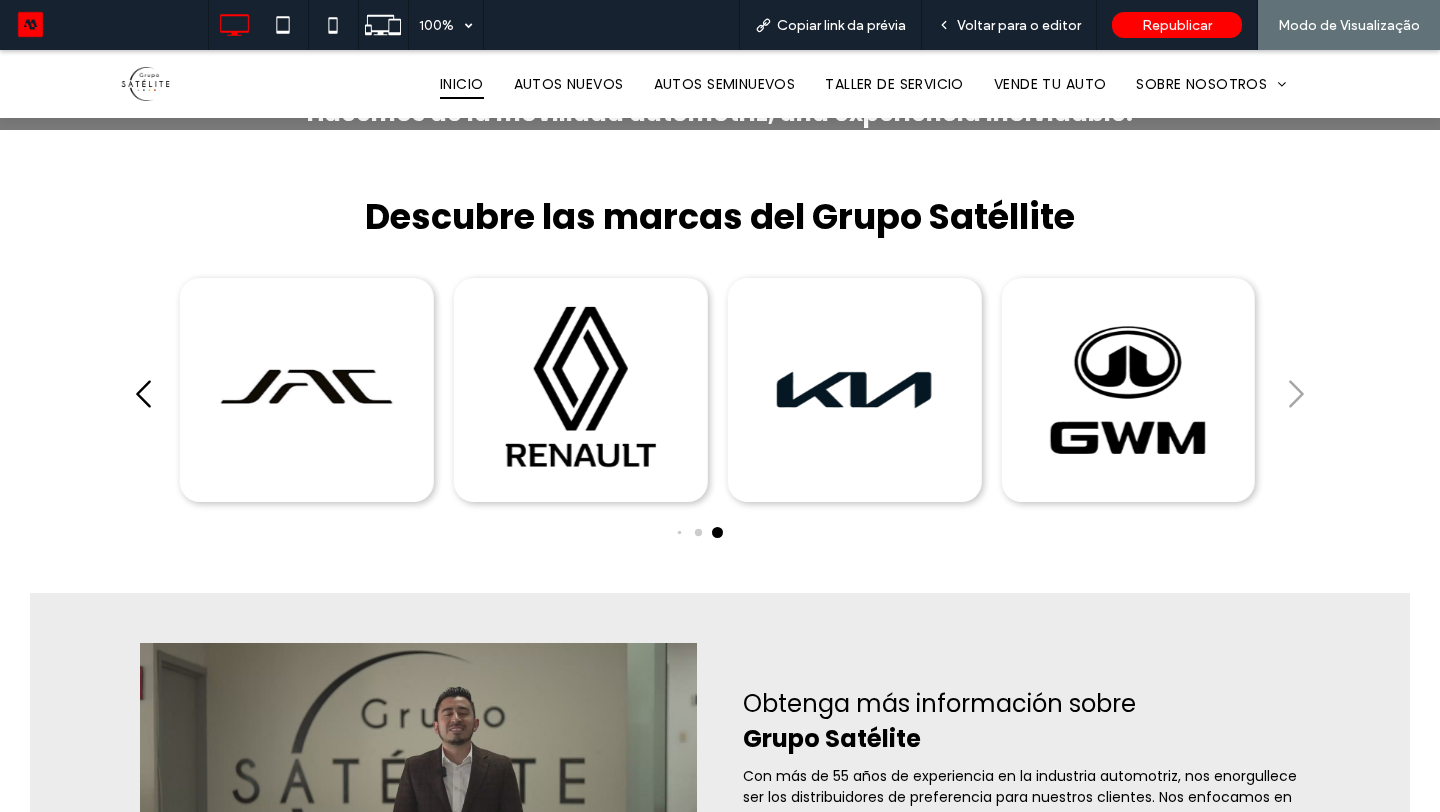 click 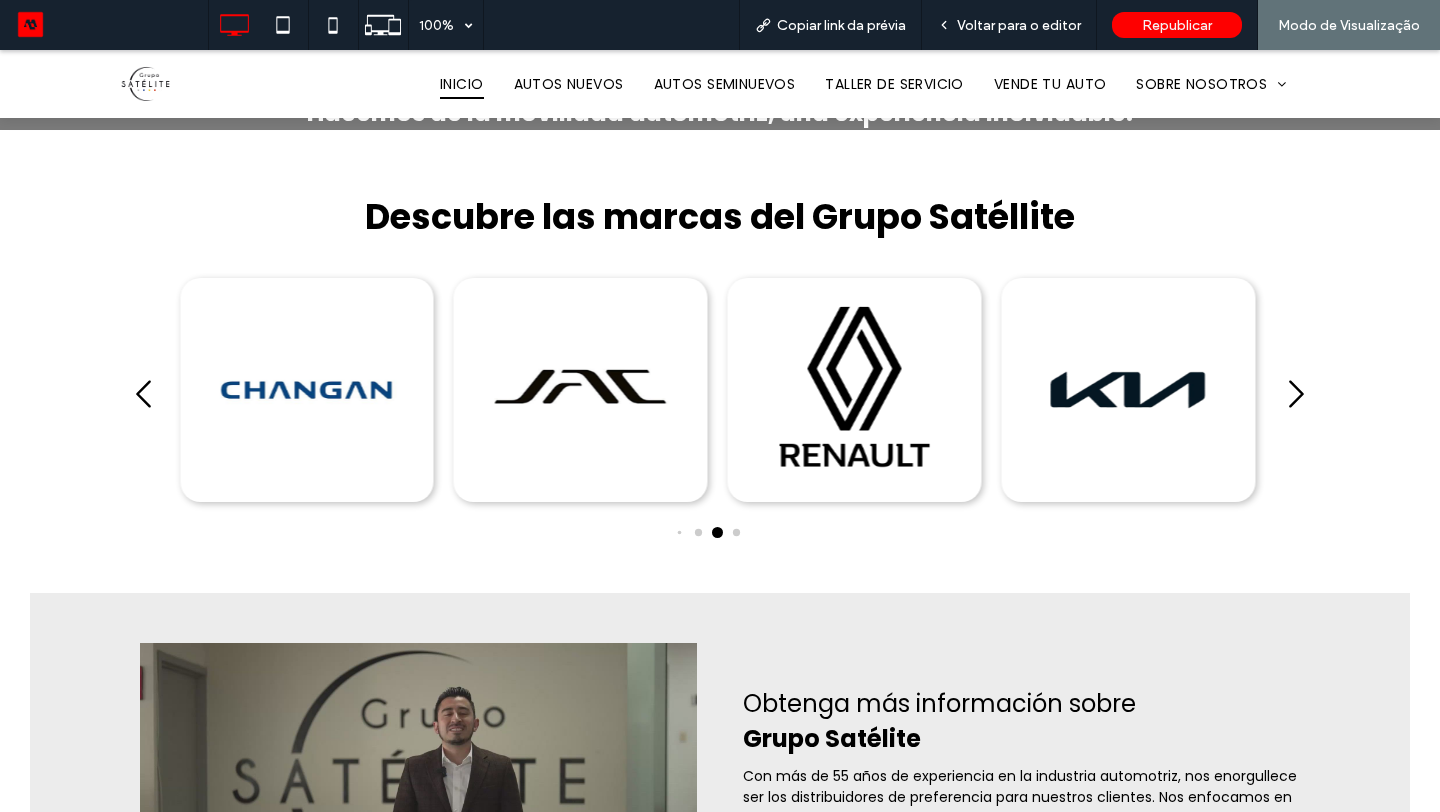 click 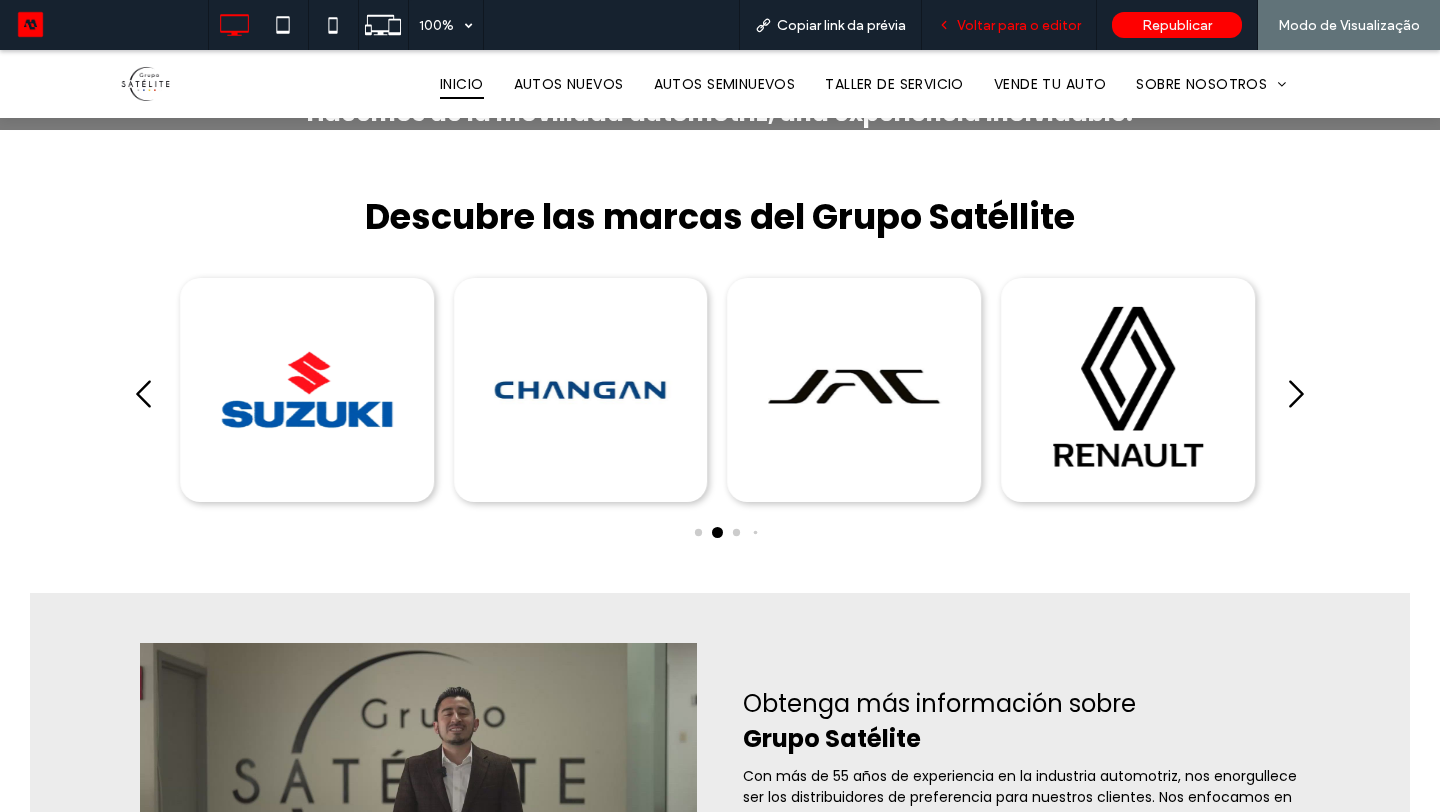 click on "Voltar para o editor" at bounding box center (1009, 25) 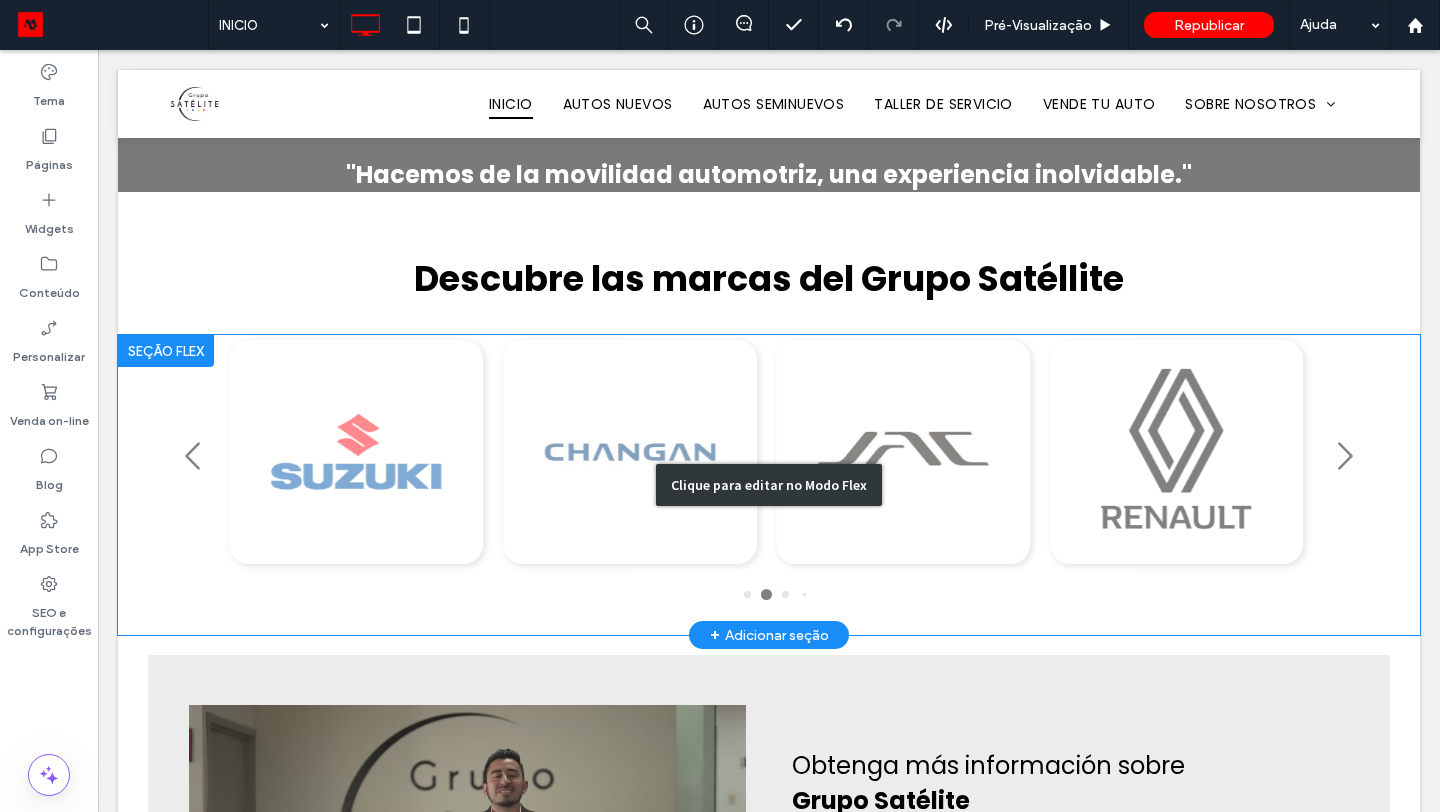 click on "Clique para editar no Modo Flex" at bounding box center [769, 485] 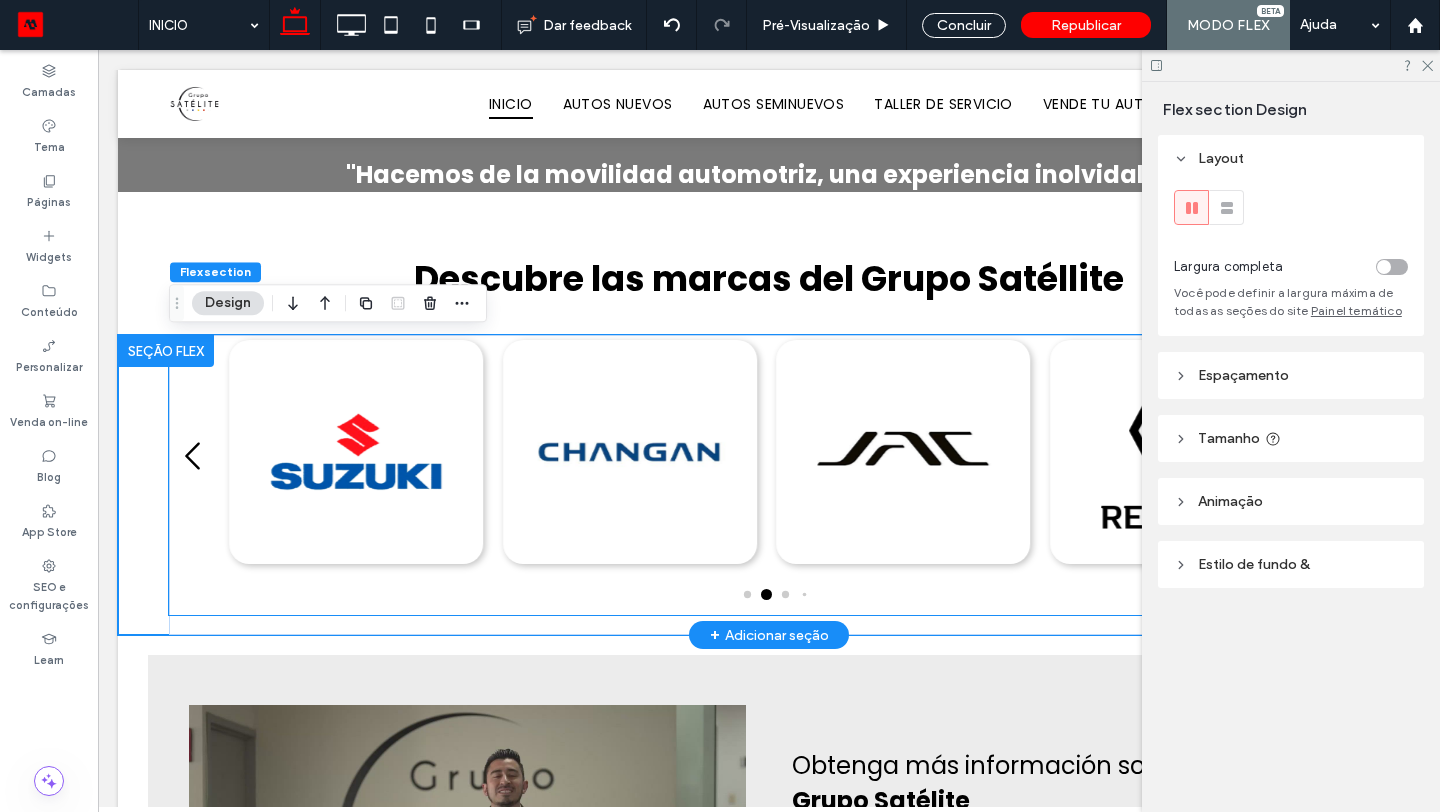 click at bounding box center (629, 452) 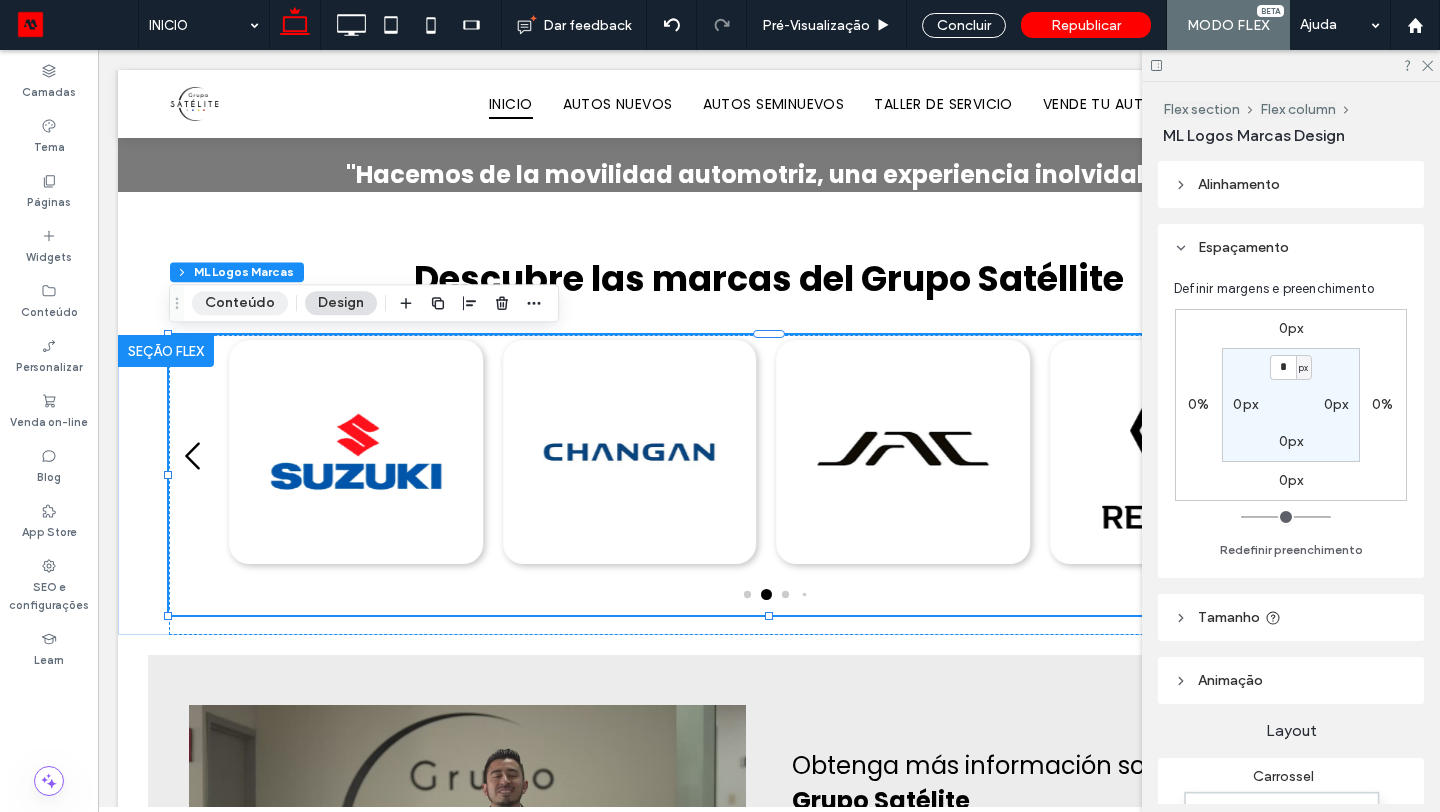 click on "Conteúdo" at bounding box center [240, 303] 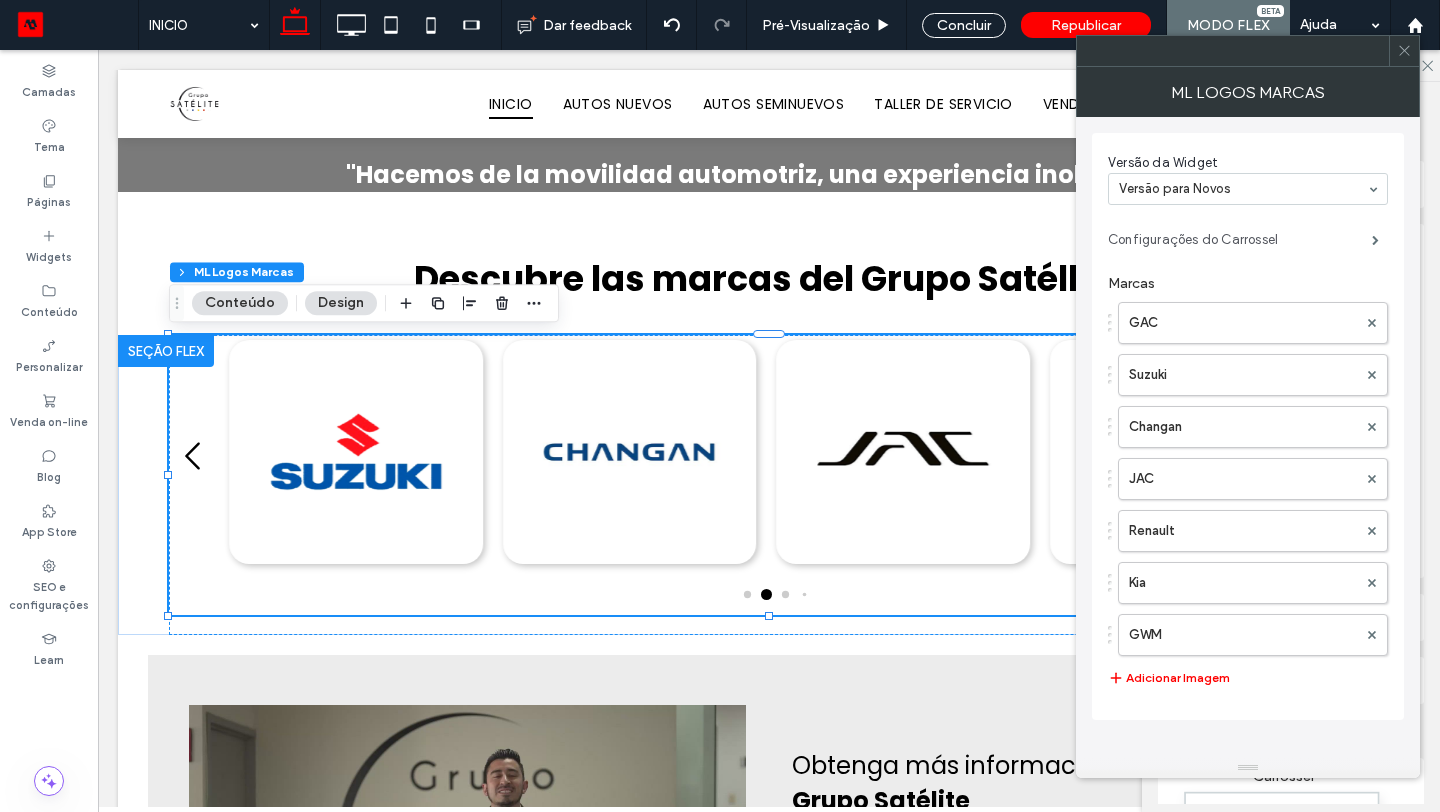 click on "Configurações do Carrossel" at bounding box center [1240, 240] 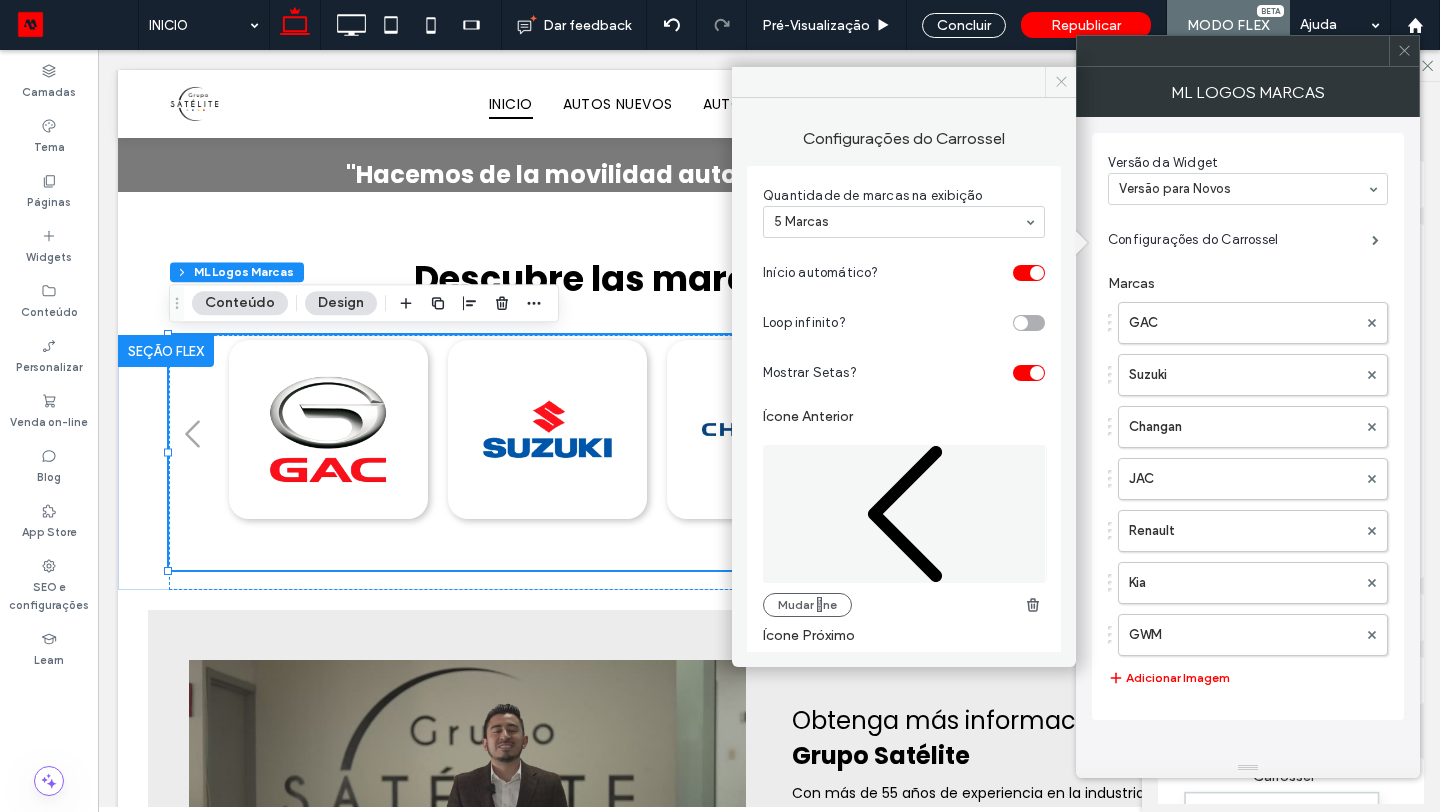 click 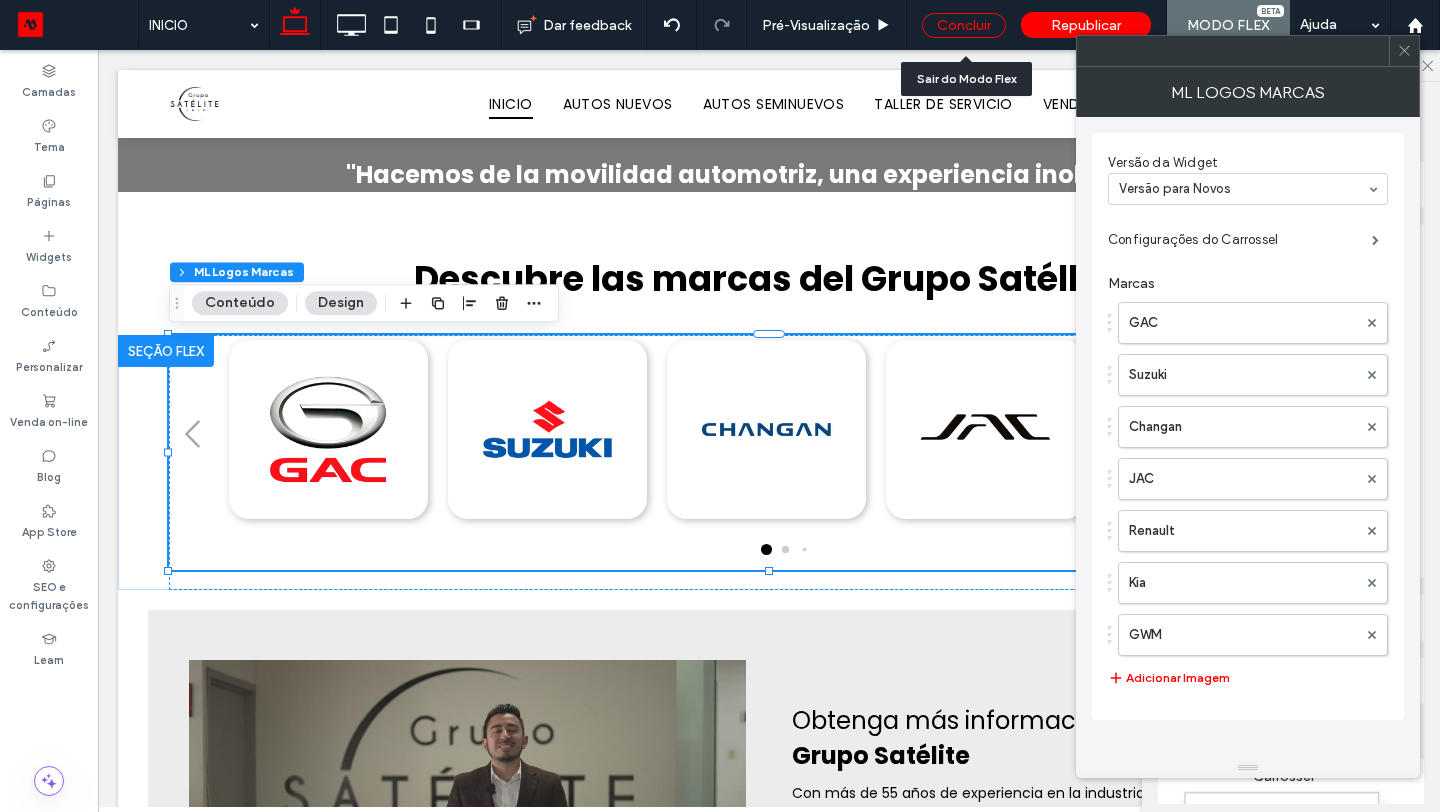 click on "Concluir" at bounding box center [964, 25] 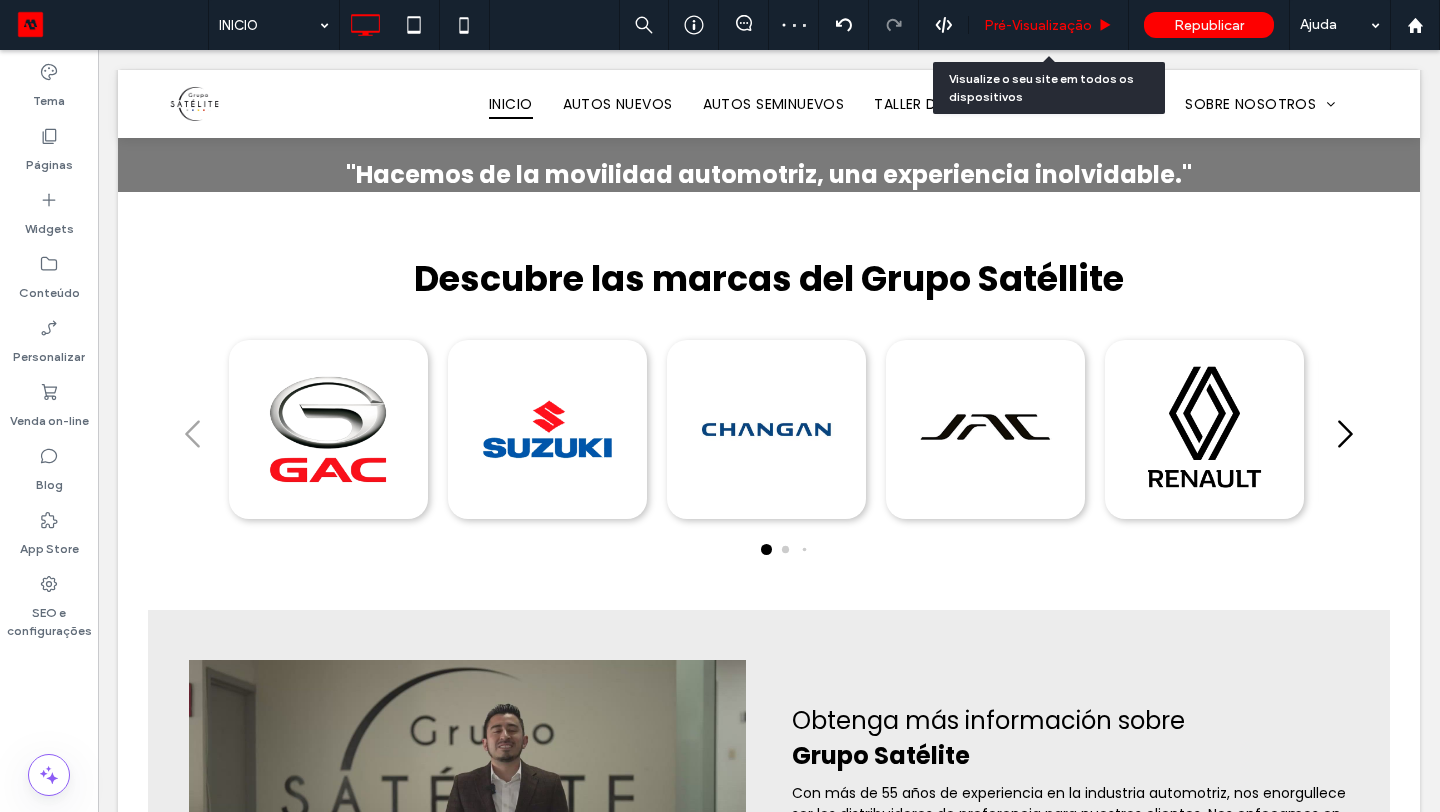 click on "Pré-Visualizaçāo" at bounding box center (1049, 25) 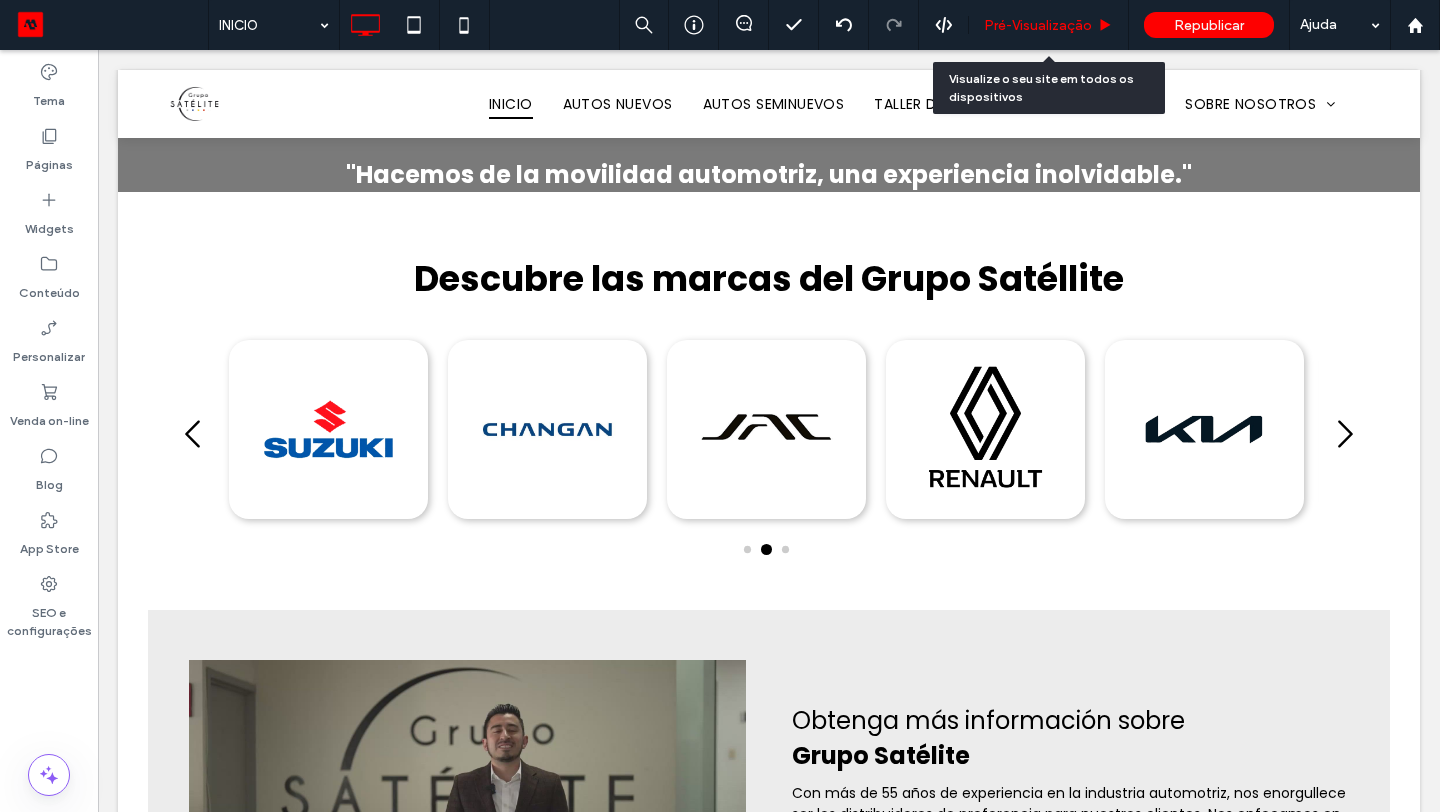 click on "Pré-Visualizaçāo" at bounding box center [1049, 25] 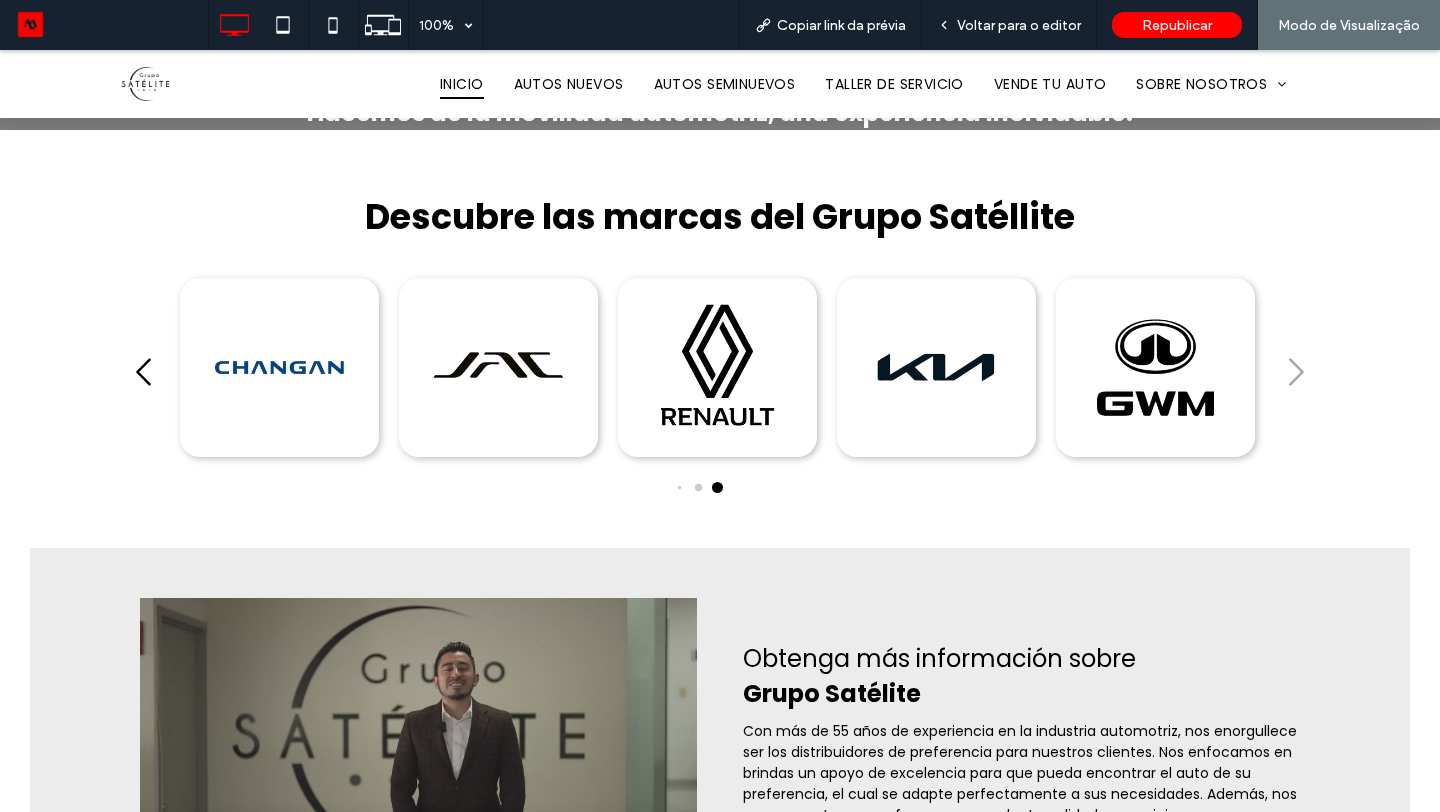 click at bounding box center [720, 390] 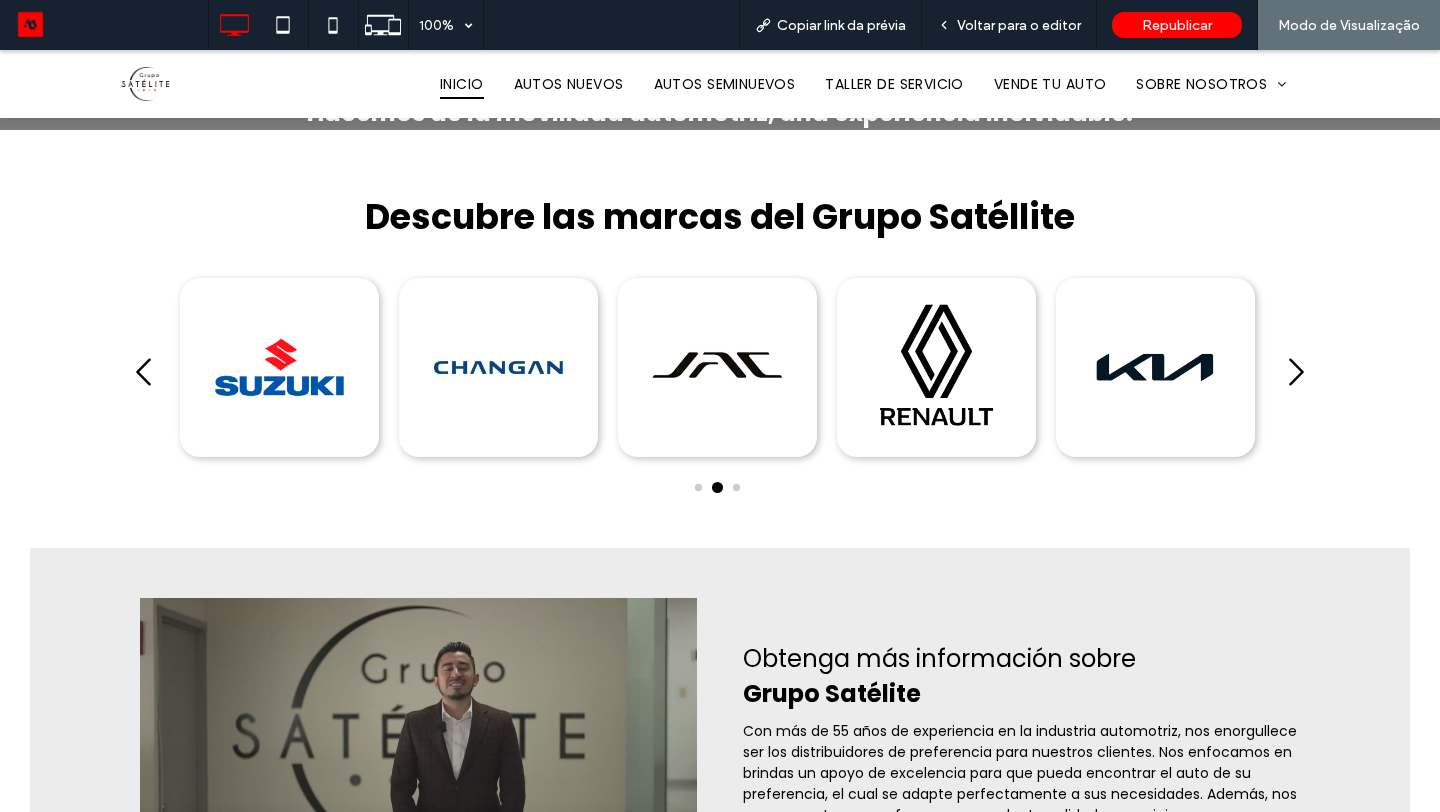 click 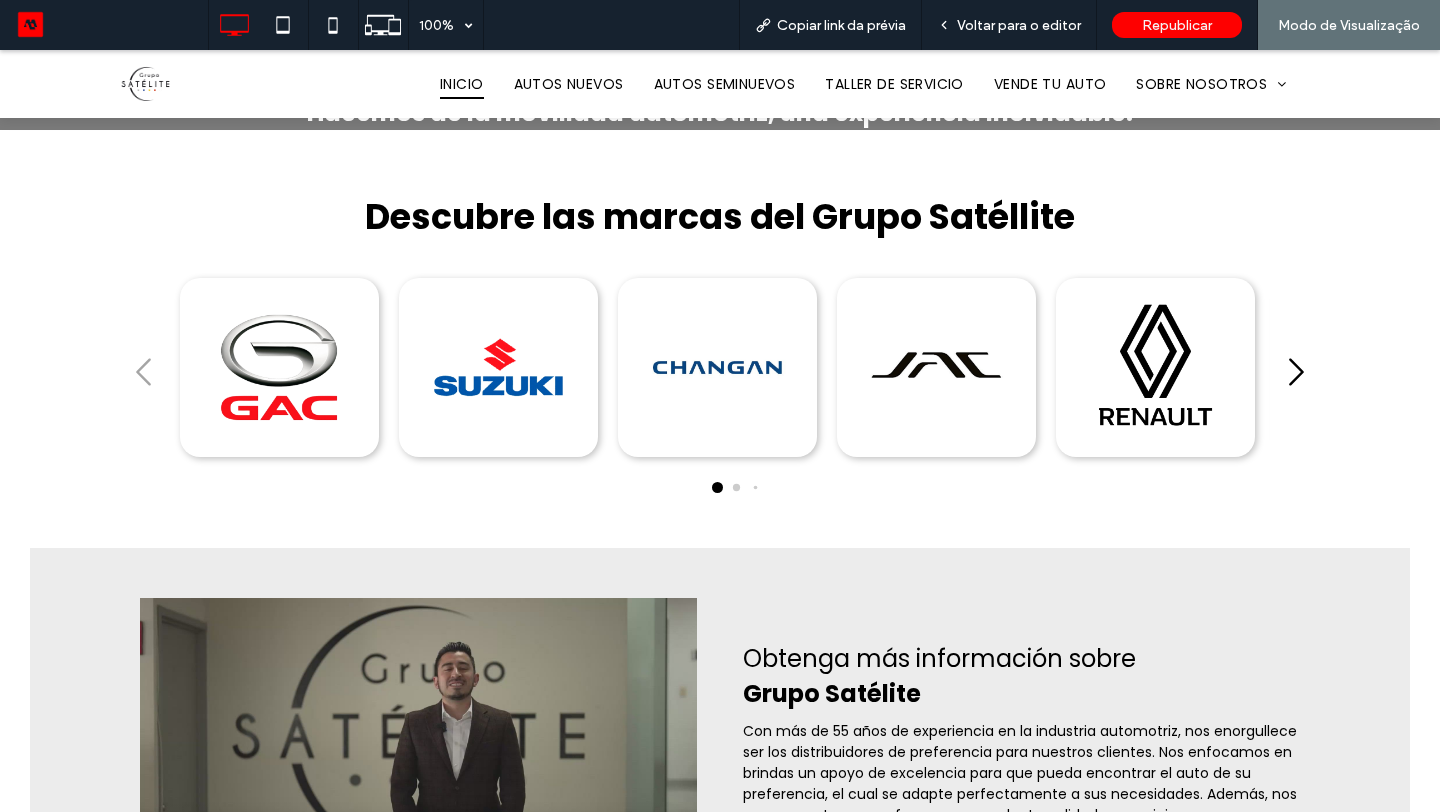 click at bounding box center (720, 390) 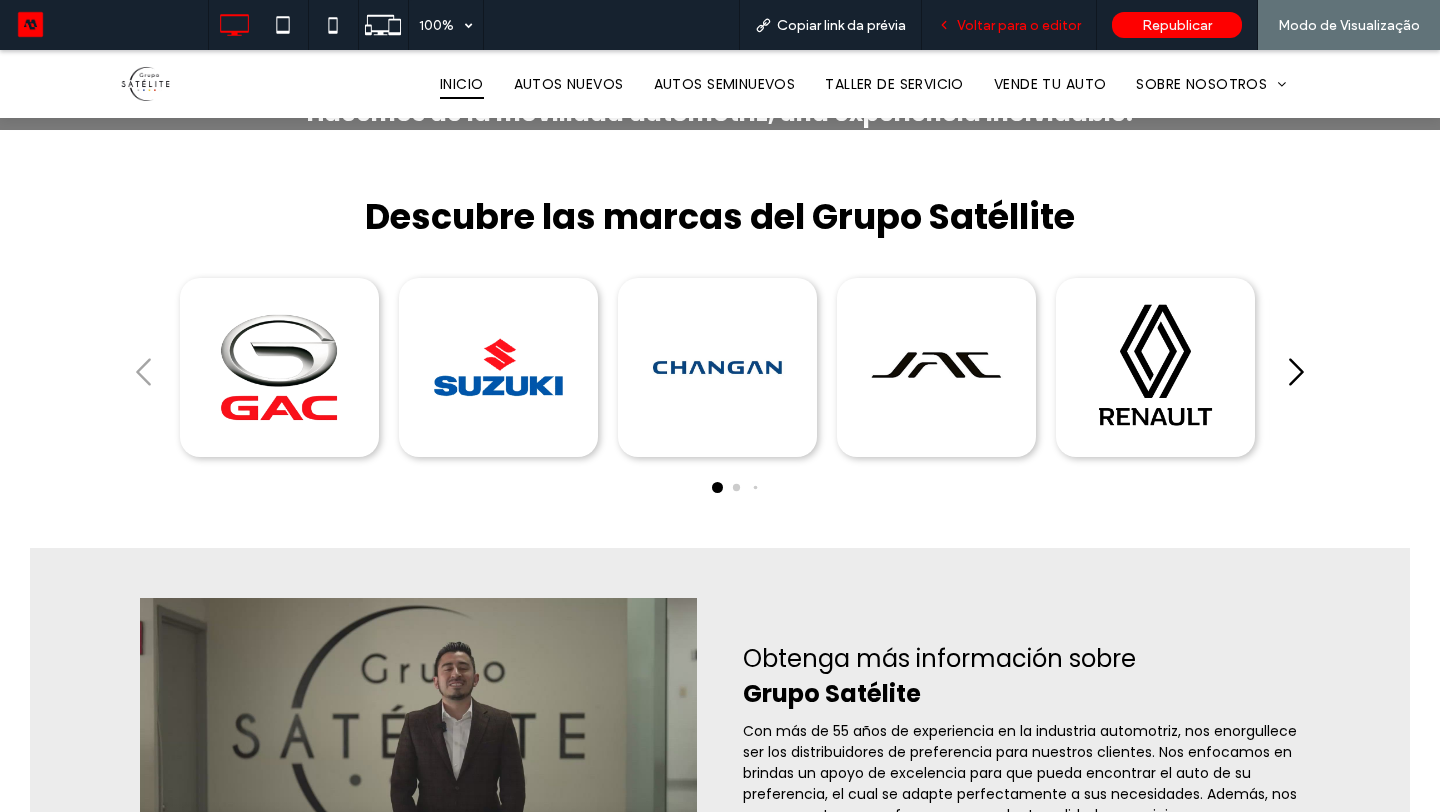 click on "Voltar para o editor" at bounding box center (1009, 25) 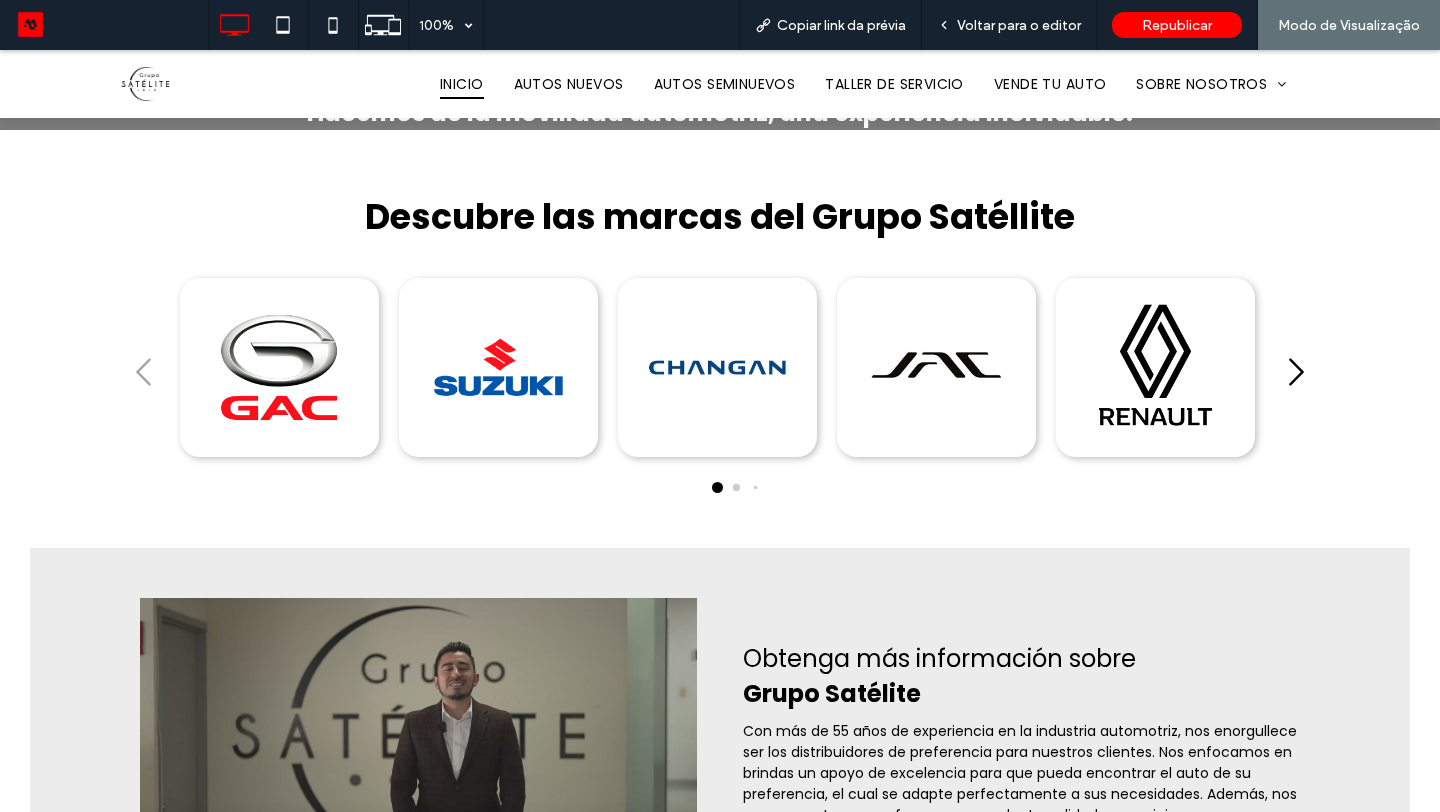 click at bounding box center (717, 367) 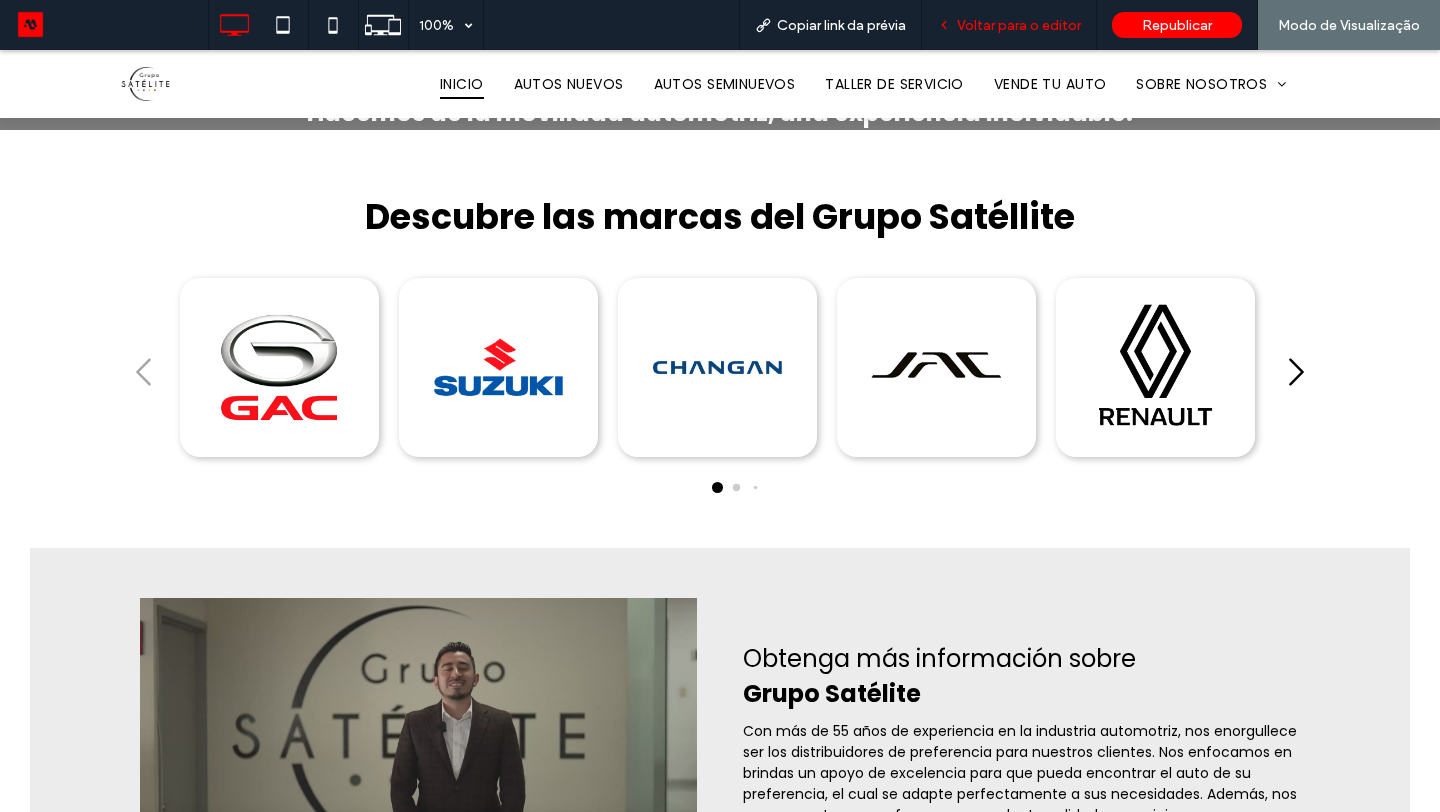click on "Voltar para o editor" at bounding box center (1009, 25) 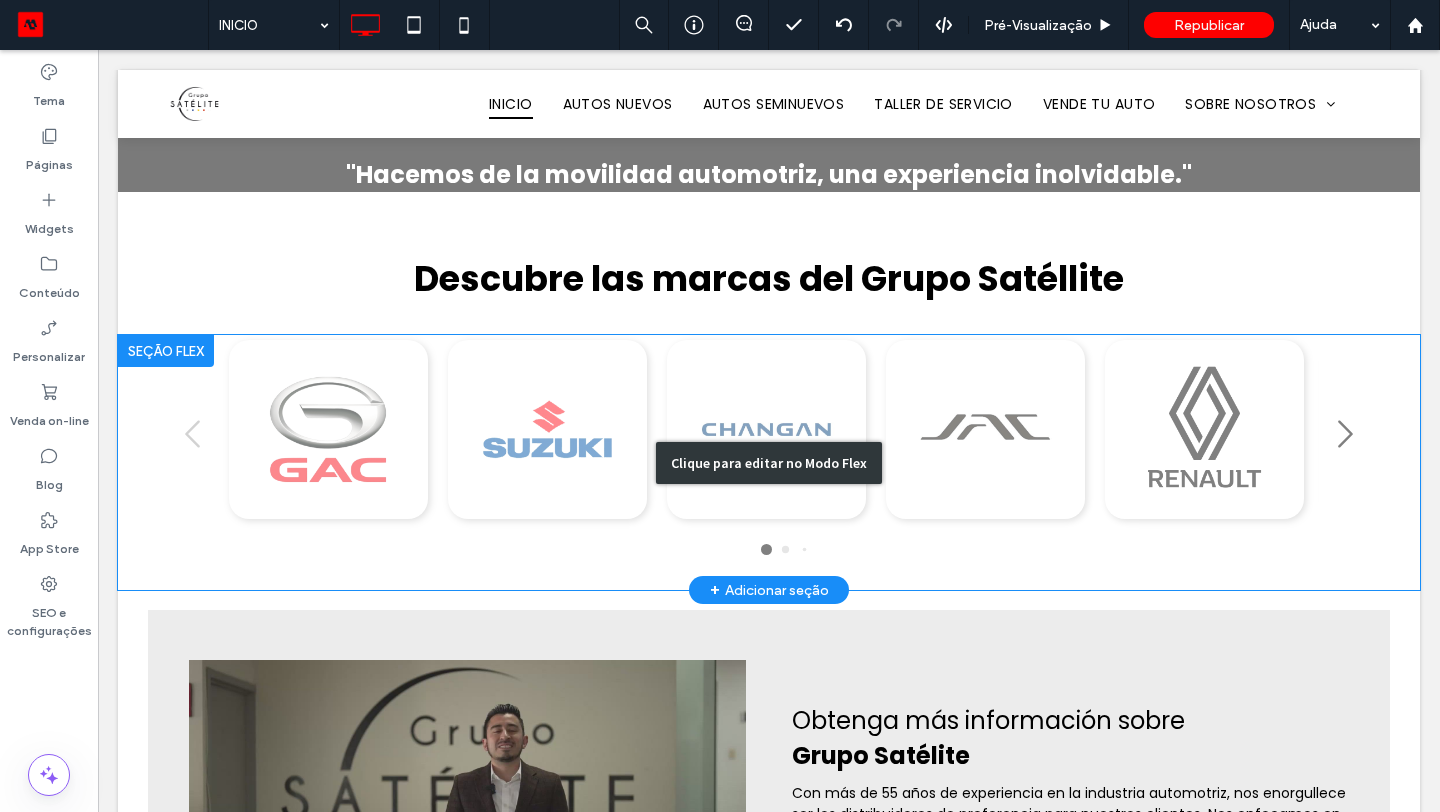 click on "Clique para editar no Modo Flex" at bounding box center [769, 462] 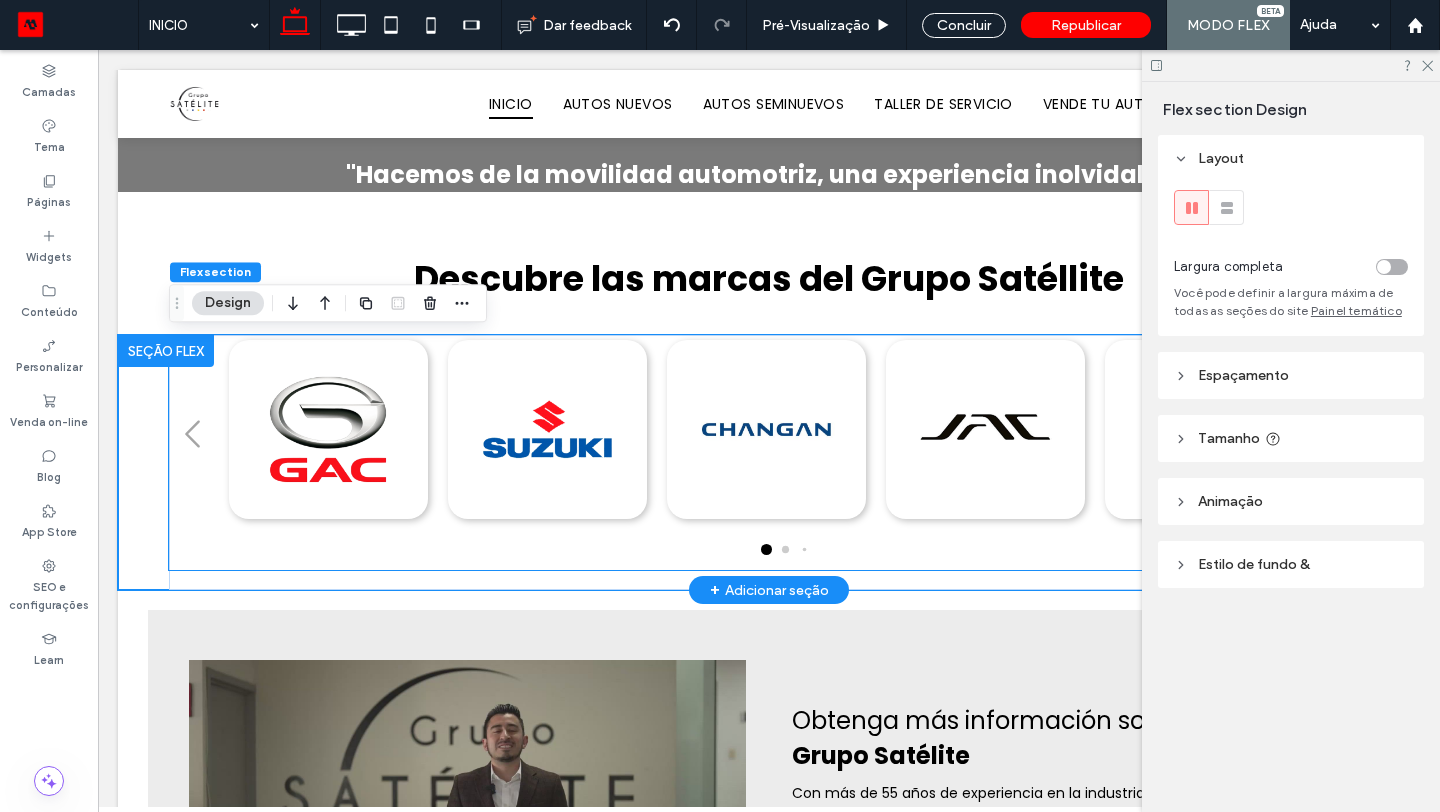 click at bounding box center [547, 429] 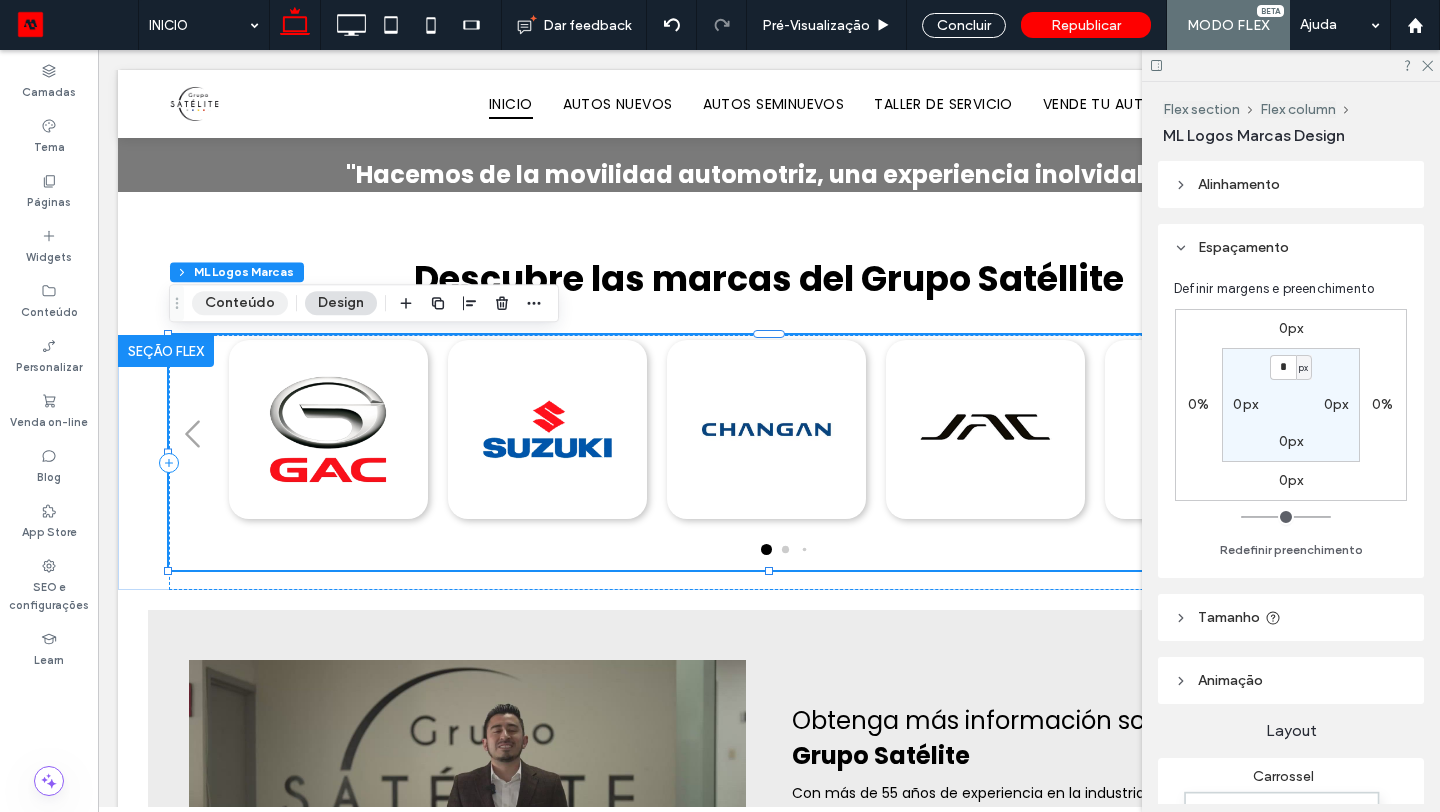 click on "Conteúdo" at bounding box center (240, 303) 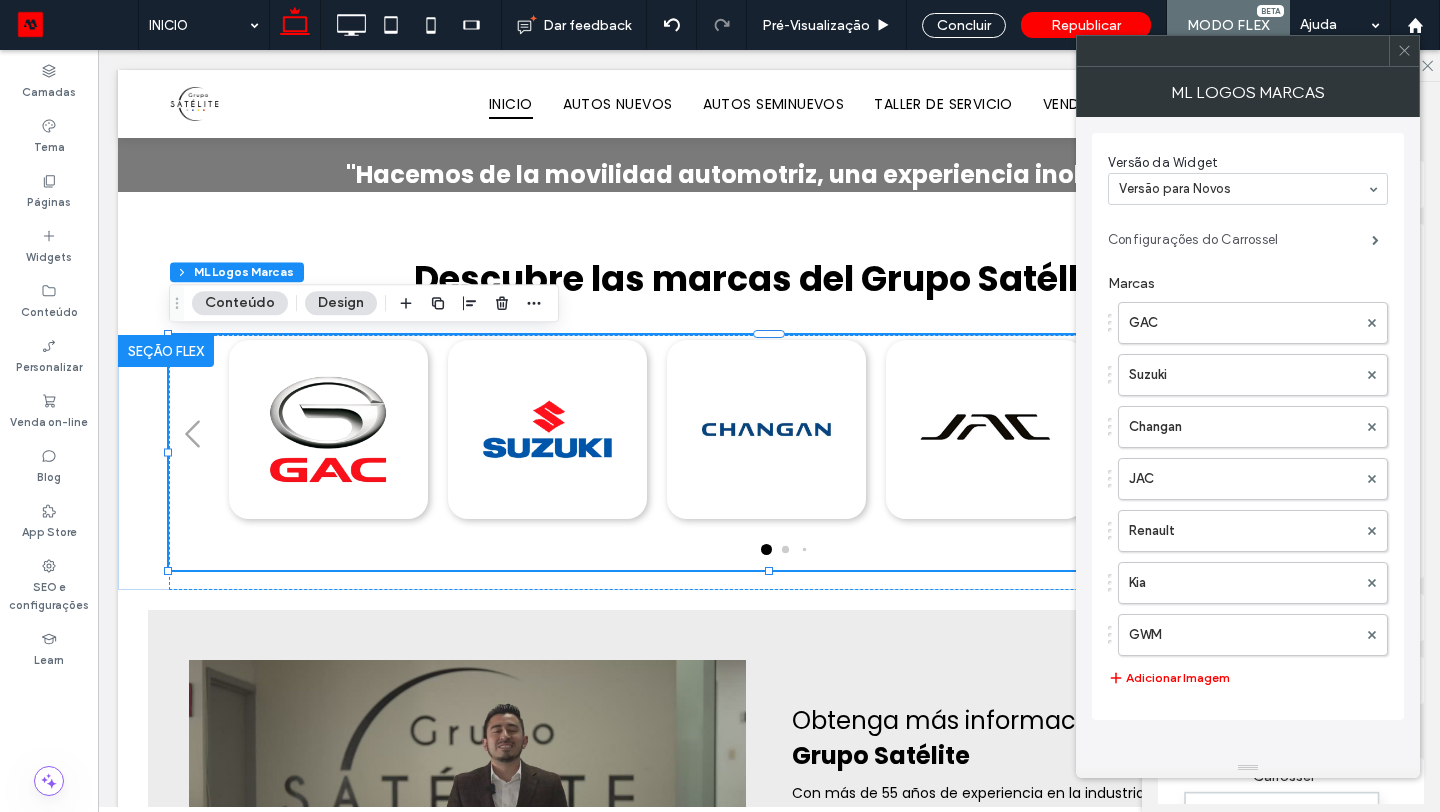 click on "Configurações do Carrossel" at bounding box center [1240, 240] 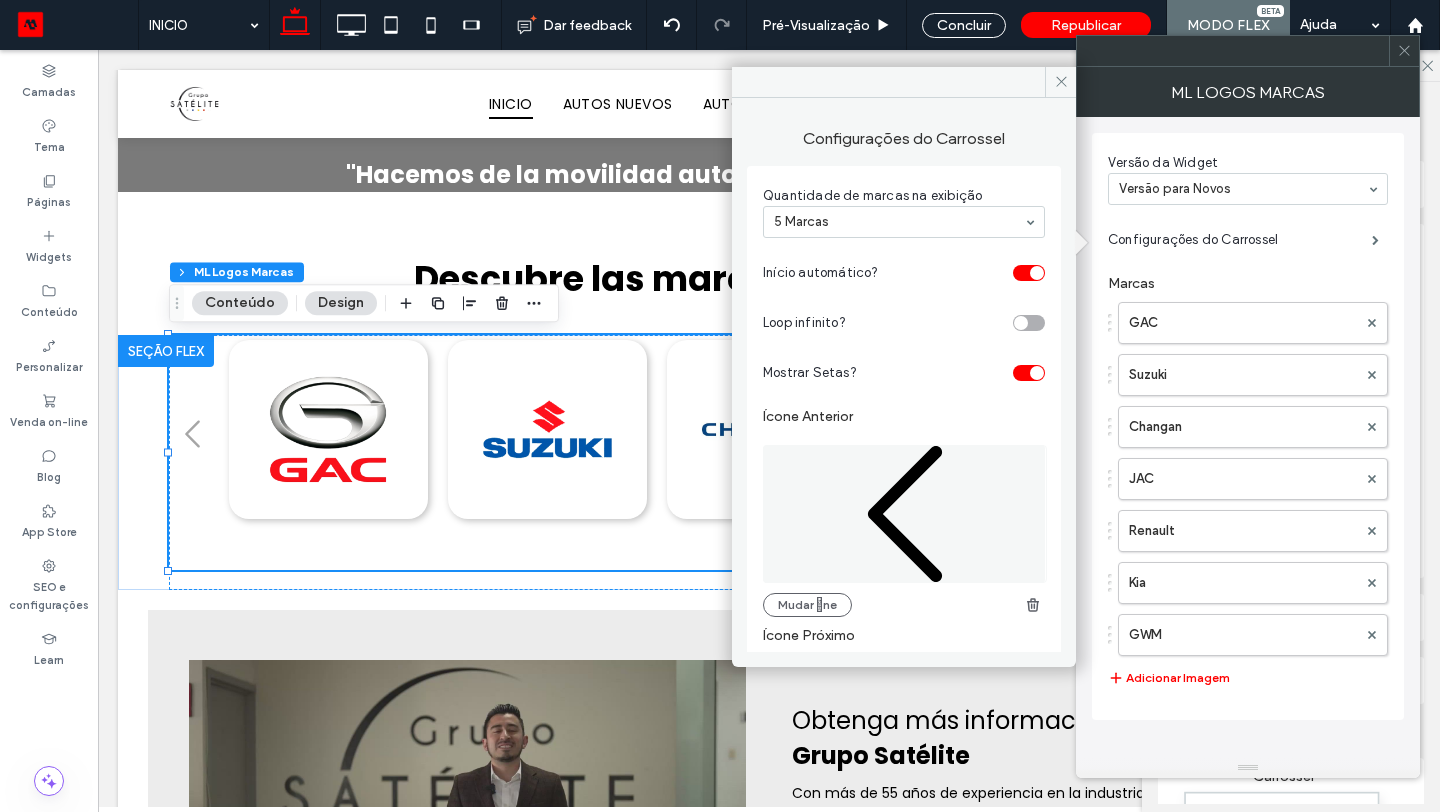 scroll, scrollTop: 294, scrollLeft: 0, axis: vertical 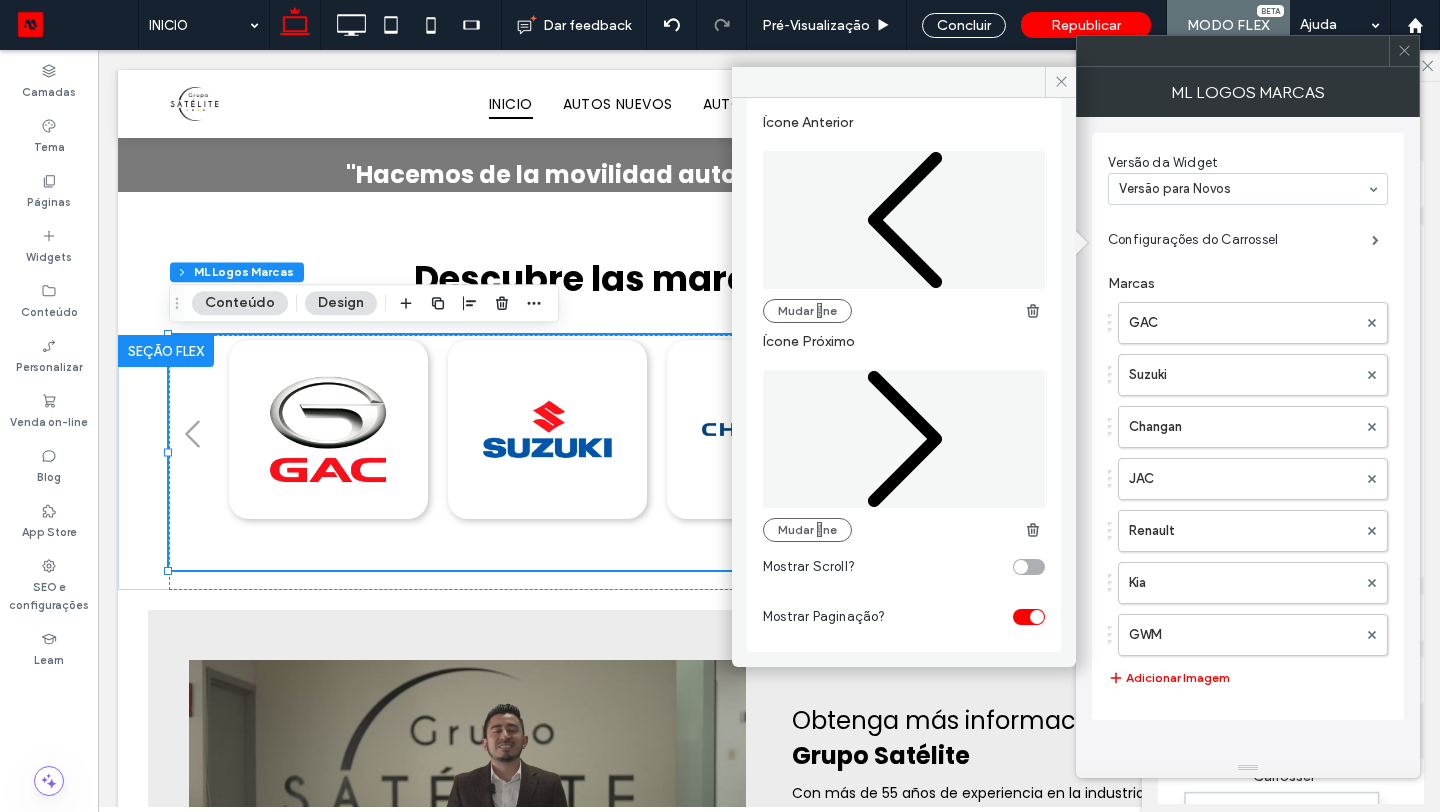 click at bounding box center (1029, 617) 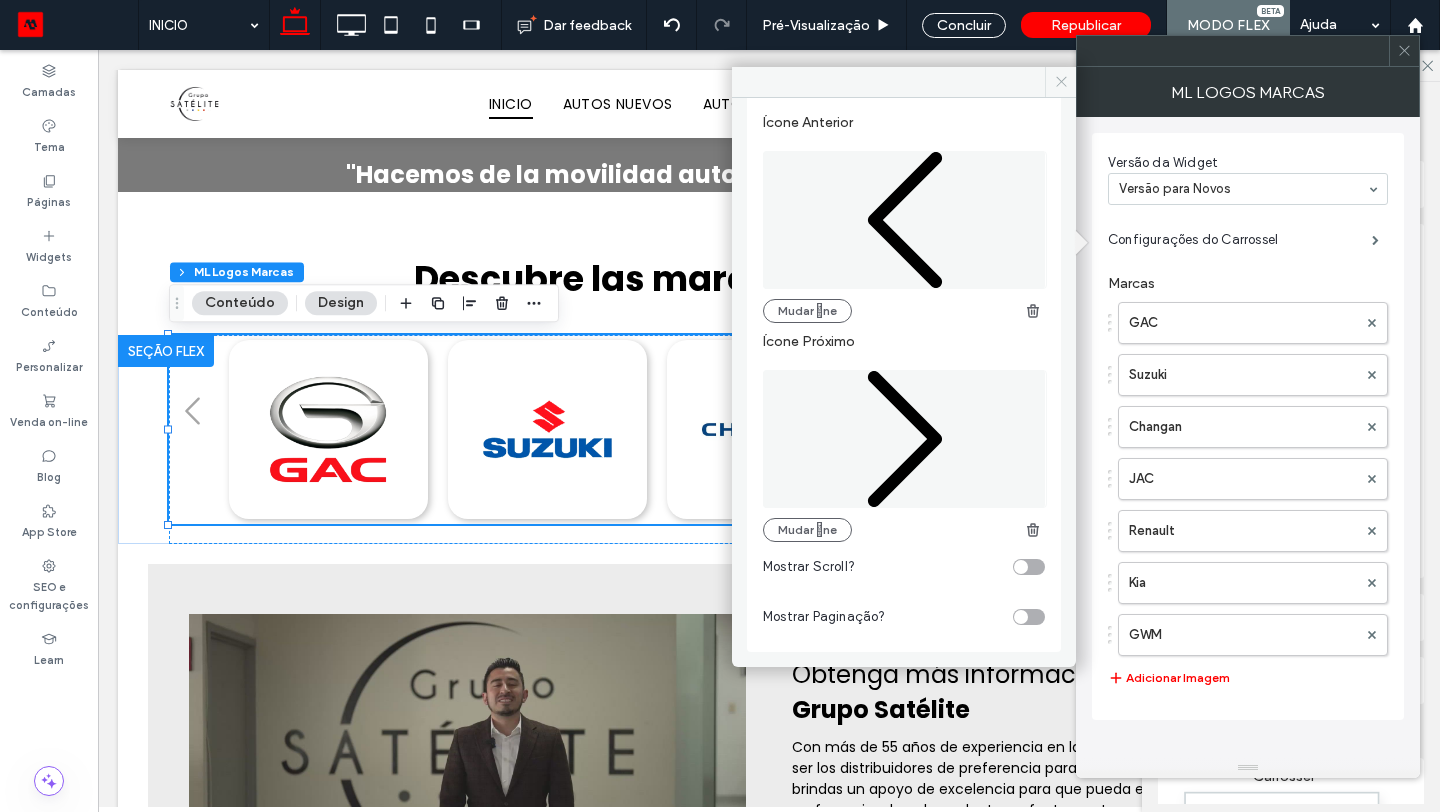 drag, startPoint x: 1066, startPoint y: 76, endPoint x: 967, endPoint y: 29, distance: 109.59015 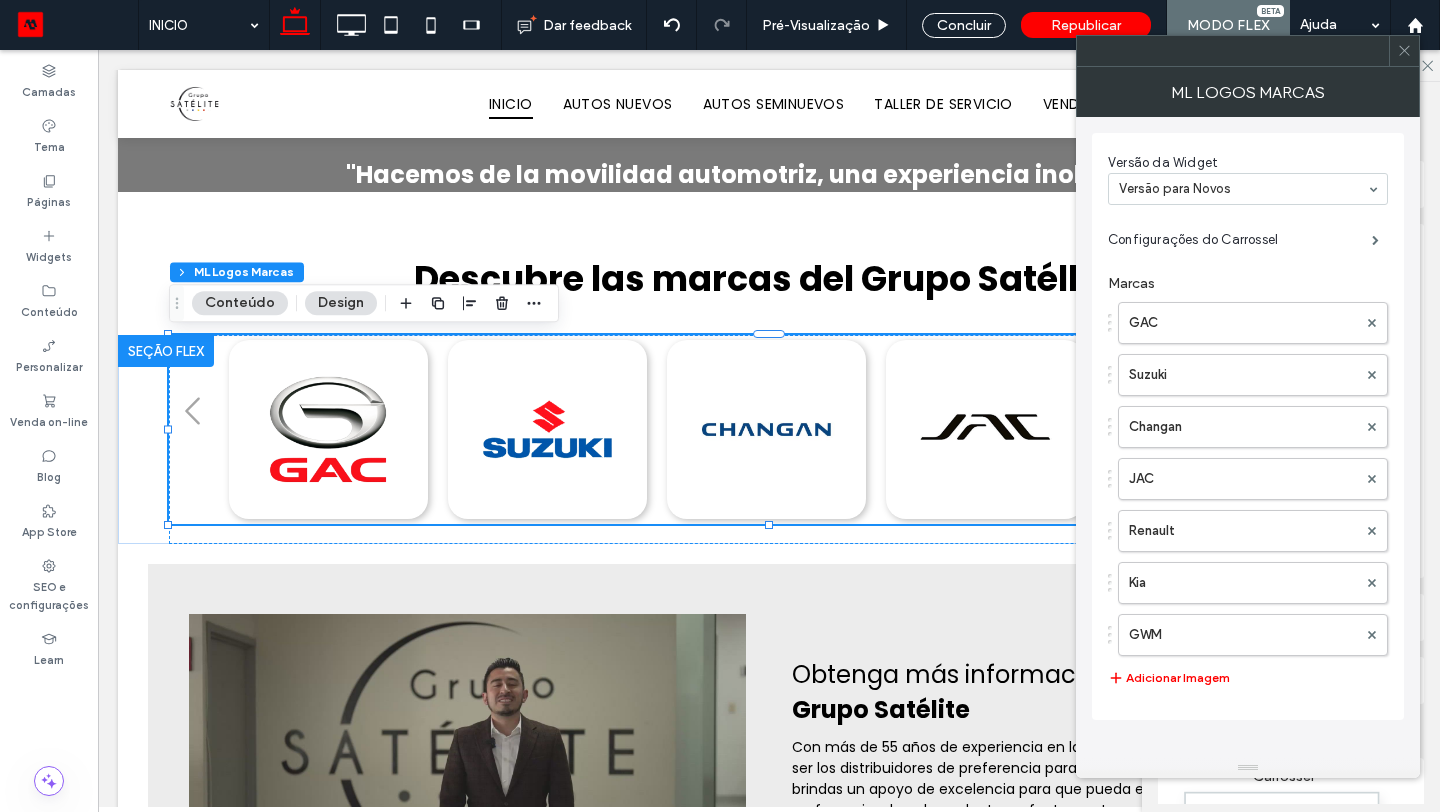 click at bounding box center (1404, 51) 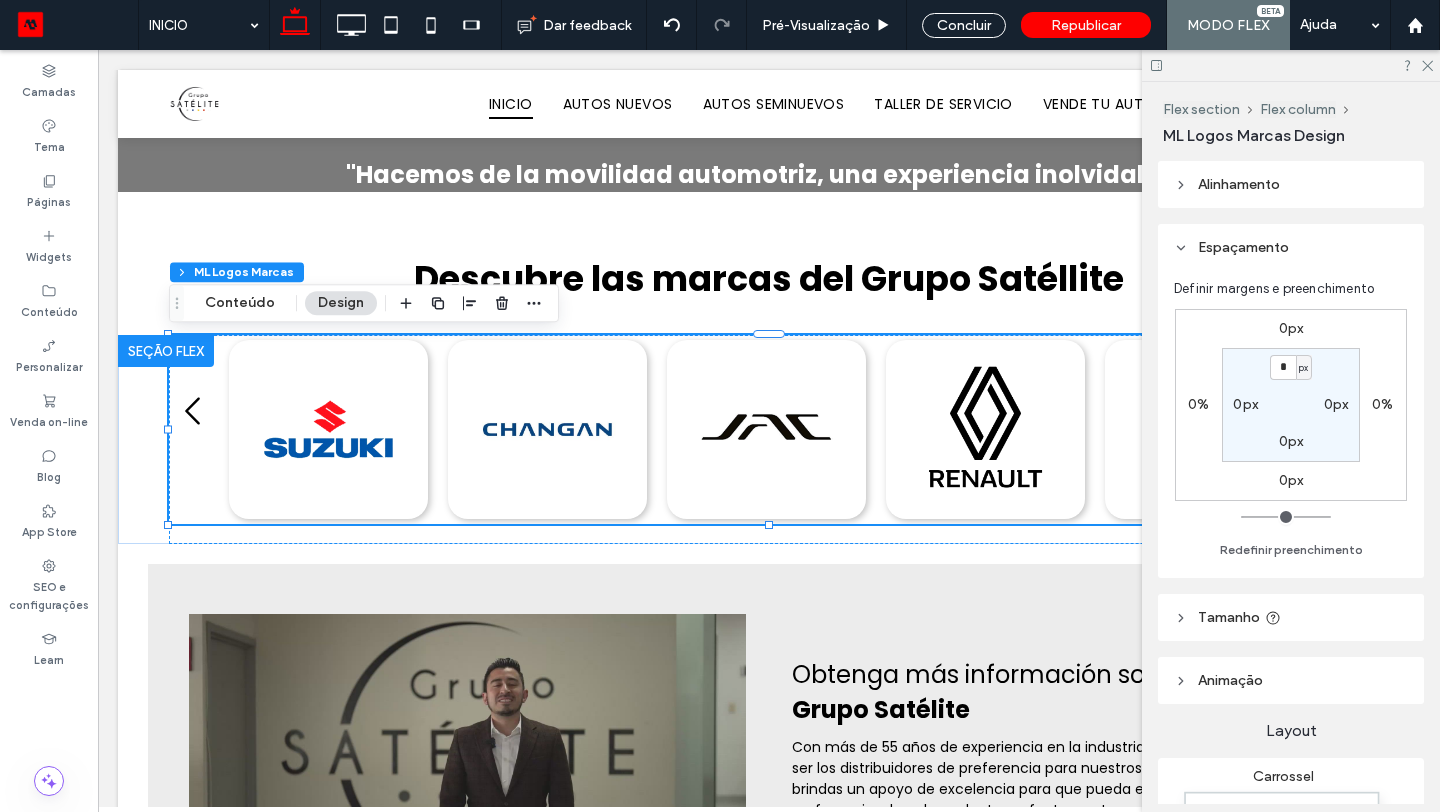 scroll, scrollTop: 681, scrollLeft: 0, axis: vertical 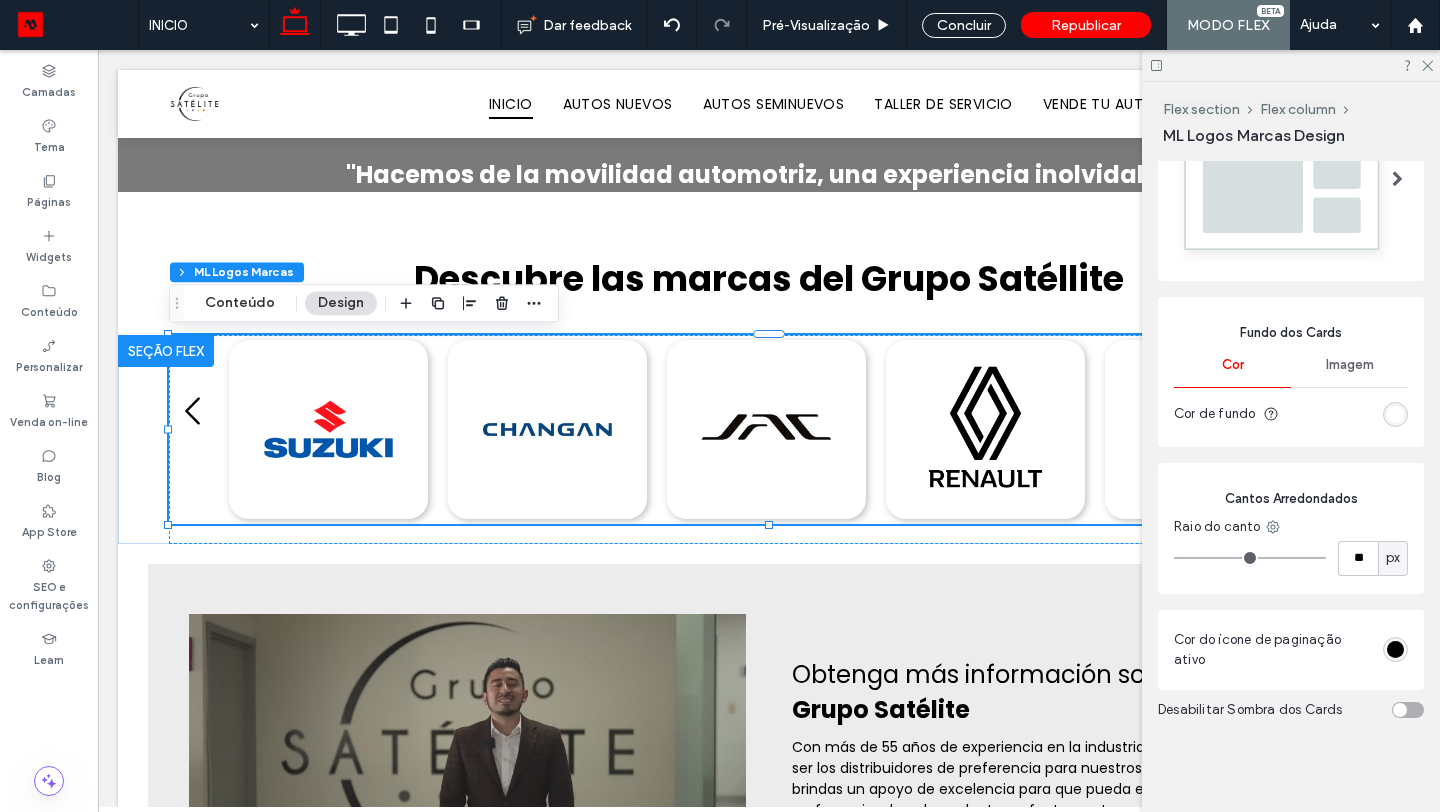 click at bounding box center [1400, 710] 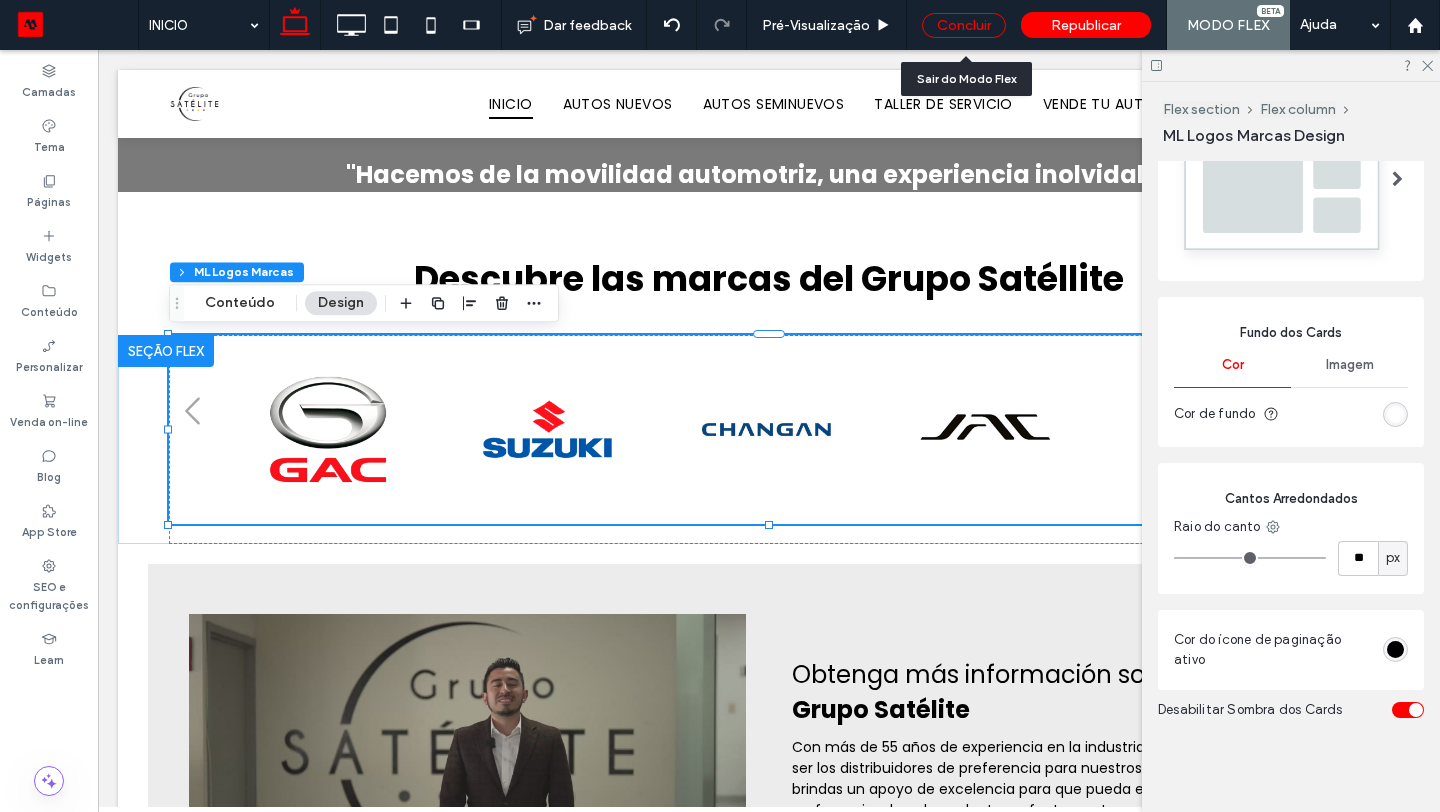 click on "Concluir" at bounding box center [964, 25] 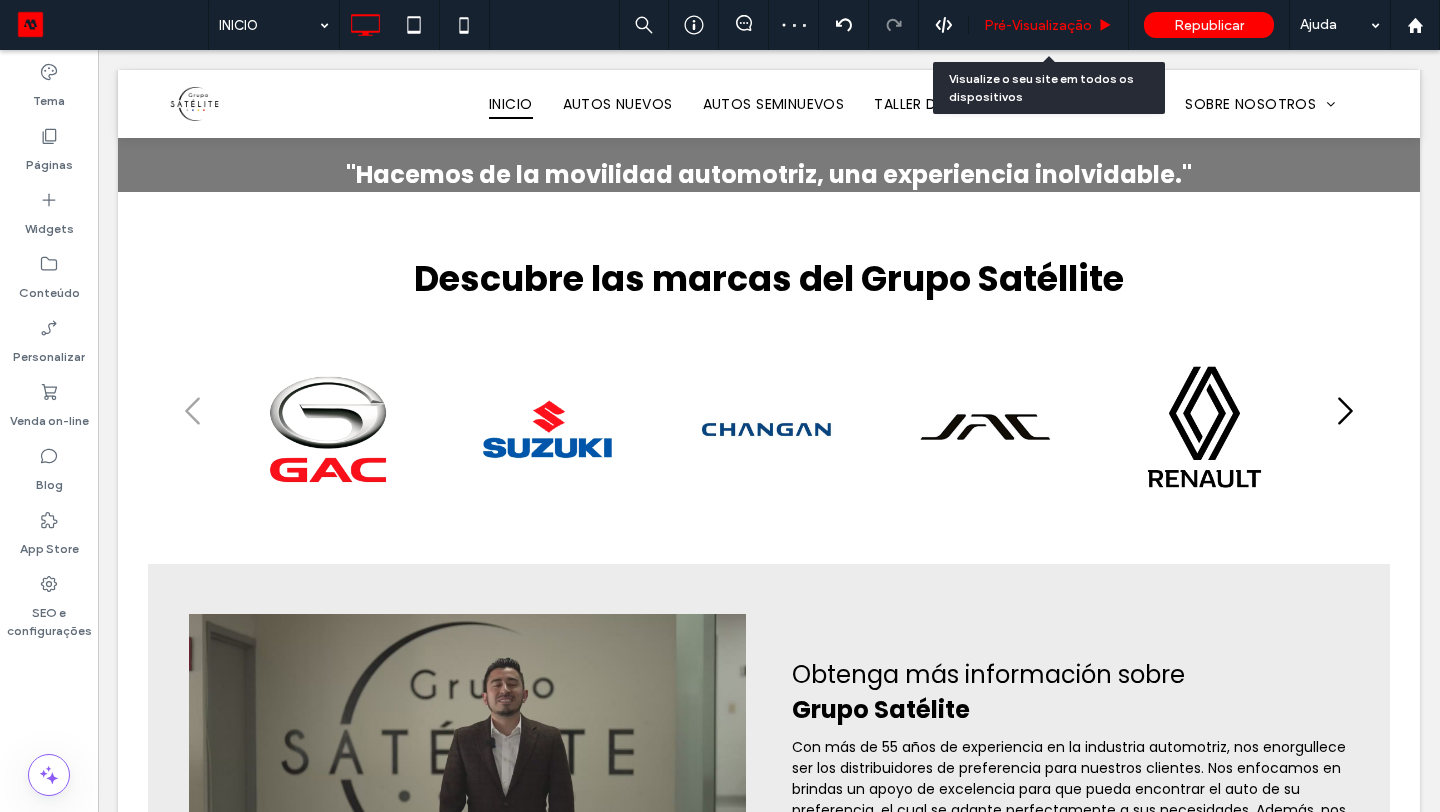 click on "Pré-Visualizaçāo" at bounding box center [1038, 25] 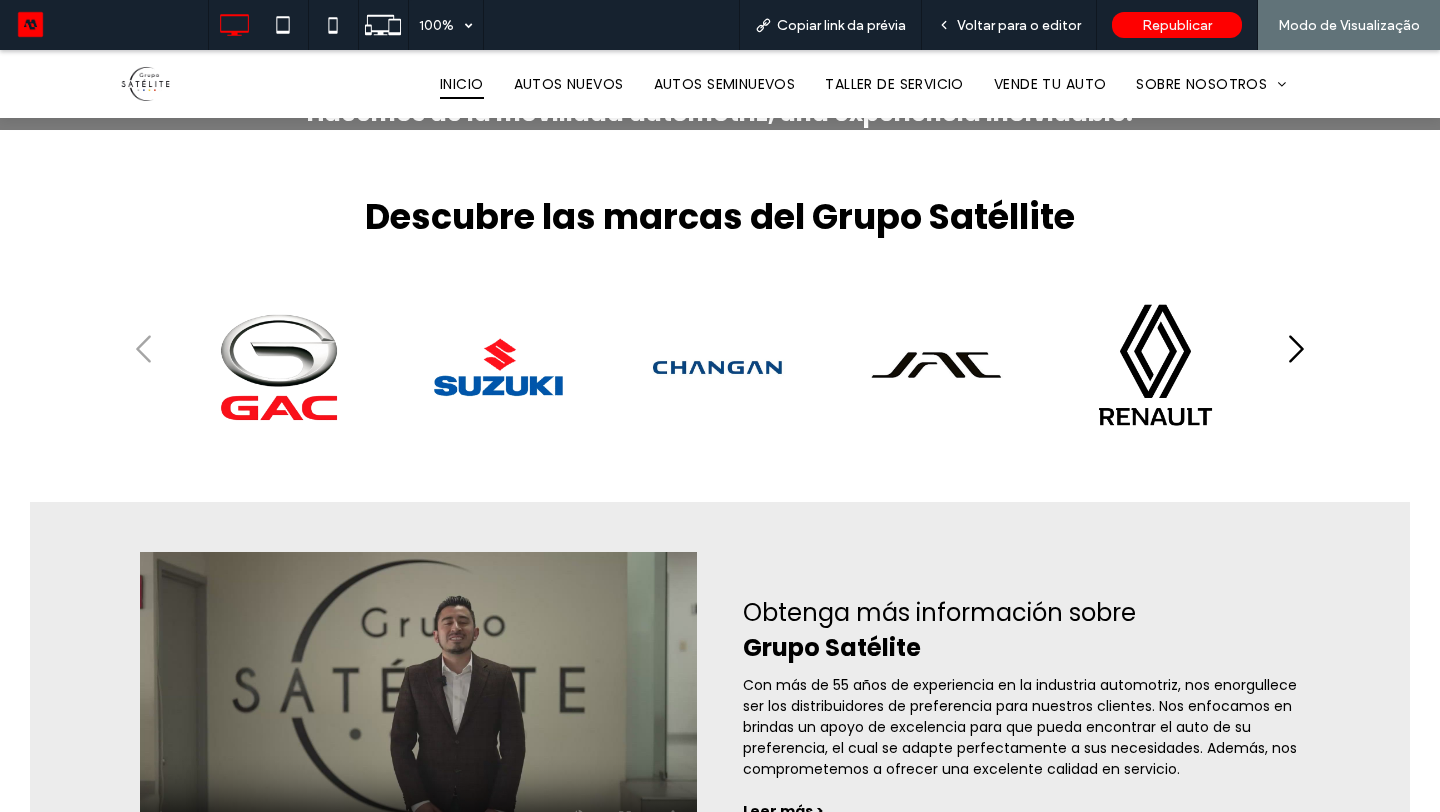 click 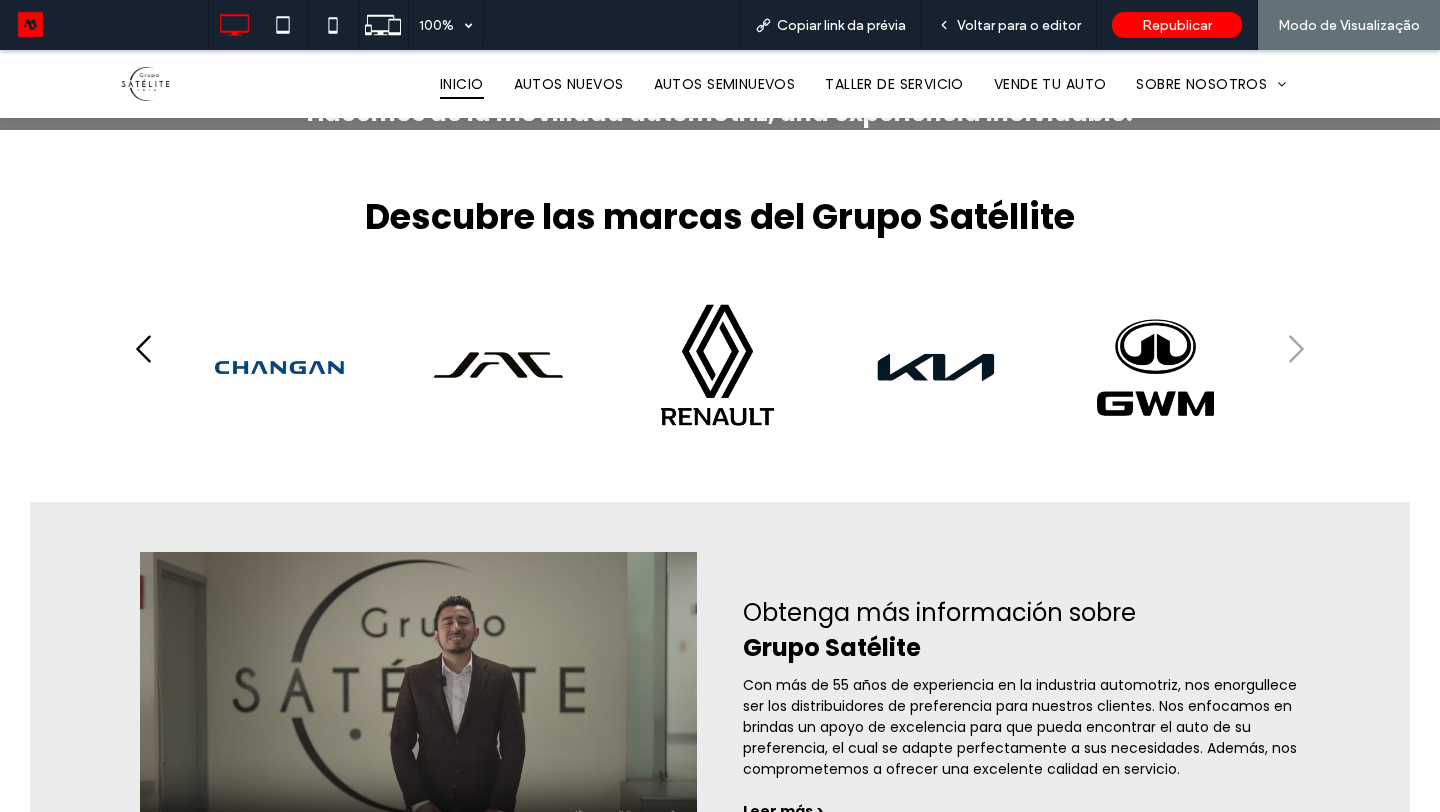 click at bounding box center (720, 367) 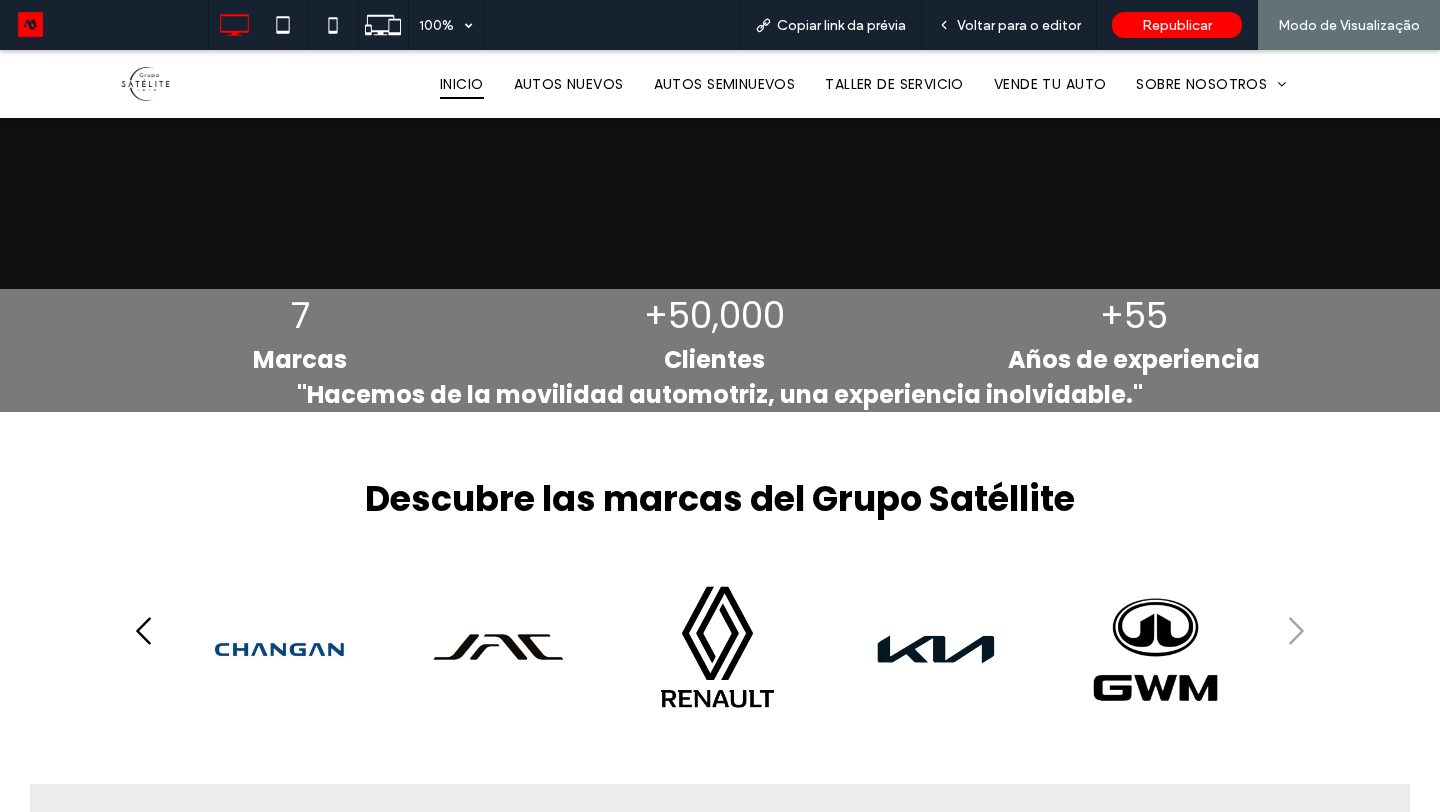 scroll, scrollTop: 315, scrollLeft: 0, axis: vertical 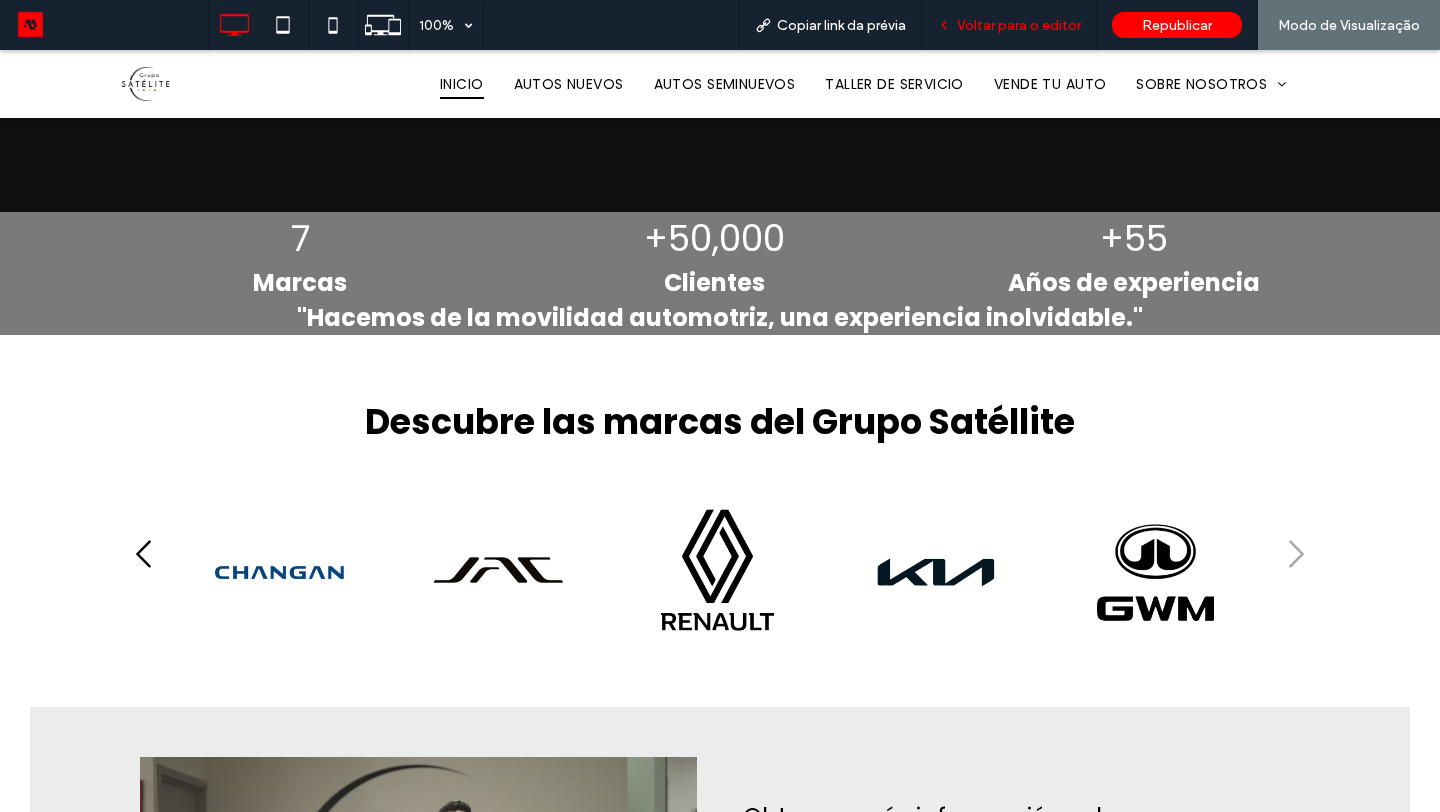 click on "Voltar para o editor" at bounding box center [1009, 25] 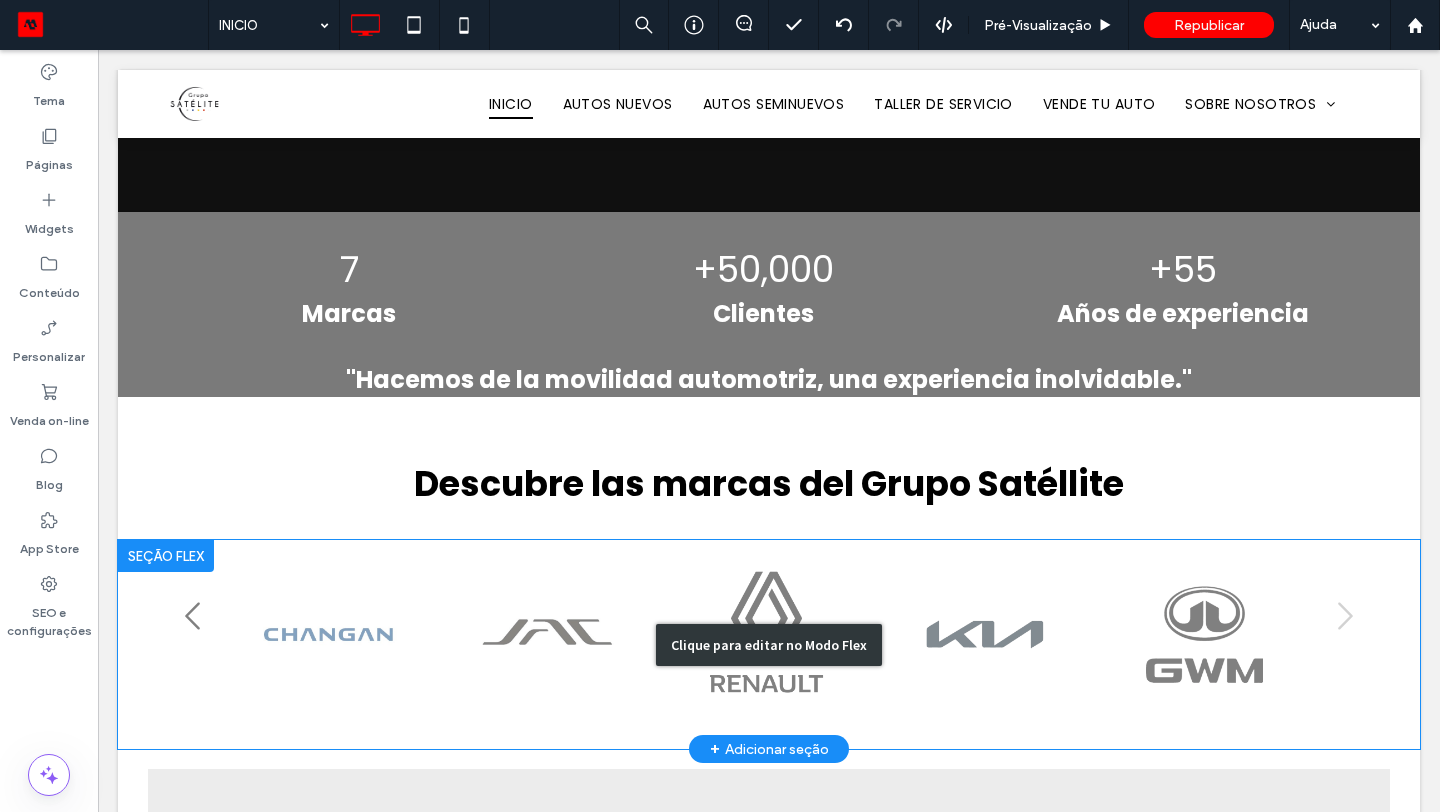 click on "Clique para editar no Modo Flex" at bounding box center [769, 645] 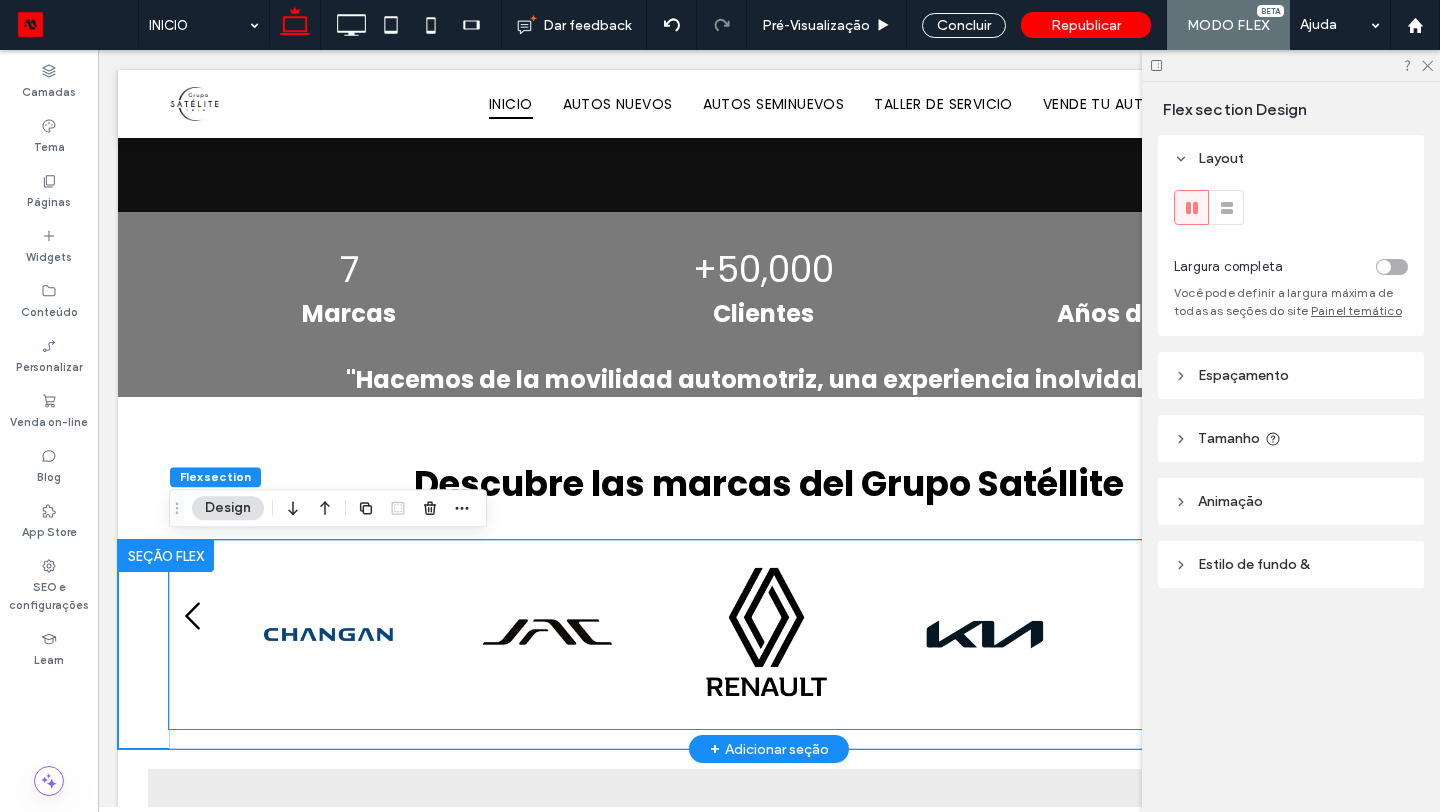 click at bounding box center [766, 634] 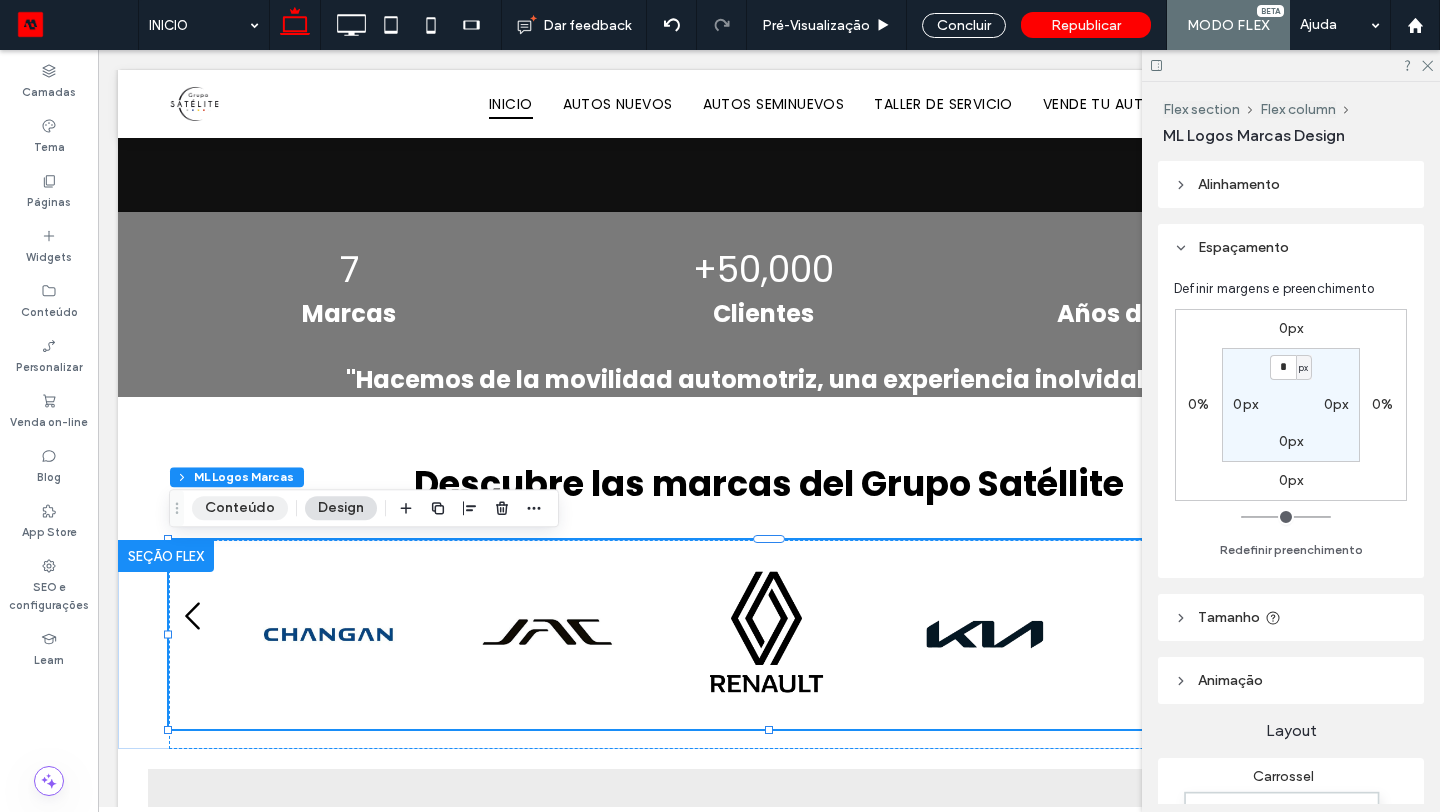 click on "Conteúdo" at bounding box center [240, 508] 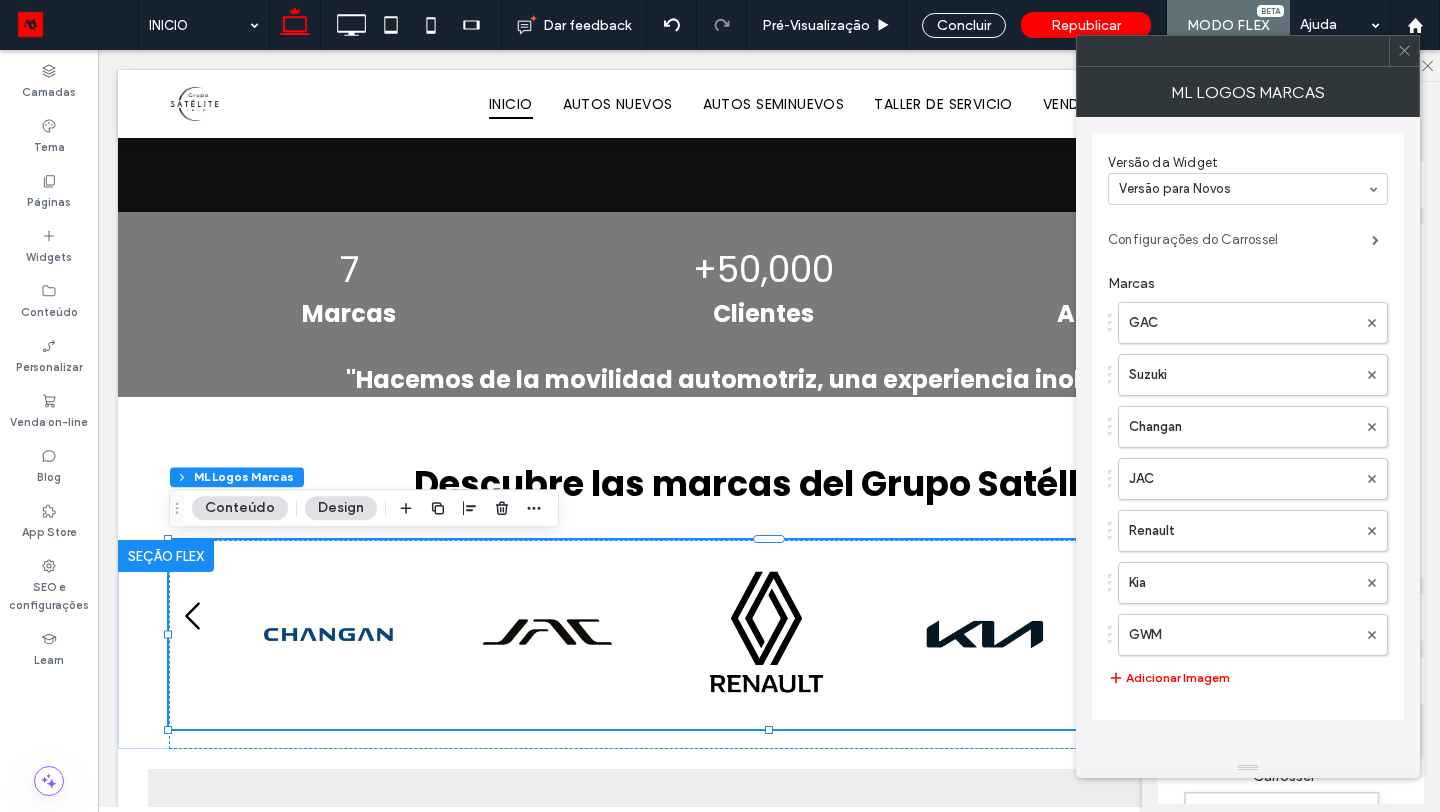 click on "Configurações do Carrossel" at bounding box center [1240, 240] 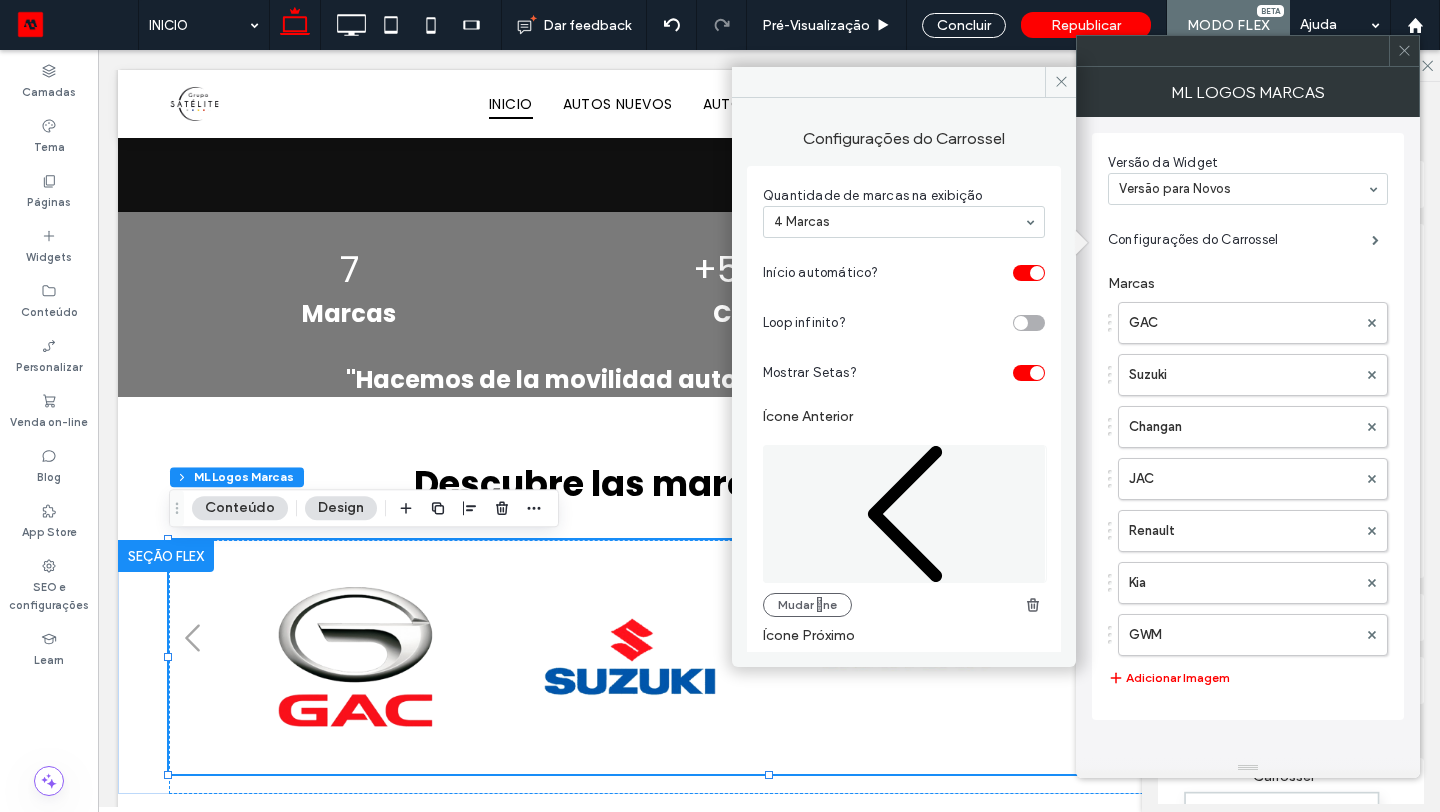 click at bounding box center (899, 222) 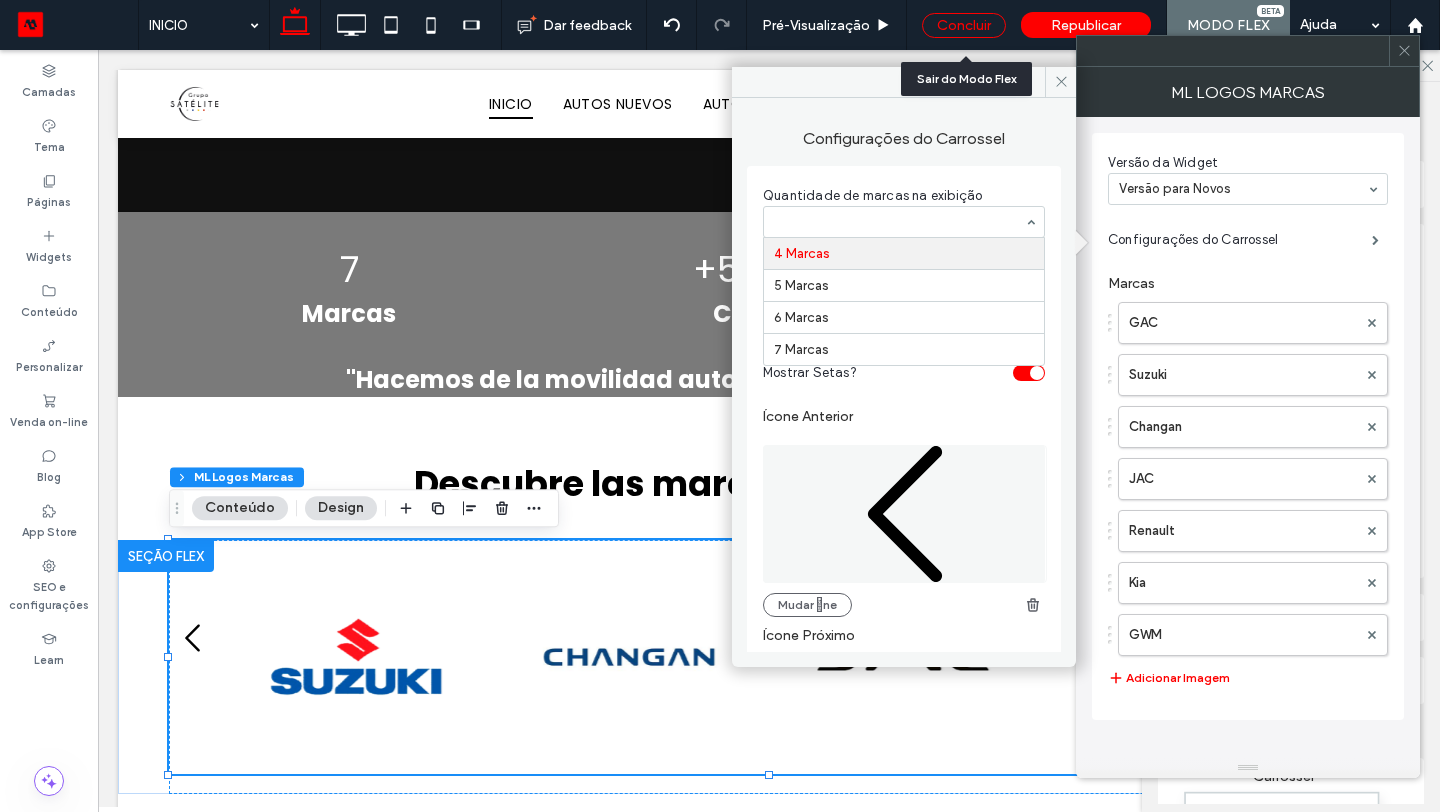 click on "Concluir" at bounding box center (964, 25) 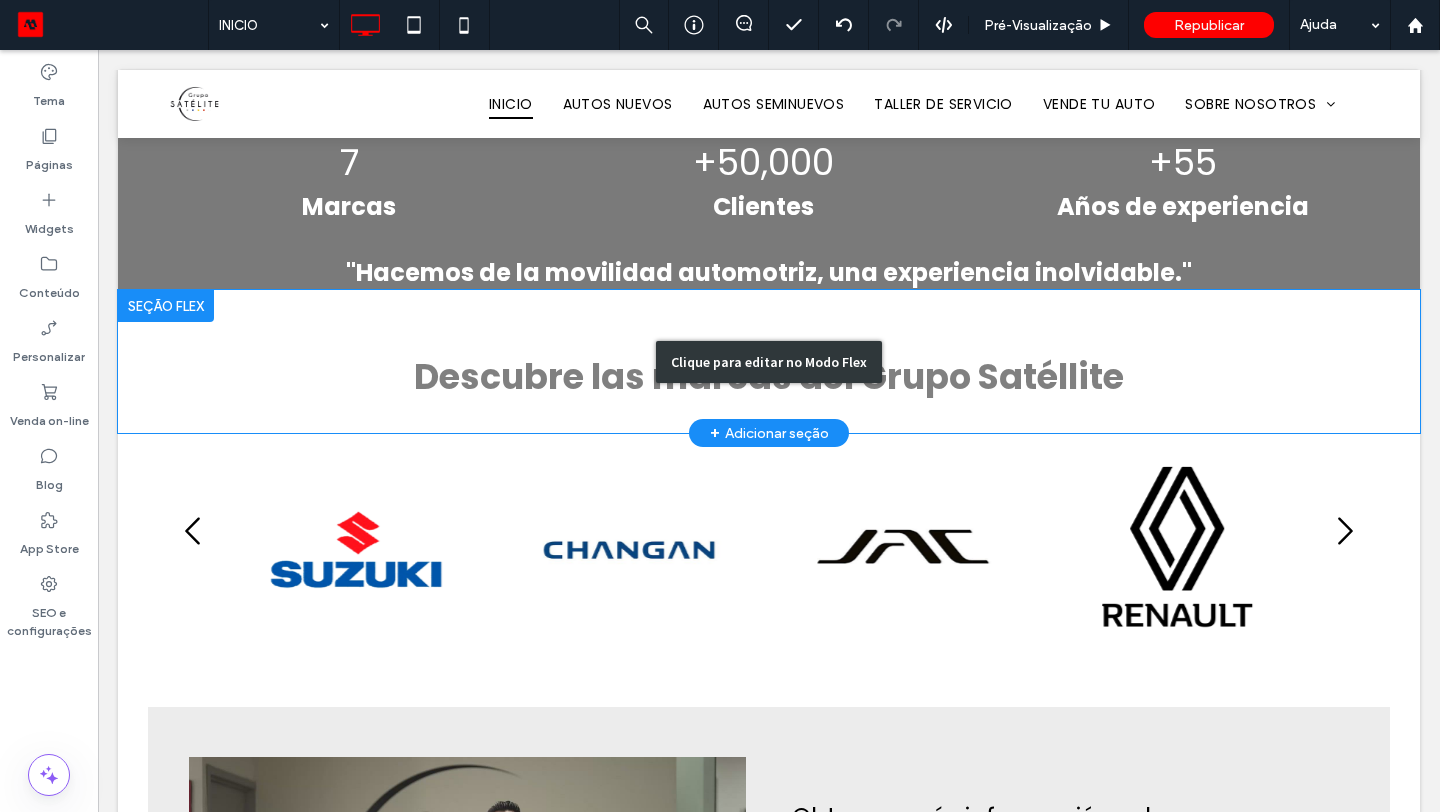 scroll, scrollTop: 431, scrollLeft: 0, axis: vertical 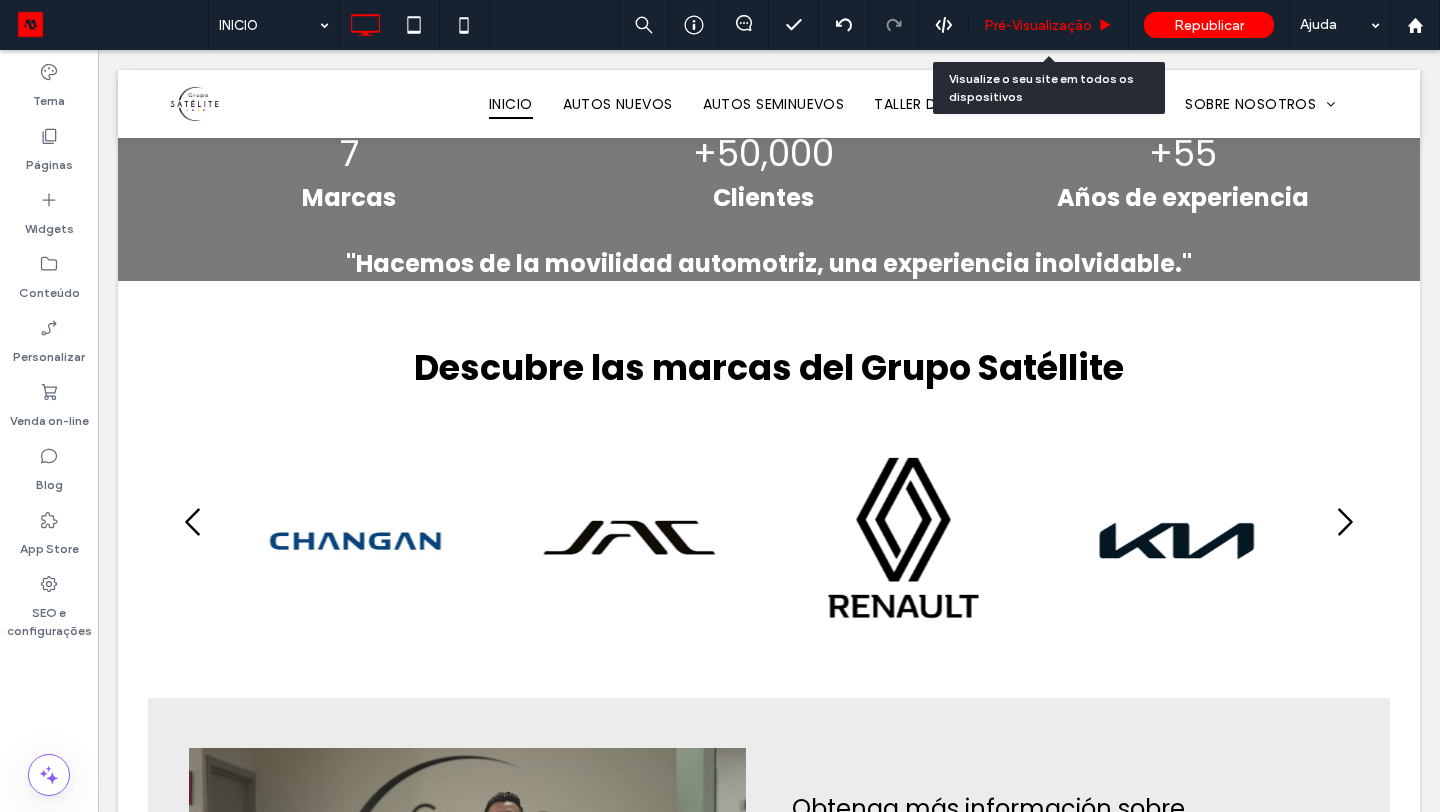 click on "Pré-Visualizaçāo" at bounding box center (1038, 25) 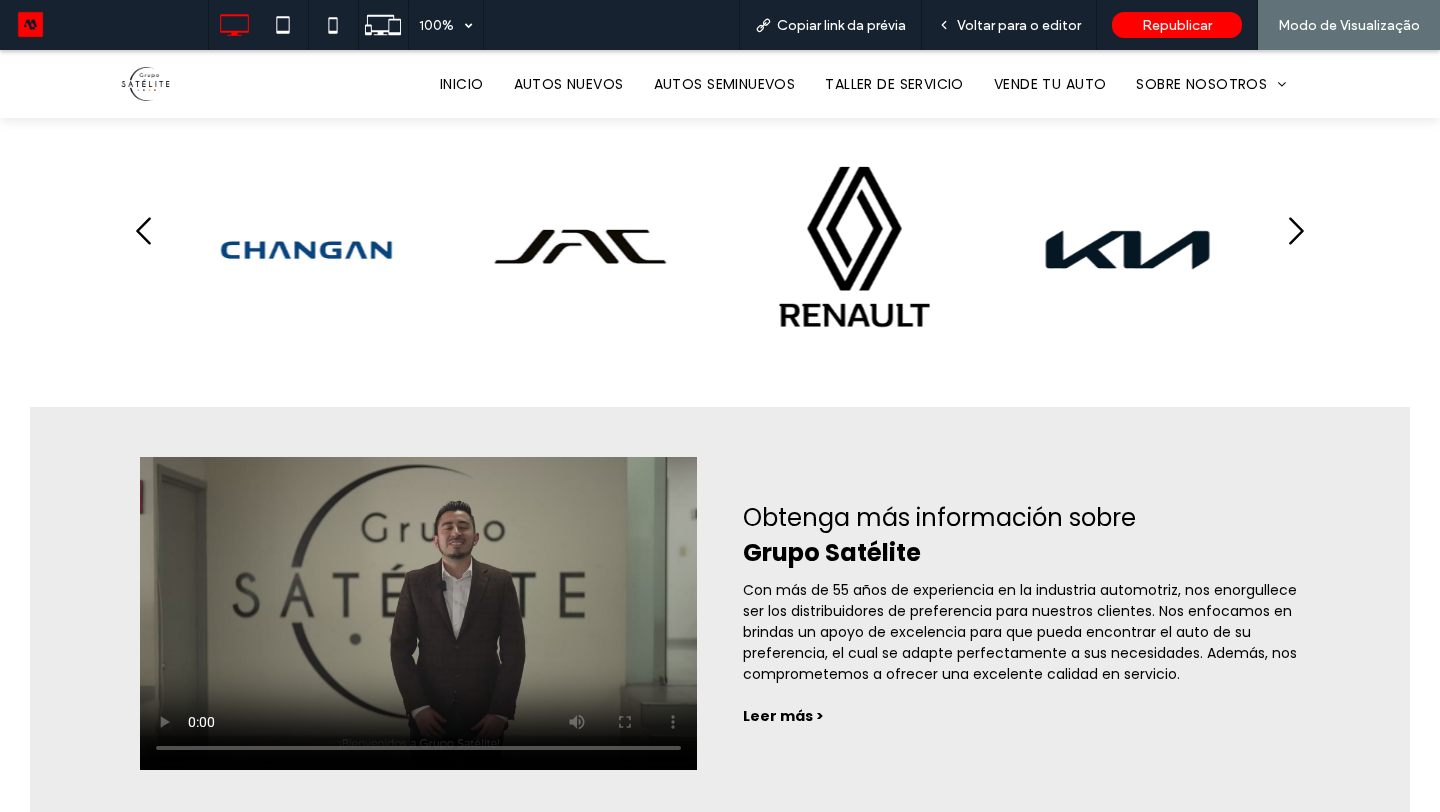 scroll, scrollTop: 656, scrollLeft: 0, axis: vertical 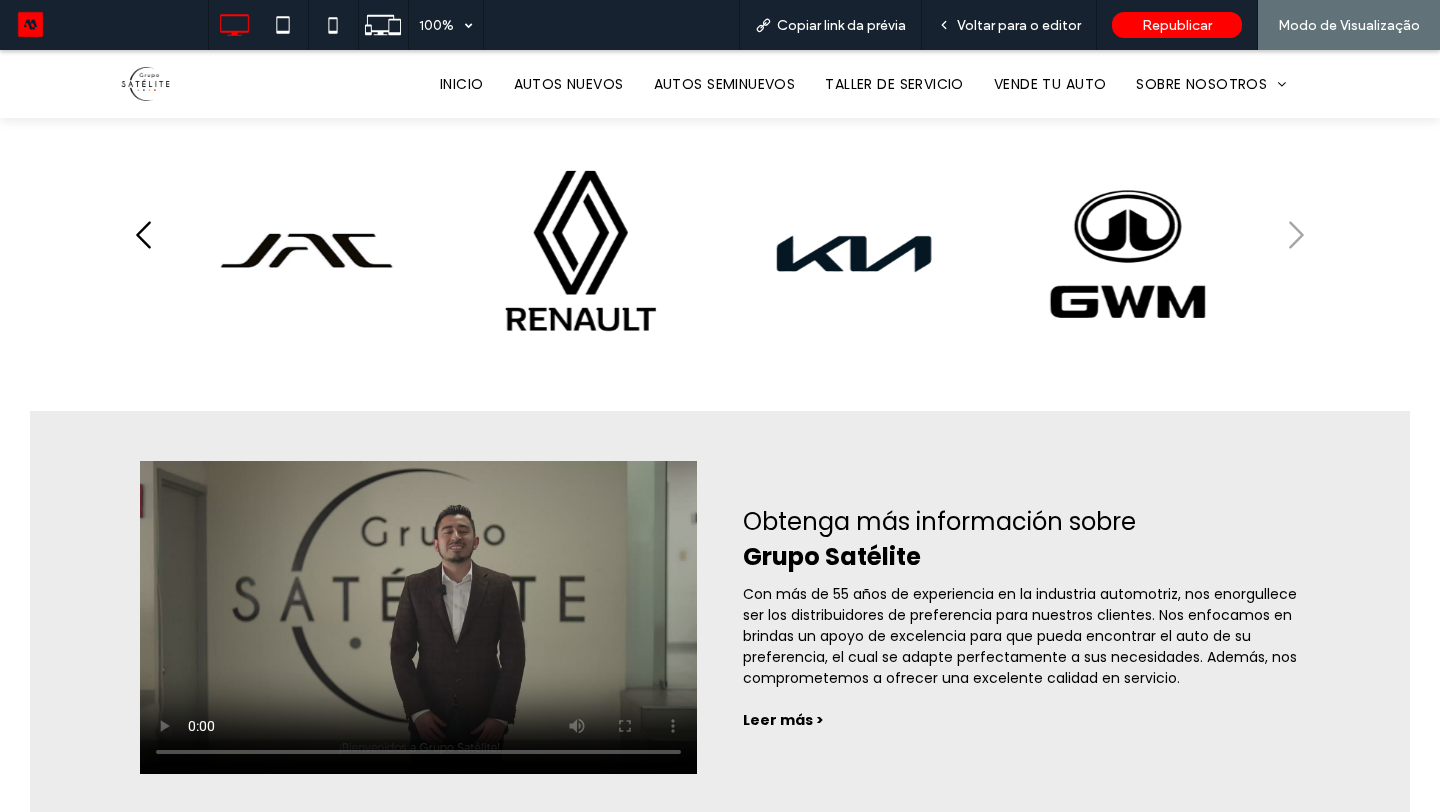 click 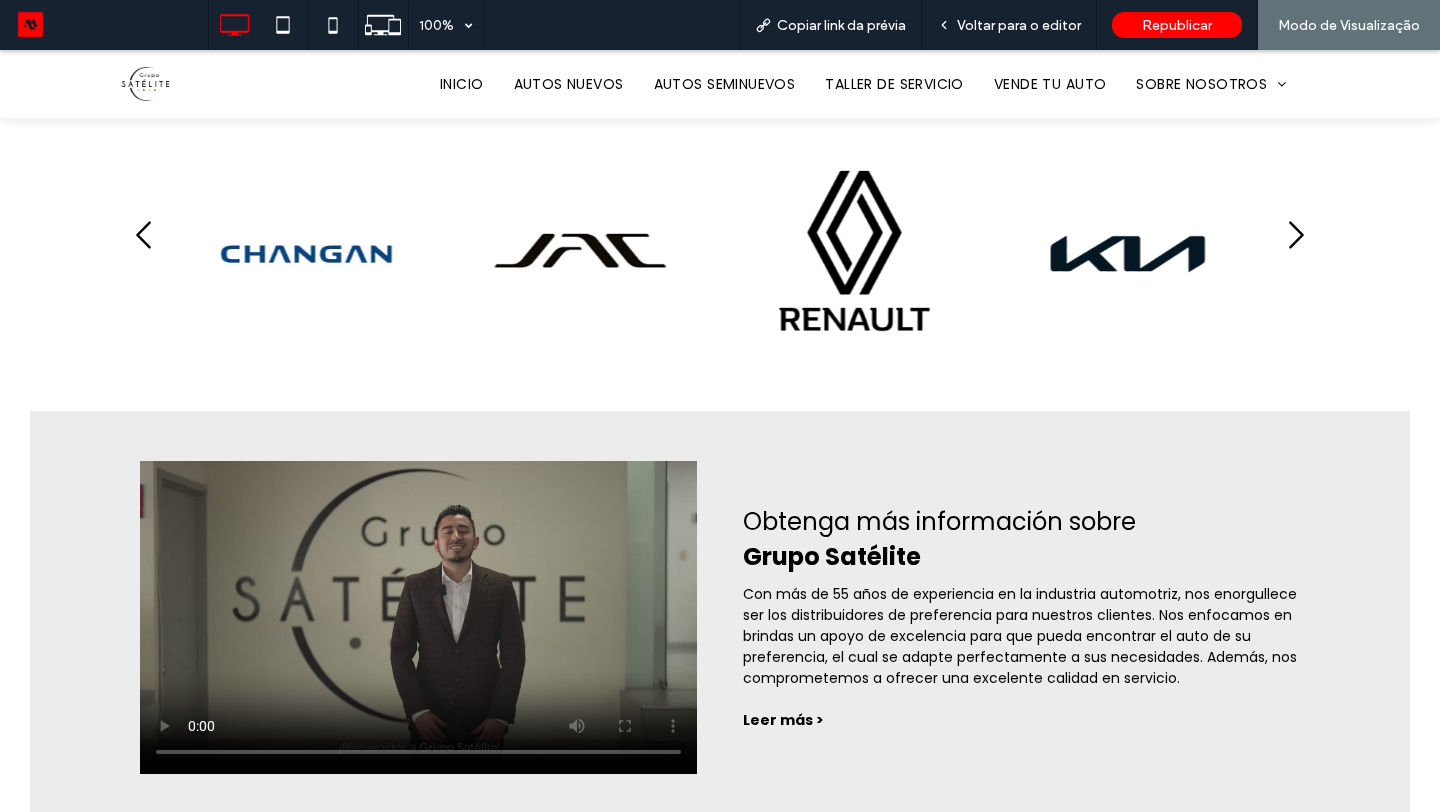 click 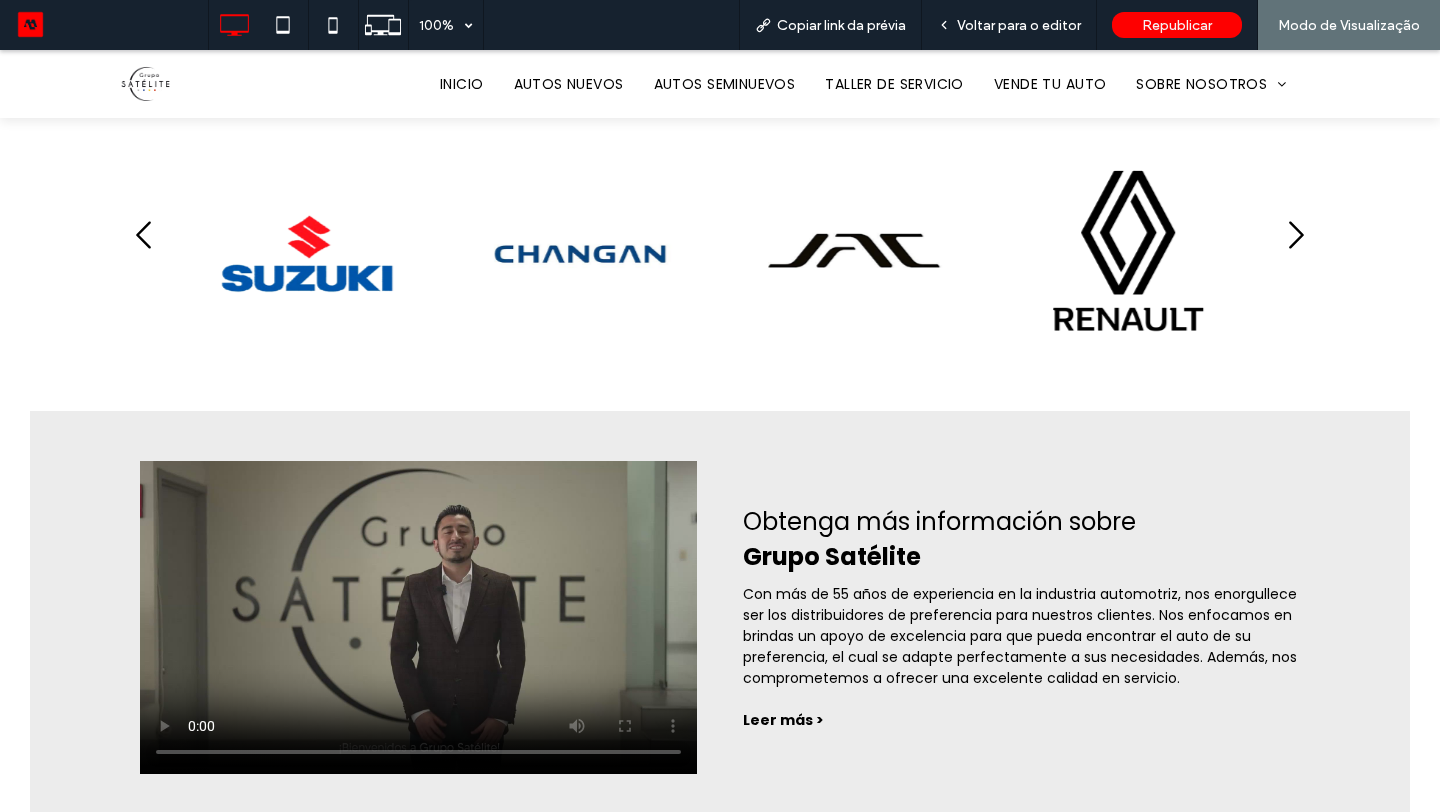click 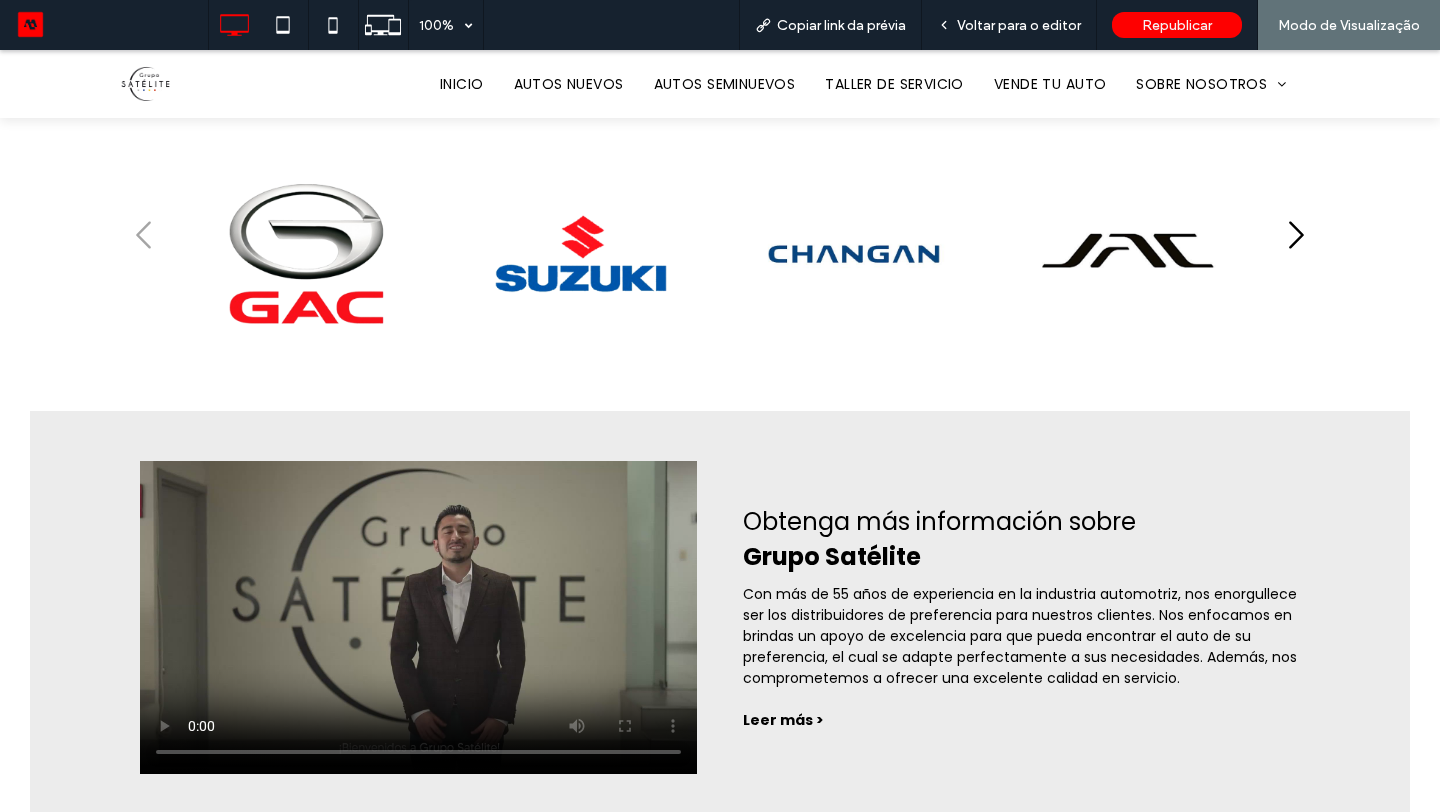 click at bounding box center [720, 254] 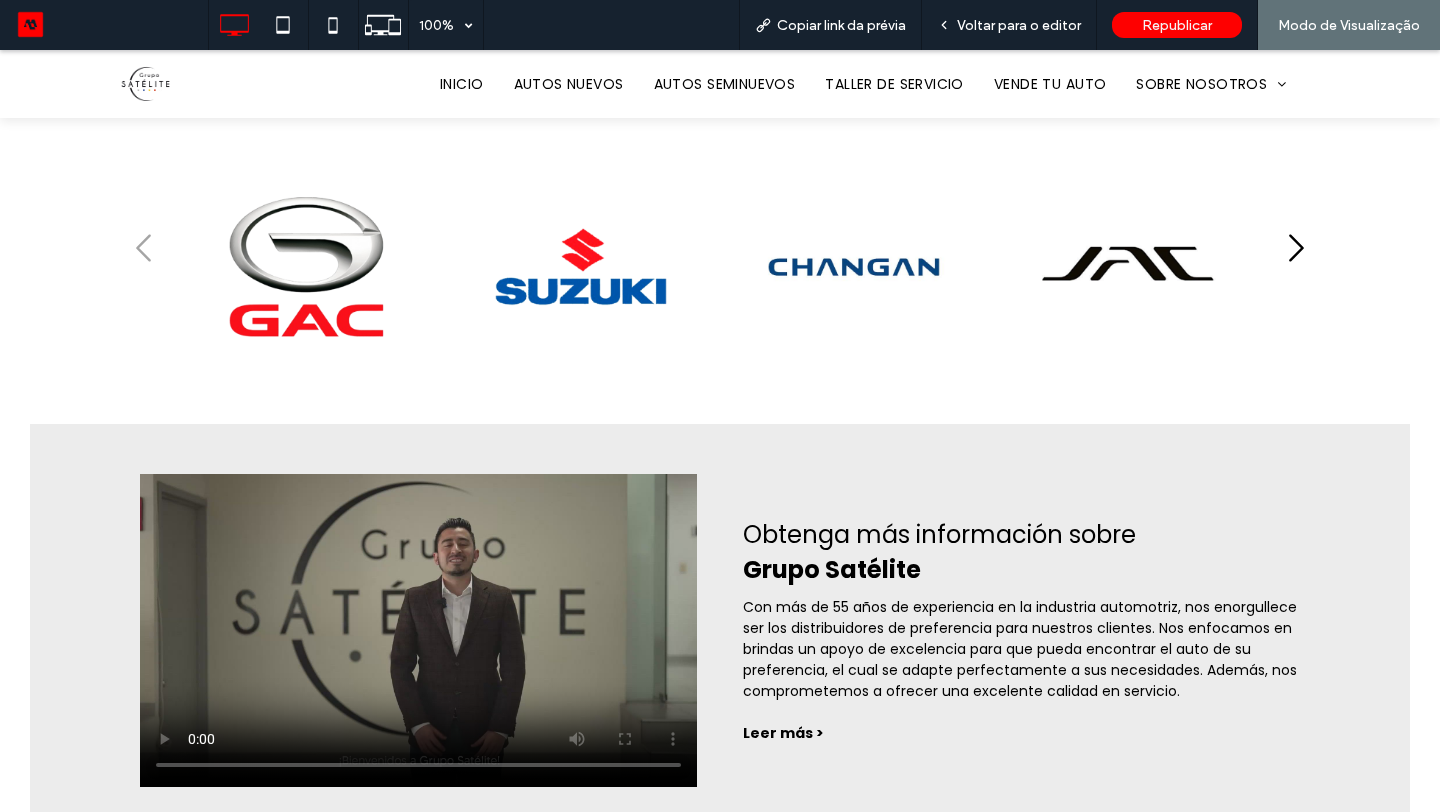 scroll, scrollTop: 547, scrollLeft: 0, axis: vertical 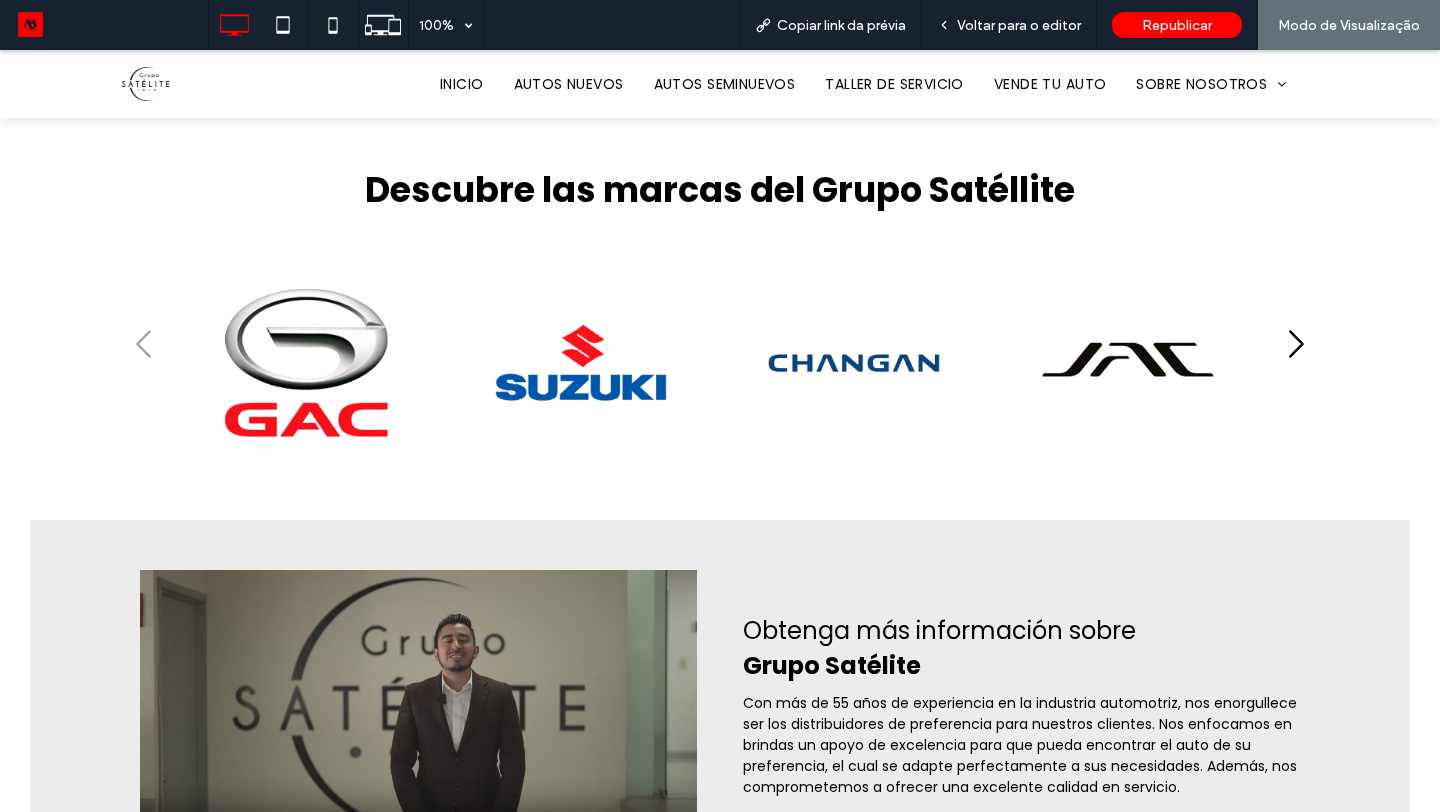 click at bounding box center (306, 363) 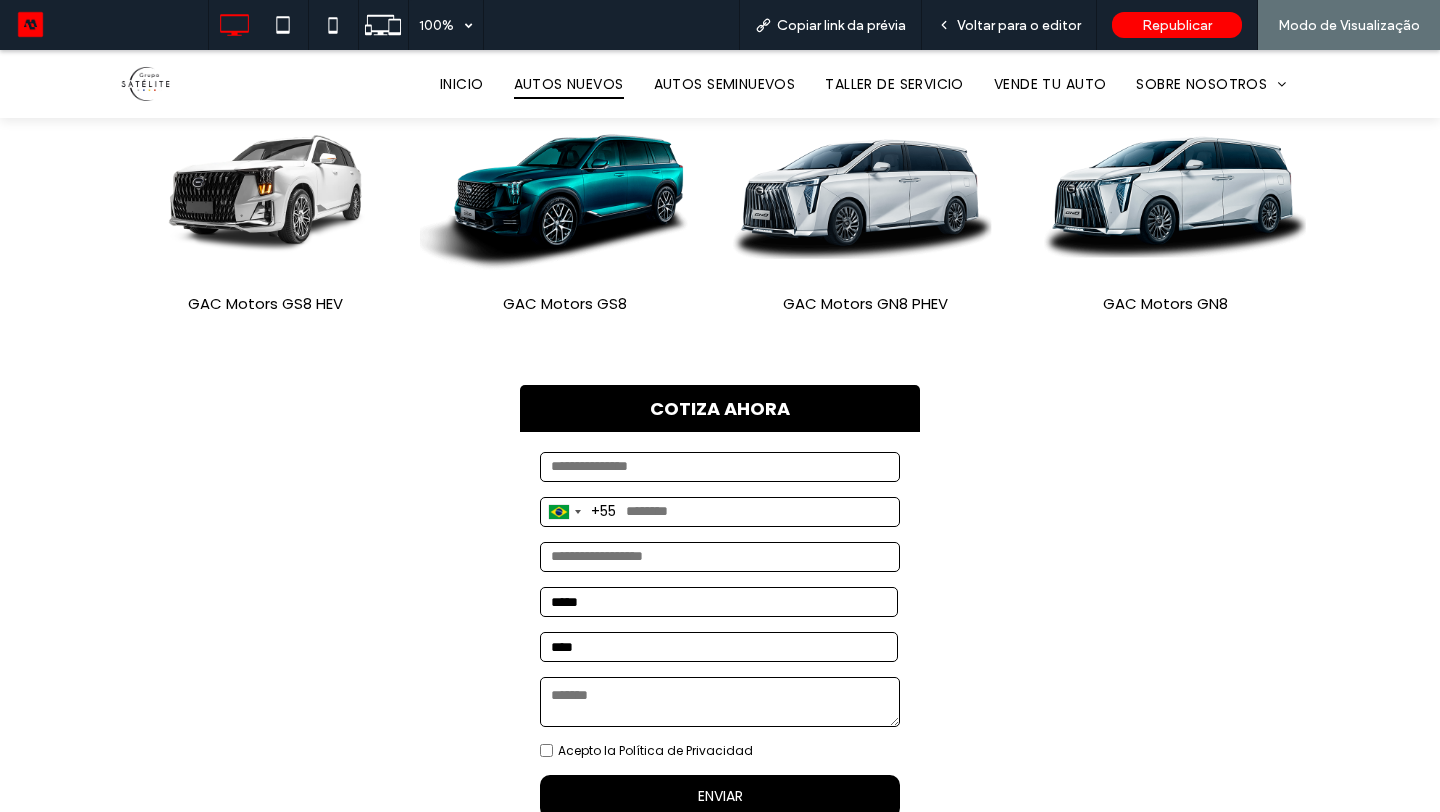 scroll, scrollTop: 330, scrollLeft: 0, axis: vertical 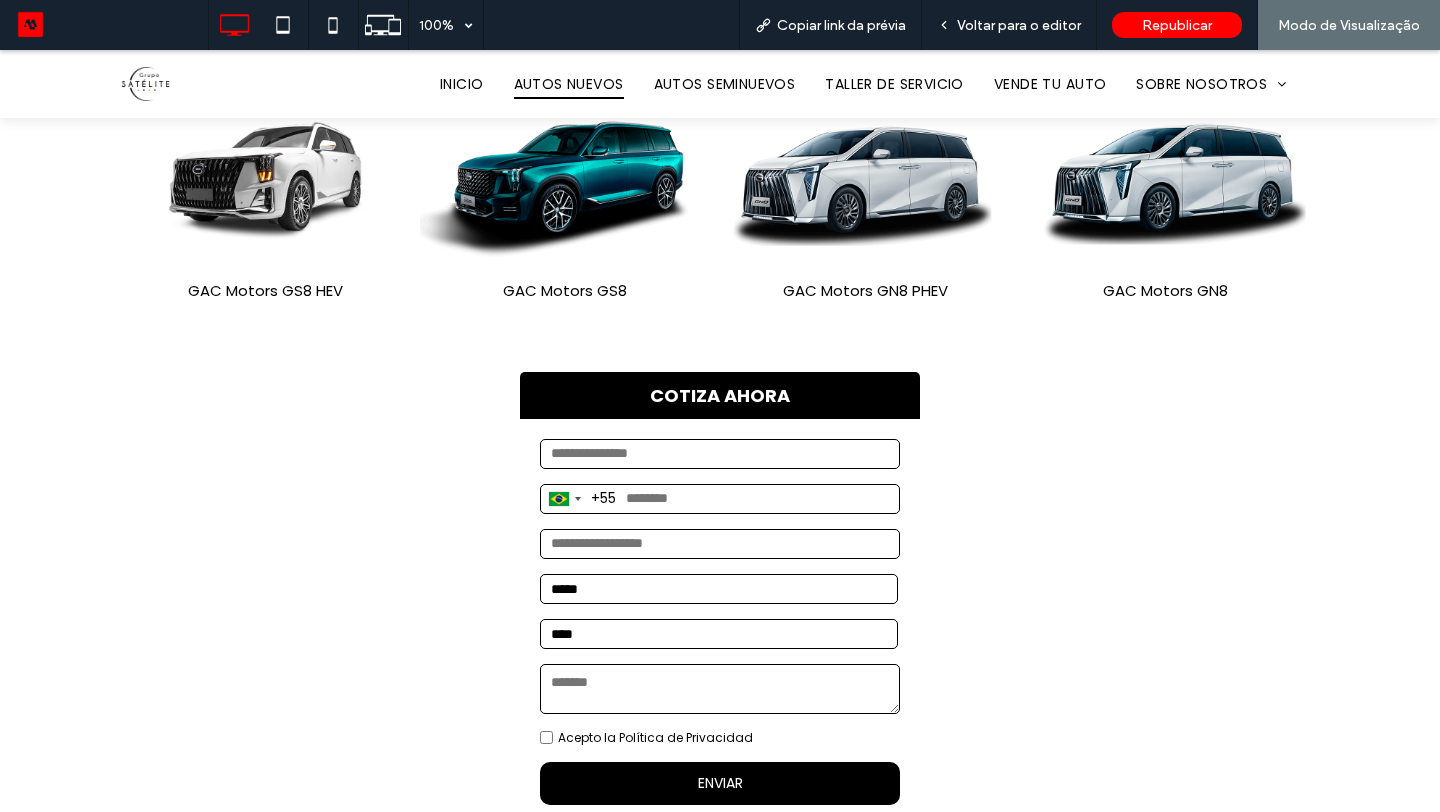 click on "COTIZA AHORA" at bounding box center [720, 395] 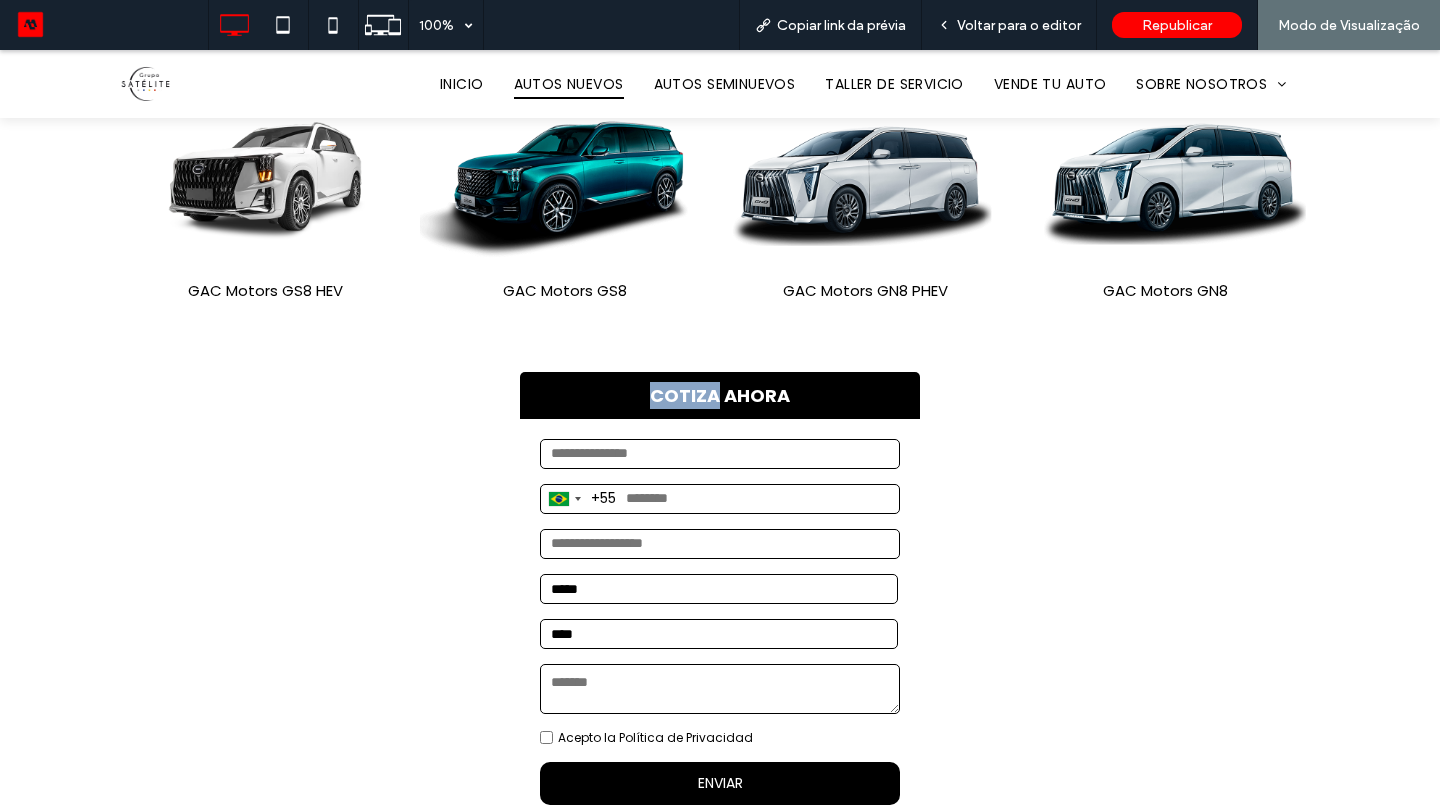 click on "COTIZA AHORA" at bounding box center (720, 395) 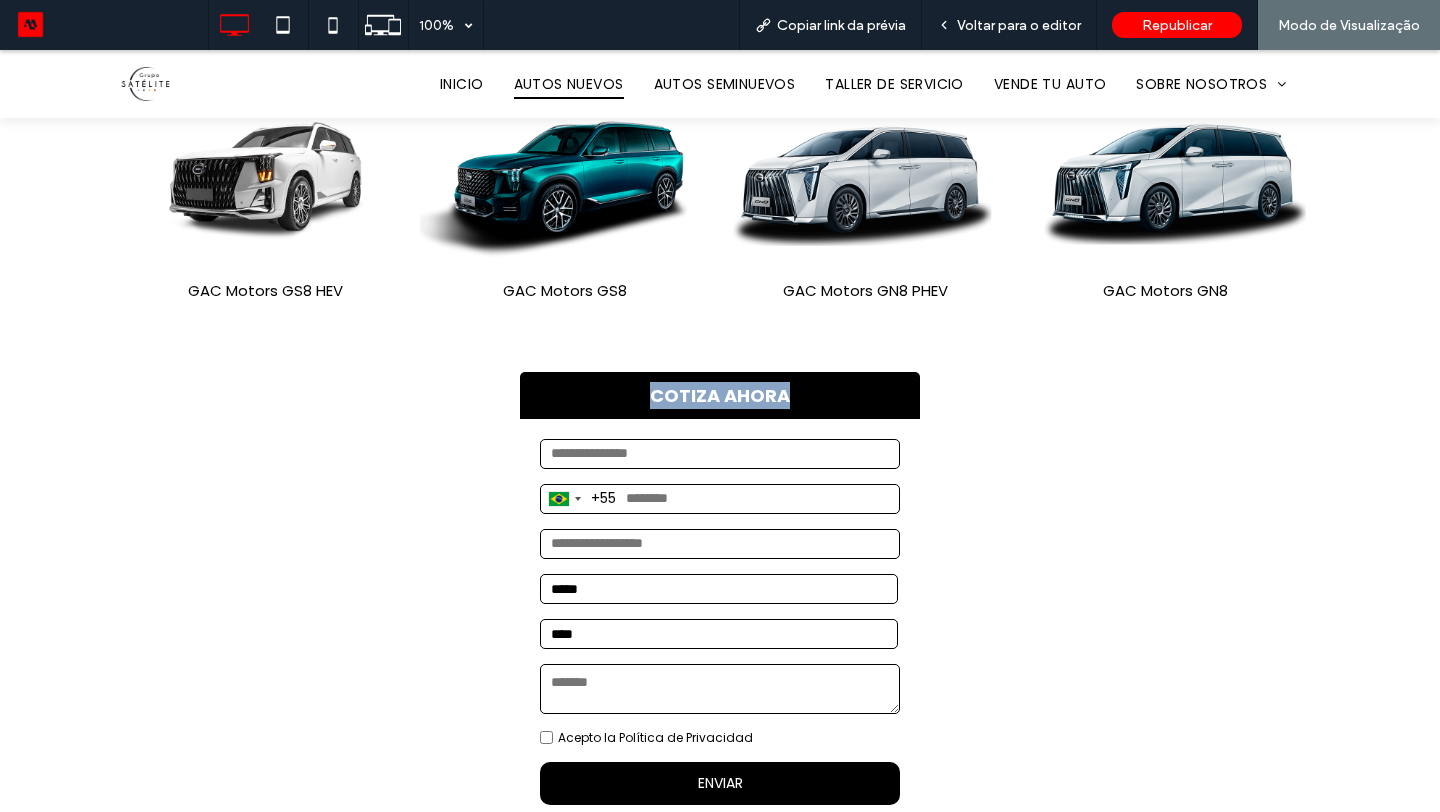 click on "COTIZA AHORA" at bounding box center (720, 395) 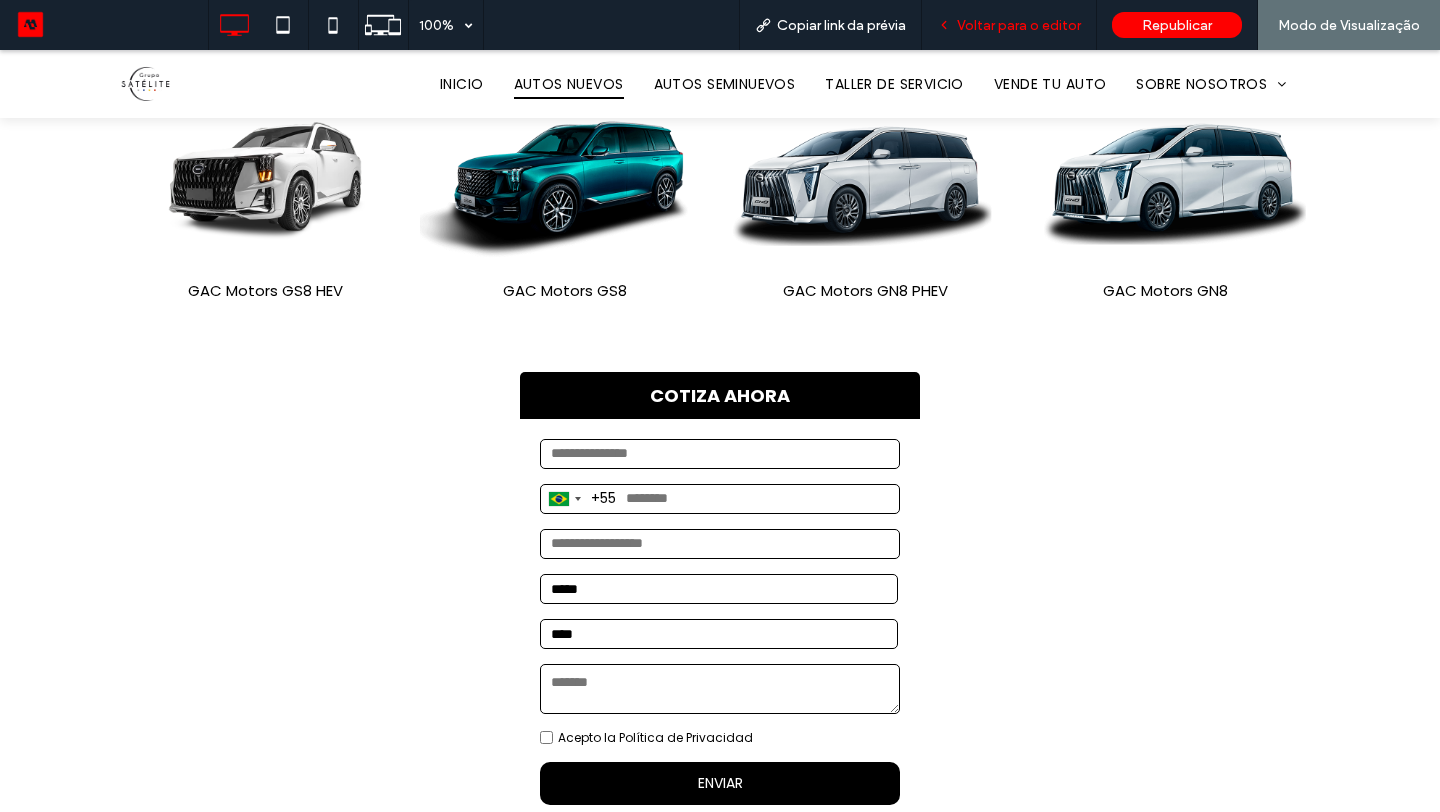 click on "Voltar para o editor" at bounding box center (1009, 25) 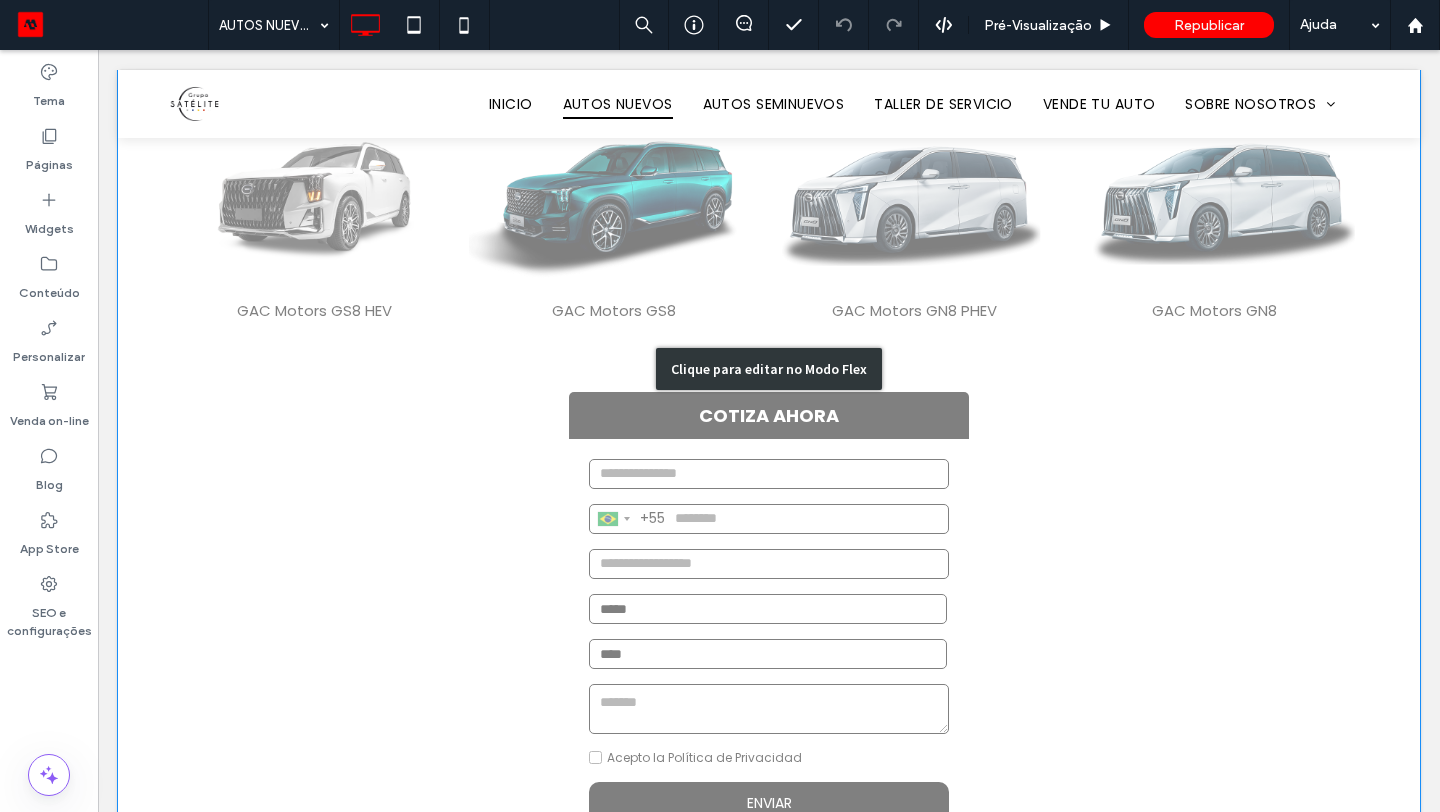 click on "Clique para editar no Modo Flex" at bounding box center [769, 369] 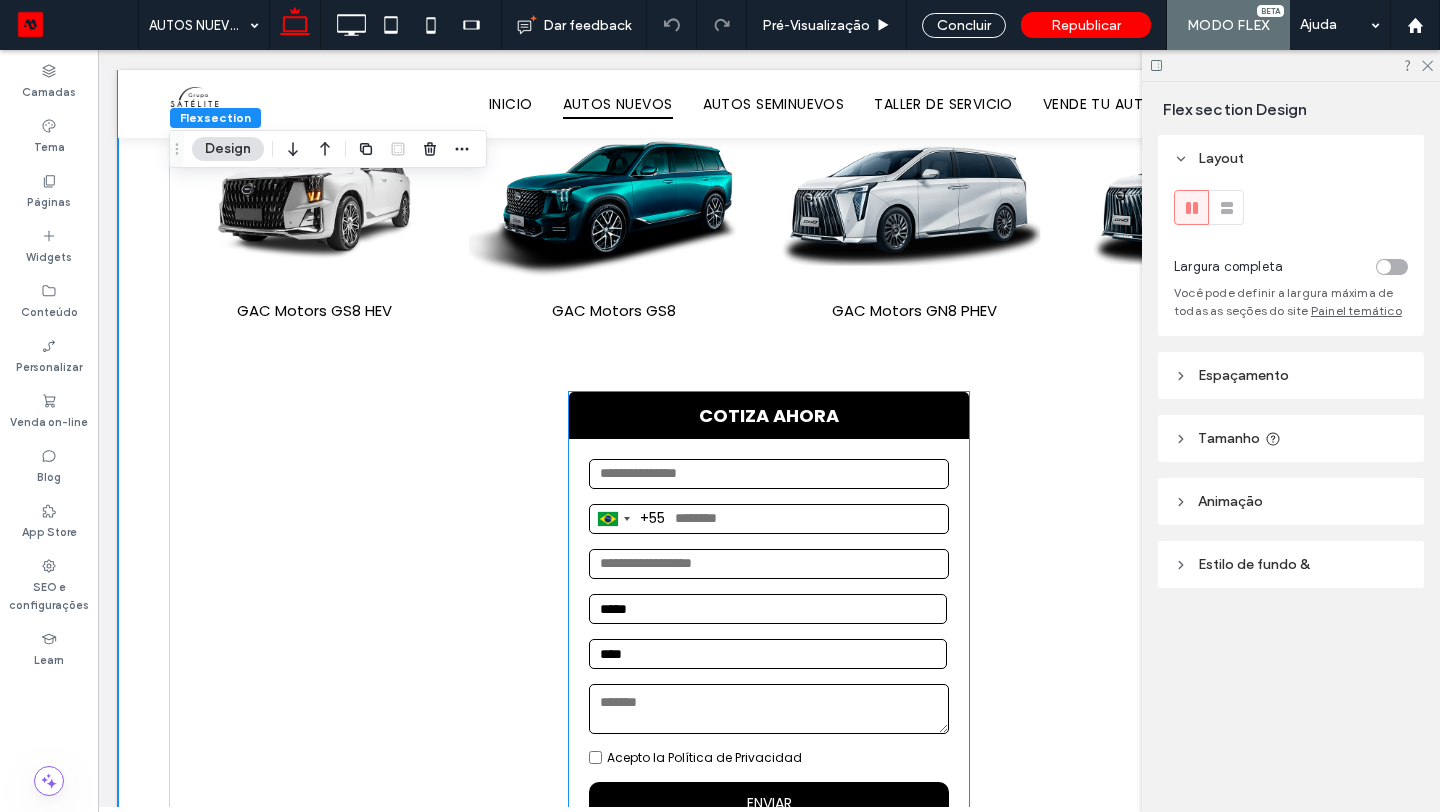 click on "Brazil +55 +55 244 results found Afghanistan +93 Albania +355 Algeria +213 American Samoa +1 Andorra +376 Angola +244 Anguilla +1 Antigua & Barbuda +1 Argentina +54 Armenia +374 Aruba +297 Ascension Island +247 Australia +61 Austria +43 Azerbaijan +994 Bahamas +1 Bahrain +973 Bangladesh +880 Barbados +1 Belarus +375 Belgium +32 Belize +501 Benin +229 Bermuda +1 Bhutan +975 Bolivia +591 Bosnia & Herzegovina +387 Botswana +267 Brazil +55 British Indian Ocean Territory +246 British Virgin Islands +1 Brunei +673 Bulgaria +359 Burkina Faso +226 Burundi +257 Cambodia +855 Cameroon +237 Canada +1 Cape Verde +238 Caribbean Netherlands +599 Cayman Islands +1 Central African Republic +236 Chad +235 Chile +56 China +86 Christmas Island +61 Cocos (Keeling) Islands +61 Colombia +57 Comoros +269 Congo - Brazzaville +242 Congo - Kinshasa +243 Cook Islands +682 Costa Rica +506 Croatia +385 Cuba +53 Curaçao +599 Cyprus +357 Czechia +420 Côte d’Ivoire +225 Denmark +45 Djibouti +253 Dominica +1 Dominican Republic +1 Ecuador" at bounding box center (769, 642) 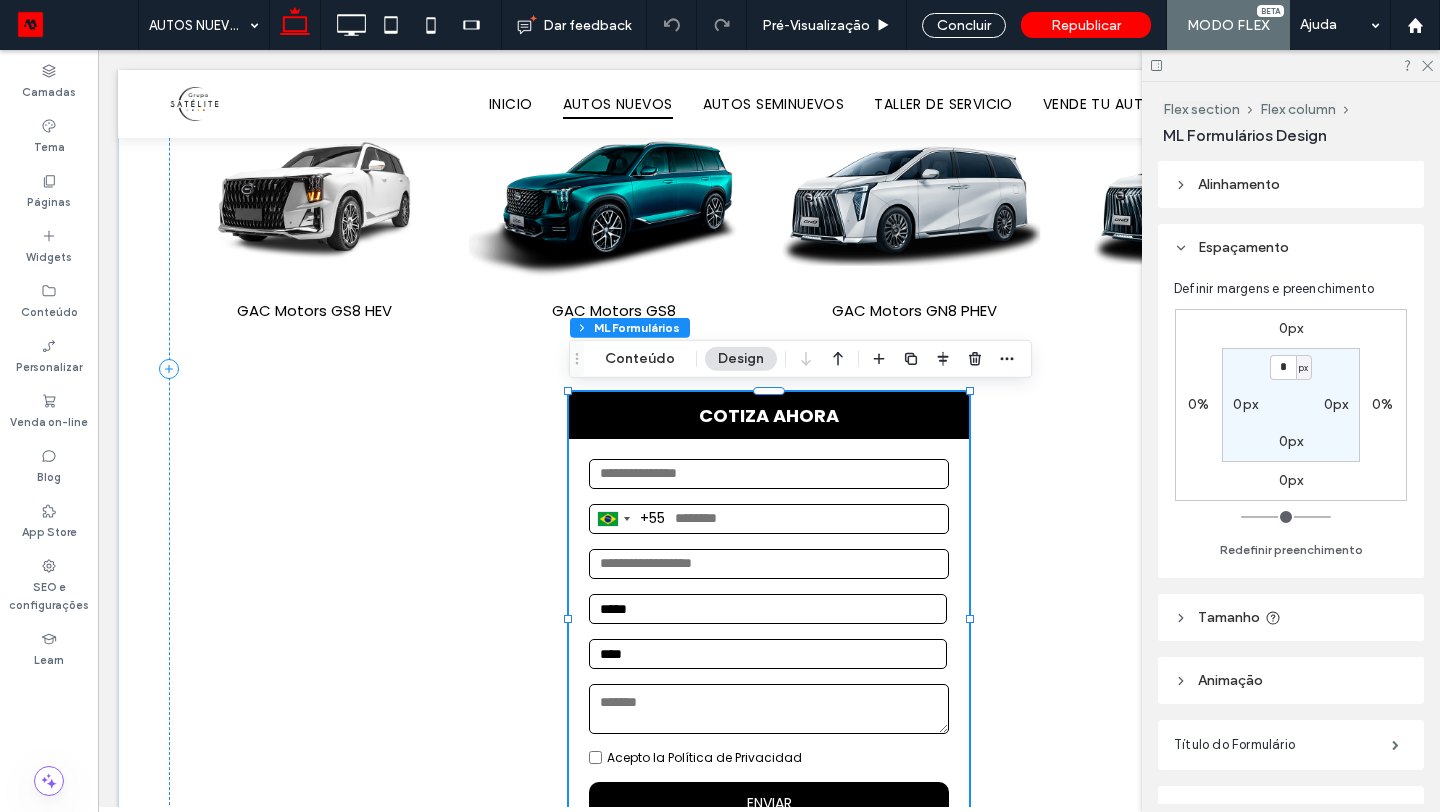 click on "Flex section Flex column ML Formulários Conteúdo Design" at bounding box center [800, 359] 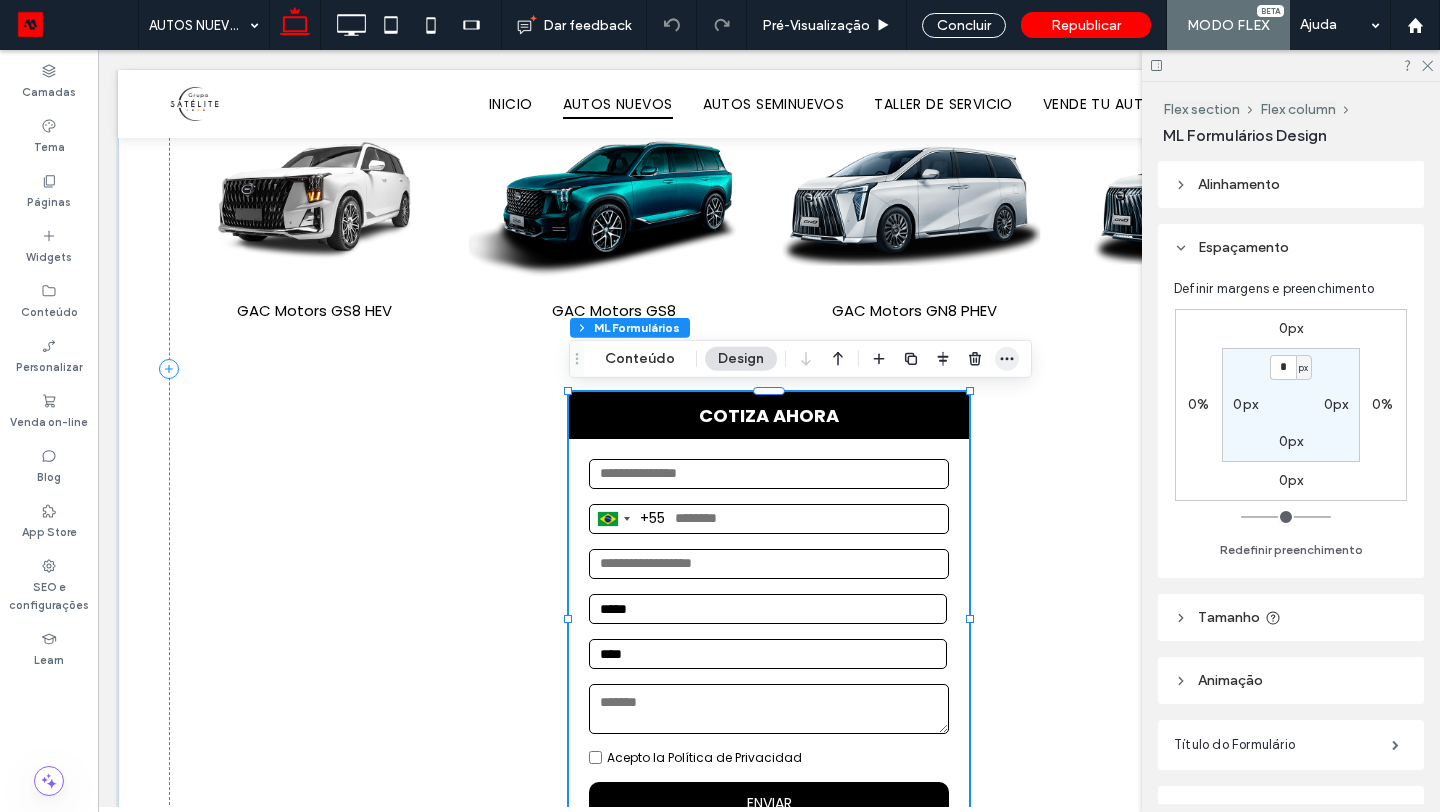 click 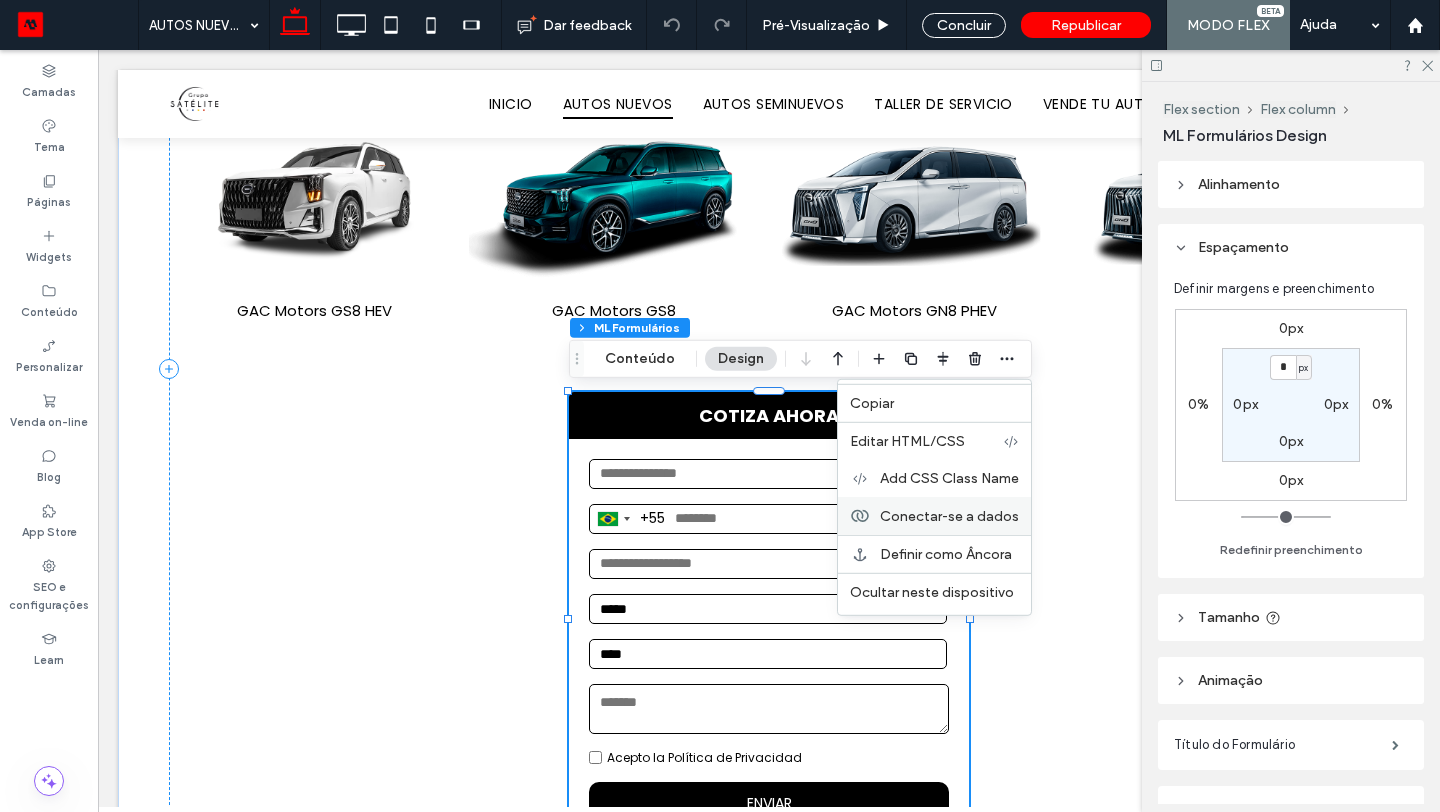 click on "Conectar-se a dados" at bounding box center [934, 516] 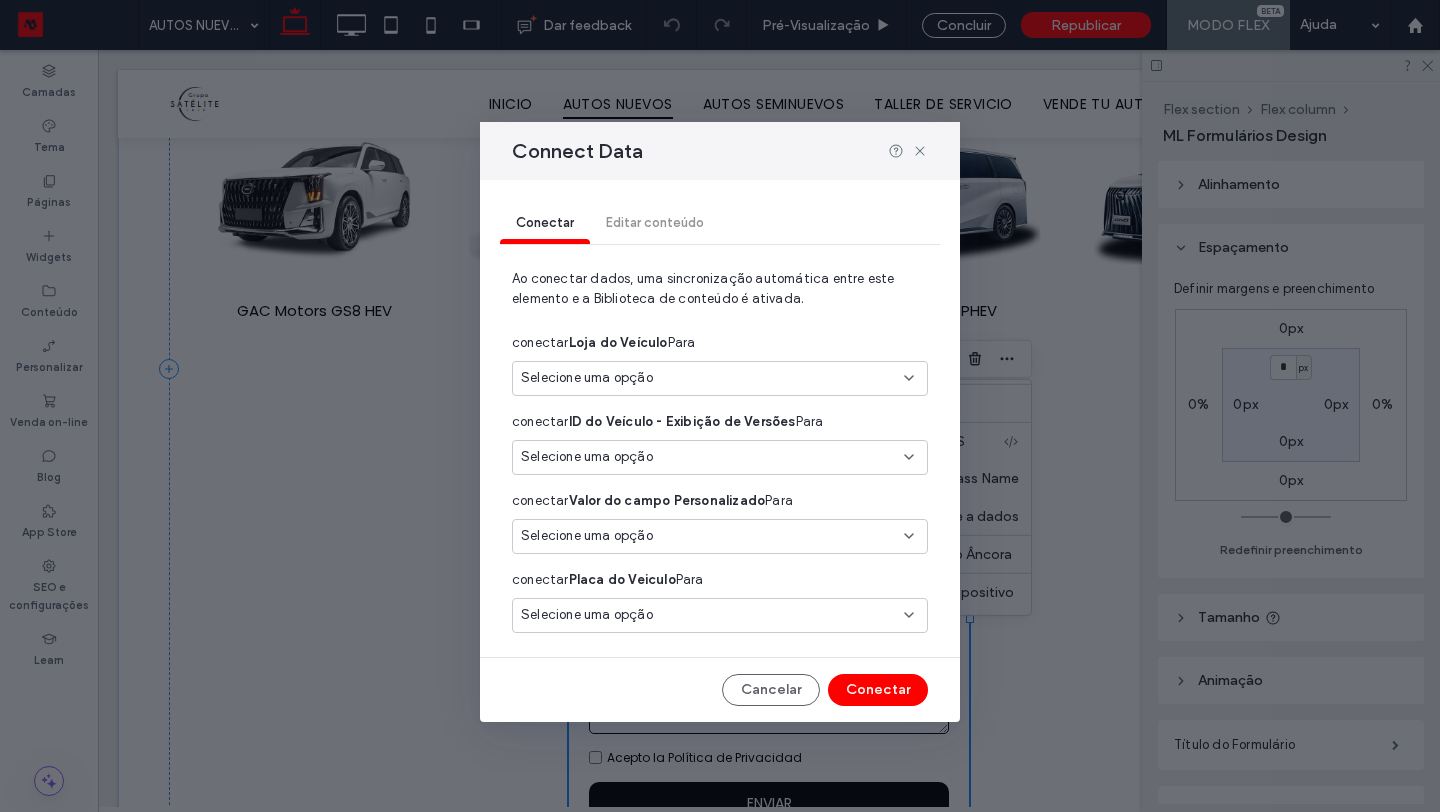 click on "Selecione uma opção" at bounding box center (720, 536) 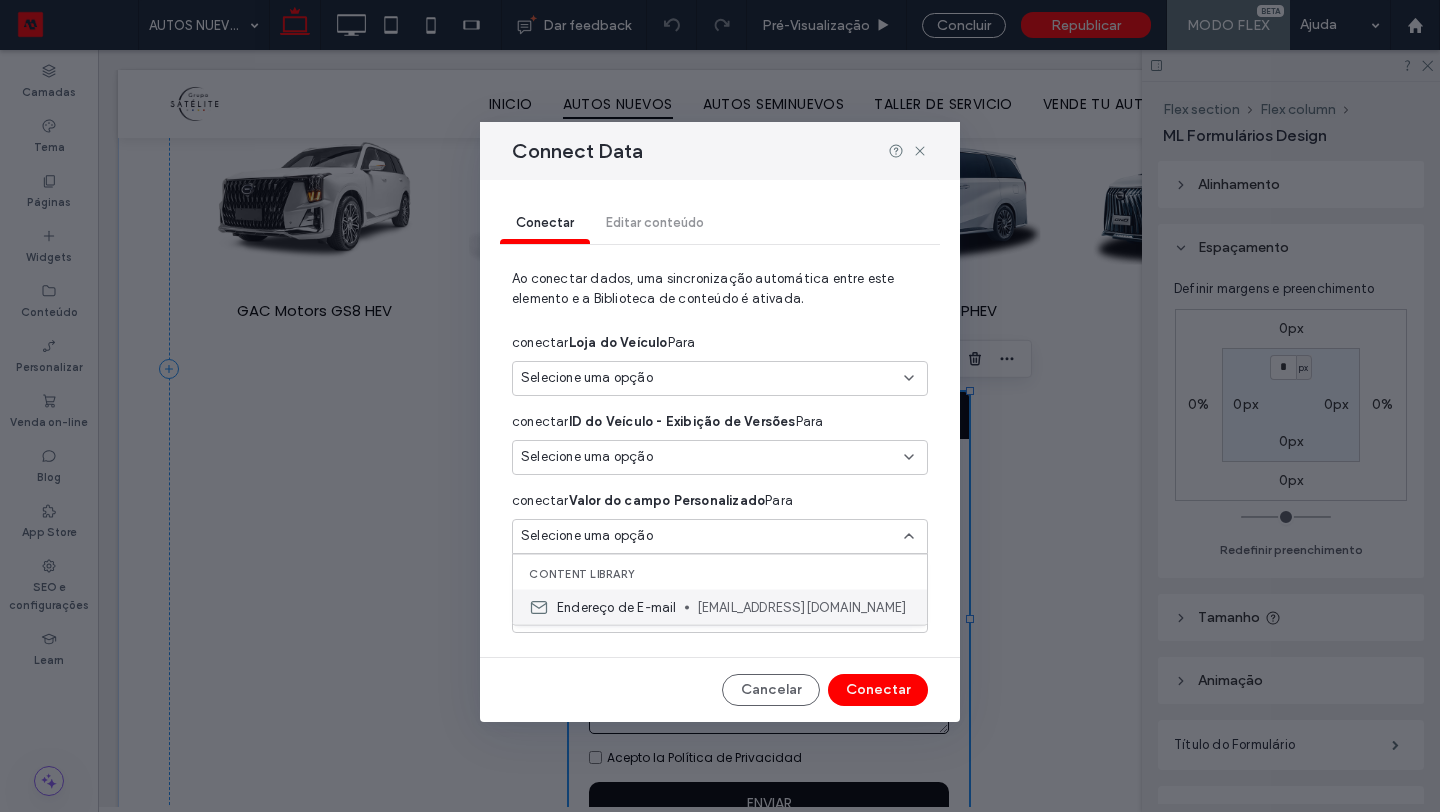 click on "Endereço de E-mail mymail@mailservice.com" at bounding box center (720, 607) 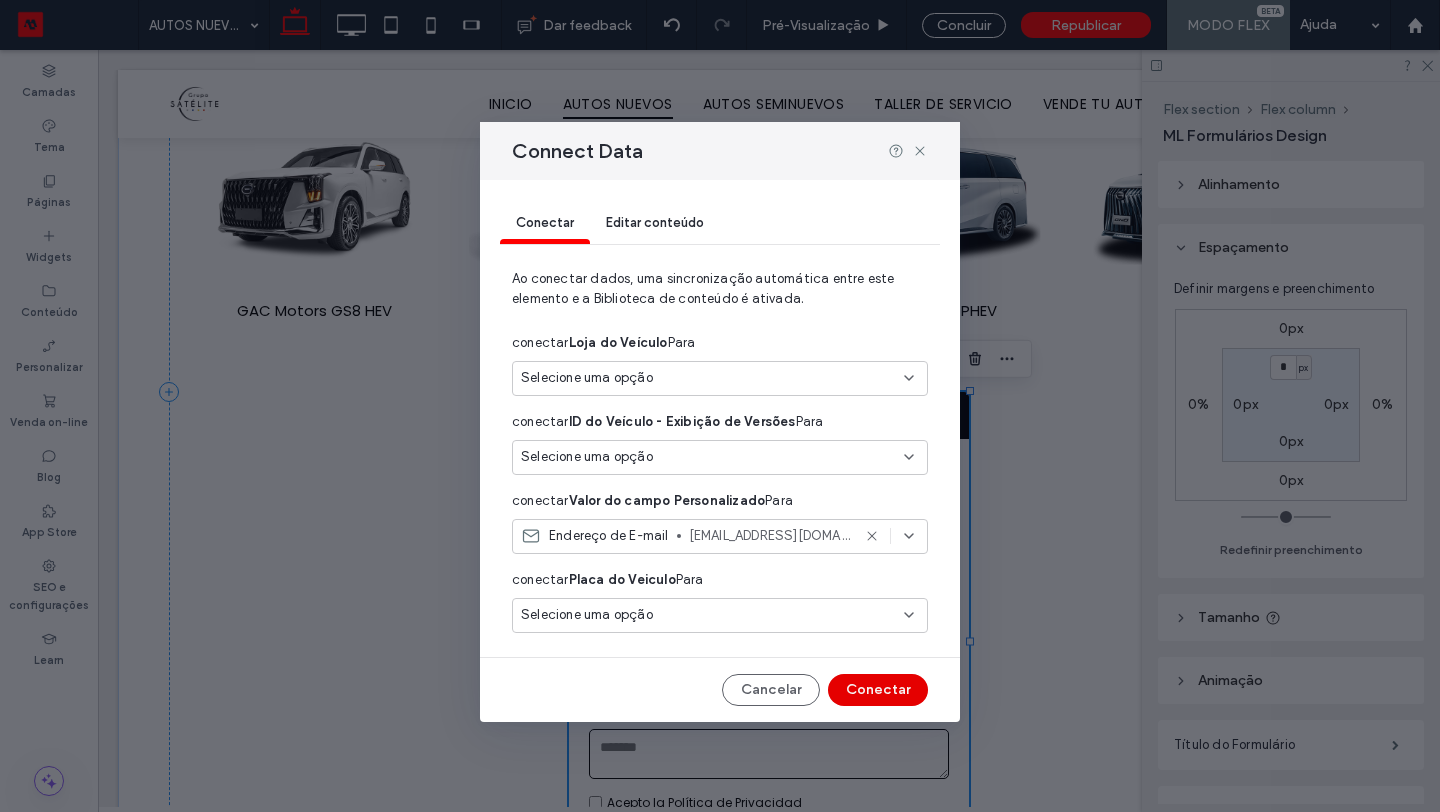 drag, startPoint x: 903, startPoint y: 700, endPoint x: 805, endPoint y: 650, distance: 110.01818 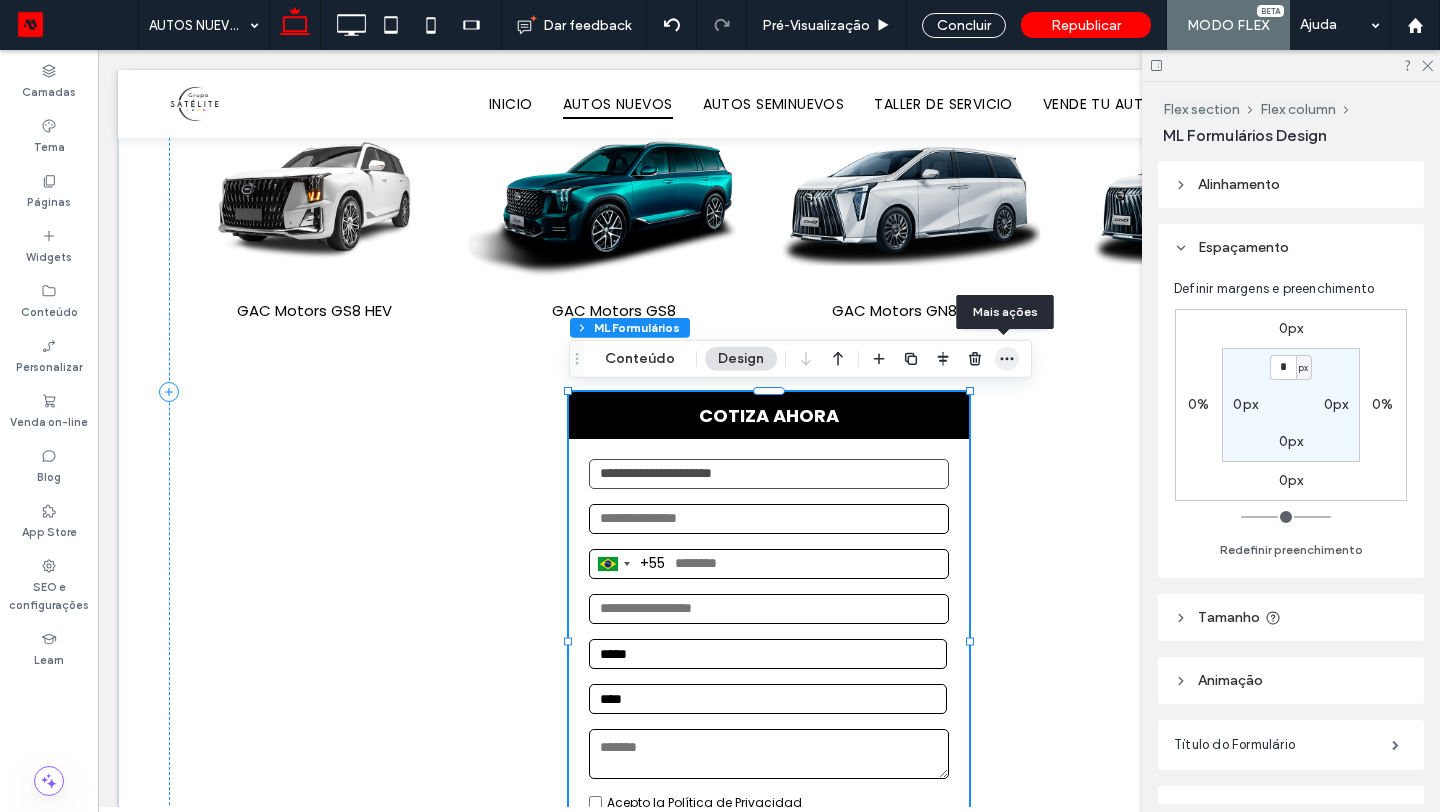 click 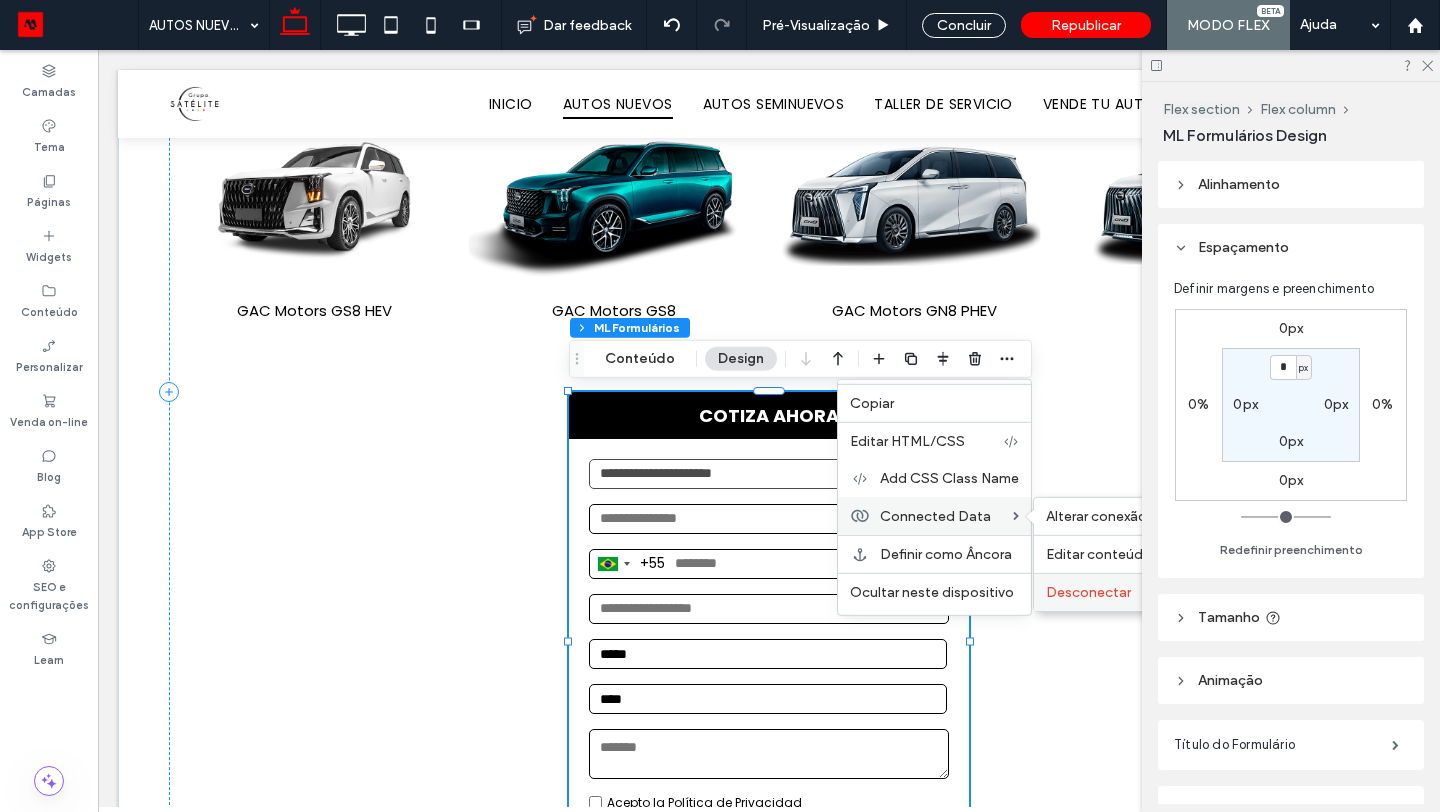 click on "Desconectar" at bounding box center [1088, 592] 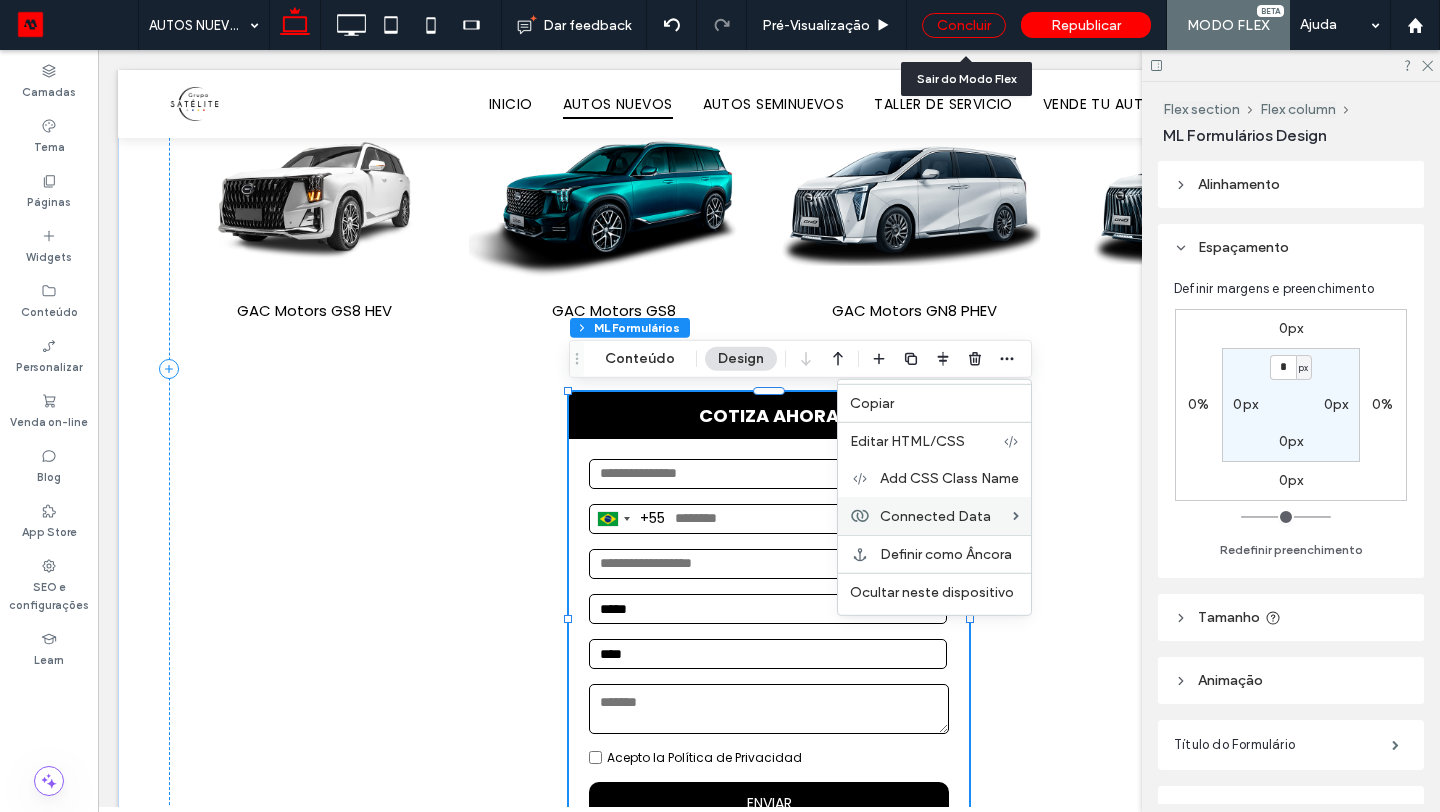 click on "Concluir" at bounding box center (964, 25) 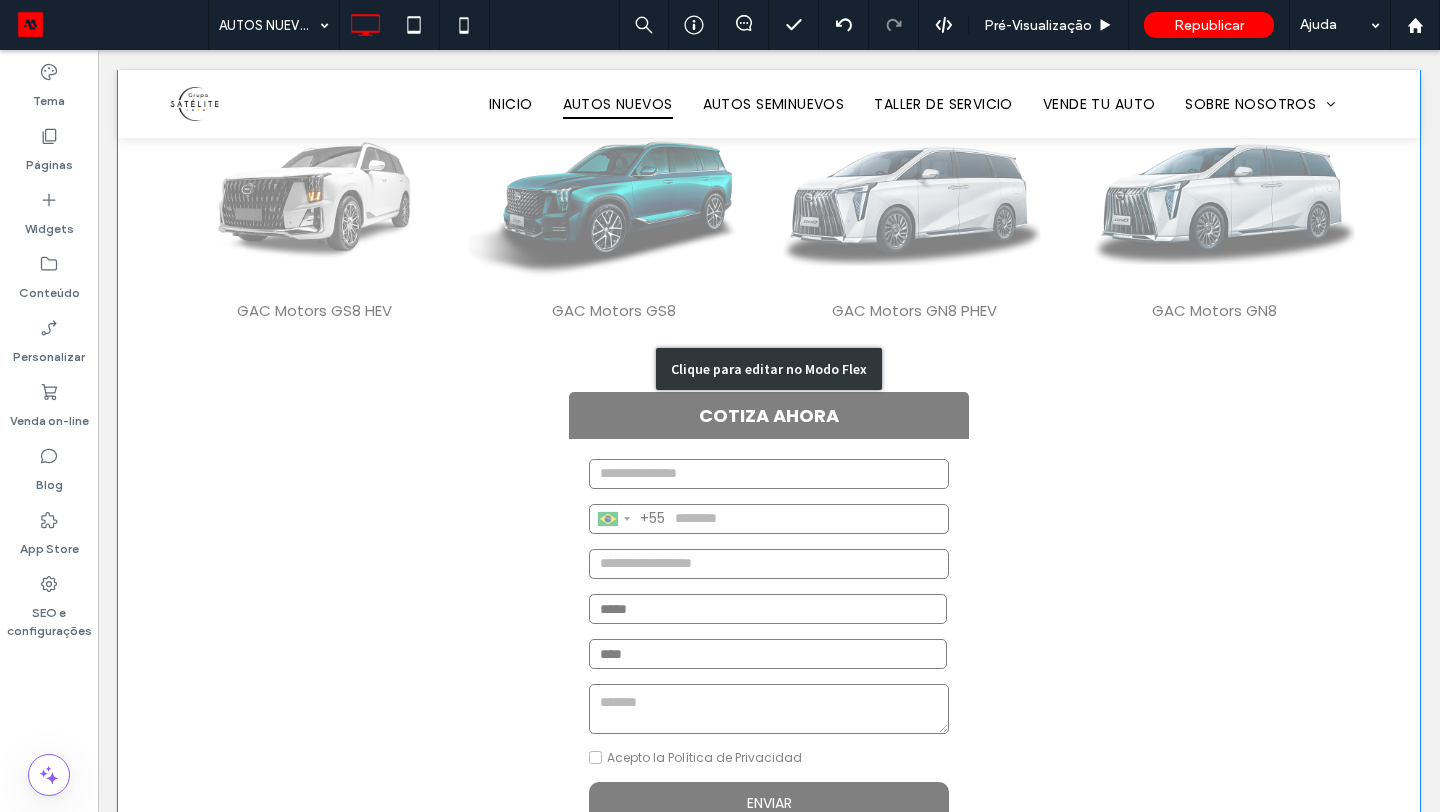 click on "Clique para editar no Modo Flex" at bounding box center [769, 369] 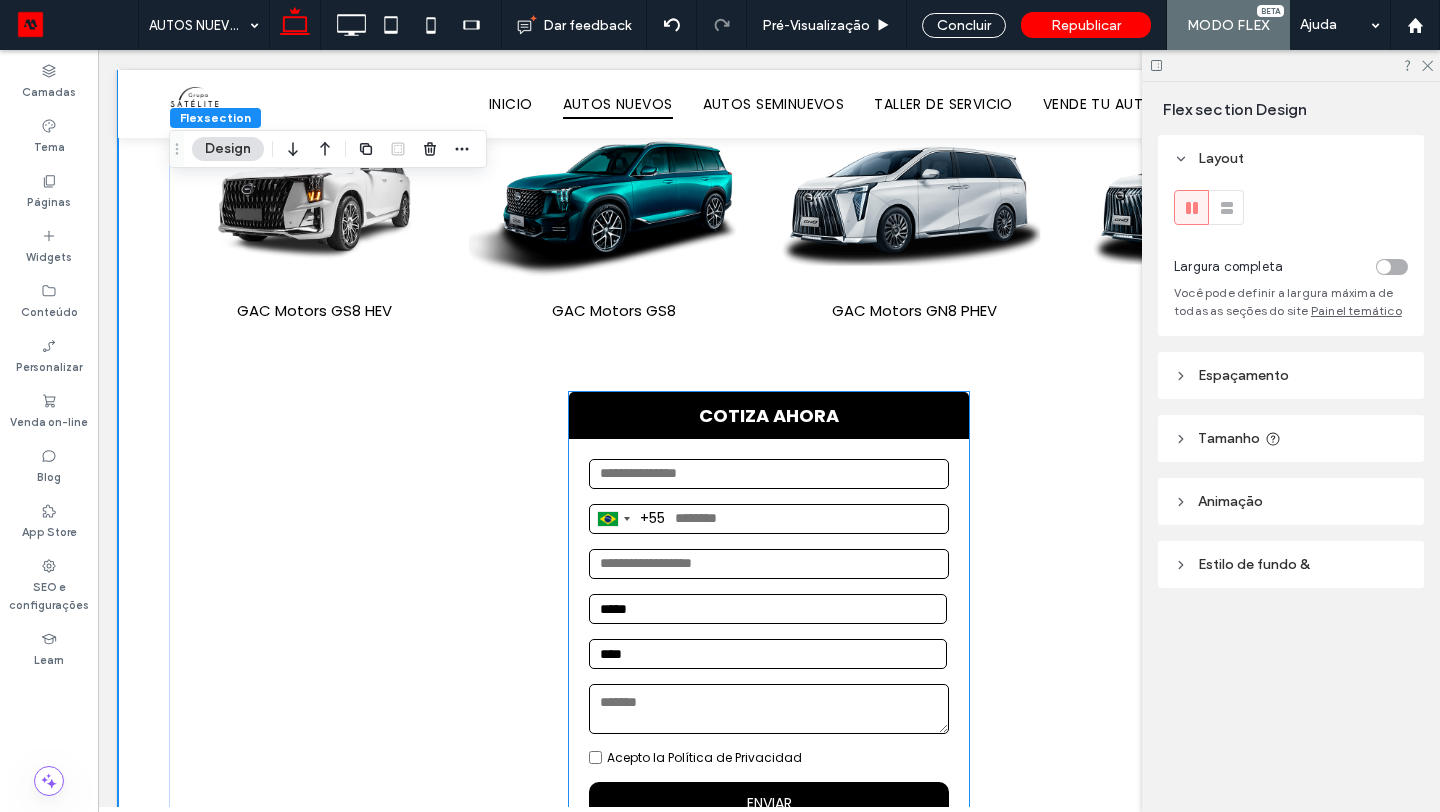 click on "Brazil +55 +55 244 results found Afghanistan +93 Albania +355 Algeria +213 American Samoa +1 Andorra +376 Angola +244 Anguilla +1 Antigua & Barbuda +1 Argentina +54 Armenia +374 Aruba +297 Ascension Island +247 Australia +61 Austria +43 Azerbaijan +994 Bahamas +1 Bahrain +973 Bangladesh +880 Barbados +1 Belarus +375 Belgium +32 Belize +501 Benin +229 Bermuda +1 Bhutan +975 Bolivia +591 Bosnia & Herzegovina +387 Botswana +267 Brazil +55 British Indian Ocean Territory +246 British Virgin Islands +1 Brunei +673 Bulgaria +359 Burkina Faso +226 Burundi +257 Cambodia +855 Cameroon +237 Canada +1 Cape Verde +238 Caribbean Netherlands +599 Cayman Islands +1 Central African Republic +236 Chad +235 Chile +56 China +86 Christmas Island +61 Cocos (Keeling) Islands +61 Colombia +57 Comoros +269 Congo - Brazzaville +242 Congo - Kinshasa +243 Cook Islands +682 Costa Rica +506 Croatia +385 Cuba +53 Curaçao +599 Cyprus +357 Czechia +420 Côte d’Ivoire +225 Denmark +45 Djibouti +253 Dominica +1 Dominican Republic +1 Ecuador" at bounding box center (769, 642) 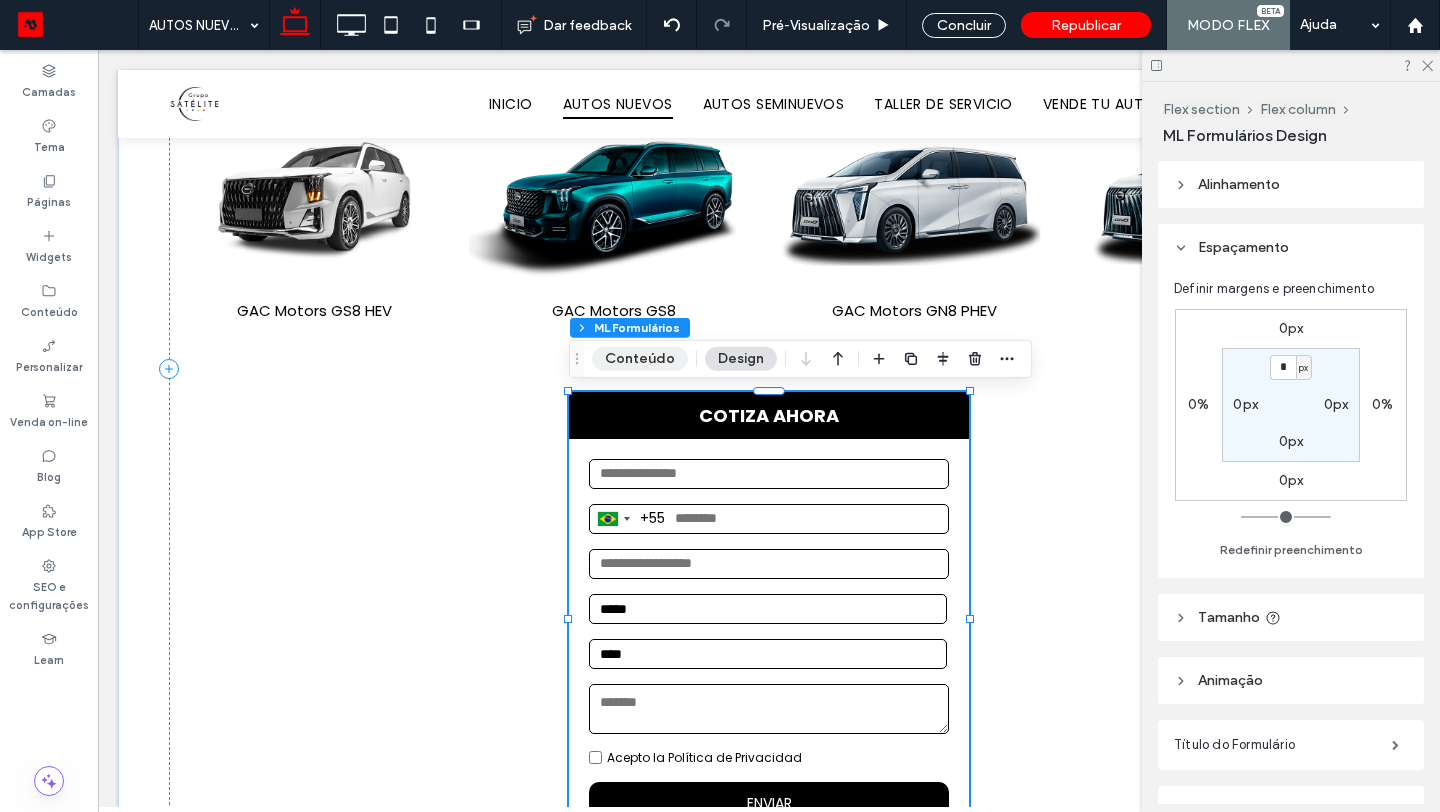 click on "Conteúdo" at bounding box center (640, 359) 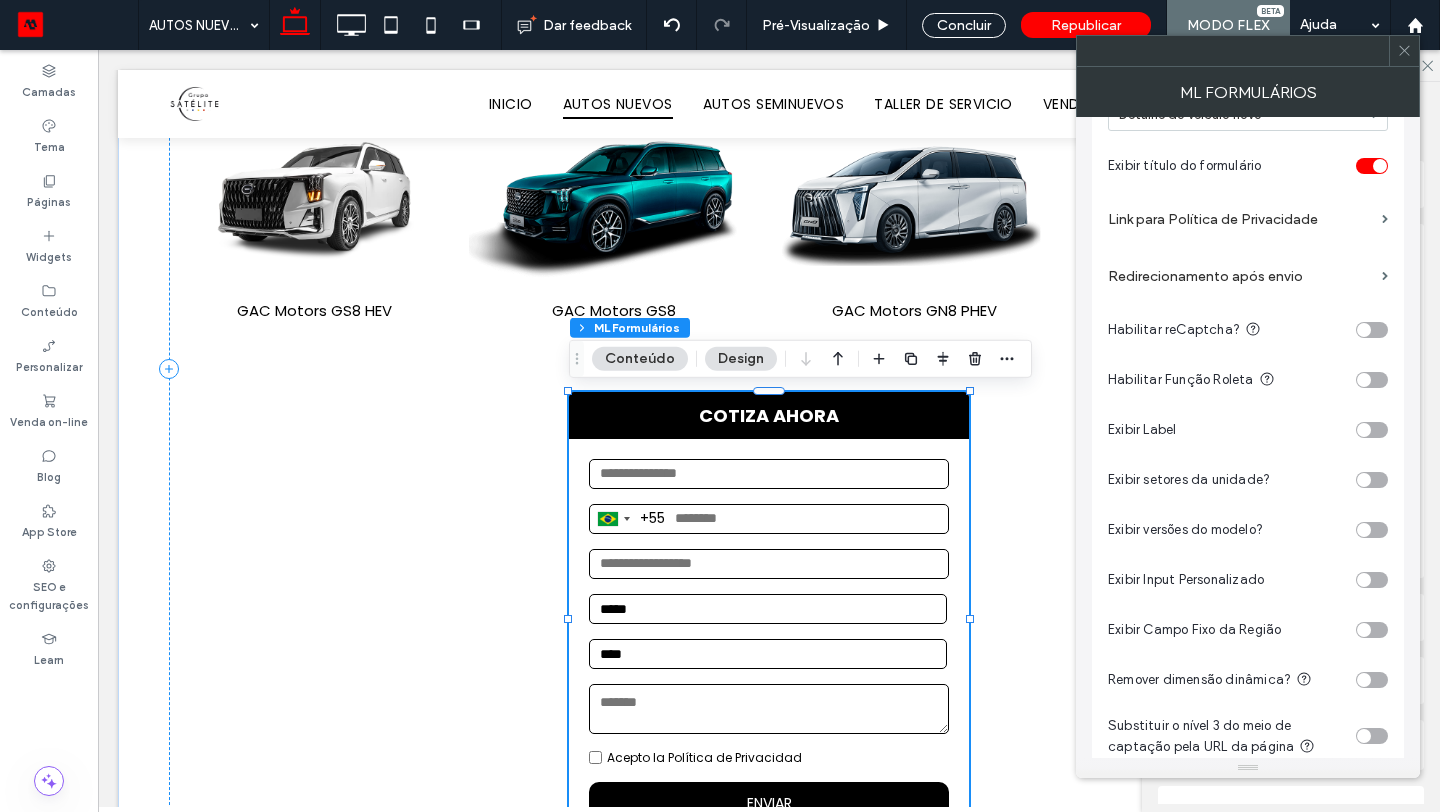 scroll, scrollTop: 0, scrollLeft: 0, axis: both 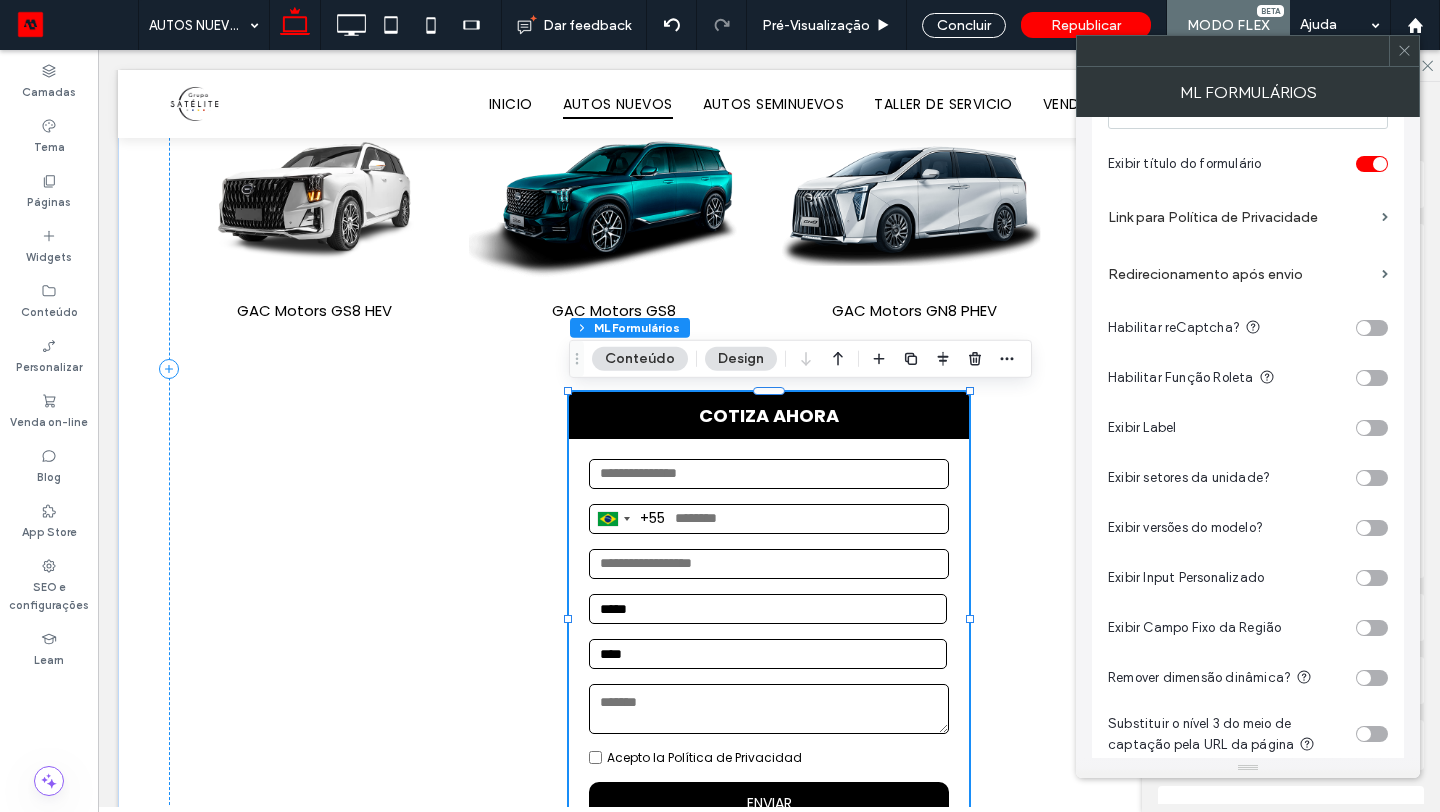 click at bounding box center [1364, 628] 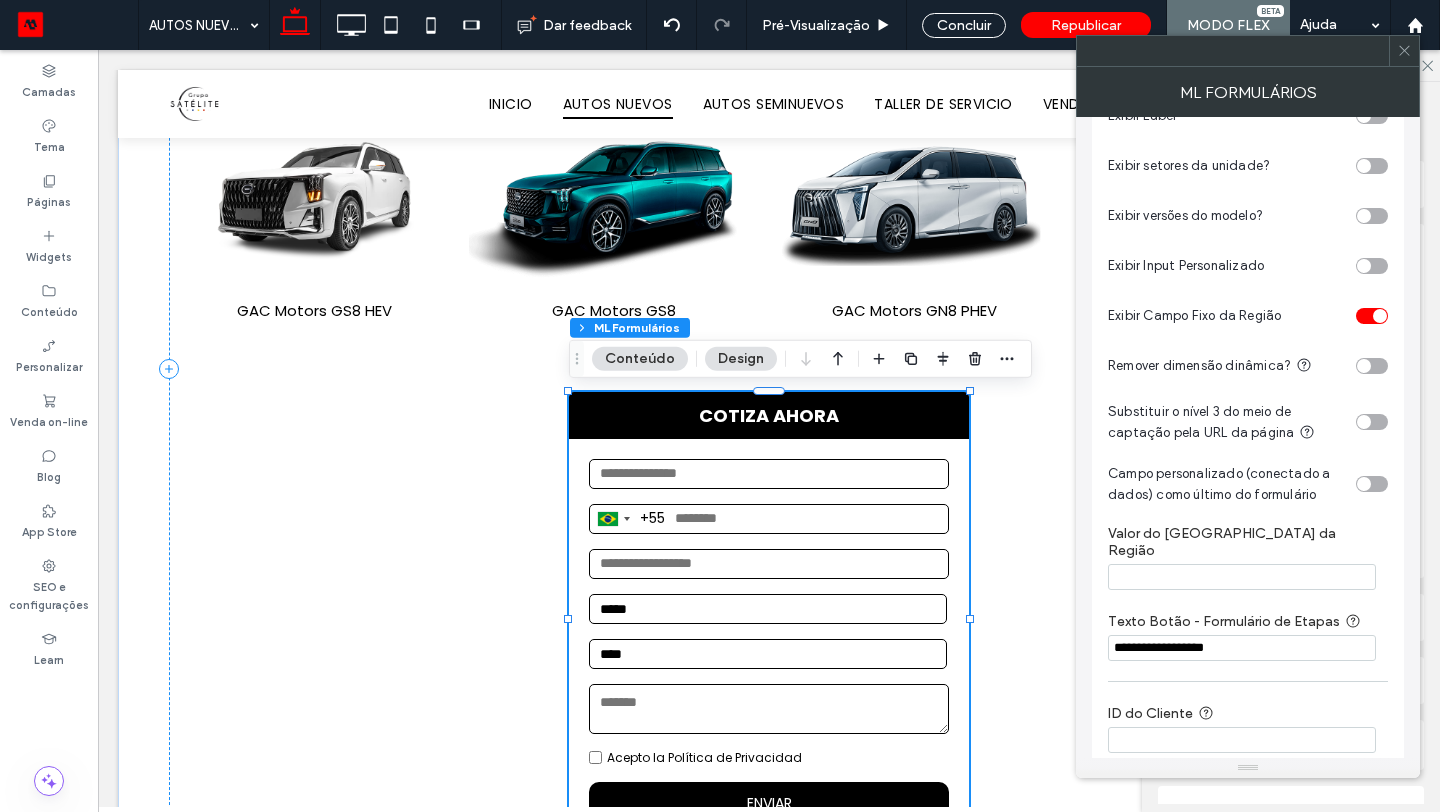scroll, scrollTop: 389, scrollLeft: 0, axis: vertical 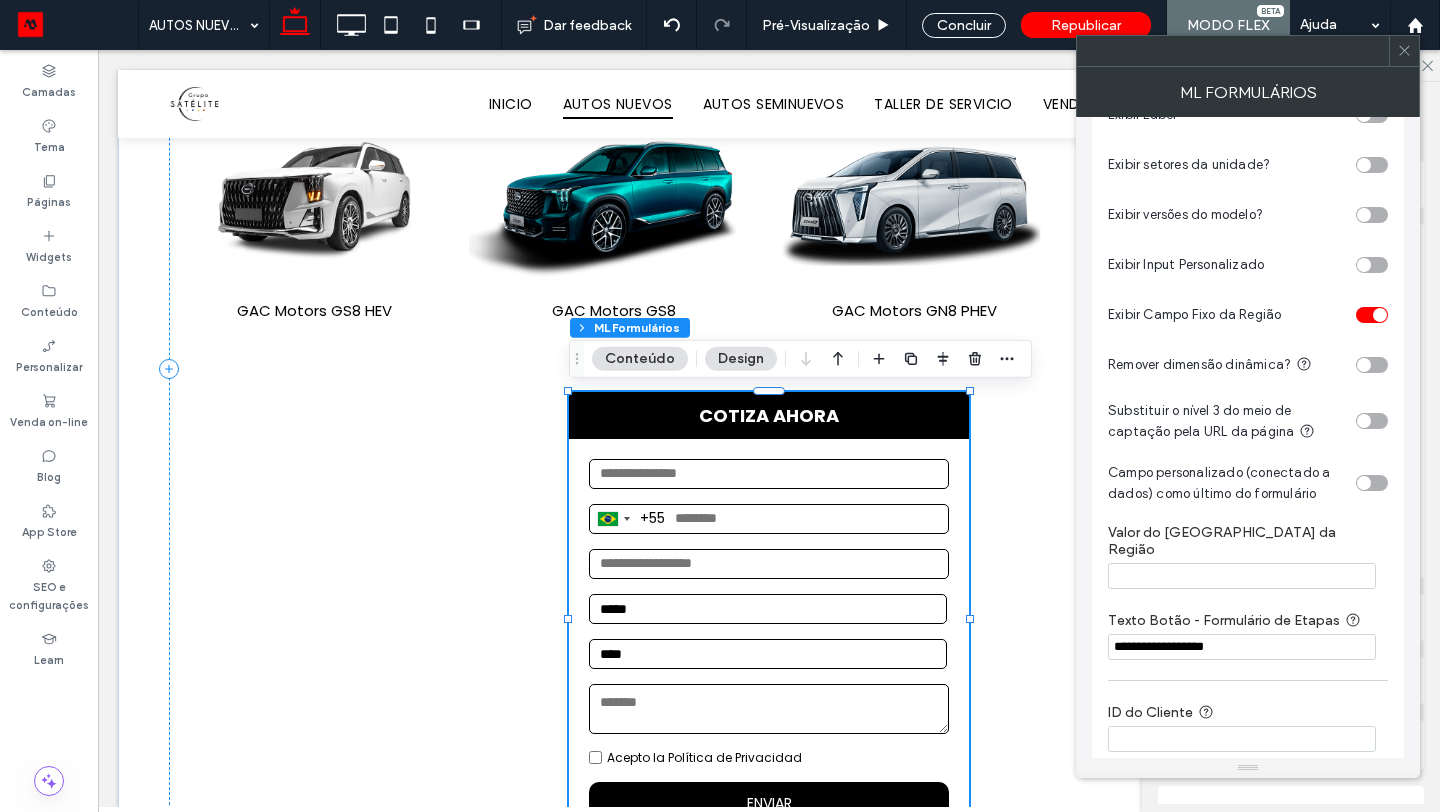 click at bounding box center (1242, 576) 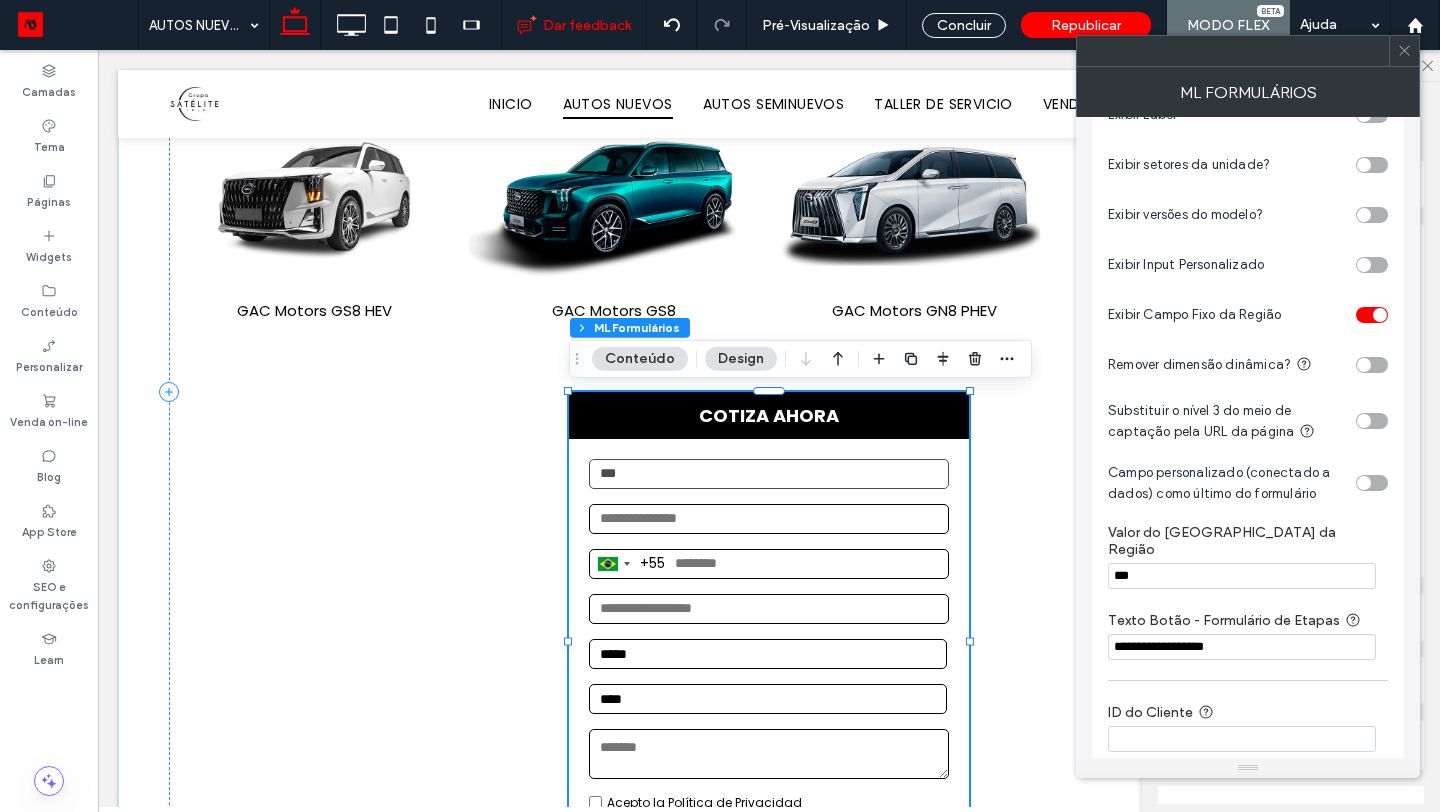 type on "***" 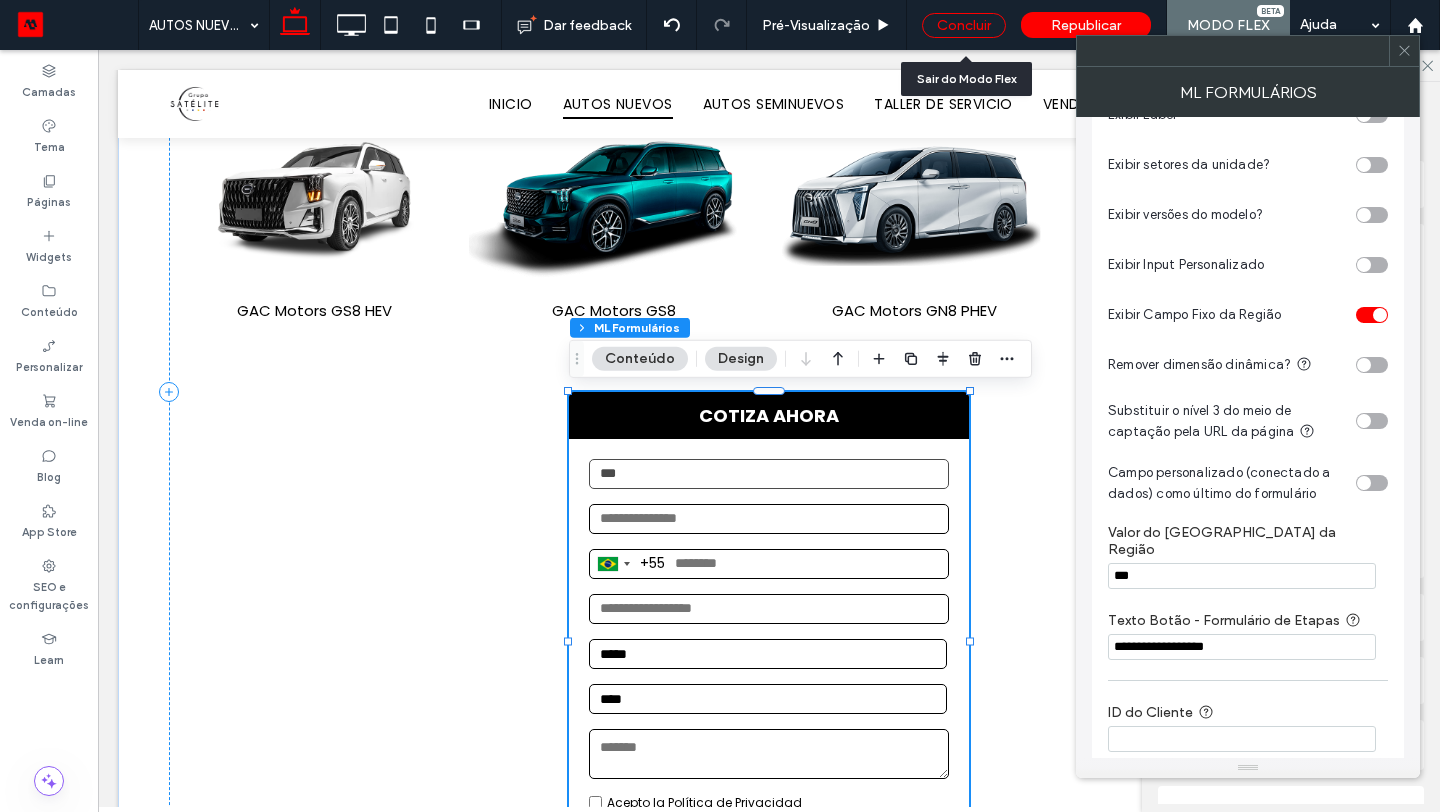 click on "Concluir" at bounding box center (964, 25) 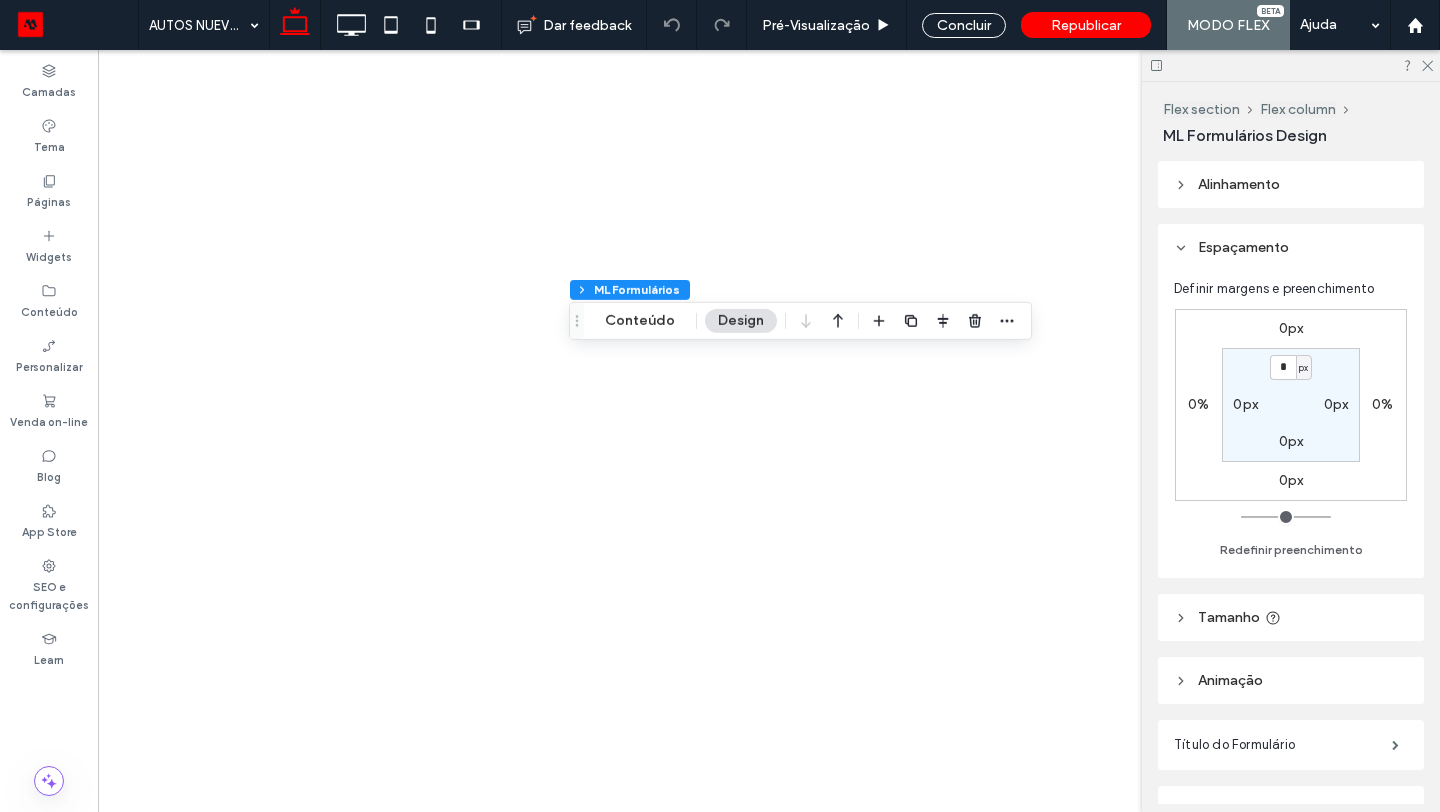 scroll, scrollTop: 0, scrollLeft: 0, axis: both 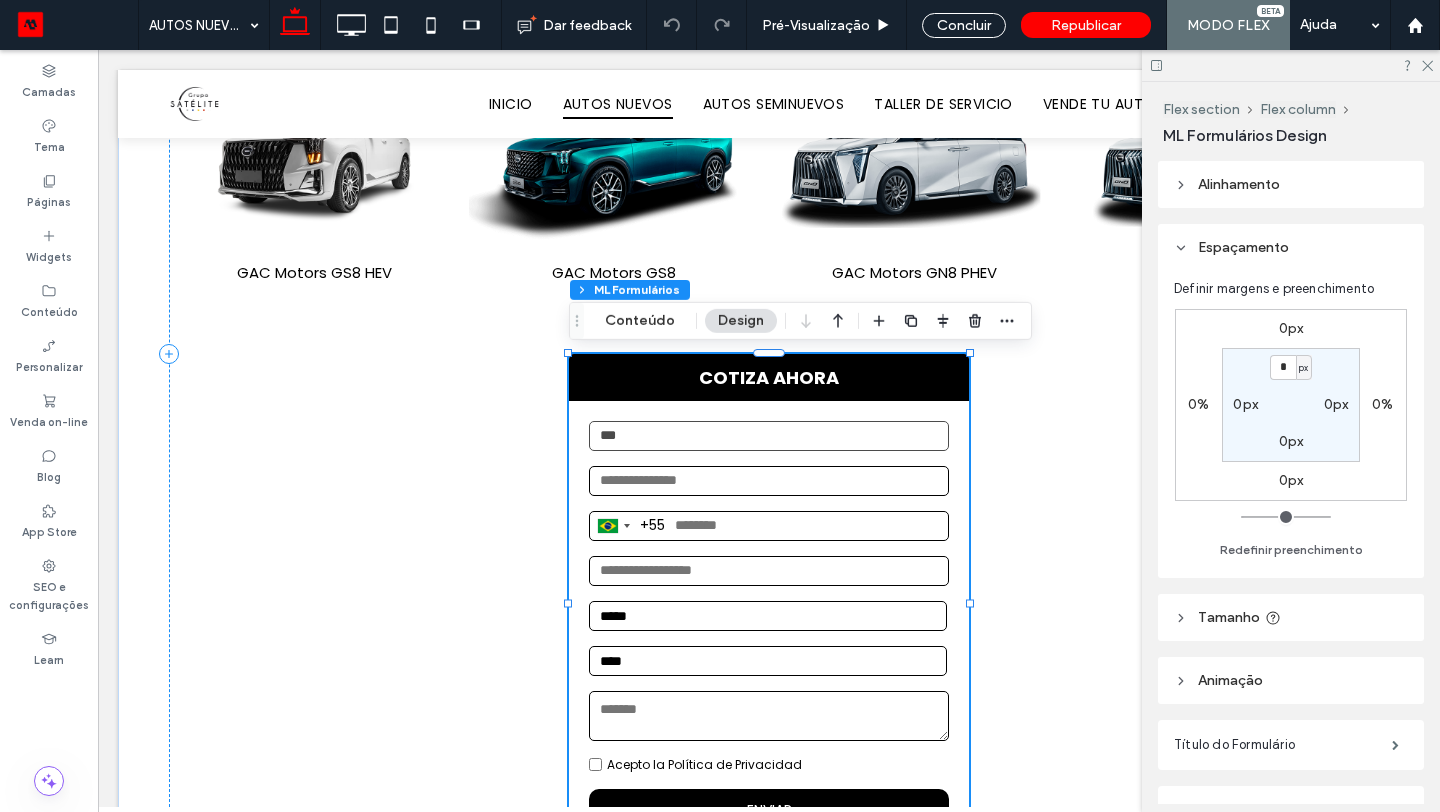 click on "Flex section Flex column ML Formulários Conteúdo Design" at bounding box center (800, 321) 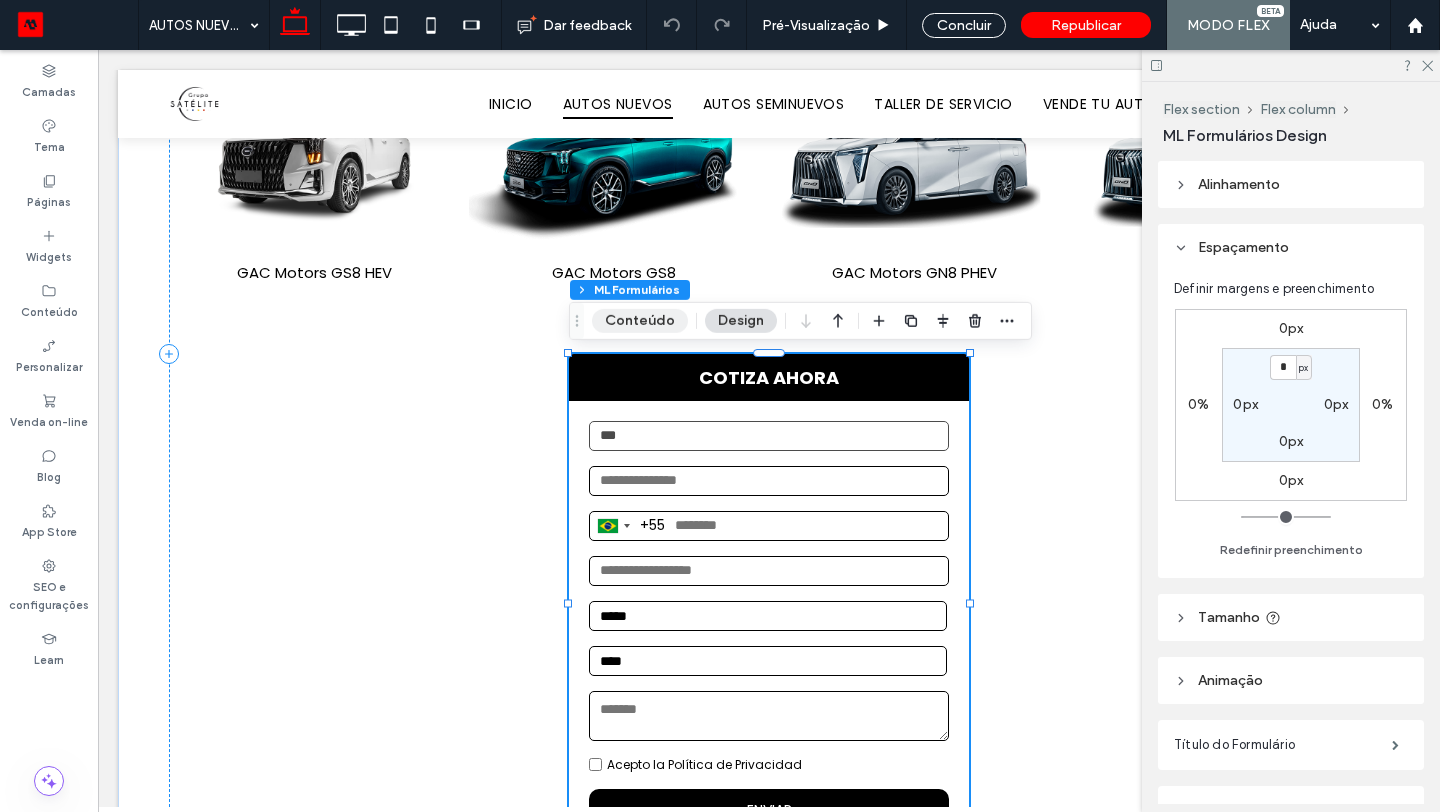click on "Conteúdo" at bounding box center [640, 321] 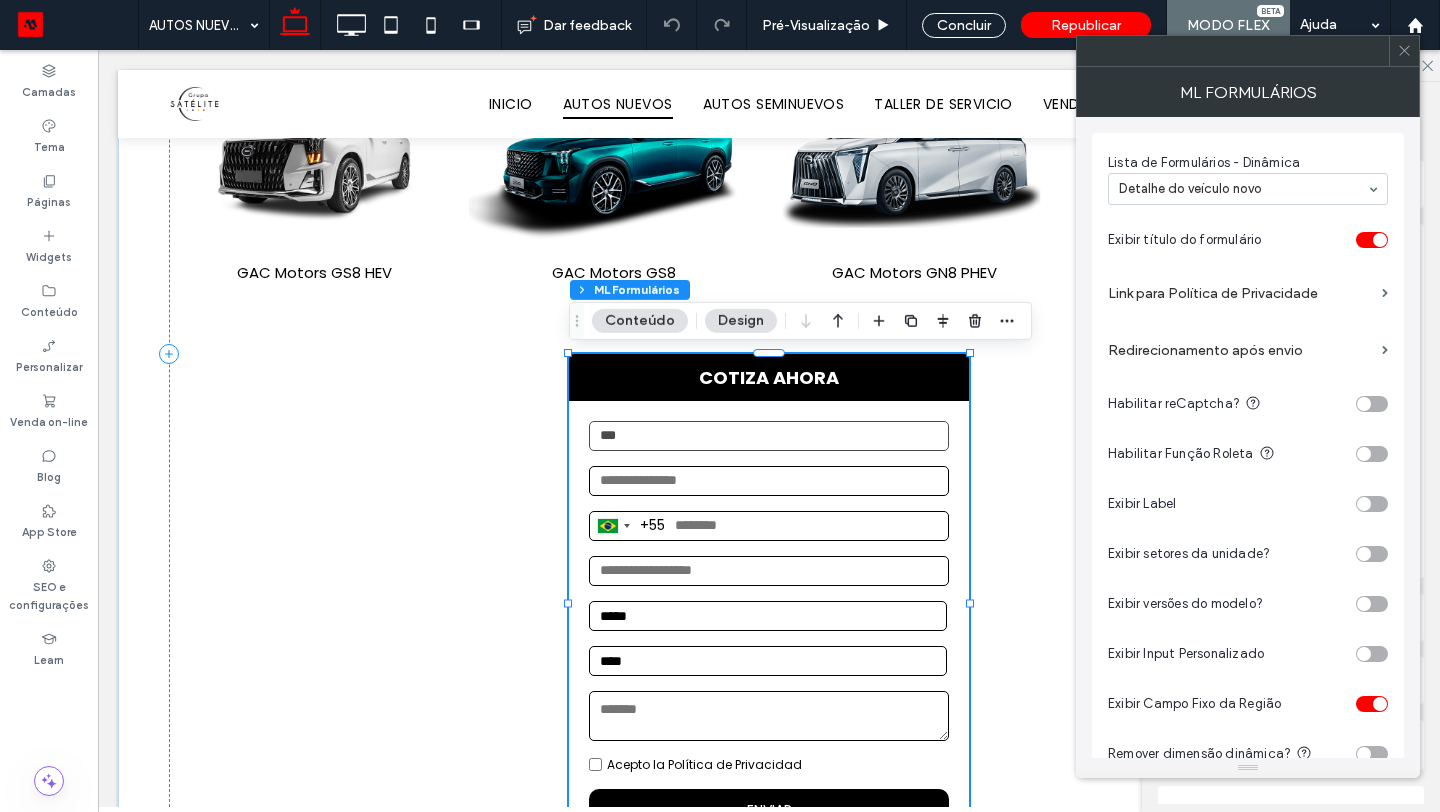 scroll, scrollTop: 626, scrollLeft: 0, axis: vertical 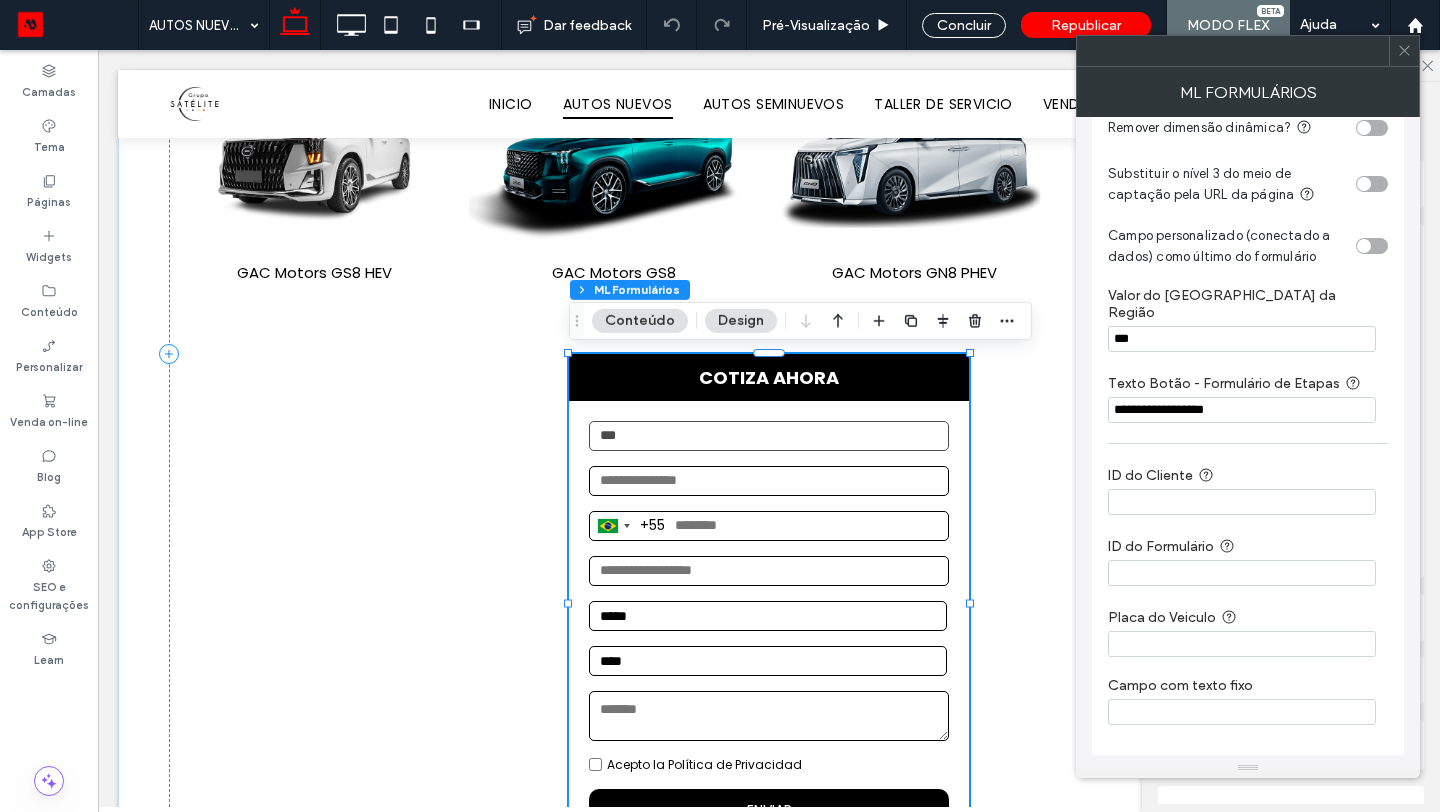 click on "***" at bounding box center (1242, 339) 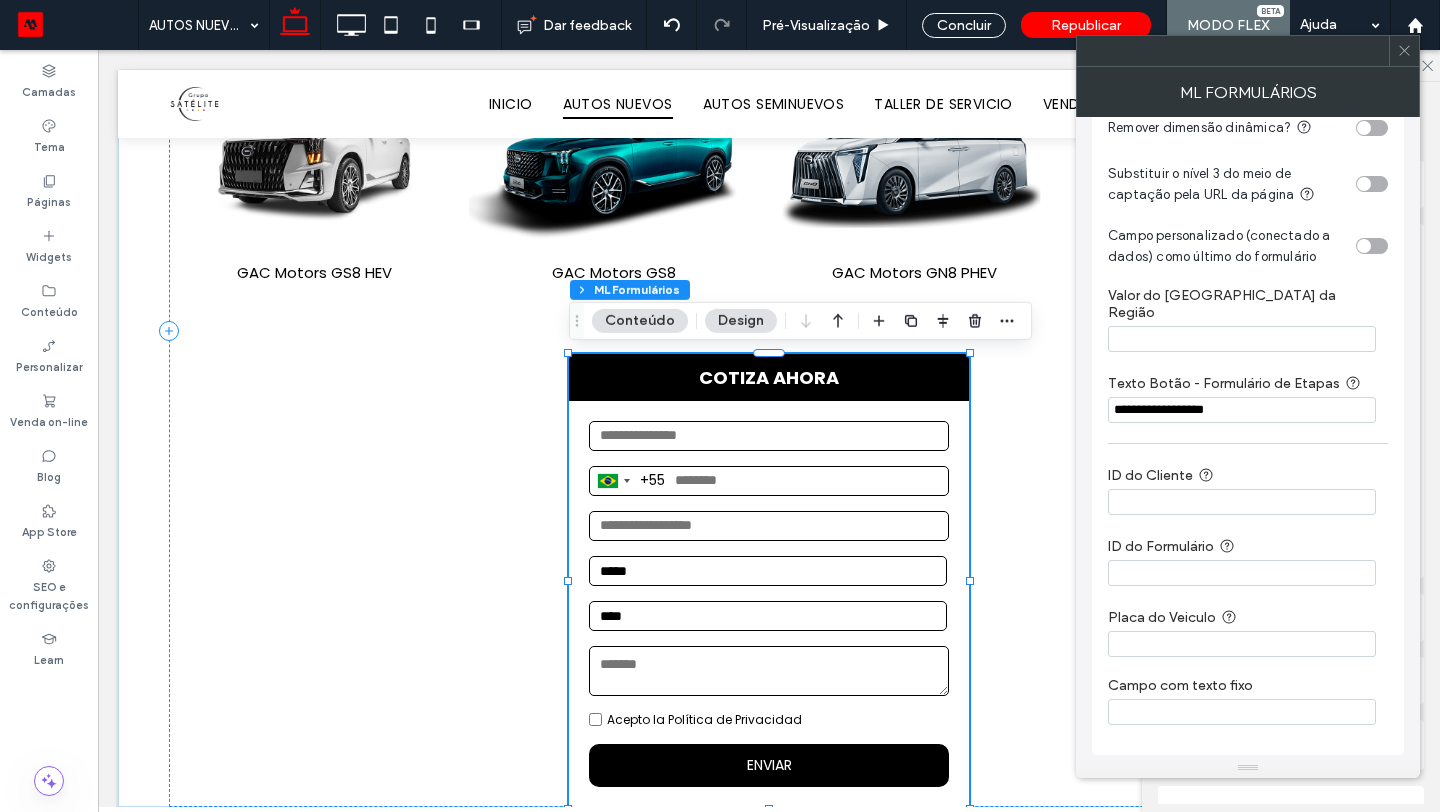 type 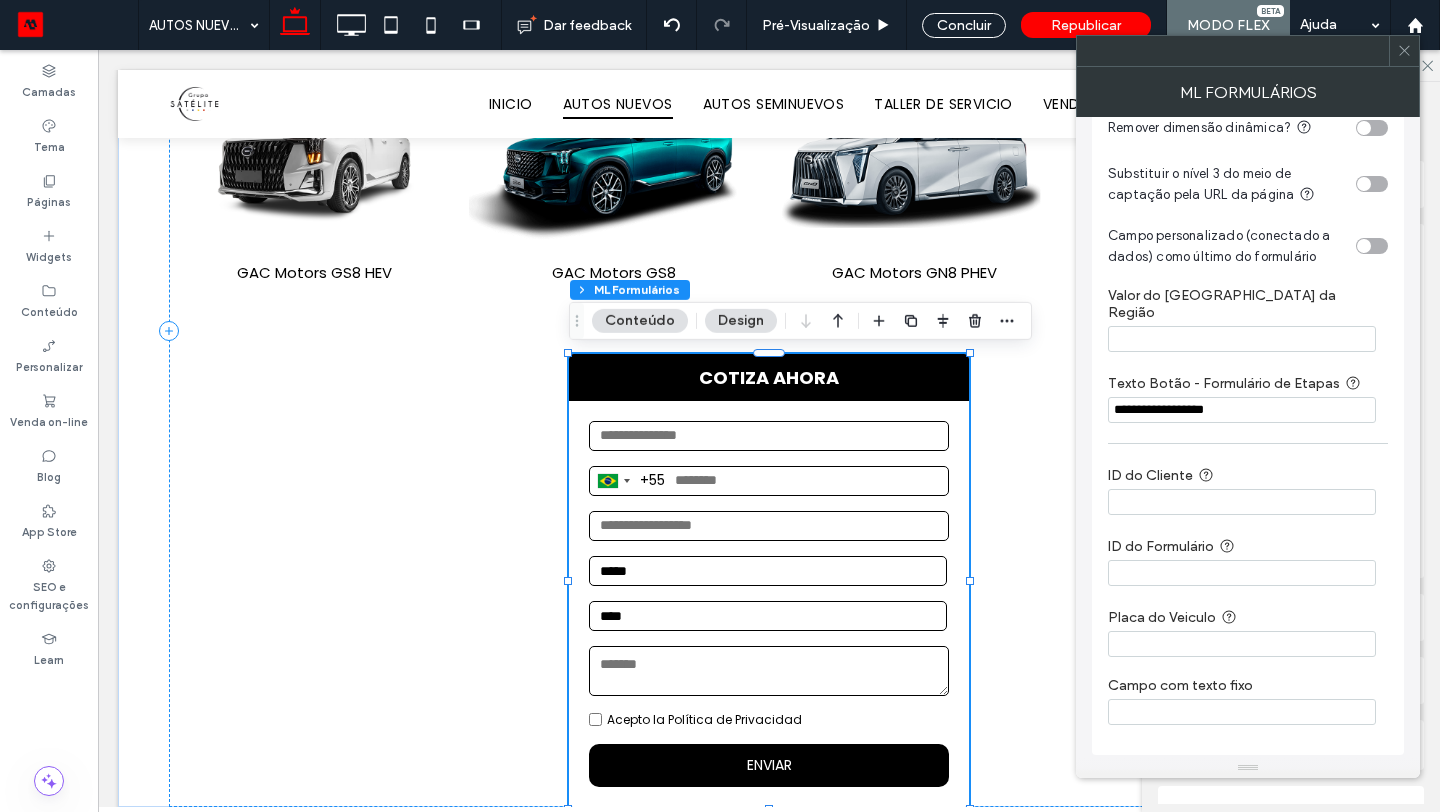 click on "Valor do [GEOGRAPHIC_DATA] da Região" at bounding box center [1244, 306] 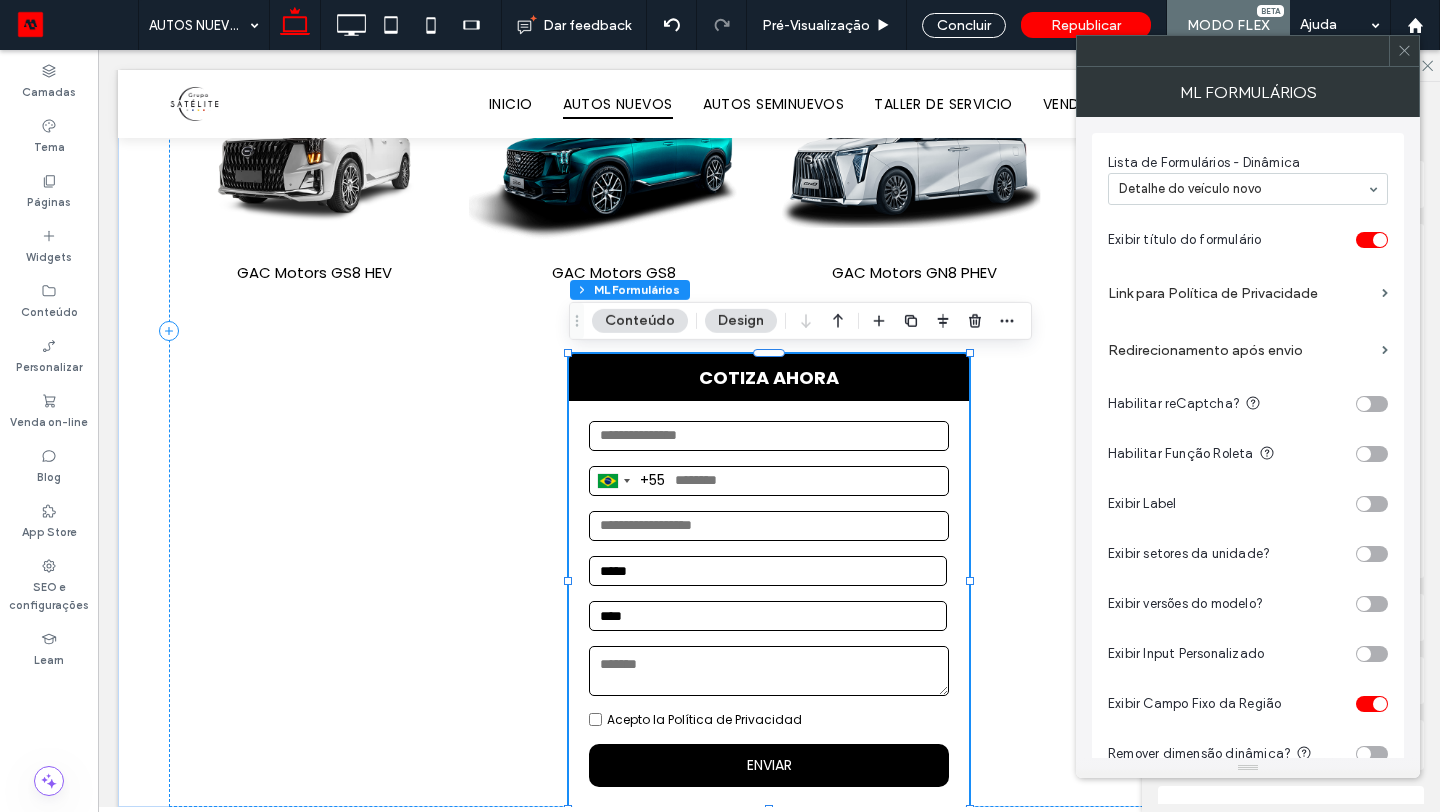 click at bounding box center [1380, 704] 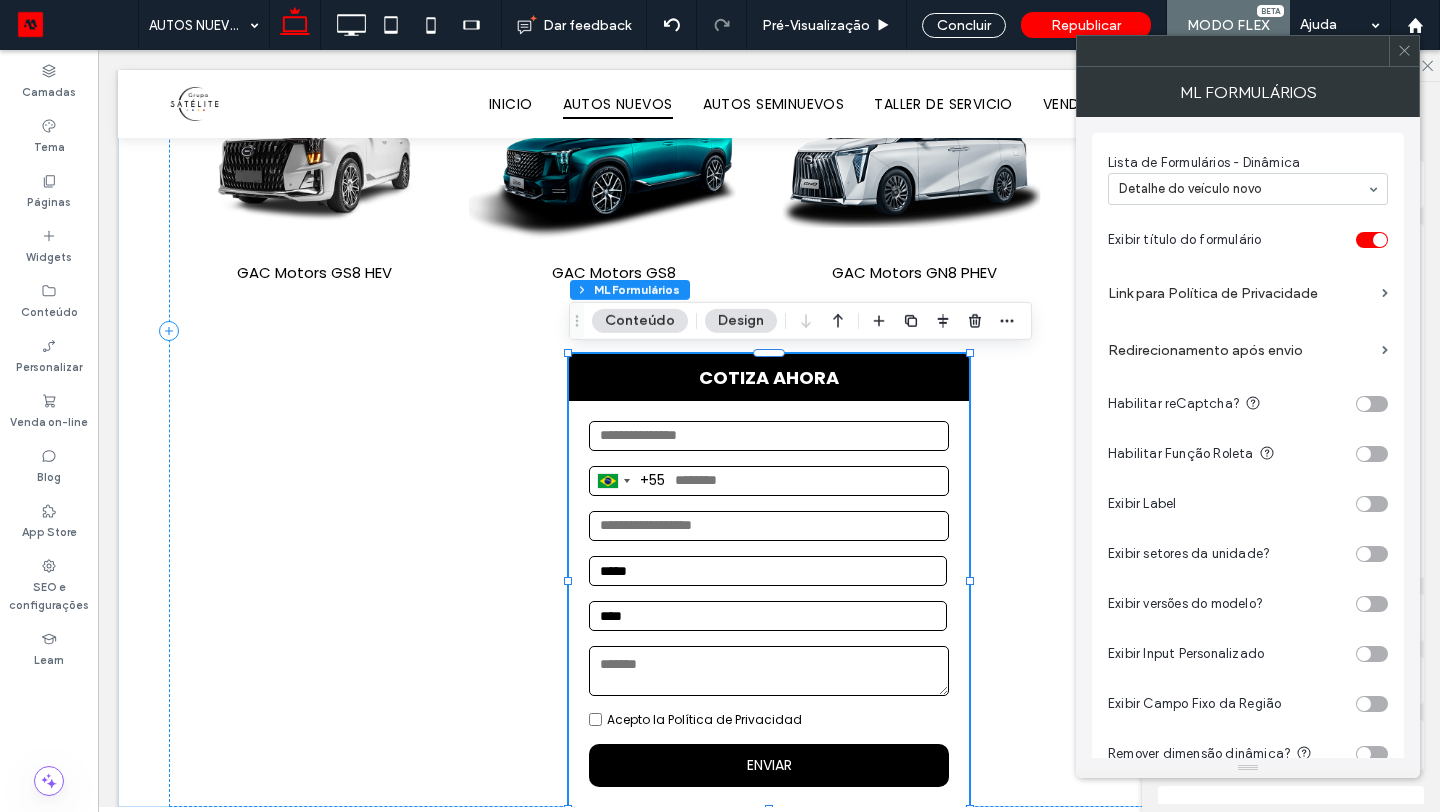 scroll, scrollTop: 556, scrollLeft: 0, axis: vertical 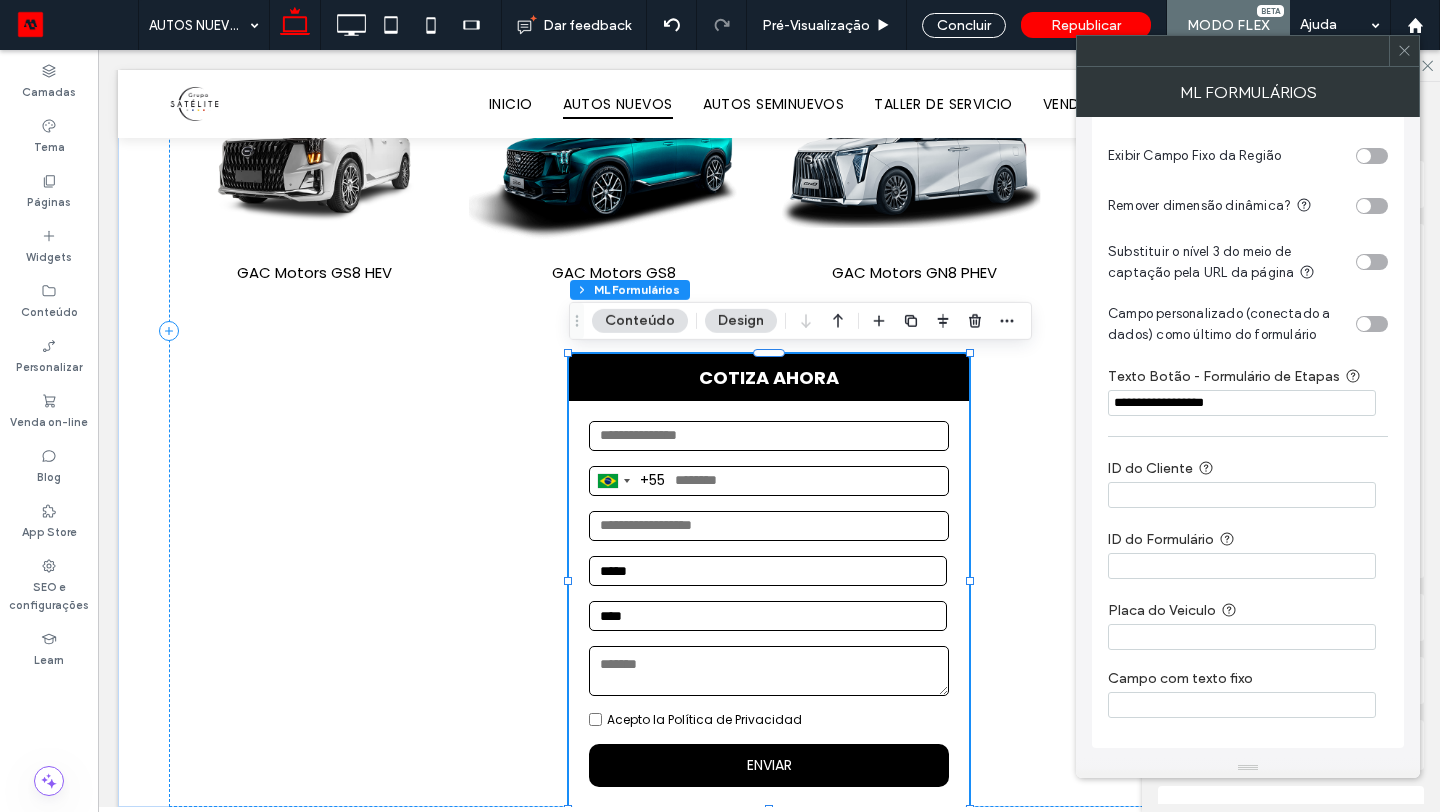 click at bounding box center (1242, 705) 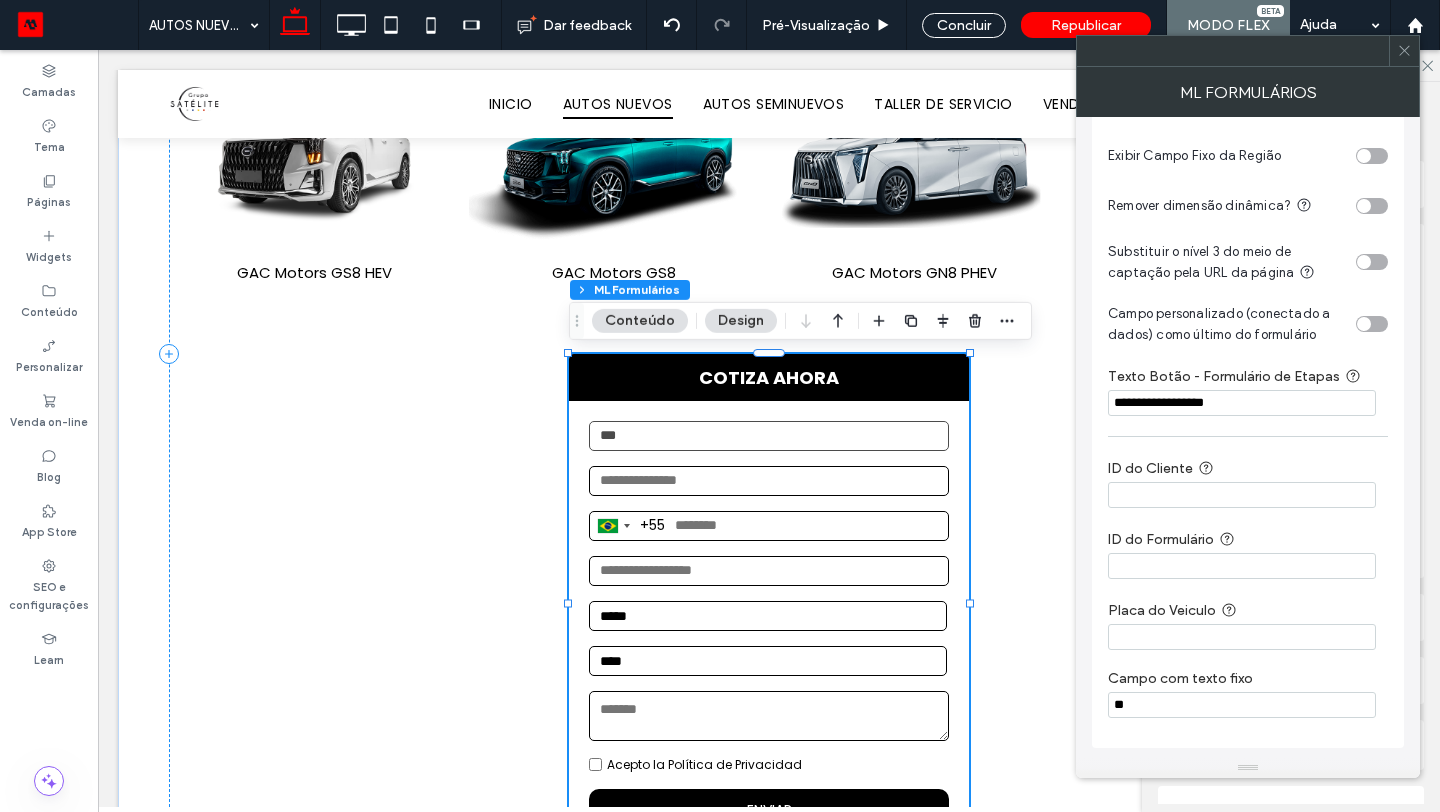 type on "*" 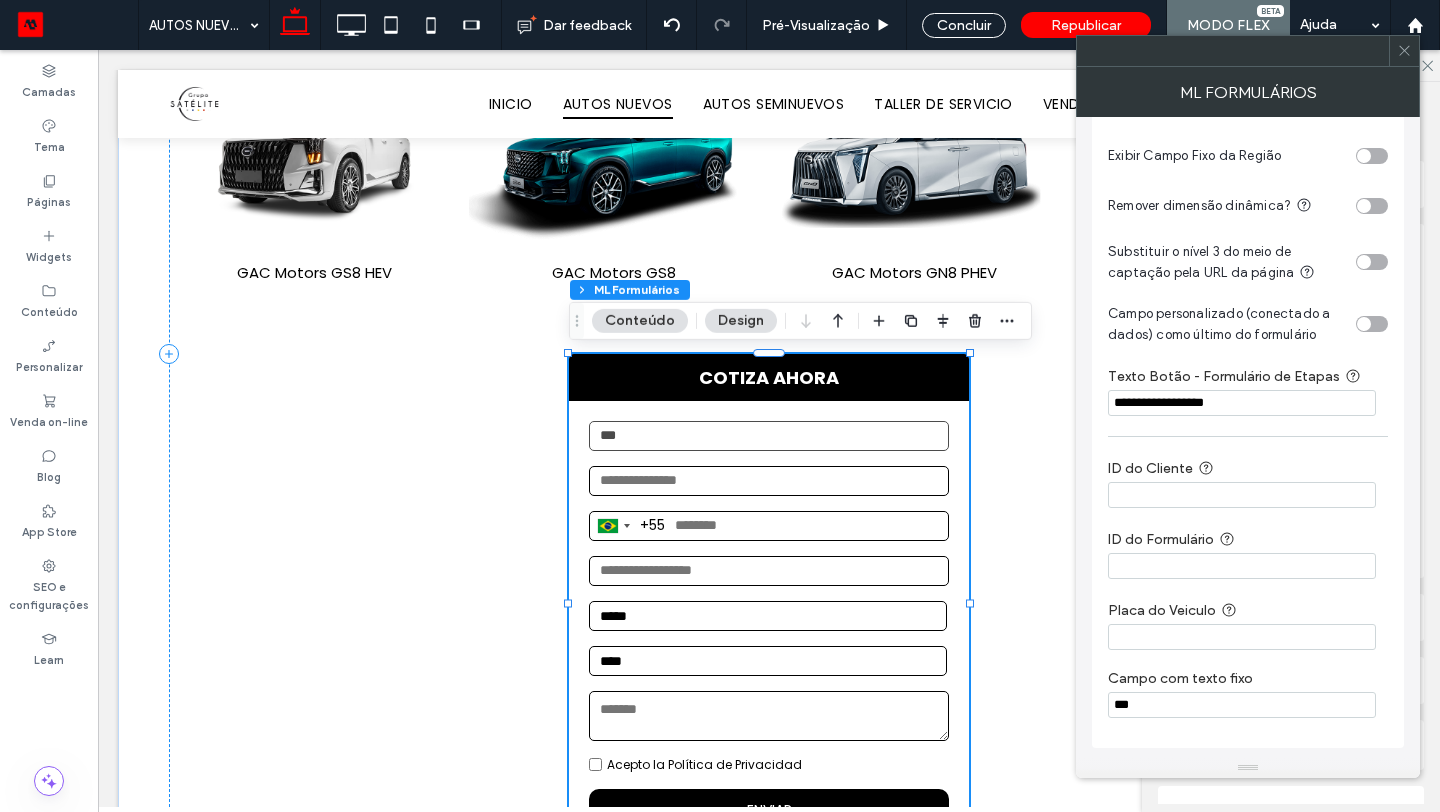 type on "***" 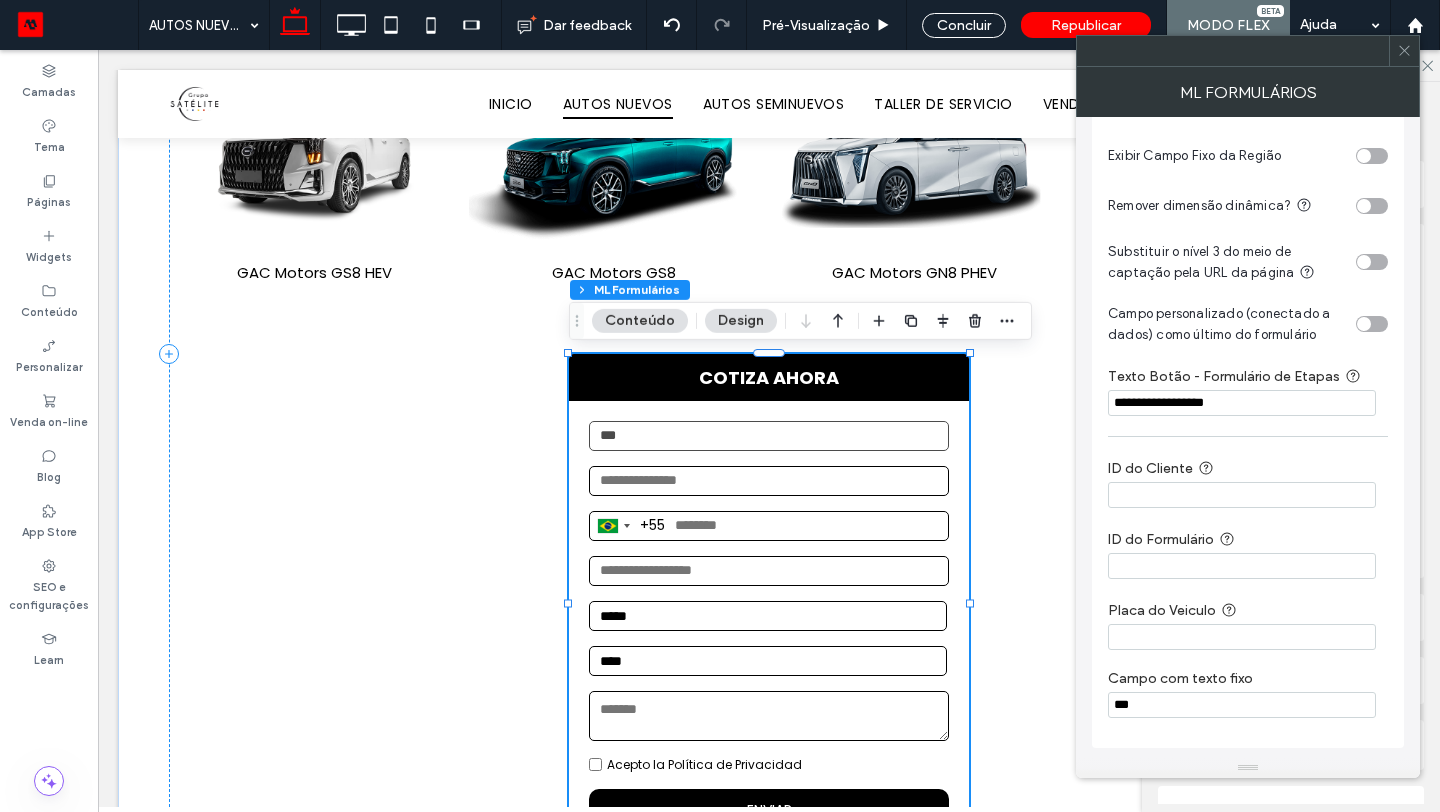 click 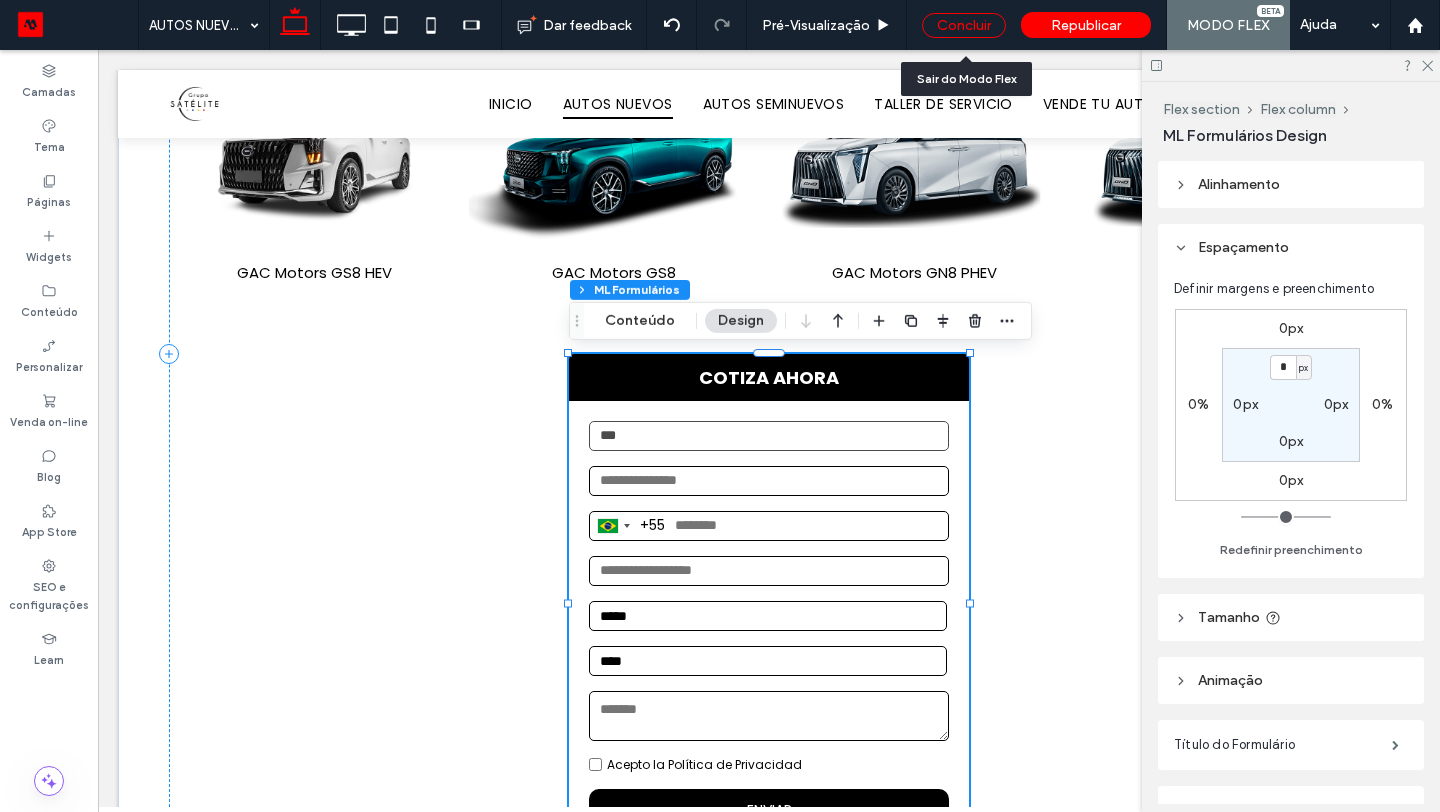 click on "Concluir" at bounding box center (964, 25) 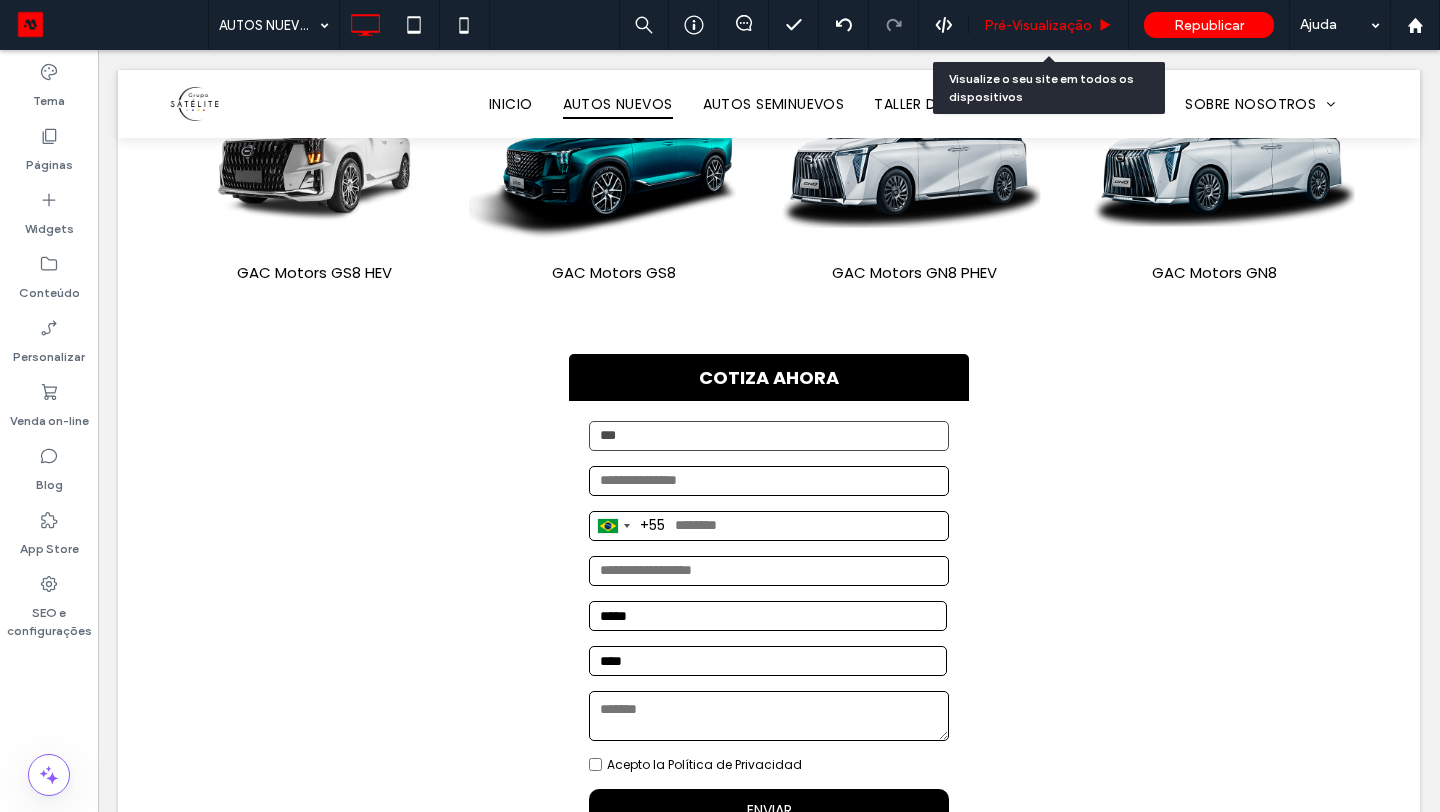 click on "Pré-Visualizaçāo" at bounding box center [1038, 25] 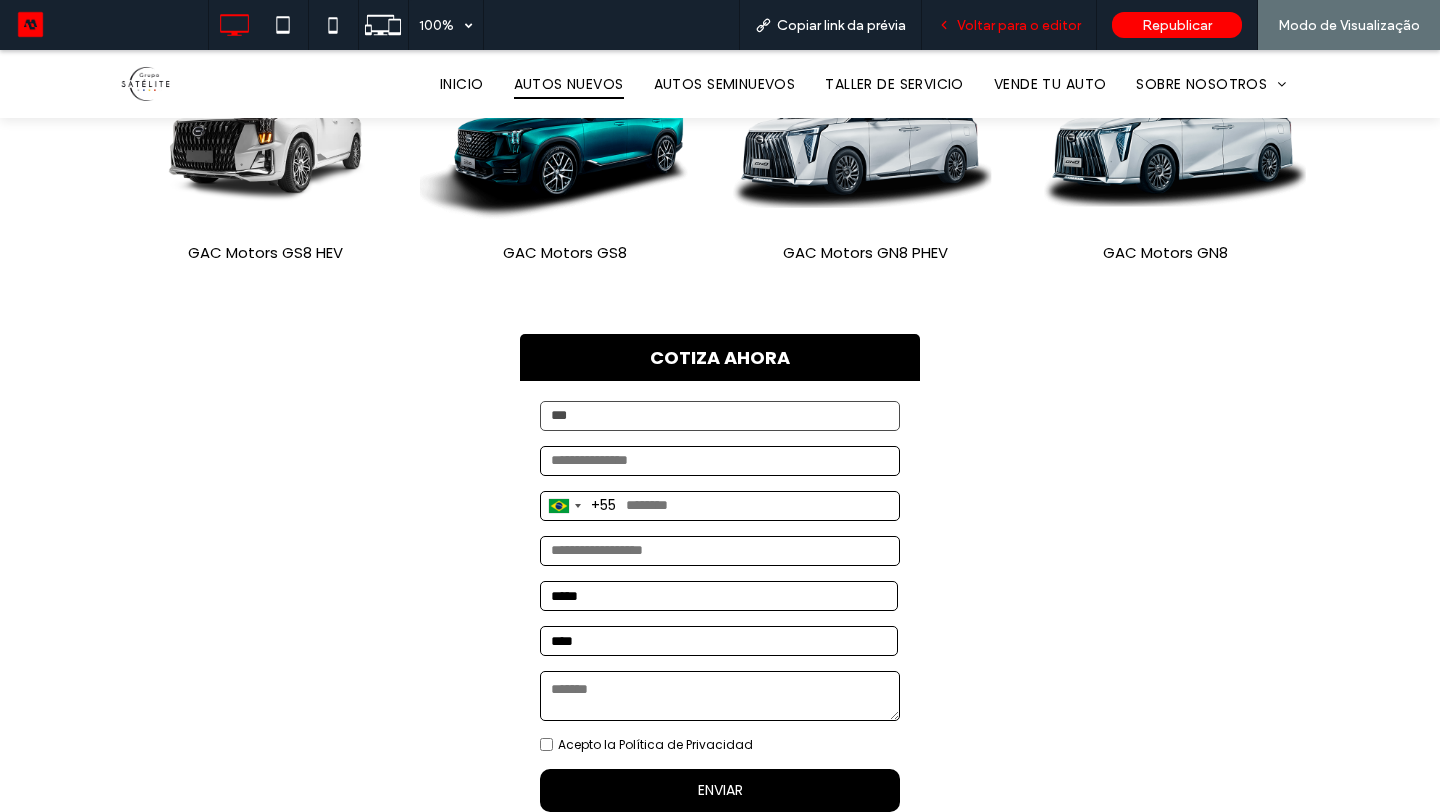 click on "Voltar para o editor" at bounding box center (1009, 25) 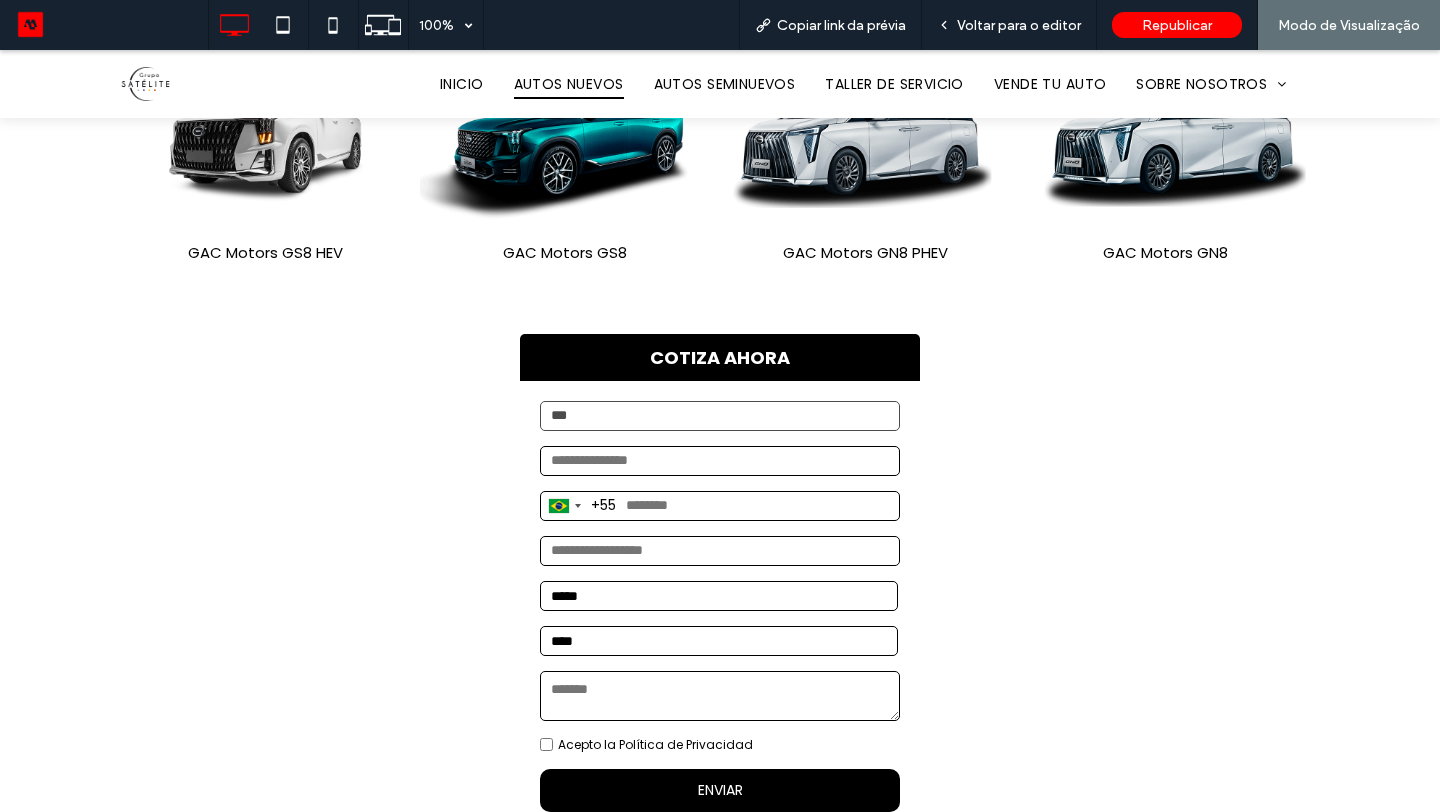 click on "COTIZA AHORA" at bounding box center [720, 357] 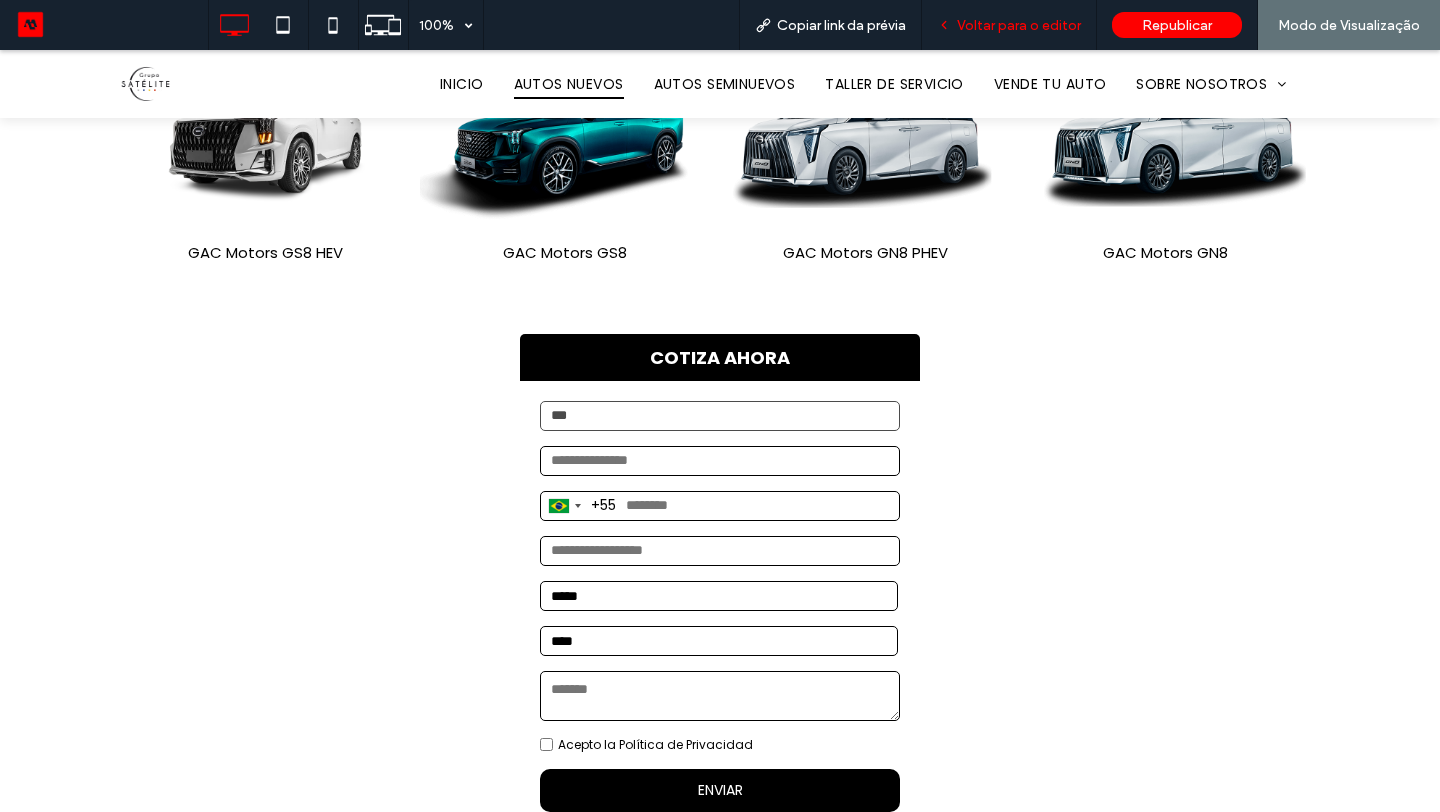 click on "Voltar para o editor" at bounding box center (1019, 25) 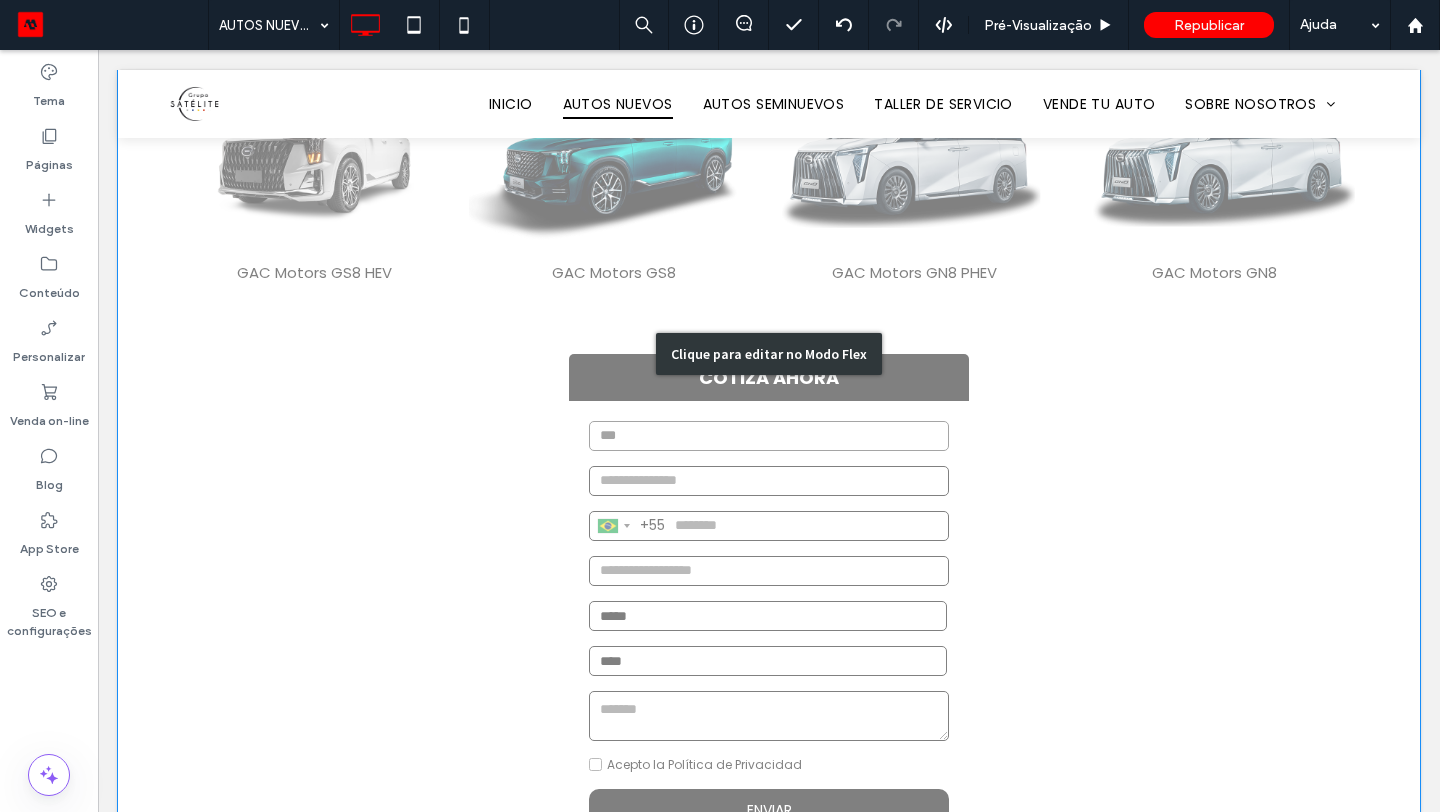 click on "Clique para editar no Modo Flex" at bounding box center (769, 353) 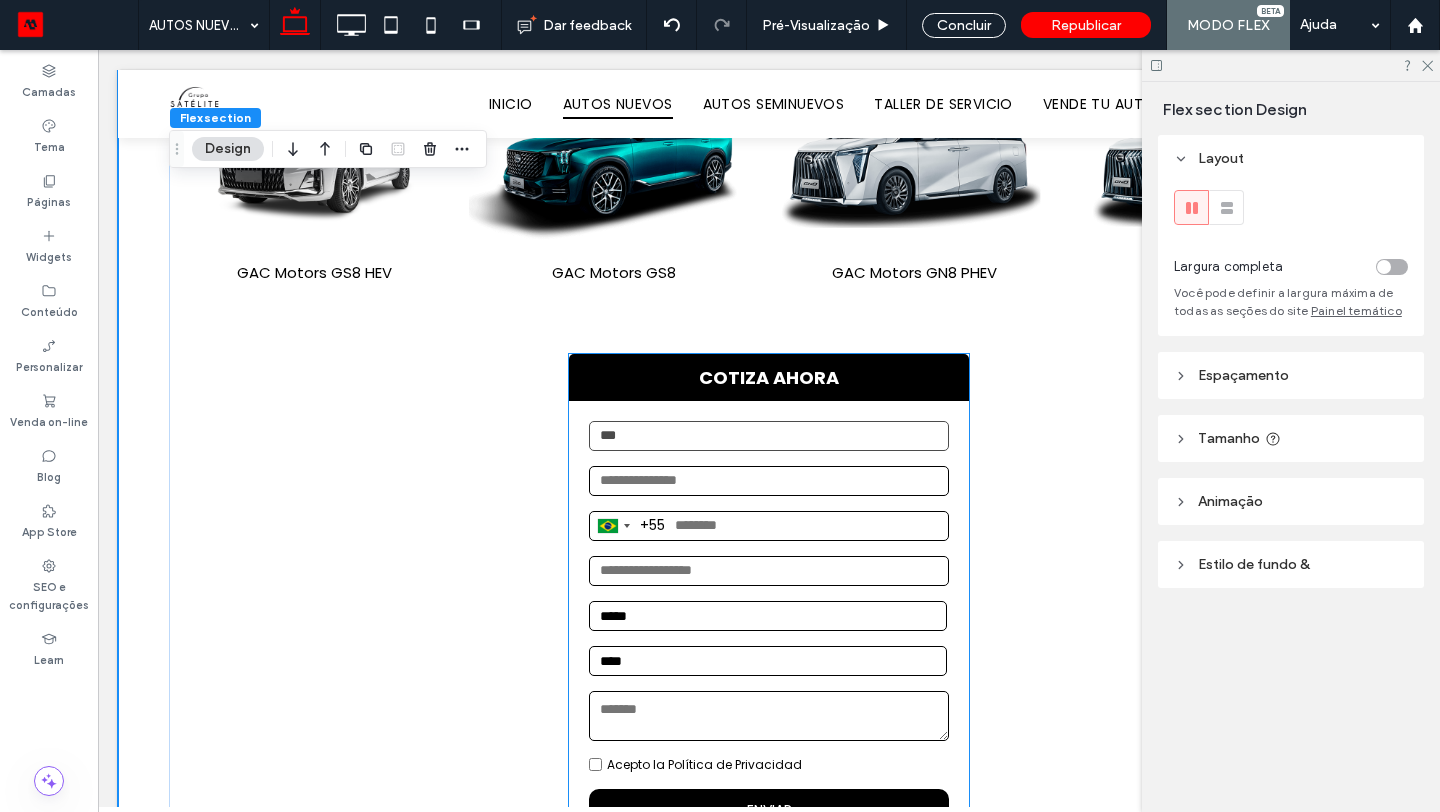 click on "***" at bounding box center (769, 436) 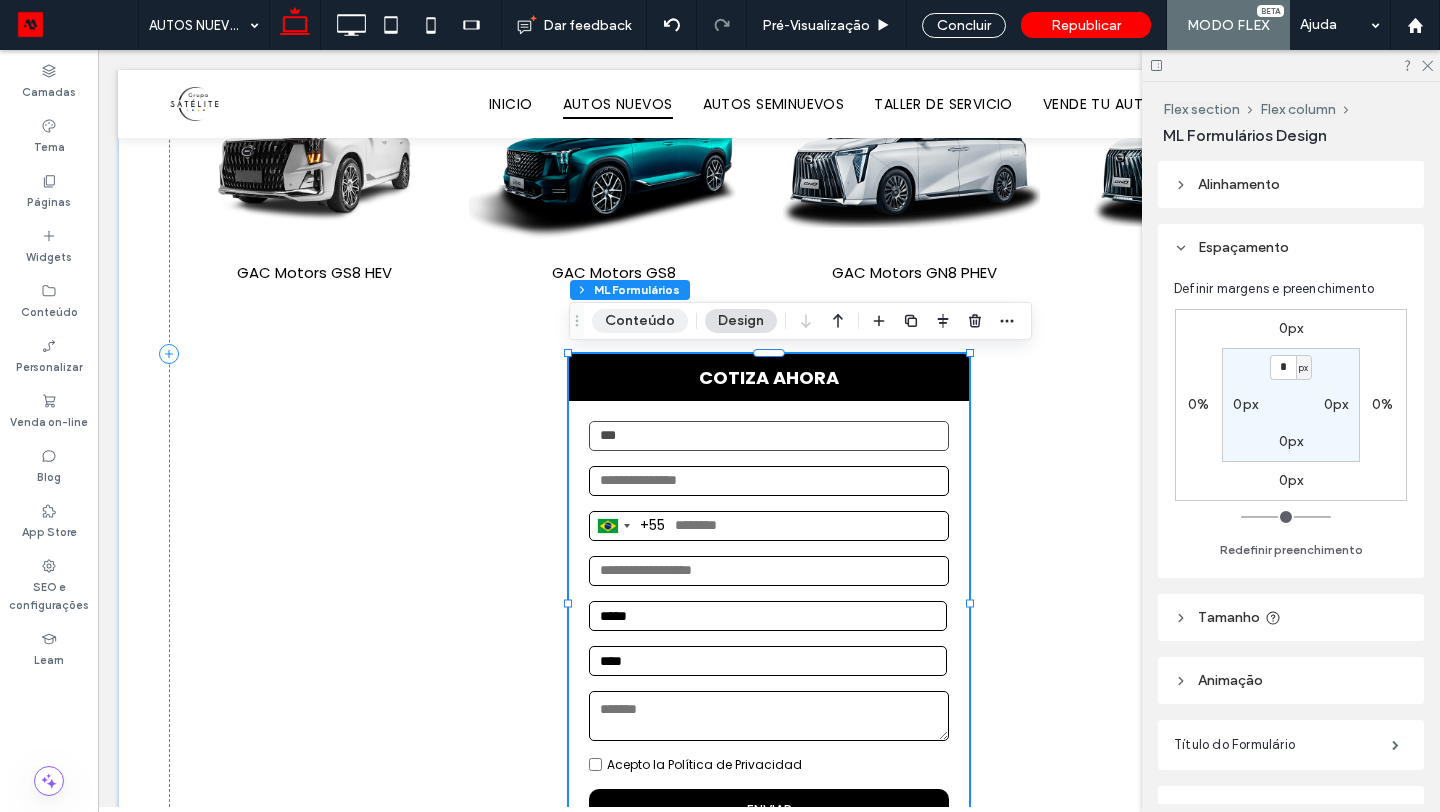 click on "Conteúdo" at bounding box center [640, 321] 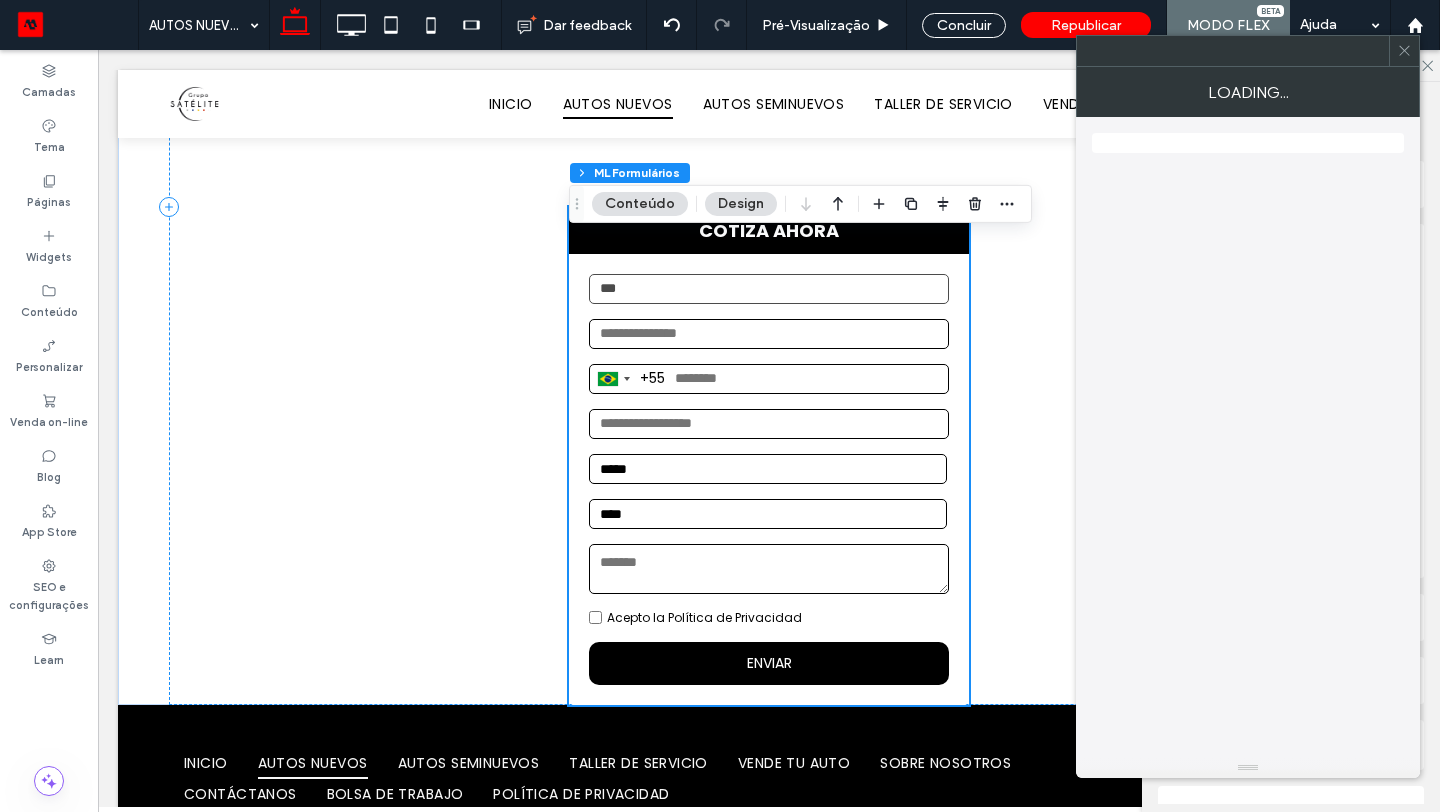 scroll, scrollTop: 531, scrollLeft: 0, axis: vertical 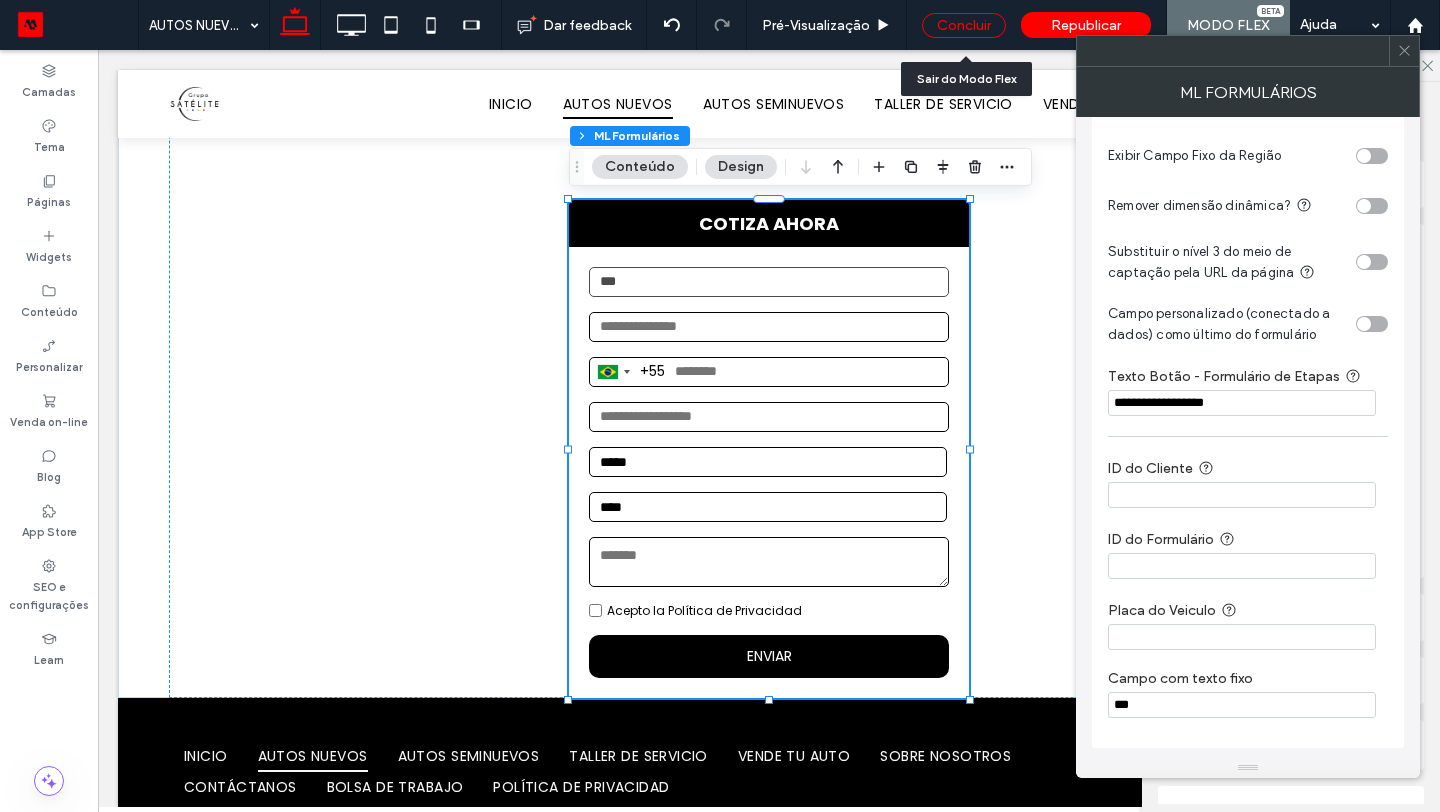 click on "Concluir" at bounding box center (964, 25) 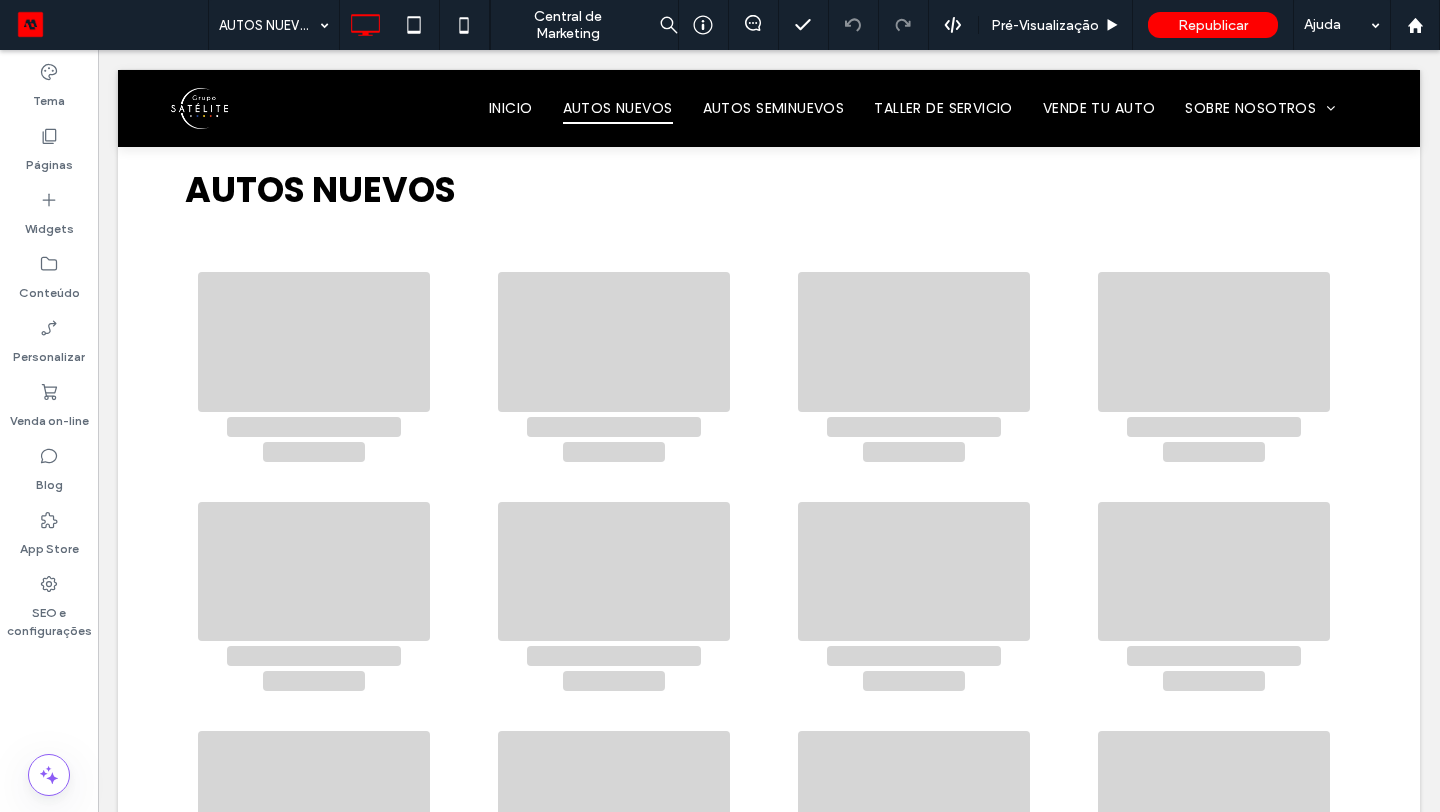 scroll, scrollTop: 0, scrollLeft: 0, axis: both 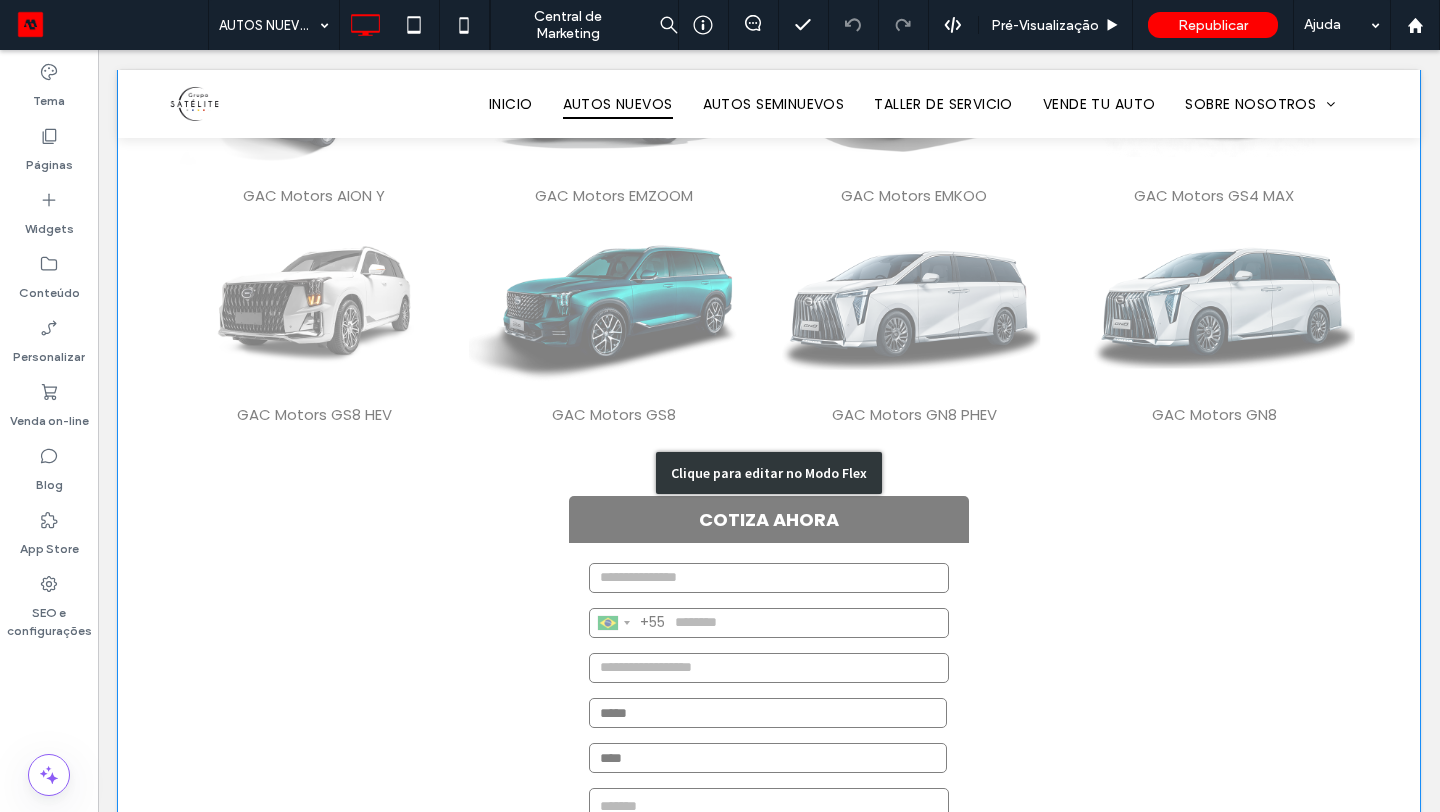 click on "Clique para editar no Modo Flex" at bounding box center (769, 473) 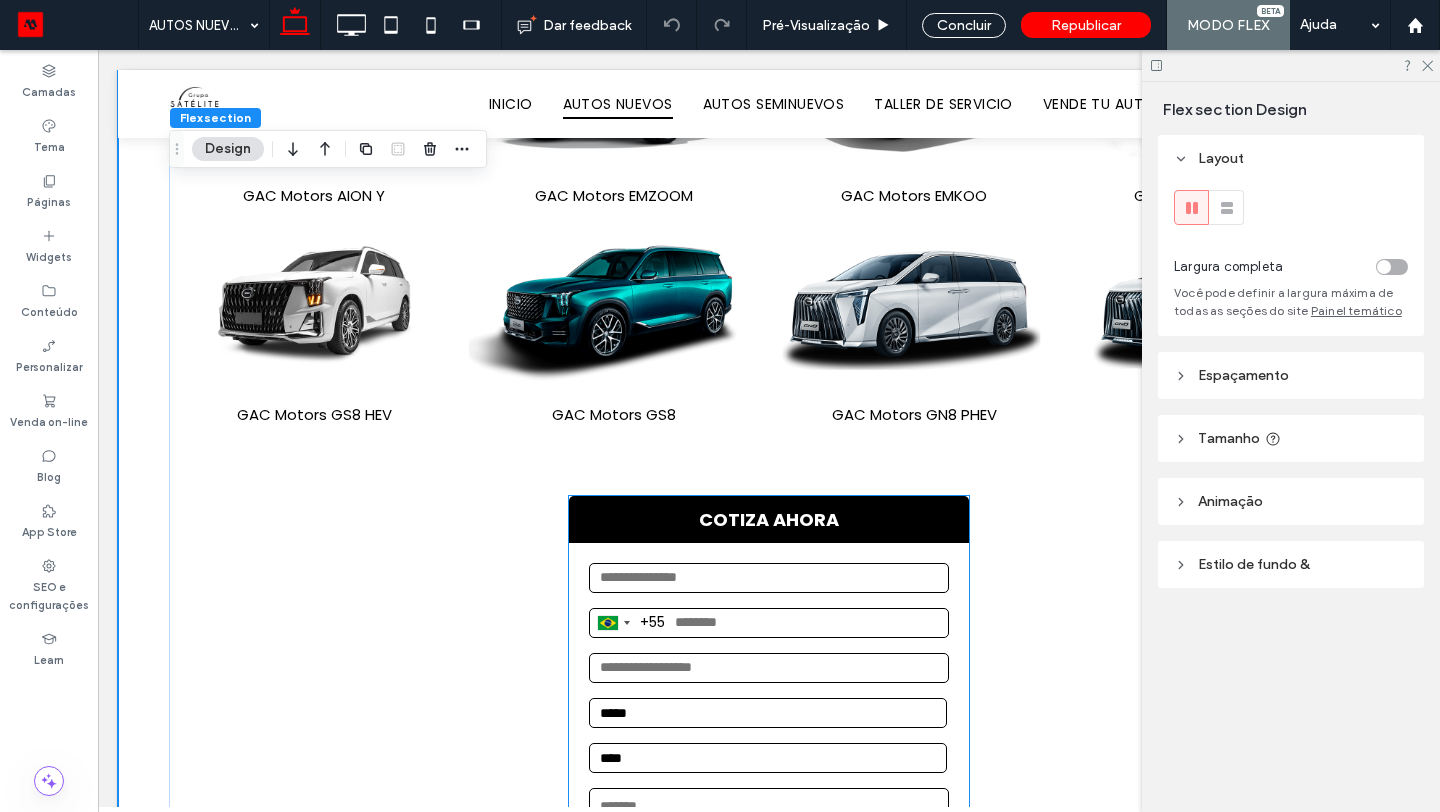 click on "COTIZA AHORA" at bounding box center (769, 519) 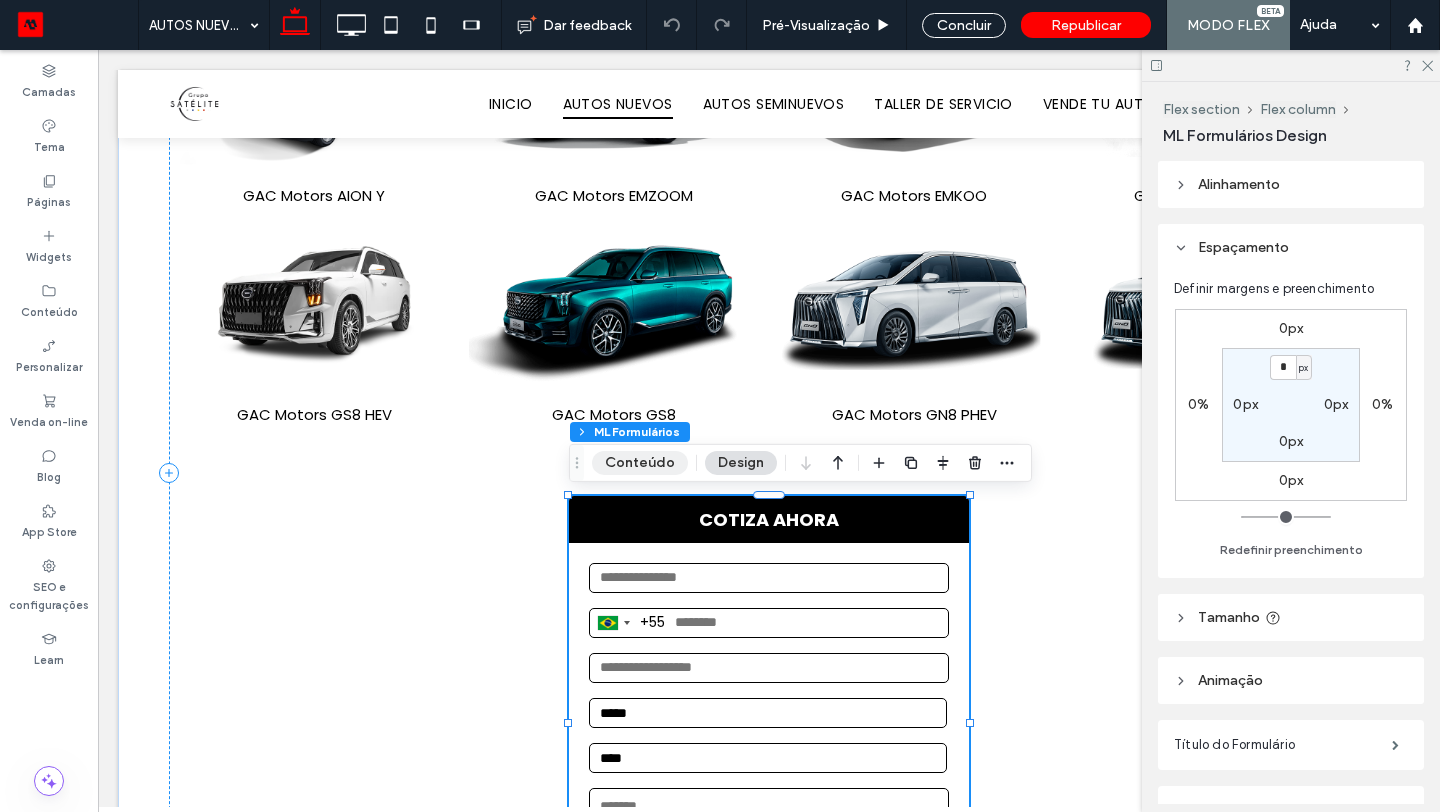 click on "Conteúdo" at bounding box center [640, 463] 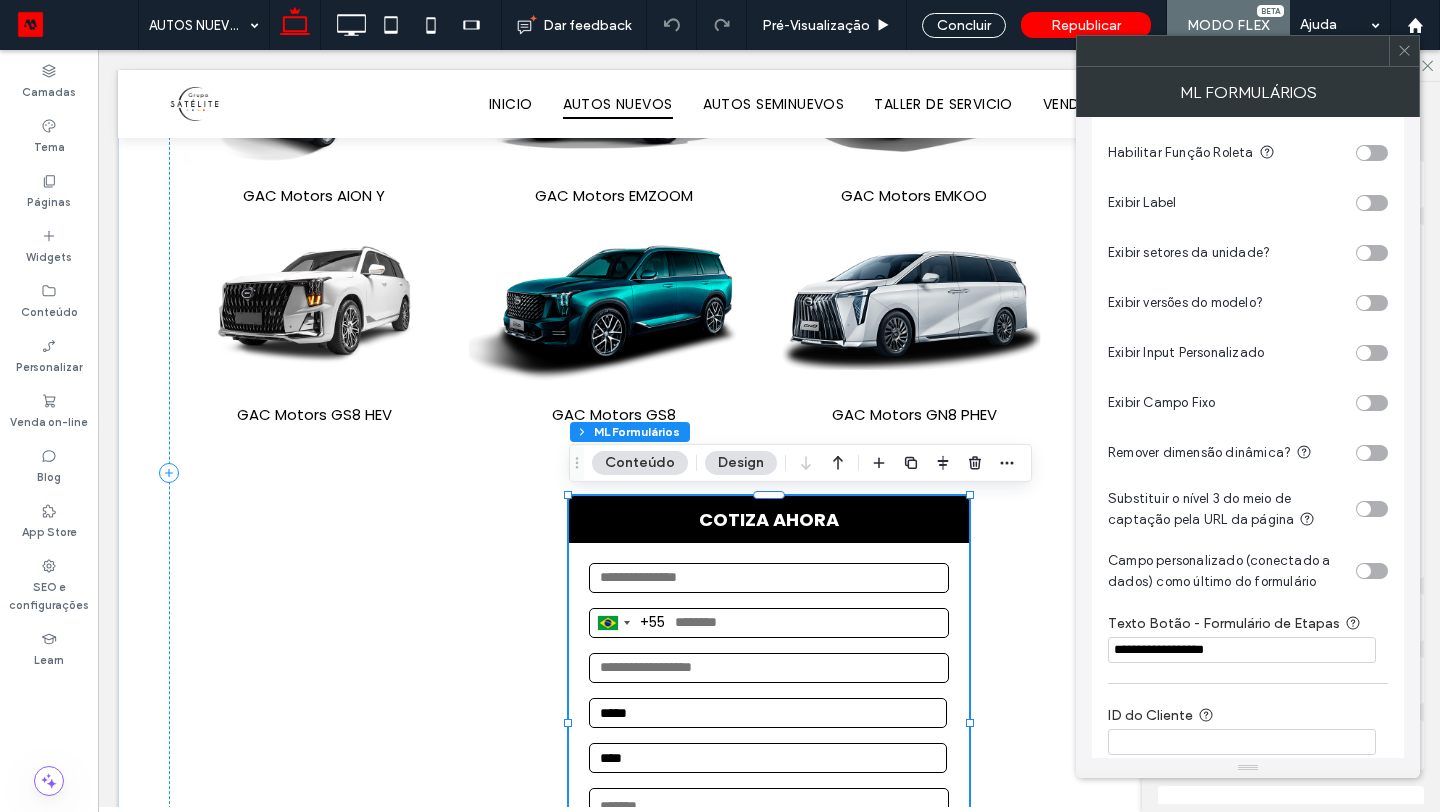scroll, scrollTop: 304, scrollLeft: 0, axis: vertical 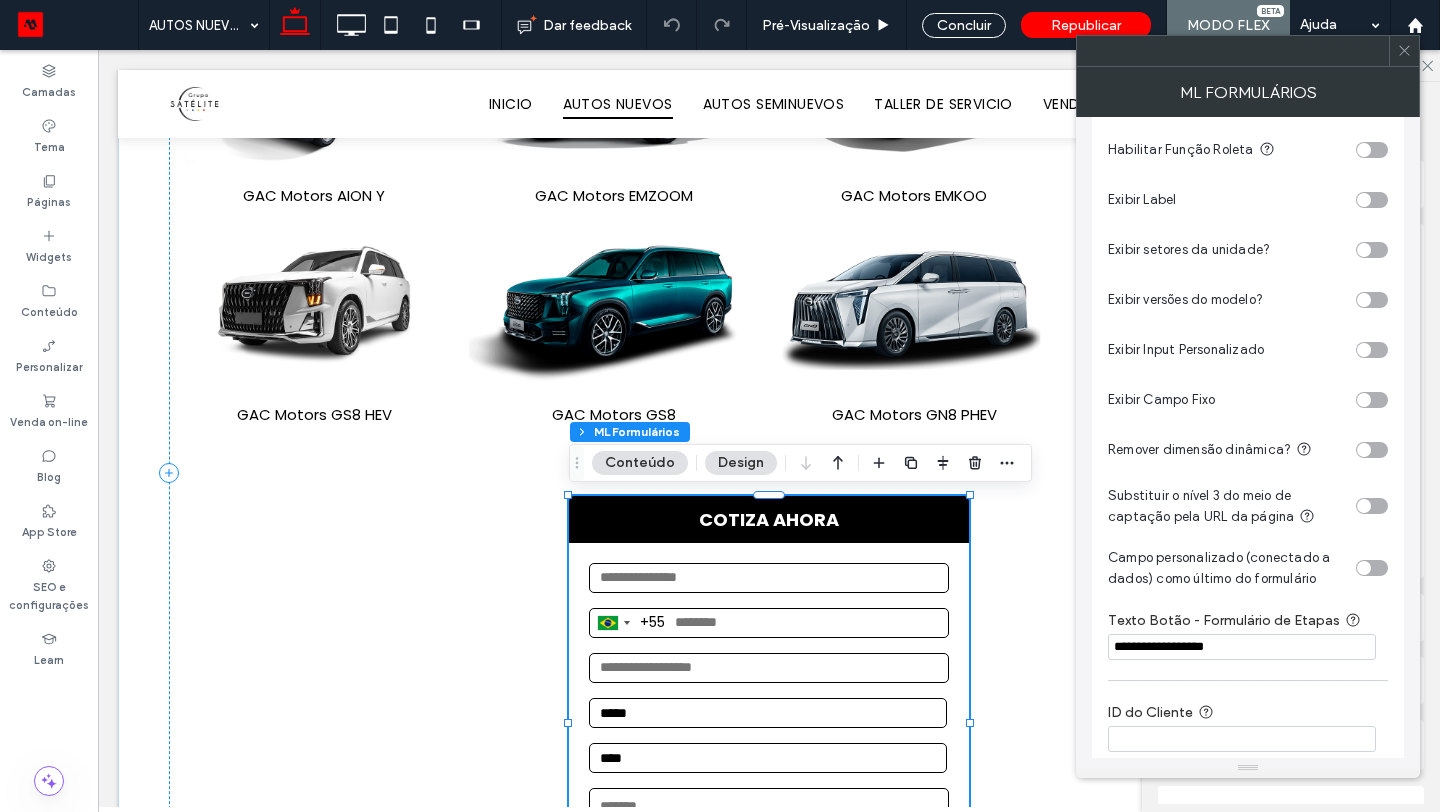click at bounding box center [1364, 400] 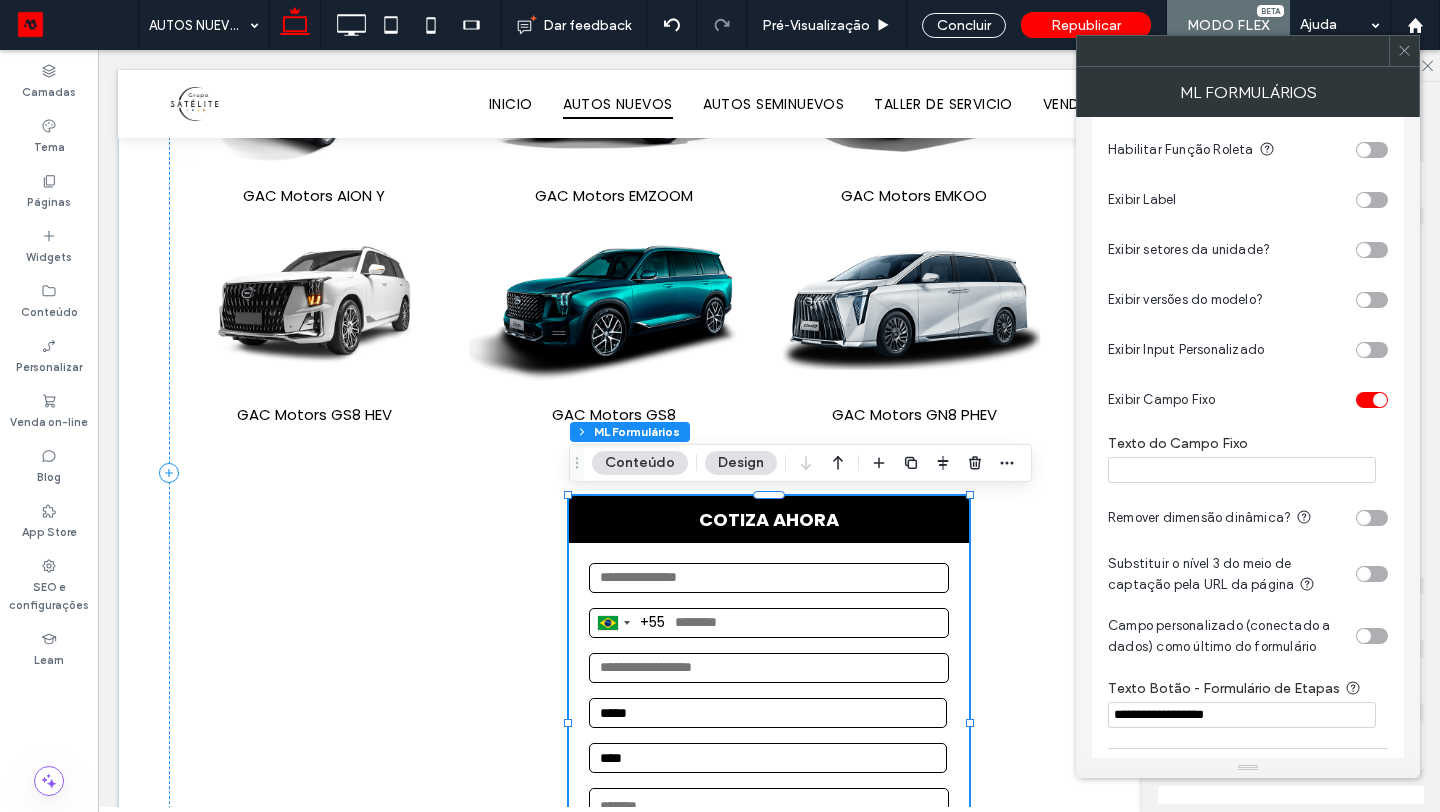 click at bounding box center (1242, 470) 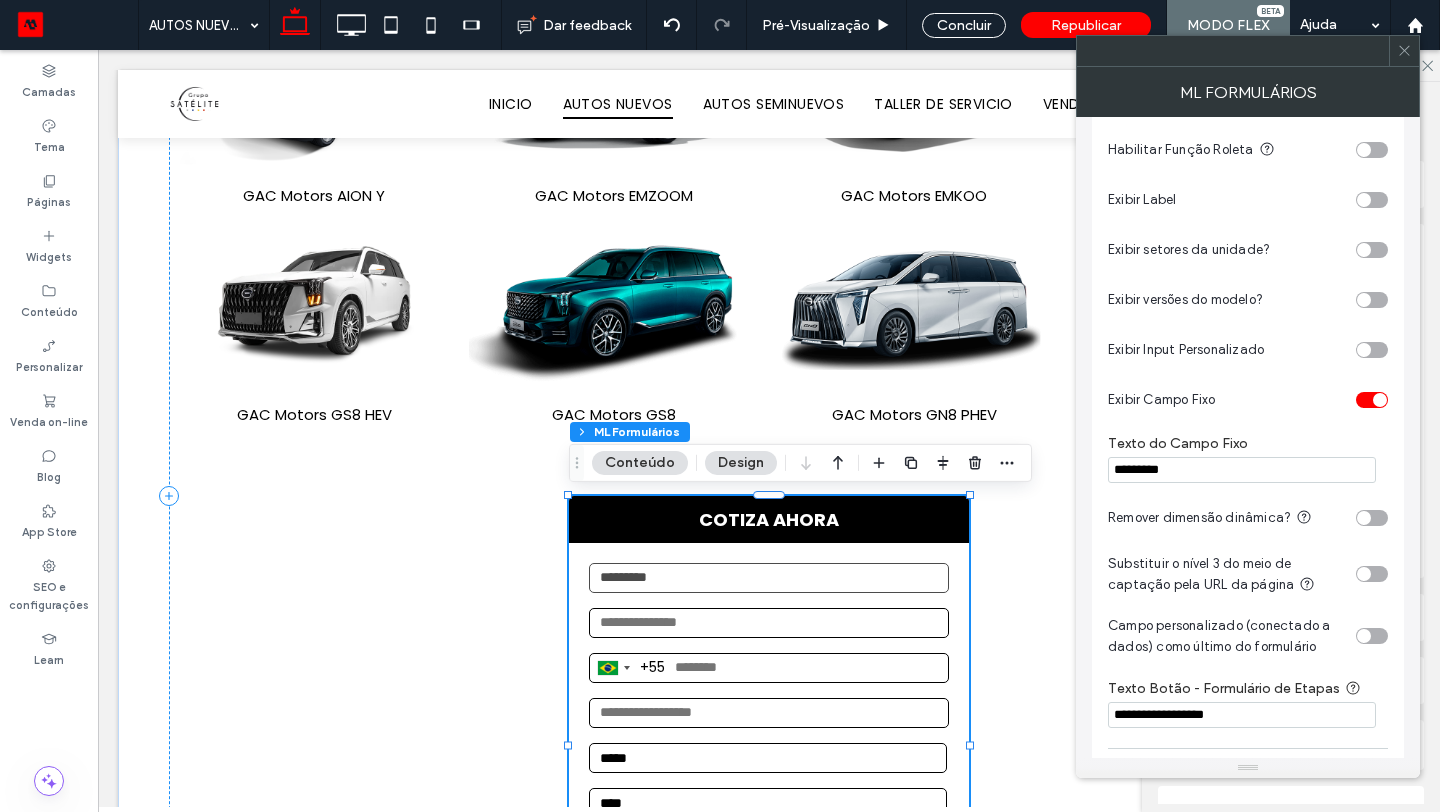 click on "*********" at bounding box center [1242, 470] 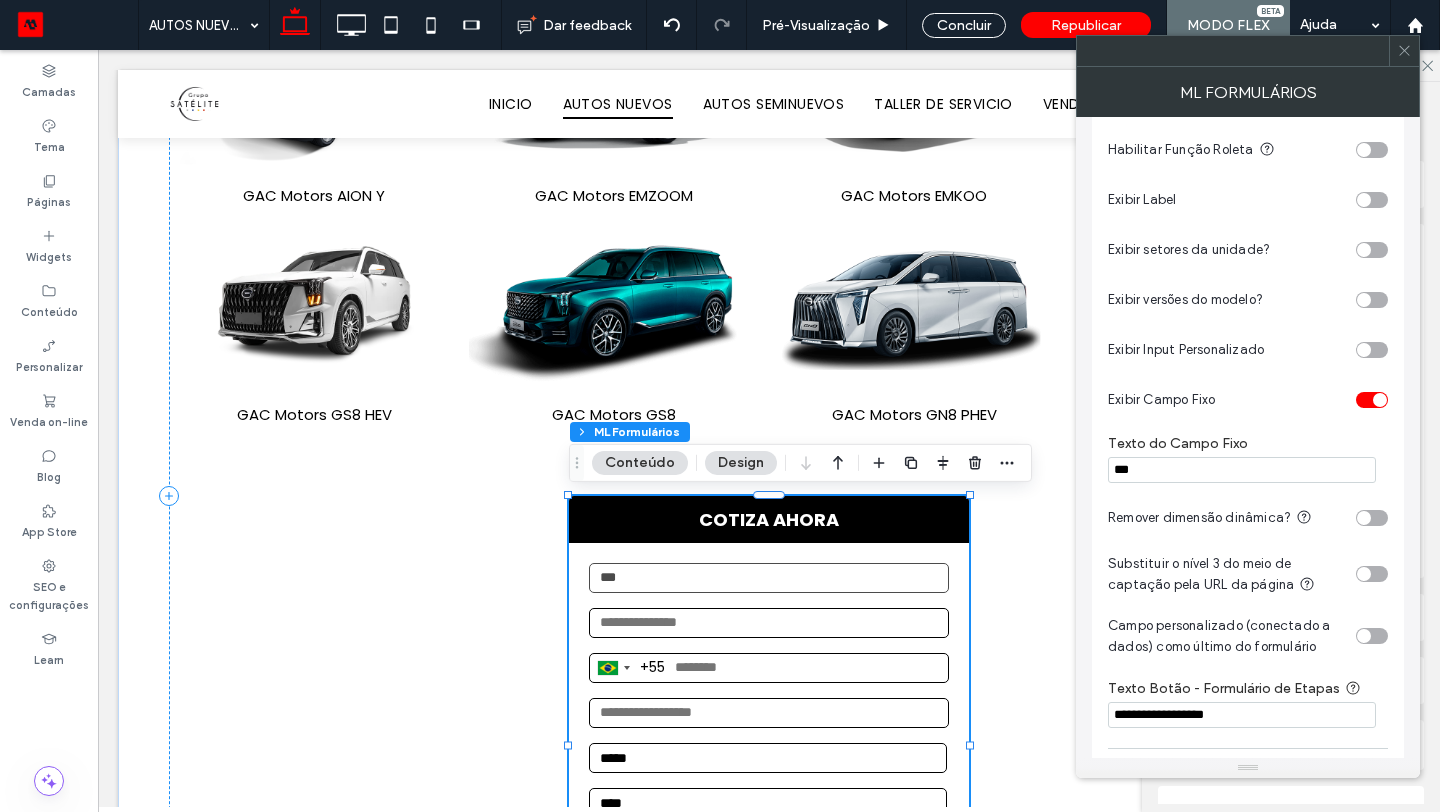 type on "***" 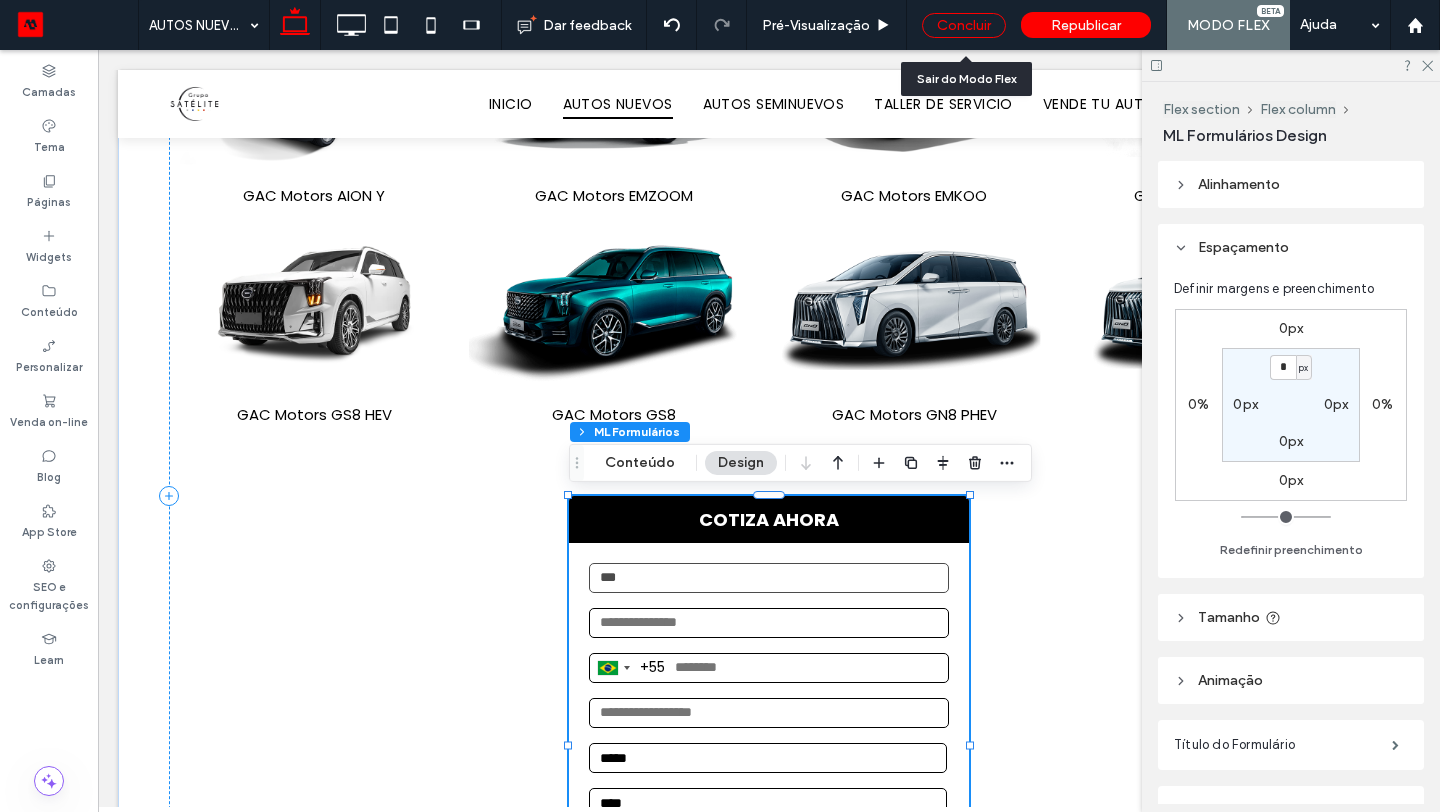 click on "Concluir" at bounding box center (964, 25) 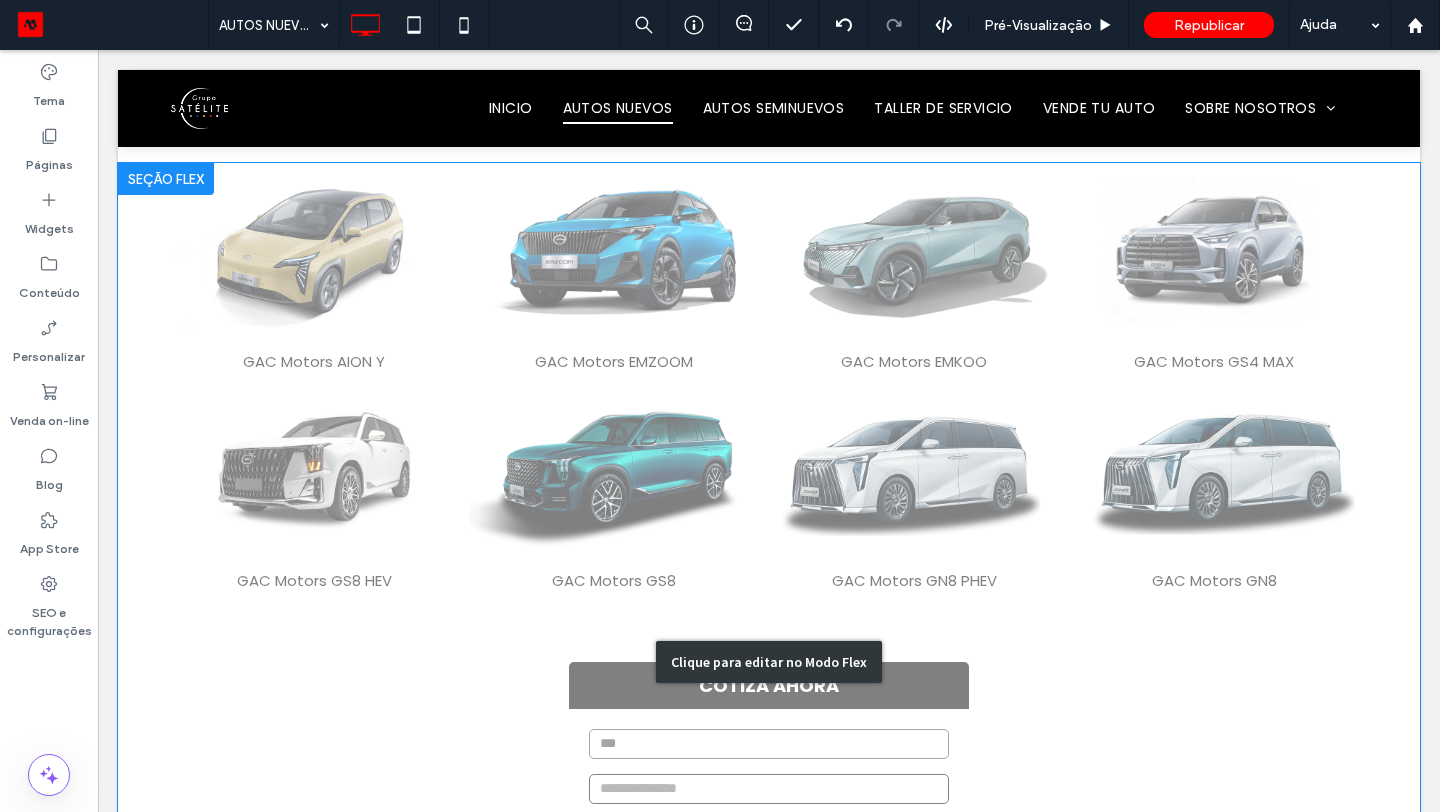 scroll, scrollTop: 0, scrollLeft: 0, axis: both 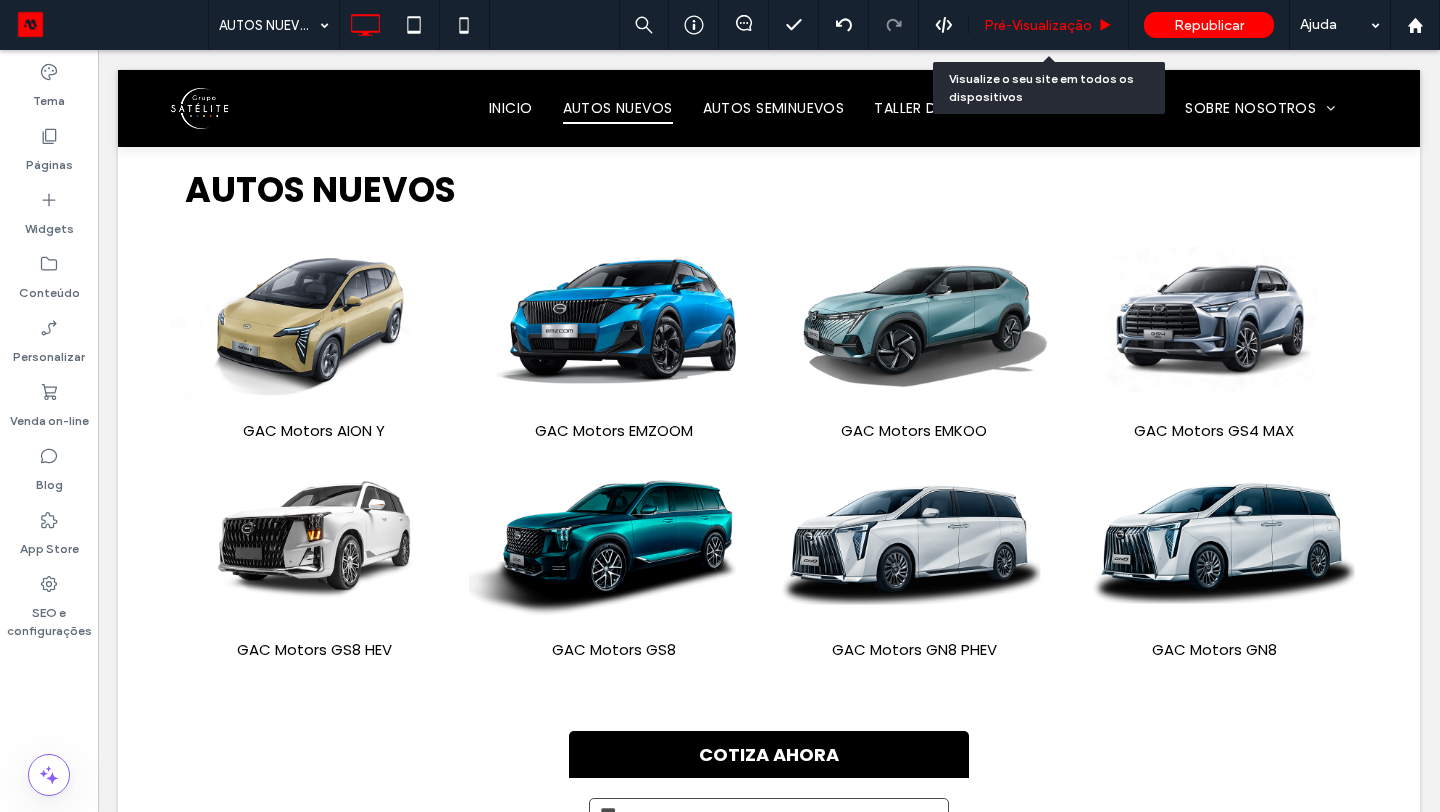 click on "Pré-Visualizaçāo" at bounding box center [1049, 25] 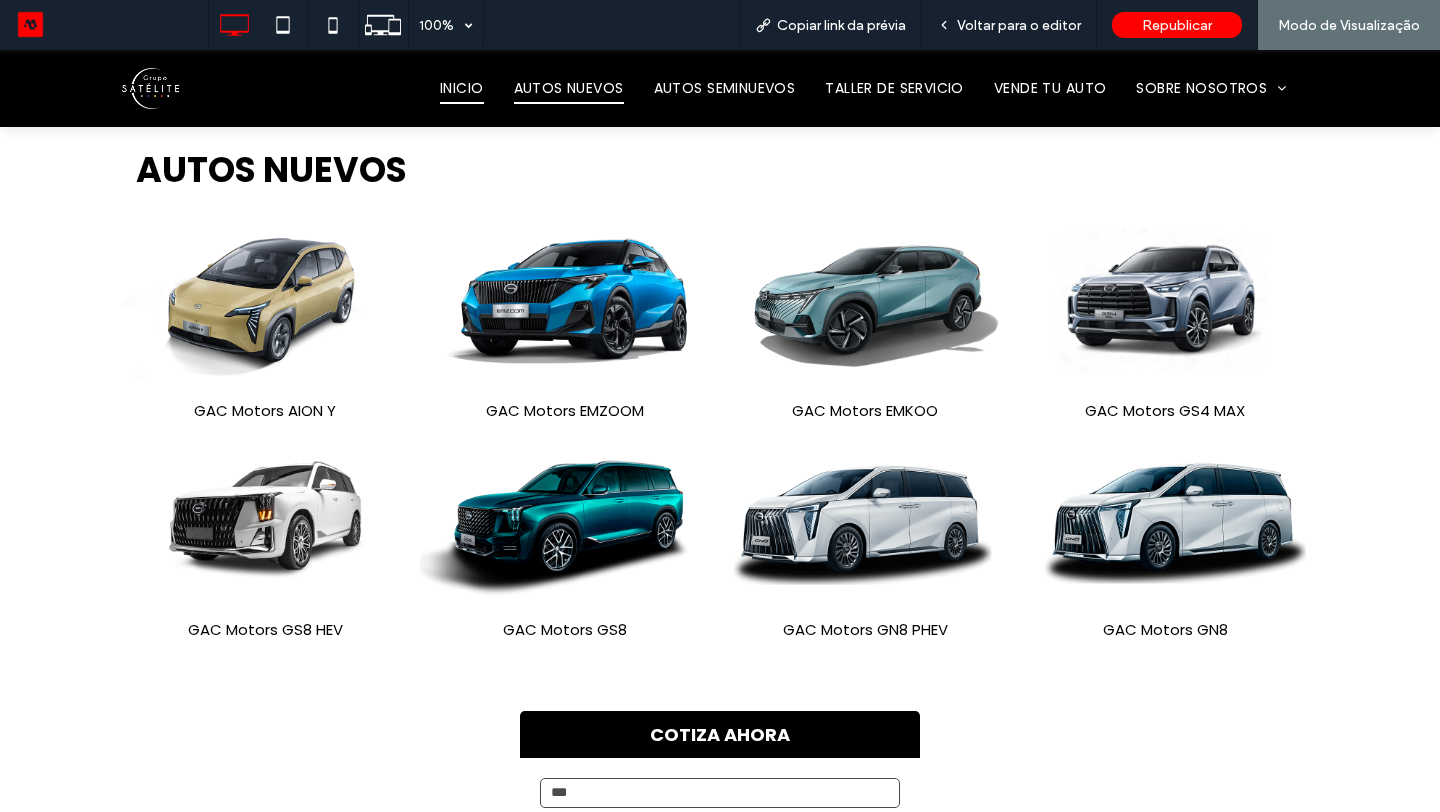 click on "INICIO" at bounding box center (462, 88) 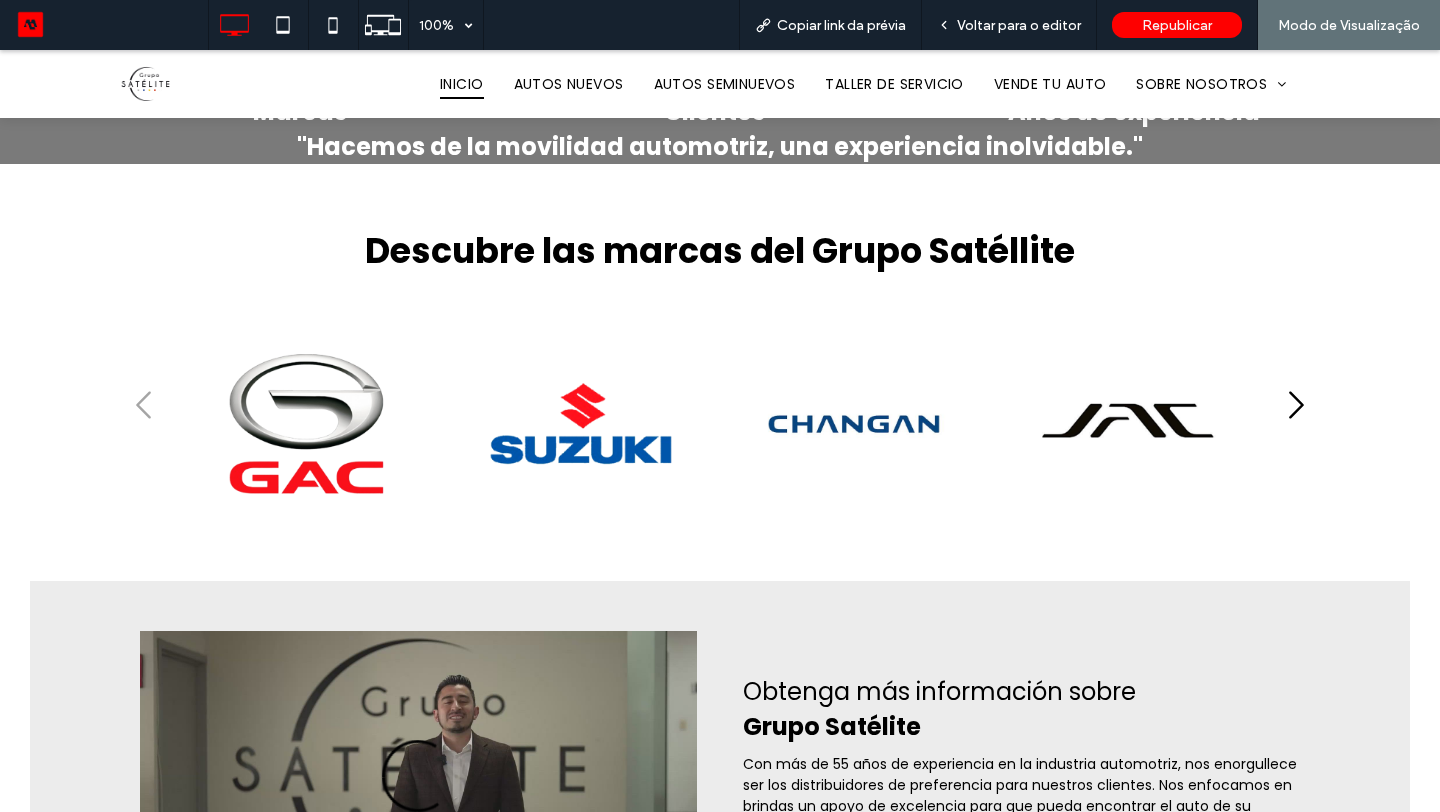 scroll, scrollTop: 477, scrollLeft: 0, axis: vertical 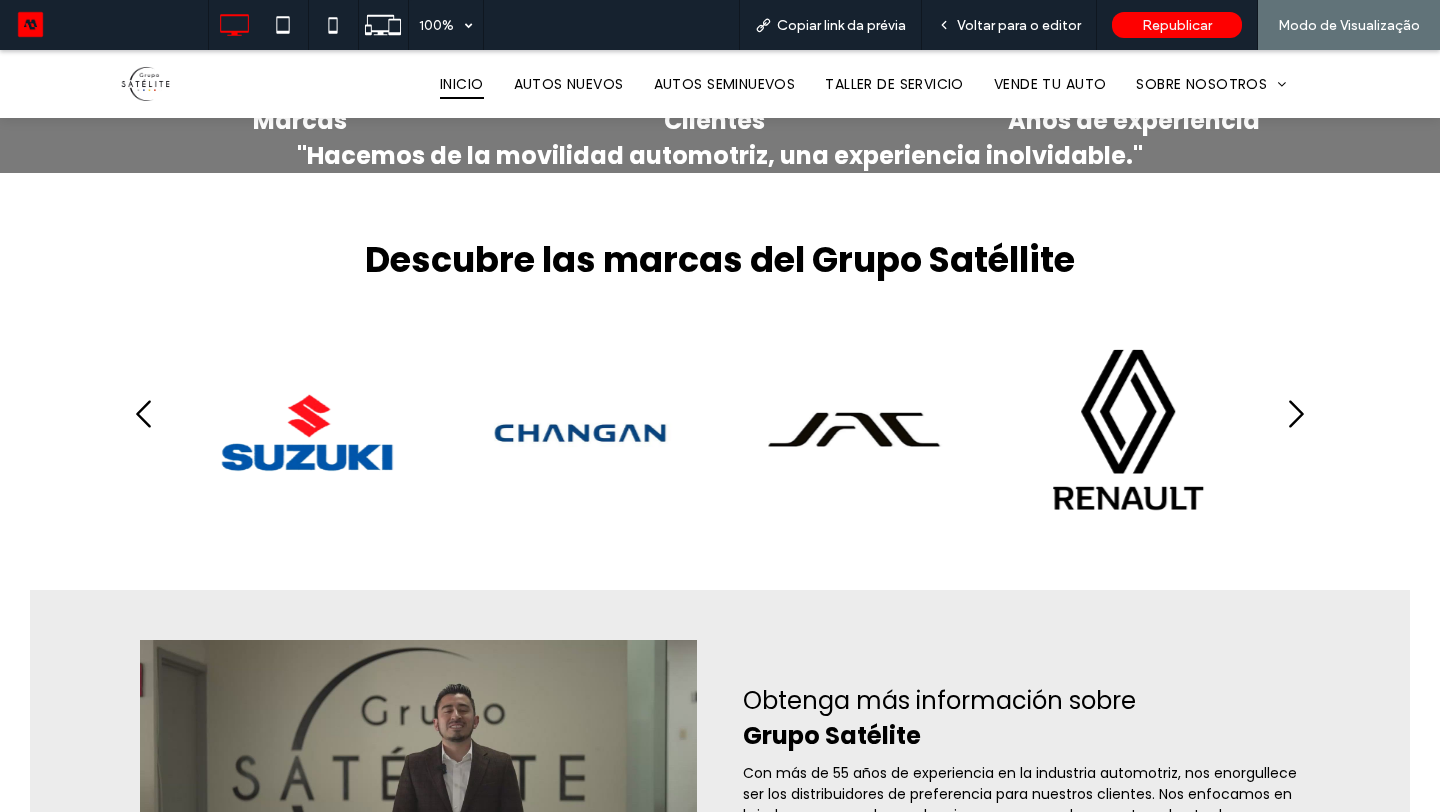 click at bounding box center [720, 433] 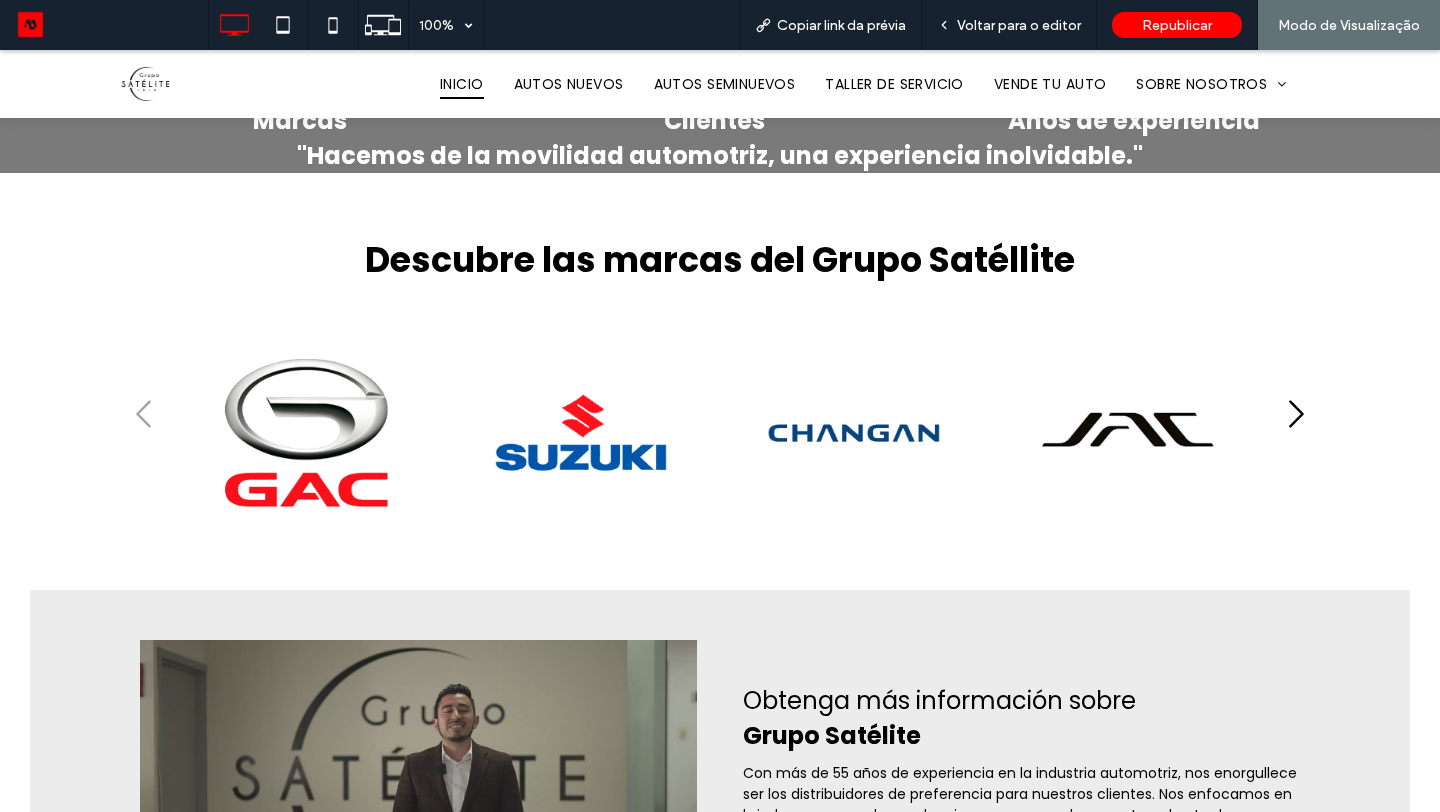 click at bounding box center (306, 433) 